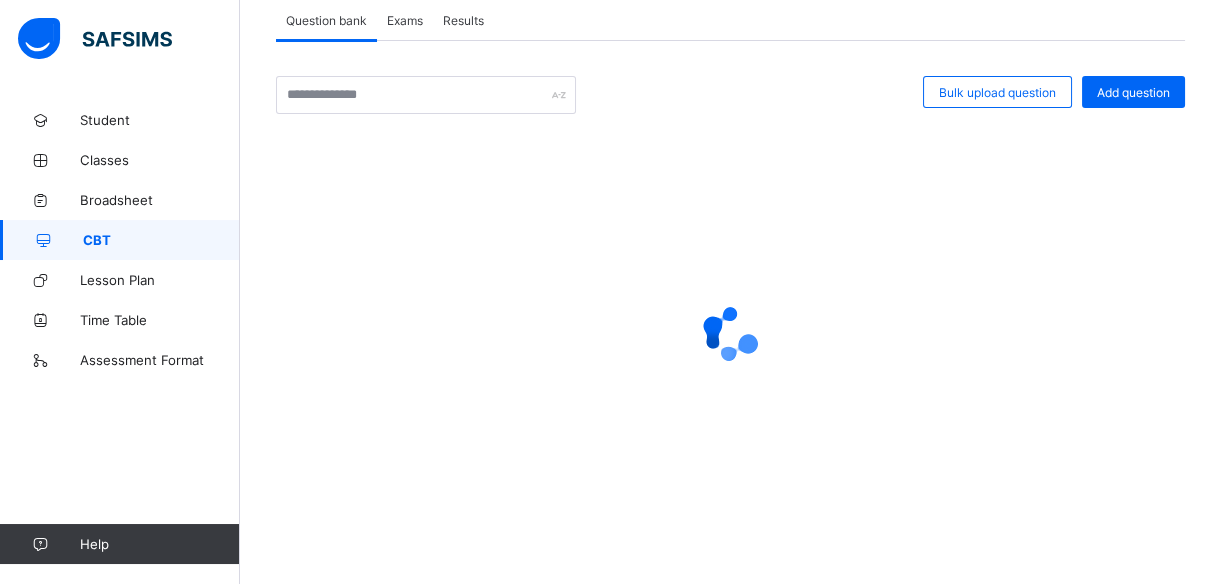 scroll, scrollTop: 130, scrollLeft: 0, axis: vertical 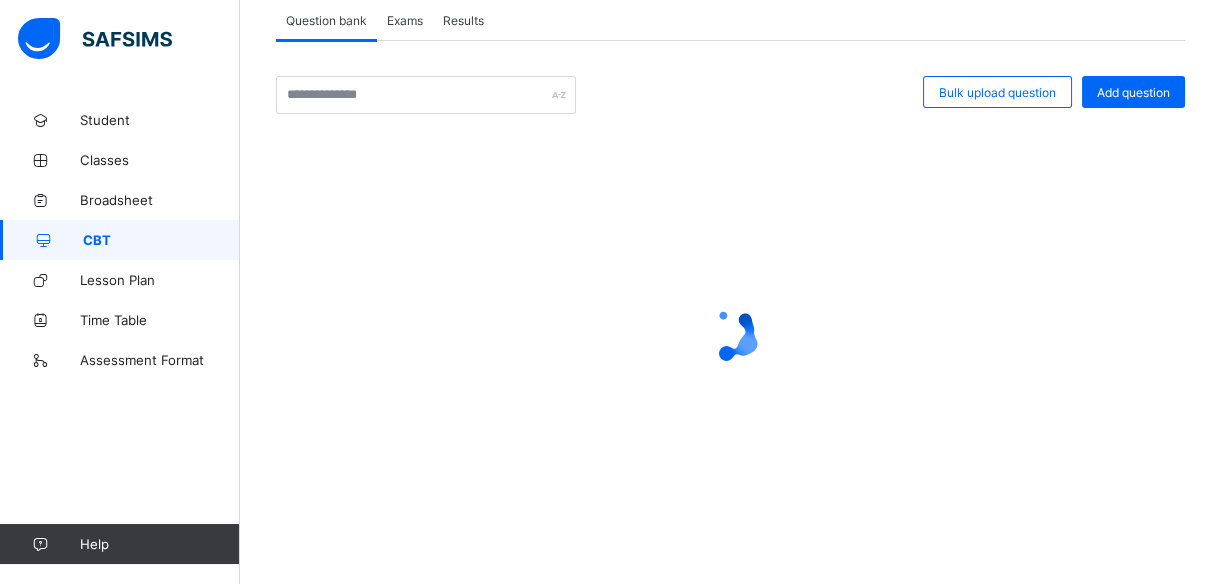 click on "Exams" at bounding box center [405, 20] 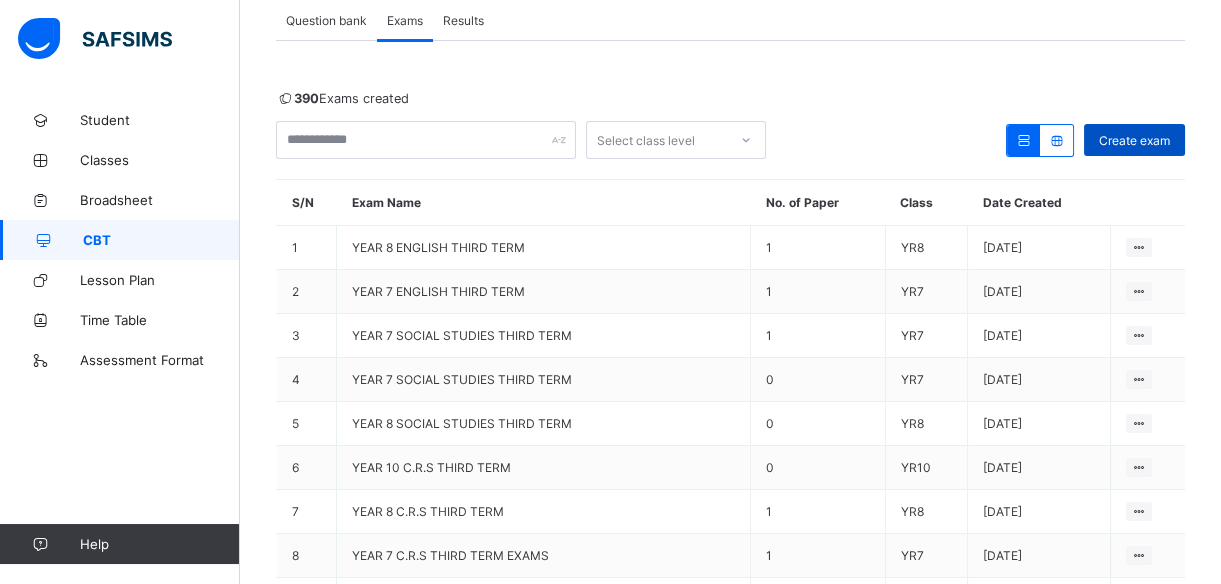 click on "Create exam" at bounding box center [1134, 140] 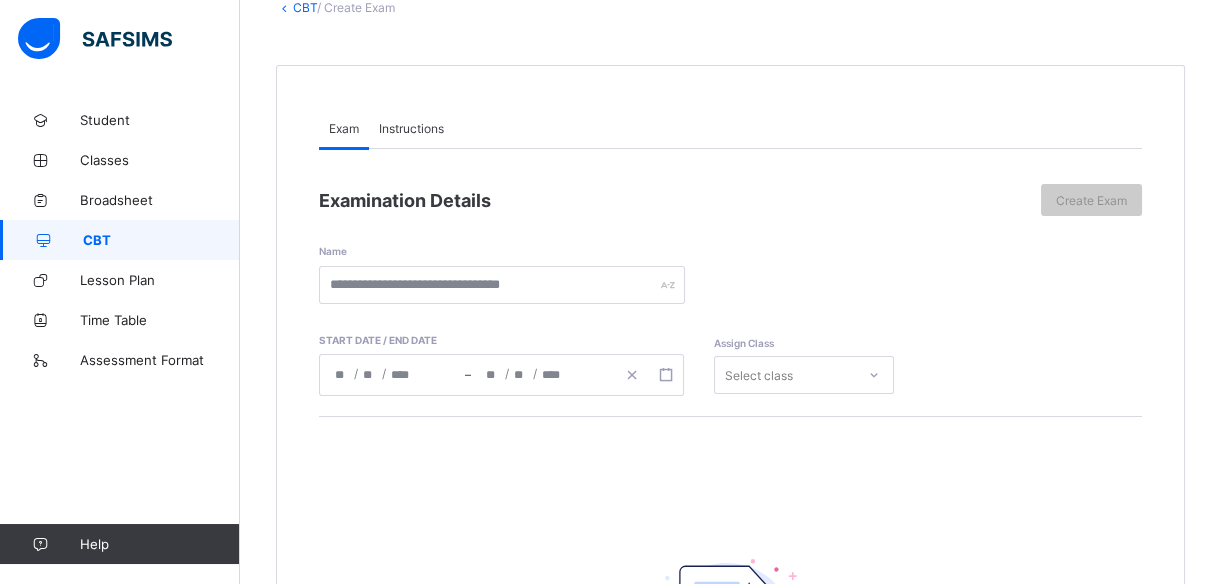 click on "Instructions" at bounding box center [411, 128] 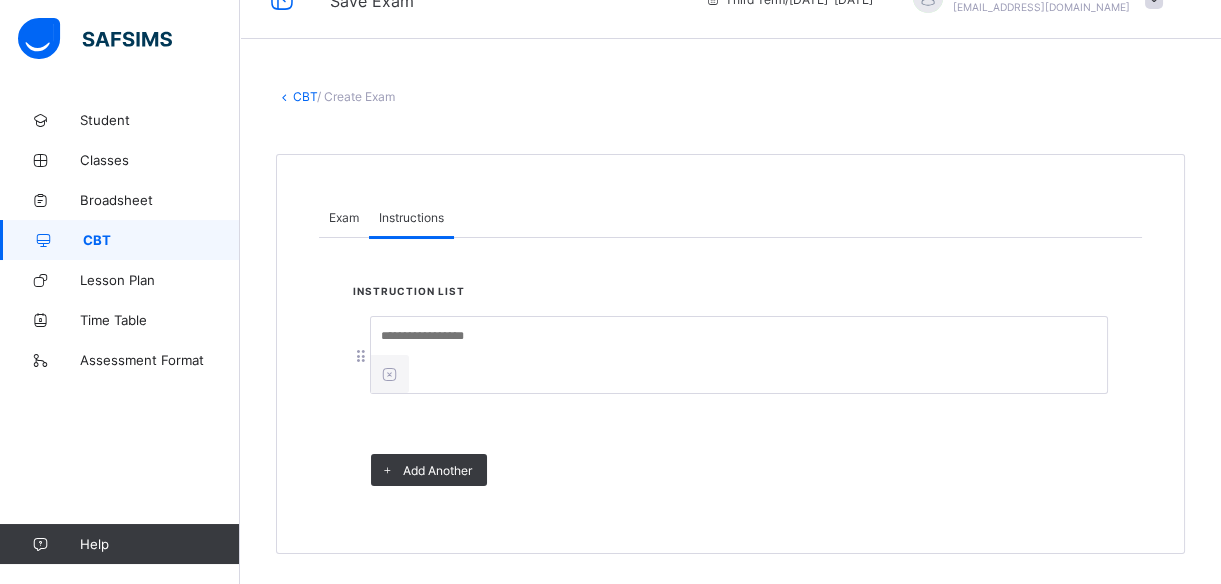 scroll, scrollTop: 2, scrollLeft: 0, axis: vertical 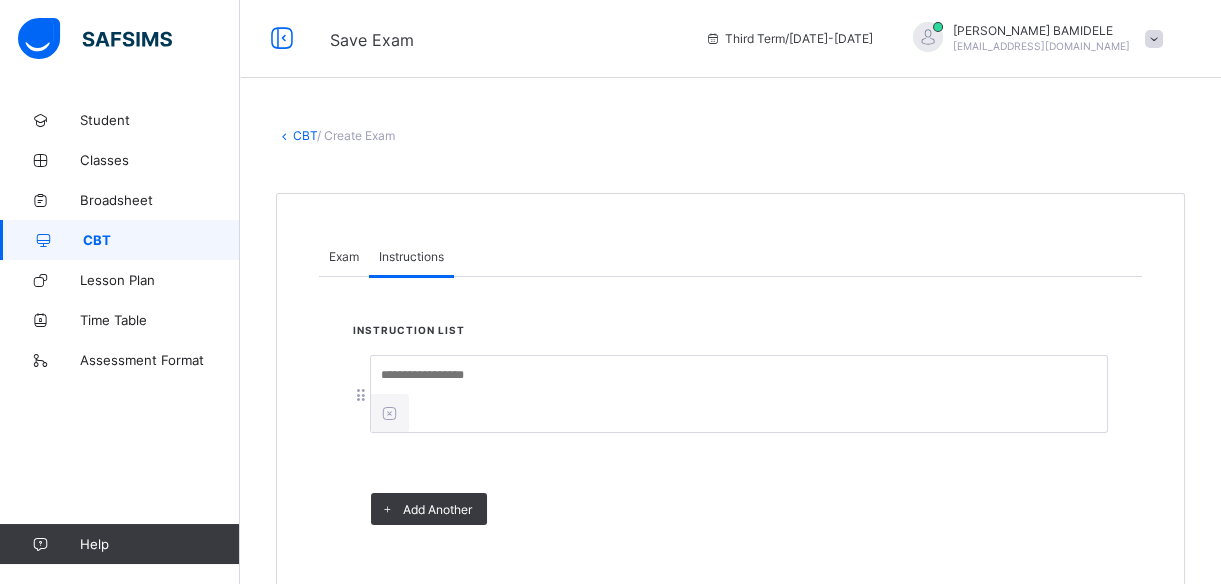 click on "Exam" at bounding box center [344, 256] 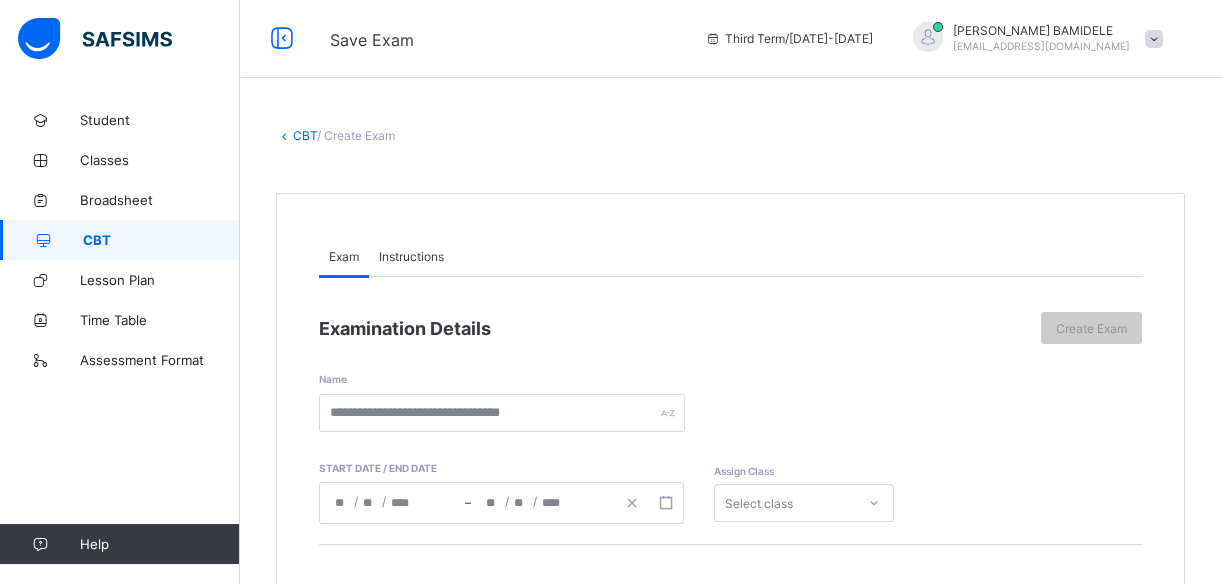 scroll, scrollTop: 130, scrollLeft: 0, axis: vertical 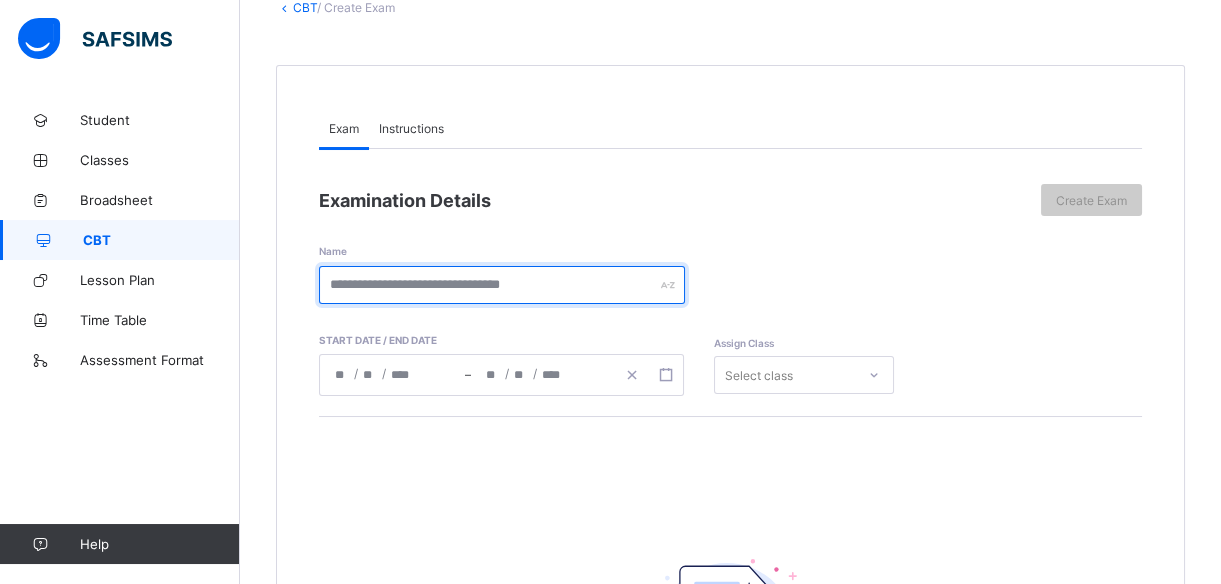 click at bounding box center [502, 285] 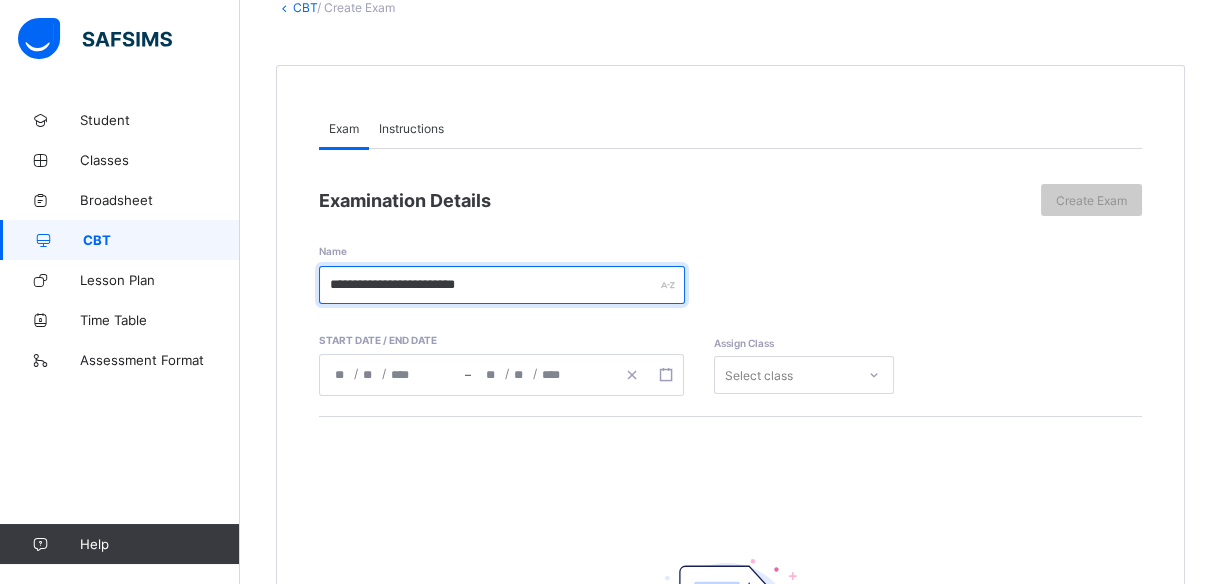 type on "**********" 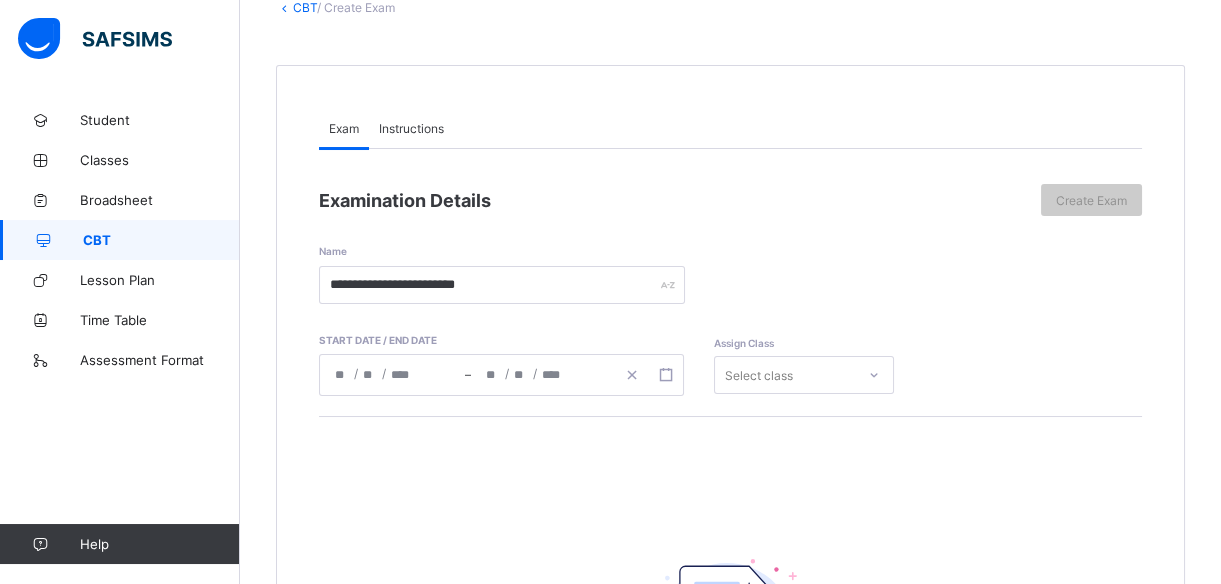 click on "/" 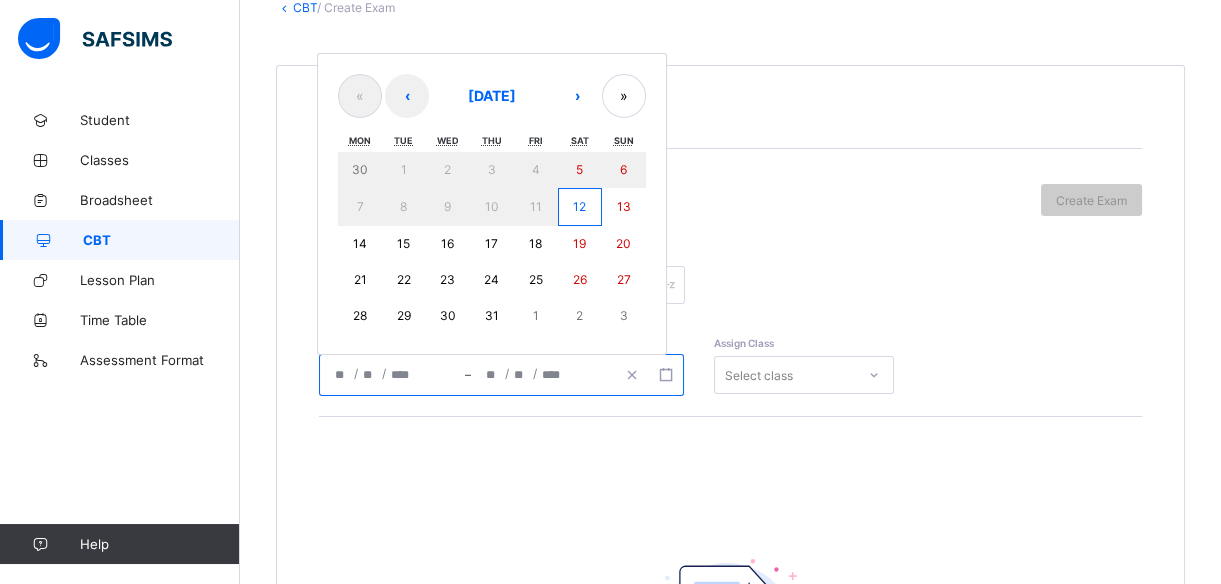 click on "15" at bounding box center [404, 244] 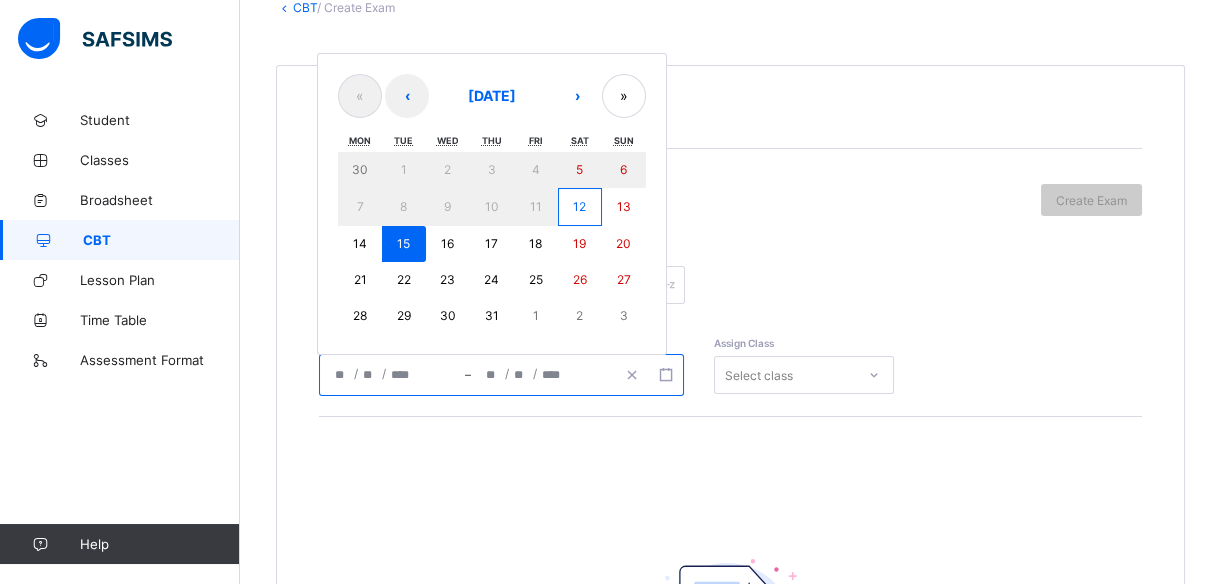 click on "15" at bounding box center (404, 244) 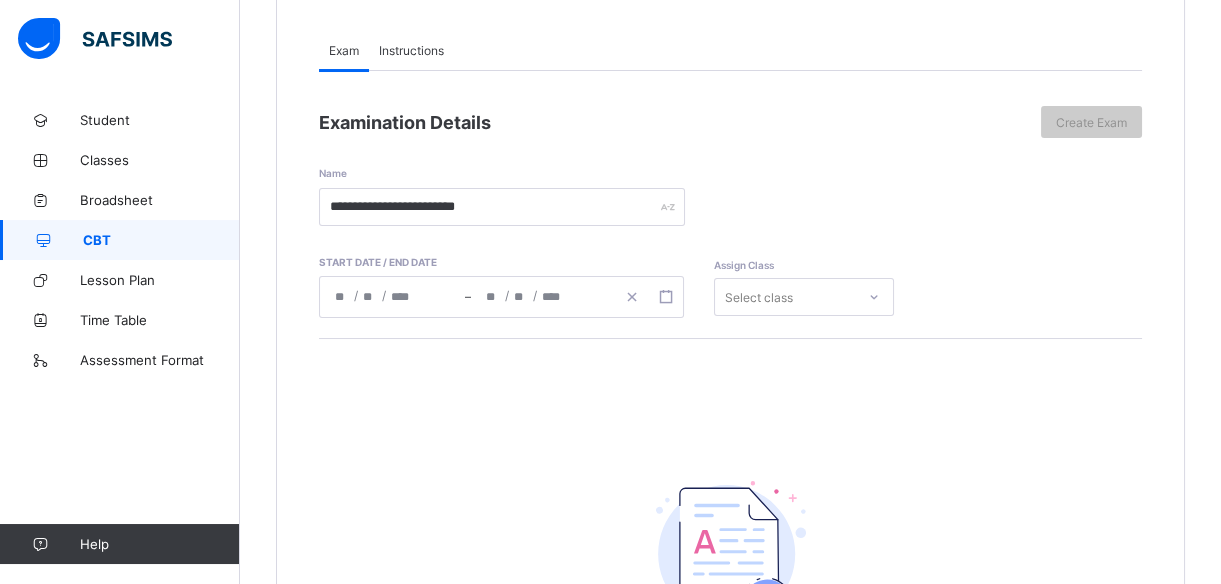 click on "Select class" at bounding box center (804, 297) 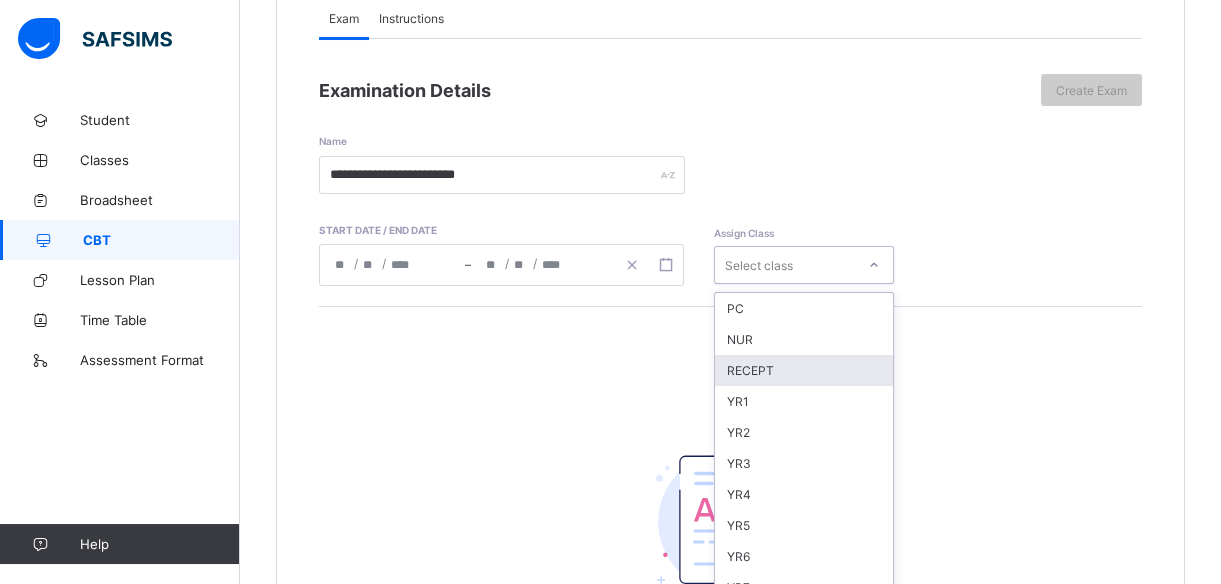 scroll, scrollTop: 257, scrollLeft: 0, axis: vertical 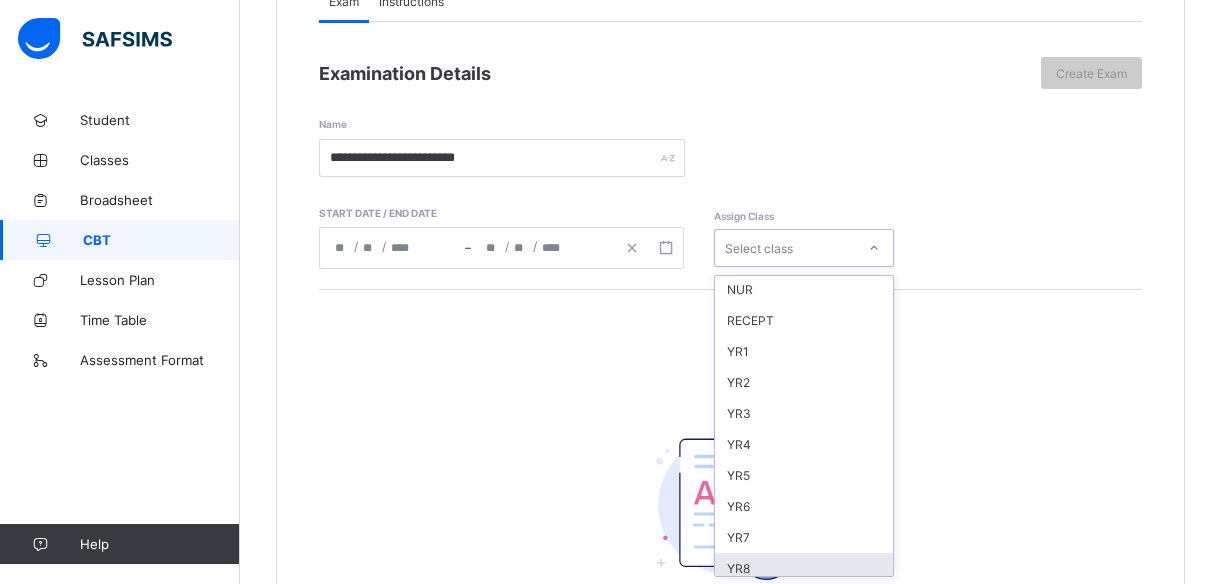 click on "YR8" at bounding box center [804, 568] 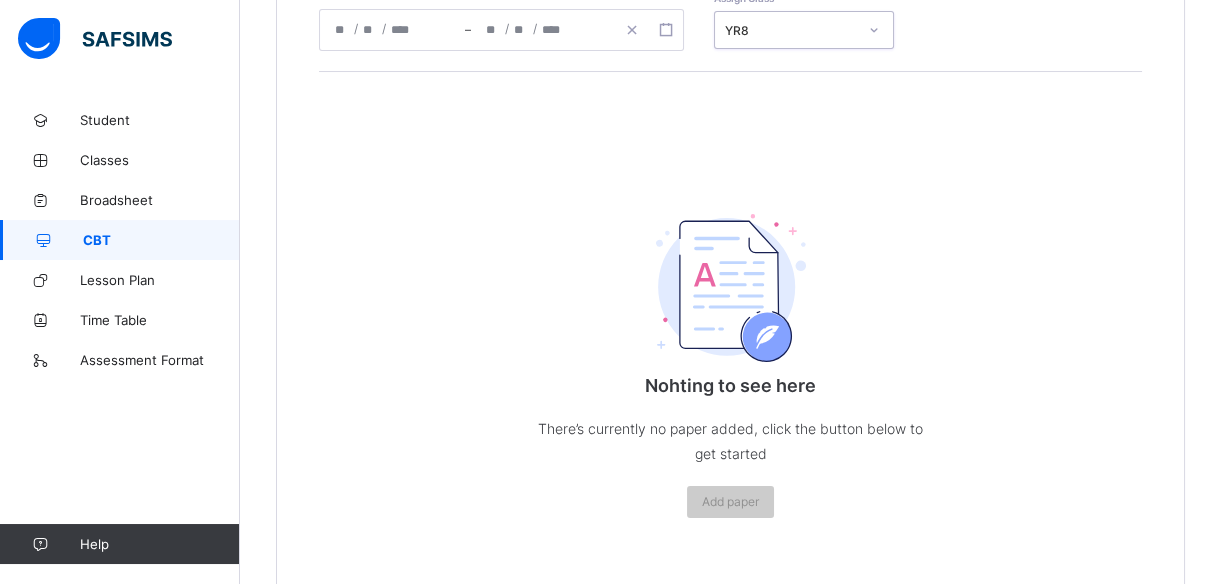 scroll, scrollTop: 0, scrollLeft: 0, axis: both 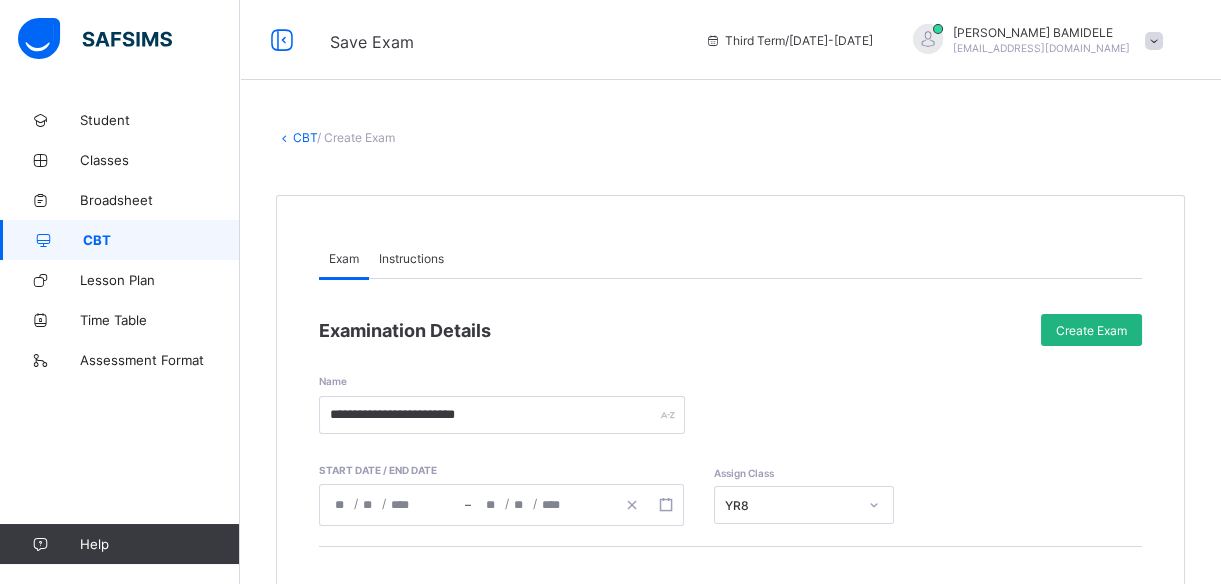 click on "Create Exam" at bounding box center [1091, 330] 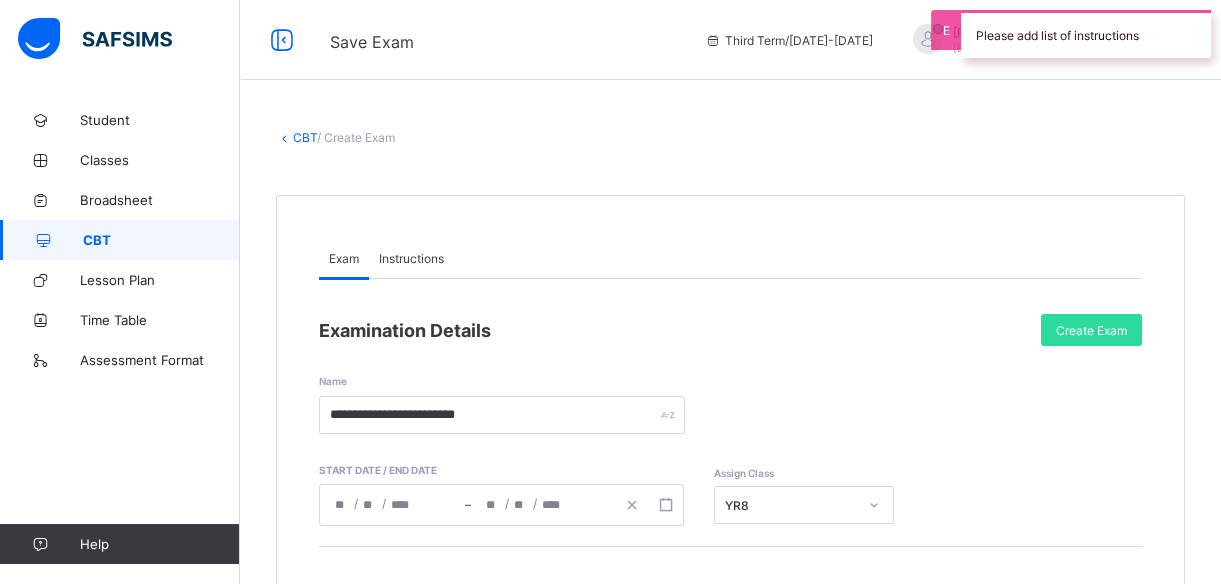 click on "Instructions" at bounding box center (411, 258) 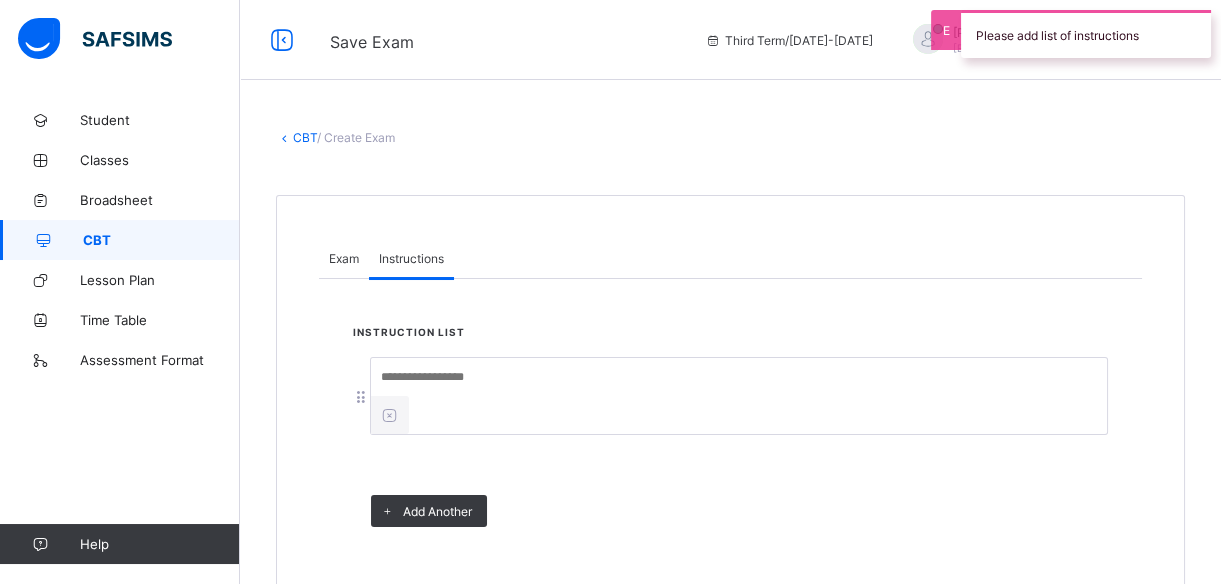 click at bounding box center (721, 377) 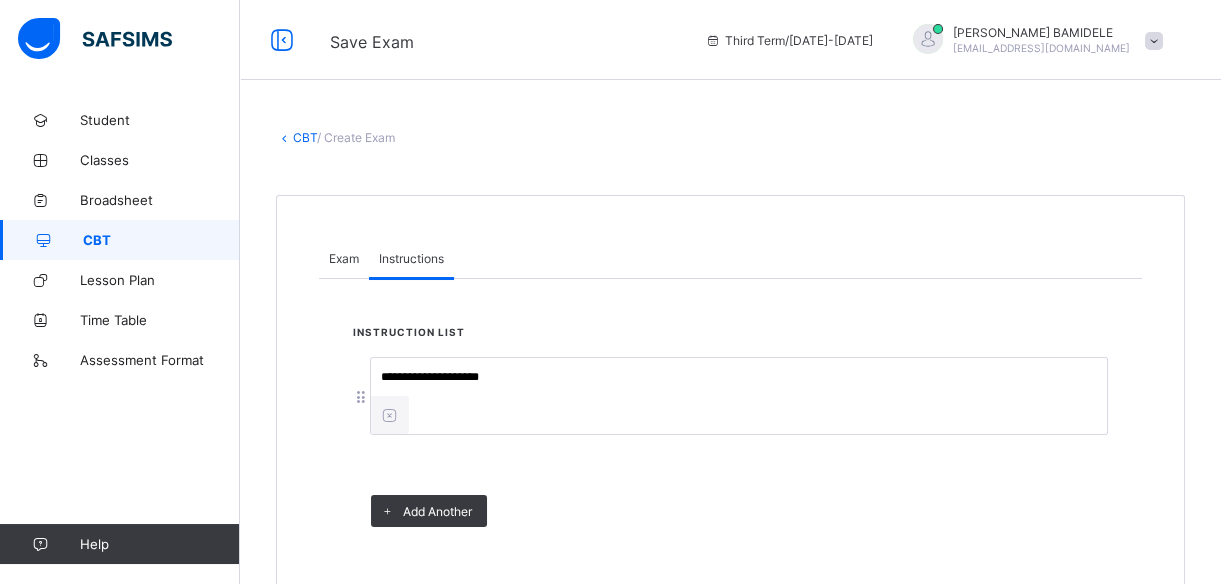 click on "**********" at bounding box center [721, 377] 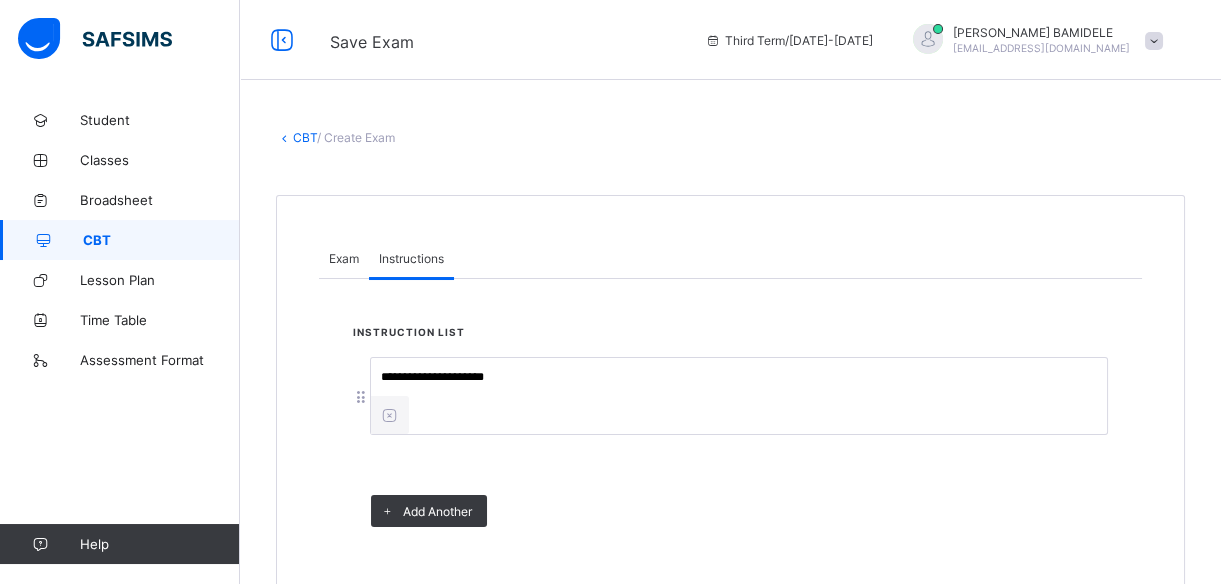 click on "**********" at bounding box center (721, 377) 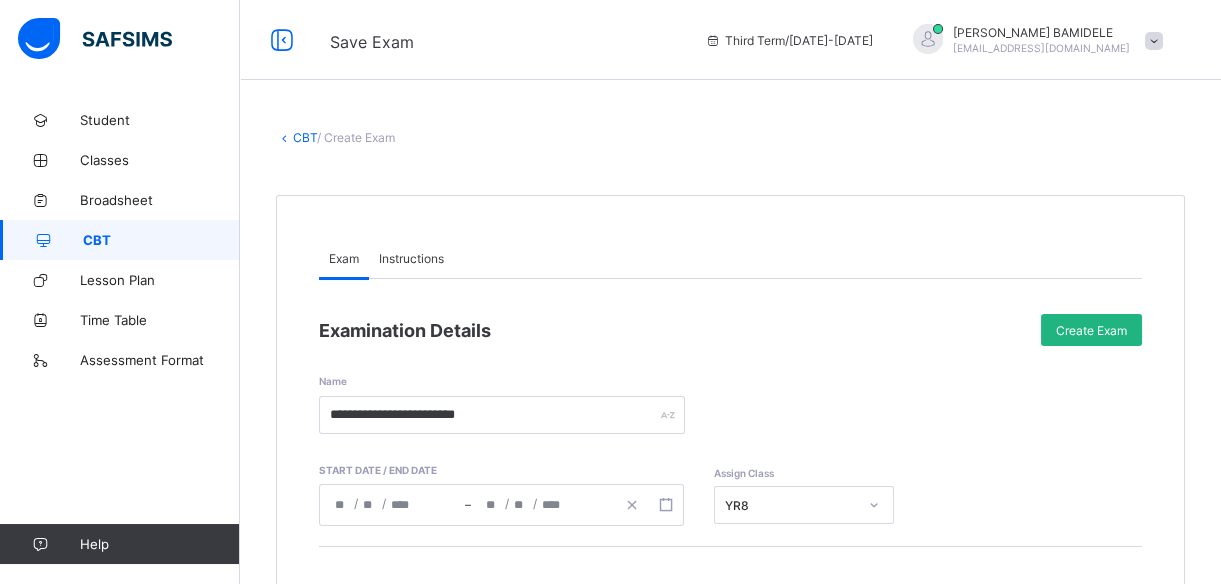 click on "Create Exam" at bounding box center (1091, 330) 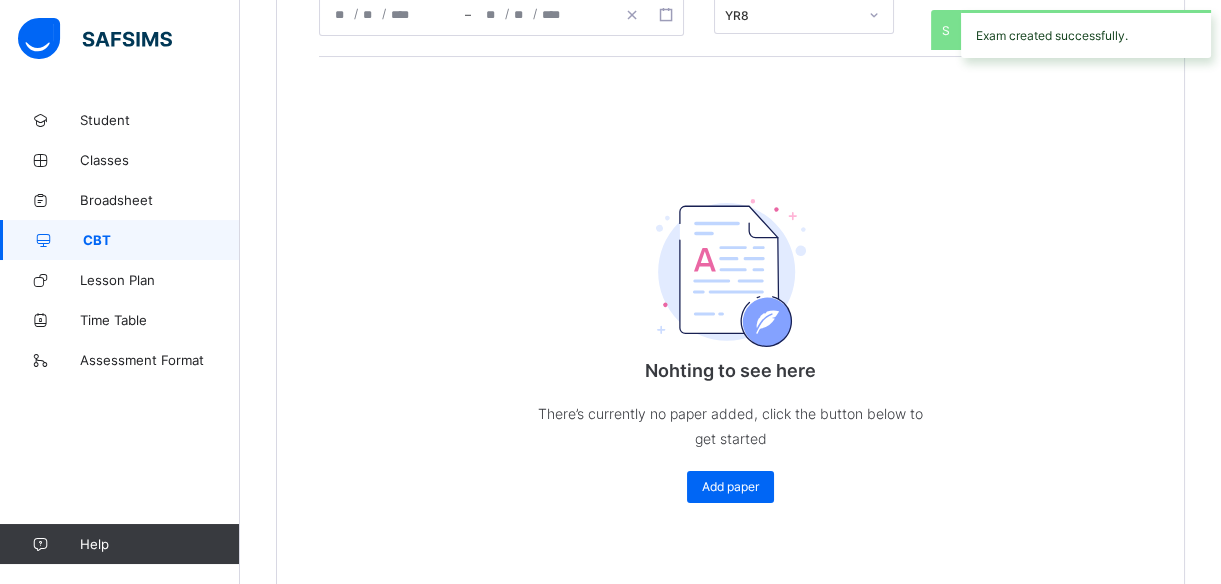scroll, scrollTop: 532, scrollLeft: 0, axis: vertical 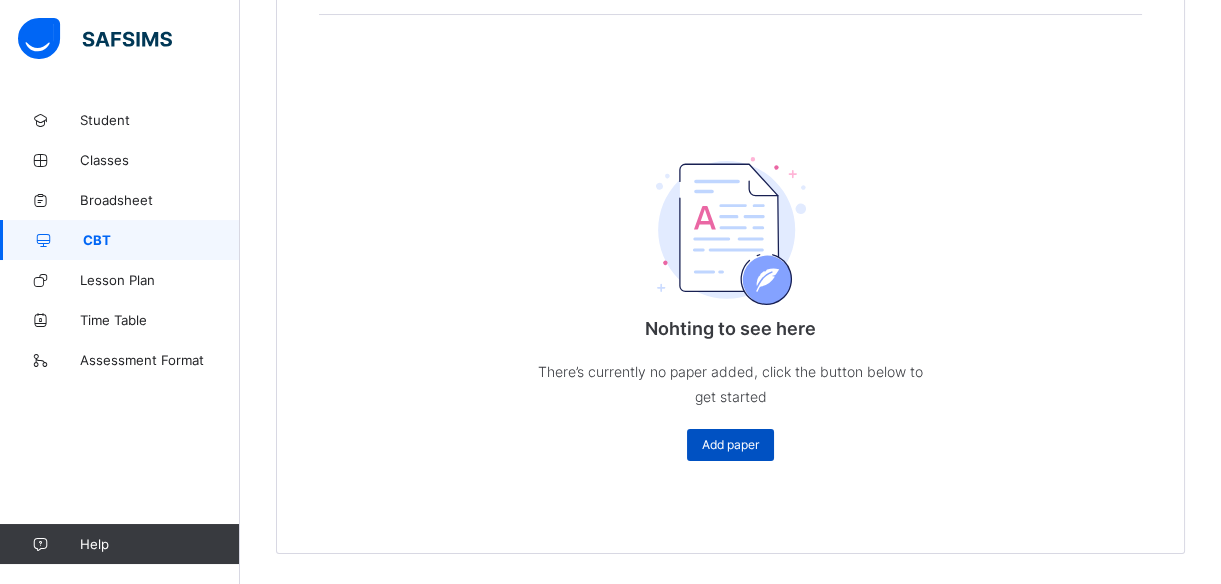 click on "Add paper" at bounding box center (730, 444) 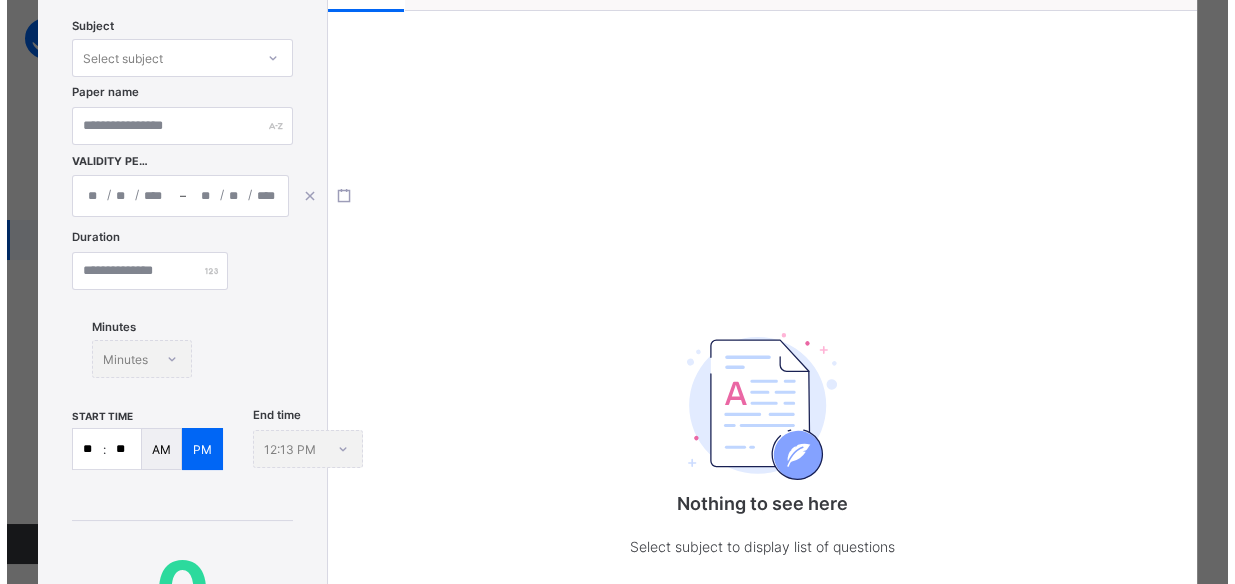 scroll, scrollTop: 106, scrollLeft: 0, axis: vertical 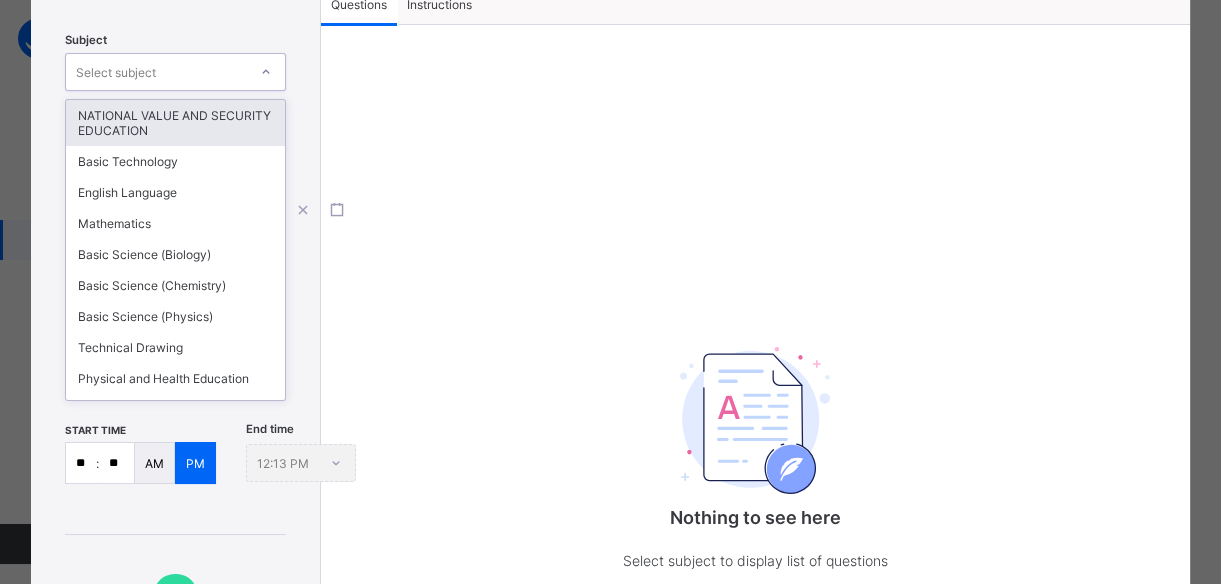 click on "Select subject" at bounding box center (156, 72) 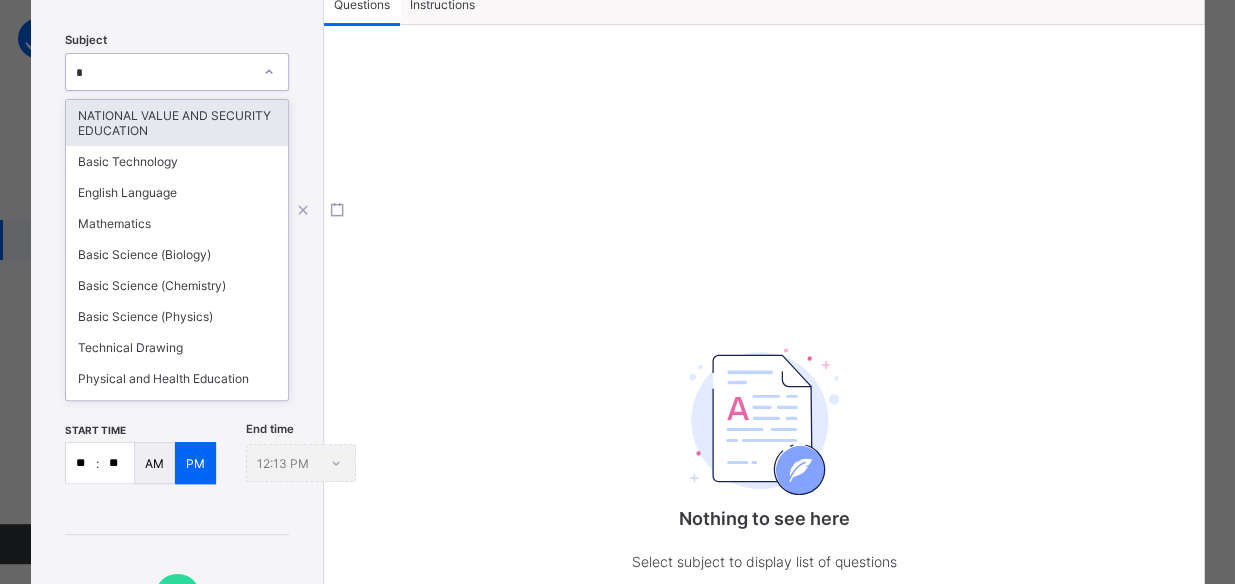 type on "**" 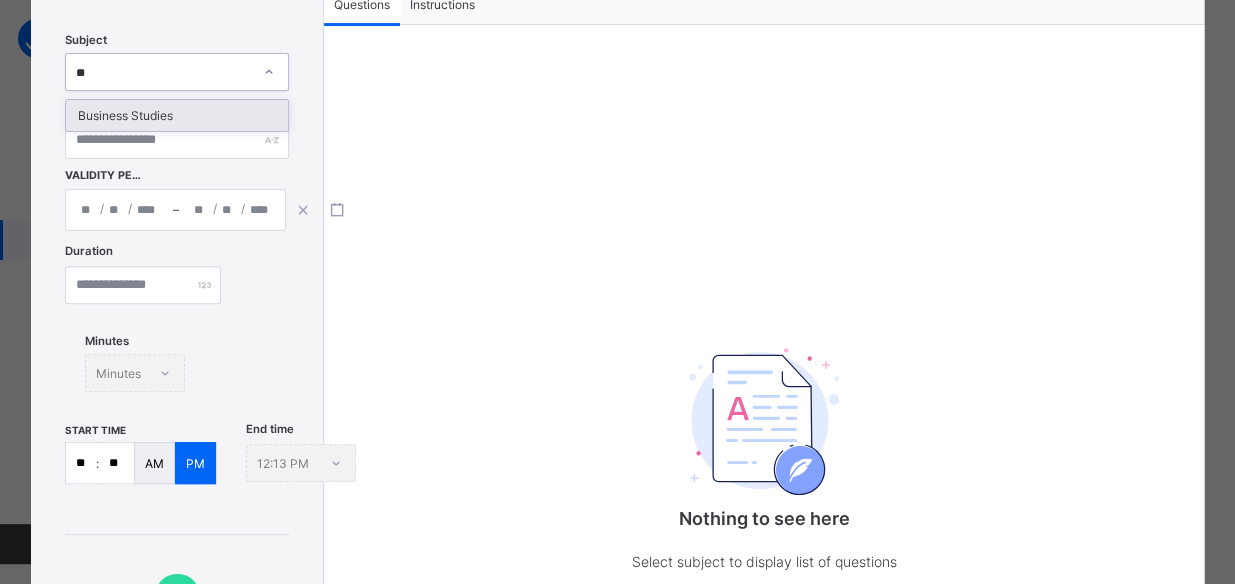click on "Business Studies" at bounding box center (177, 115) 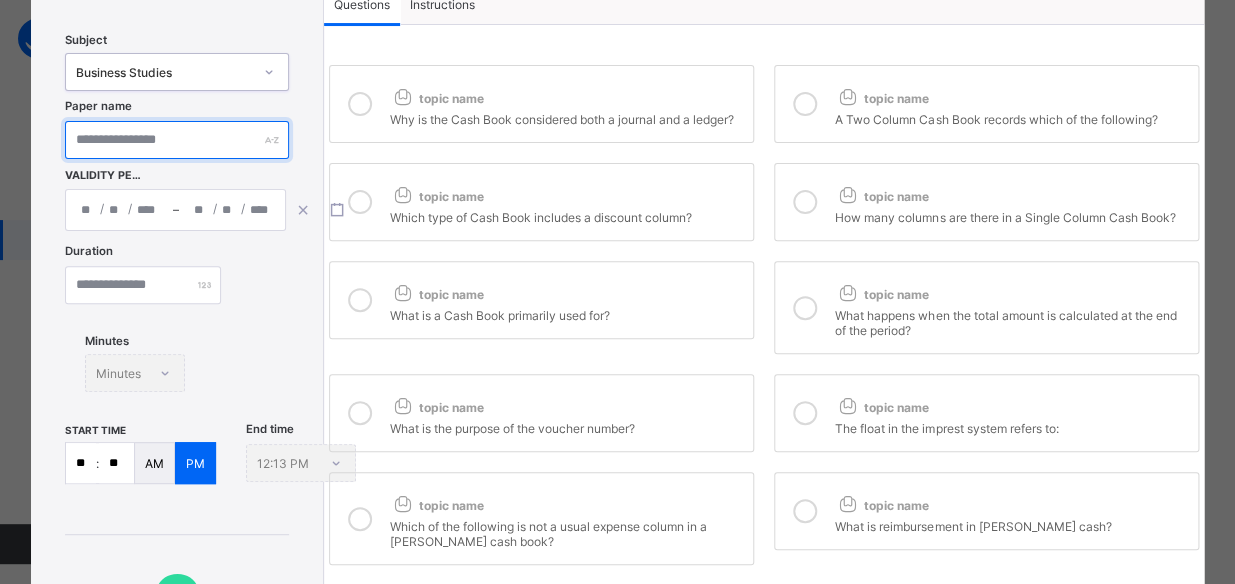 click at bounding box center (177, 140) 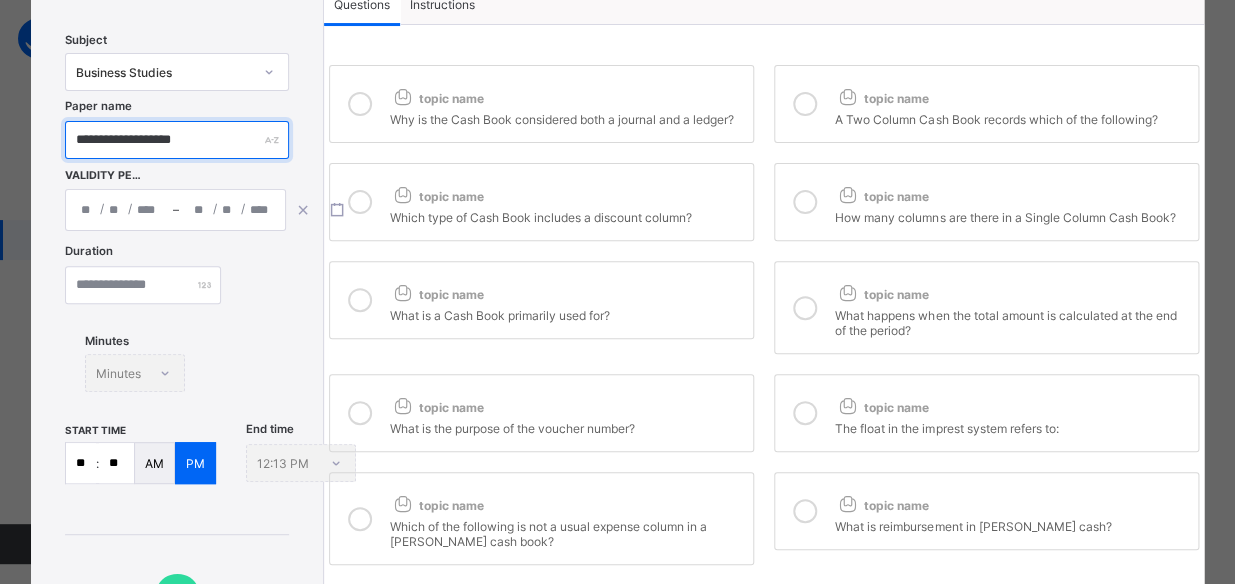 type on "**********" 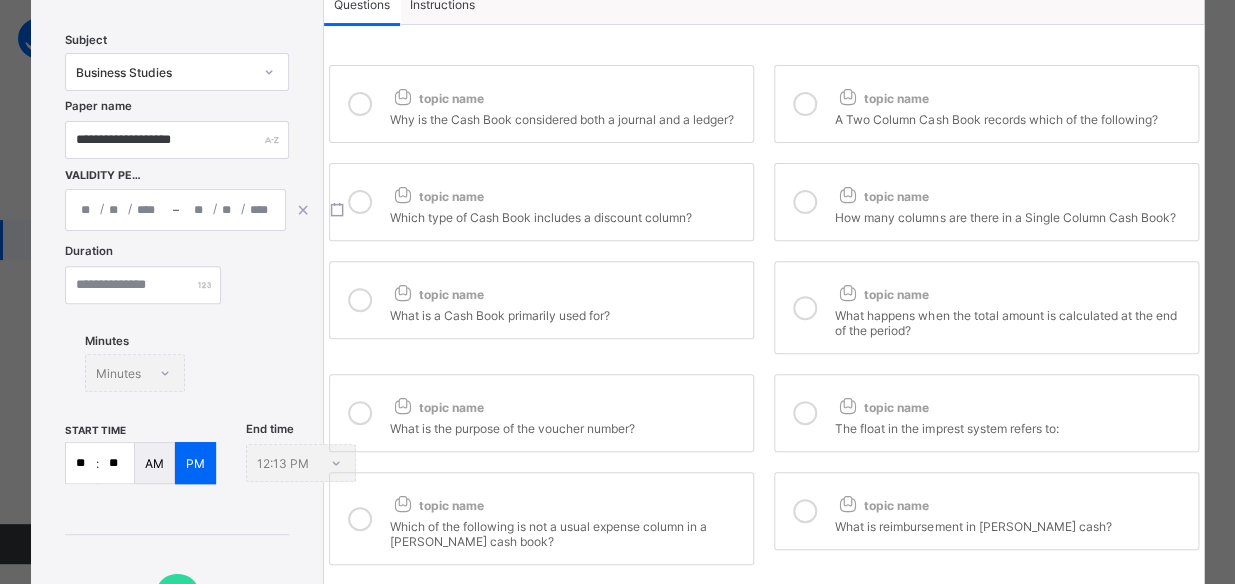 click on "/ / – / /" at bounding box center [175, 210] 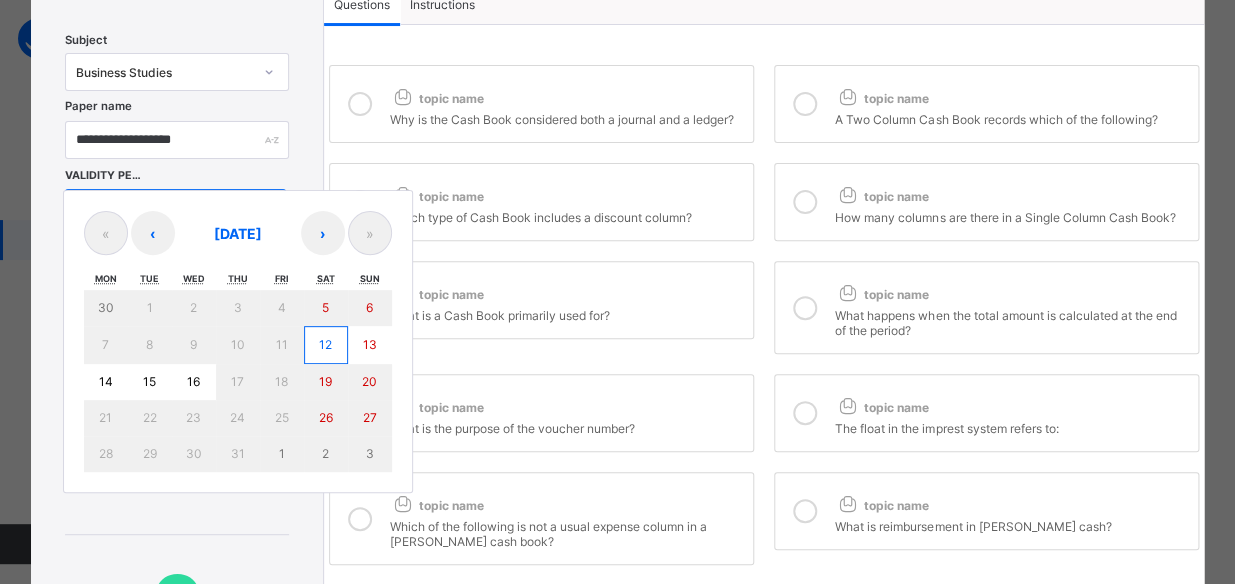 click on "15" at bounding box center (150, 382) 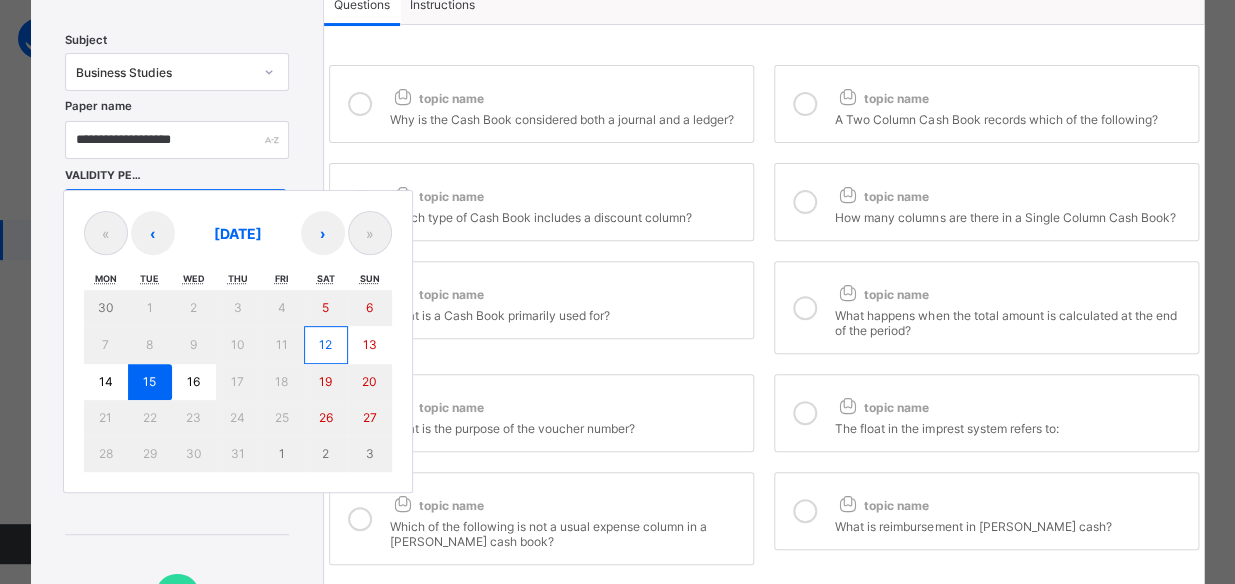click on "15" at bounding box center [150, 382] 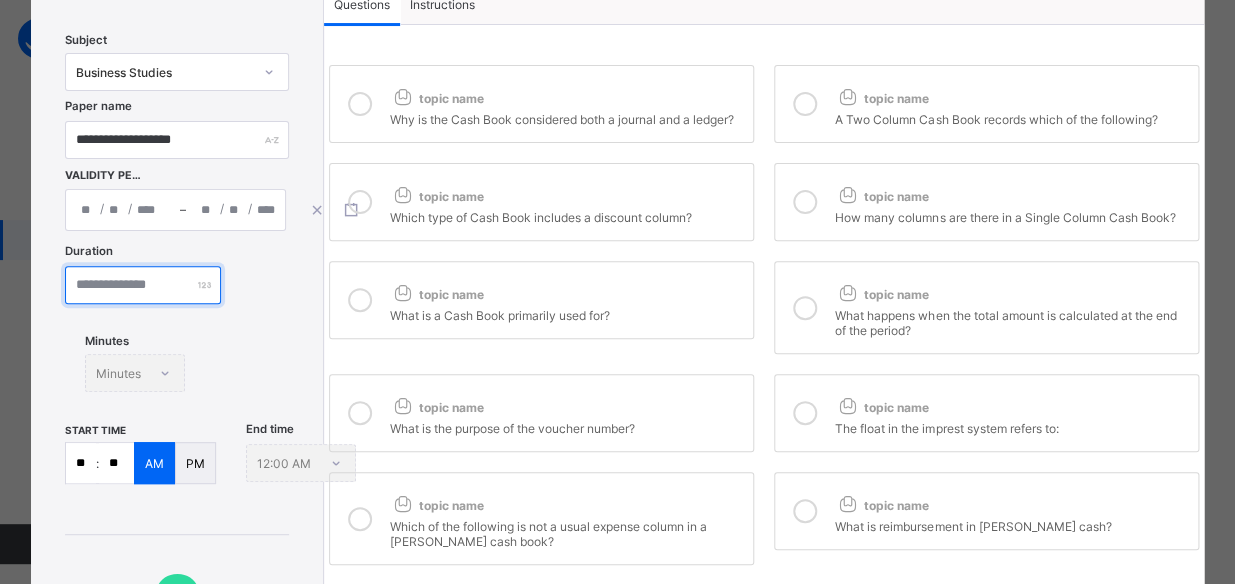 click at bounding box center (143, 285) 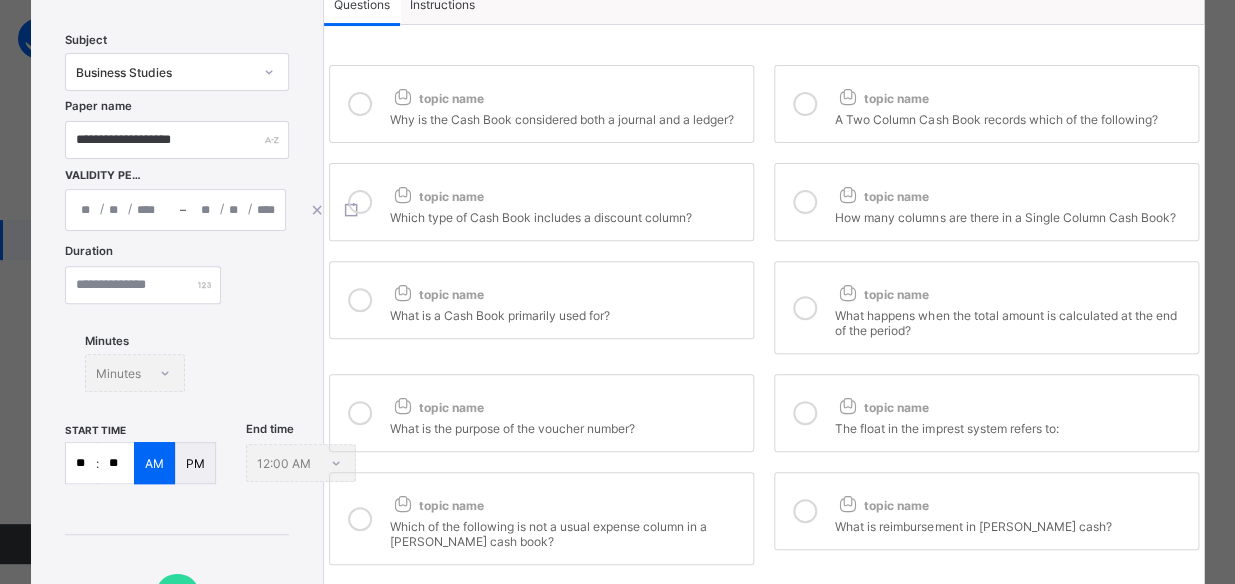 click on "**" at bounding box center (81, 463) 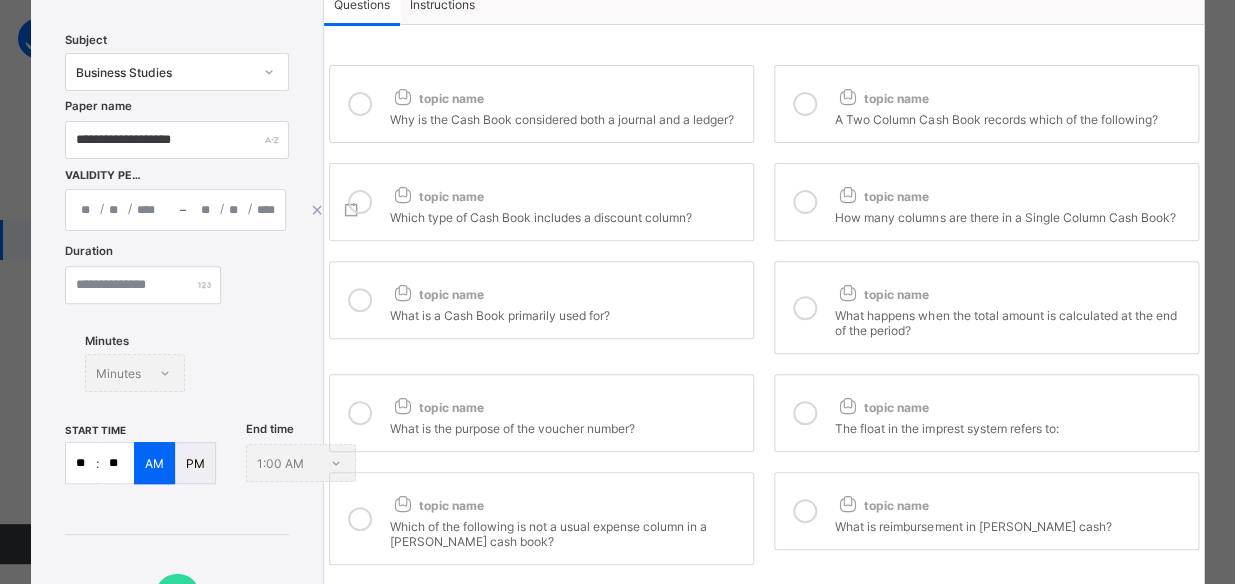 click on "**" at bounding box center [81, 463] 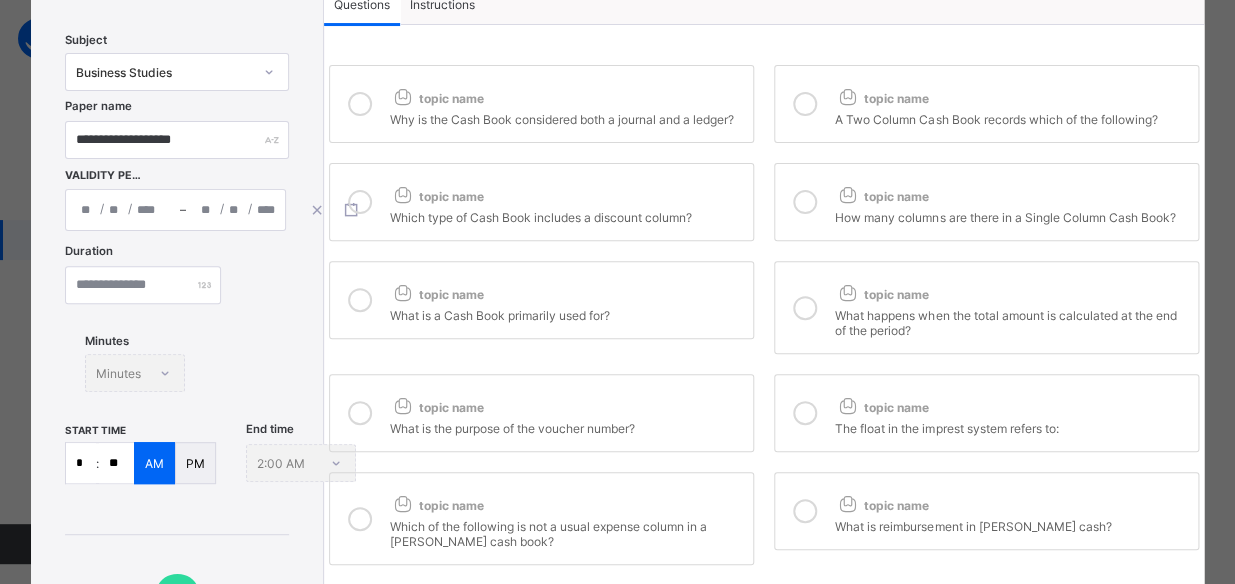type on "**" 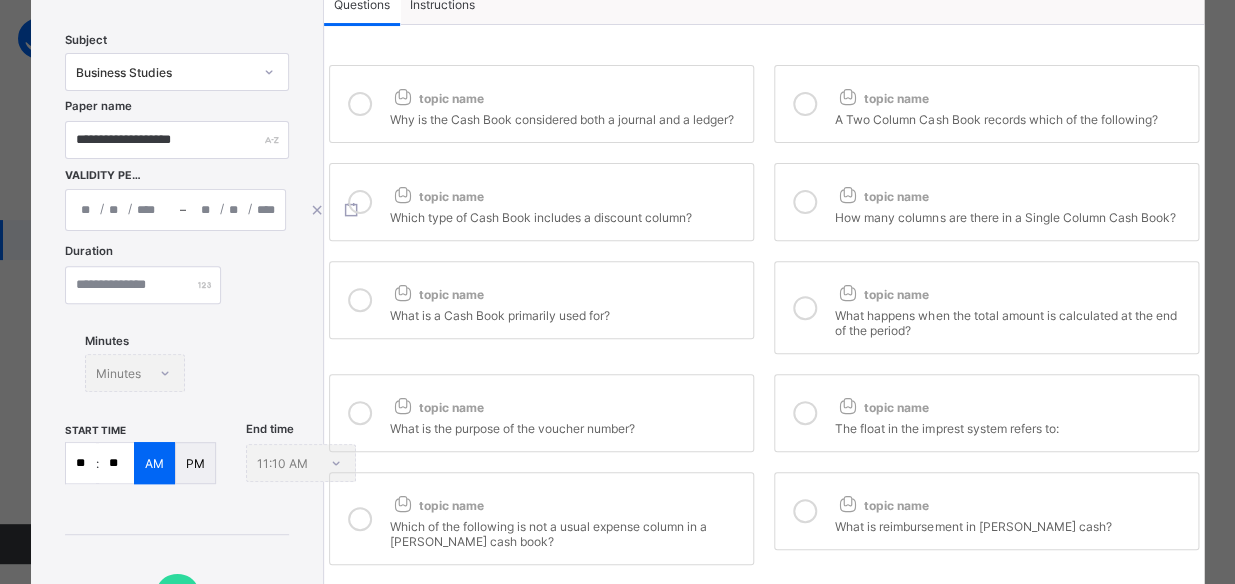 type on "**" 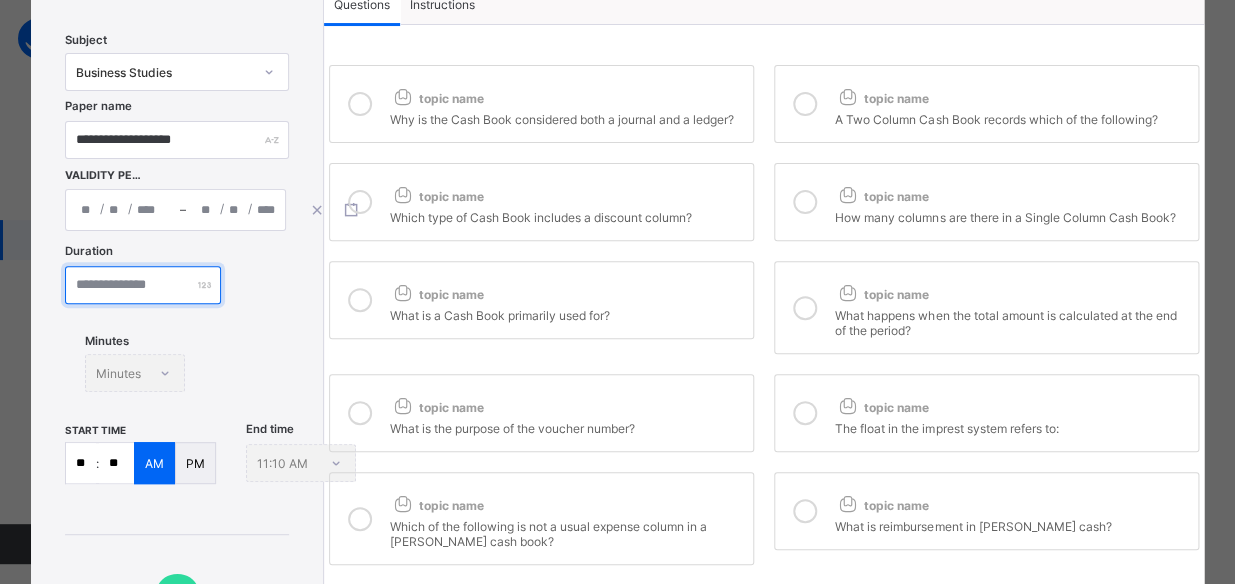 click on "**" at bounding box center [143, 285] 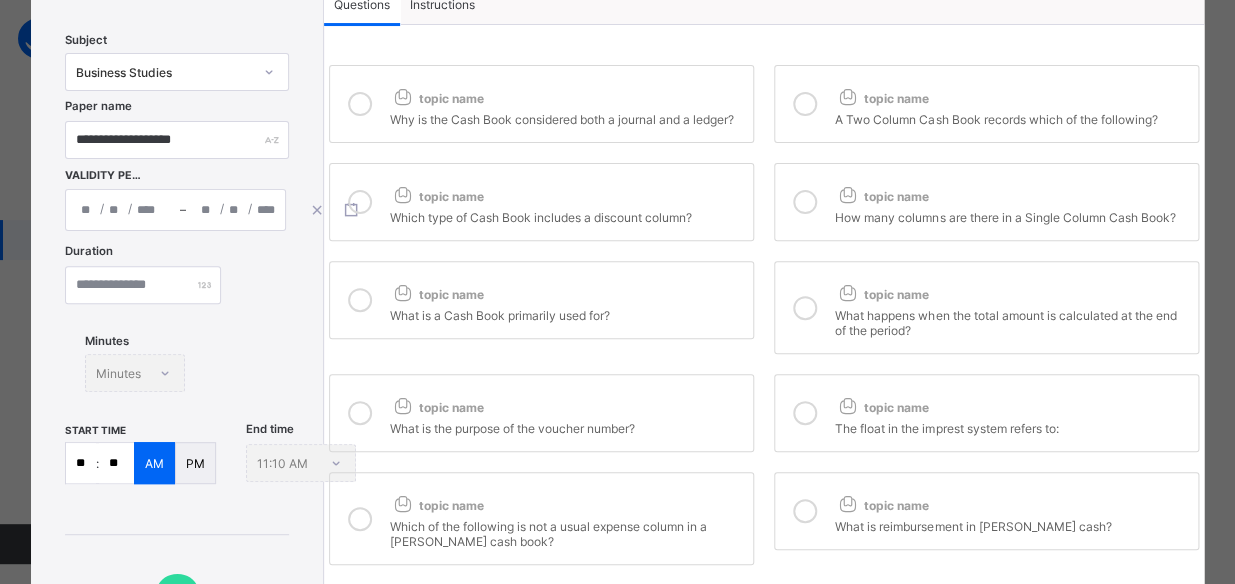 click on "start time ** : ** AM PM End time 11:10 AM" at bounding box center (177, 453) 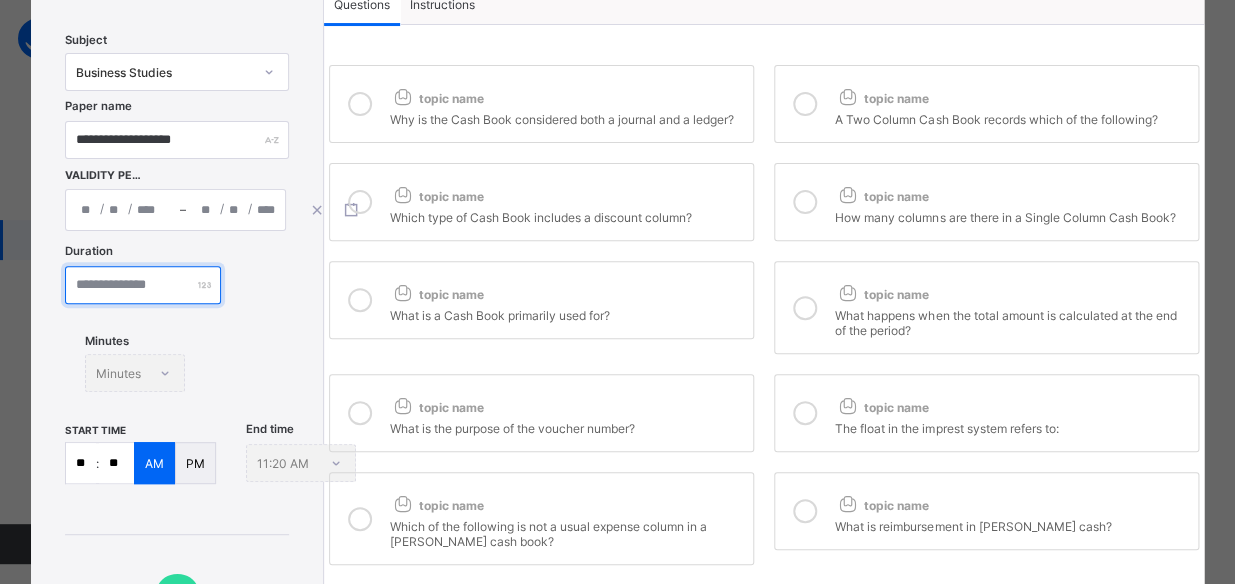 click on "**" at bounding box center [143, 285] 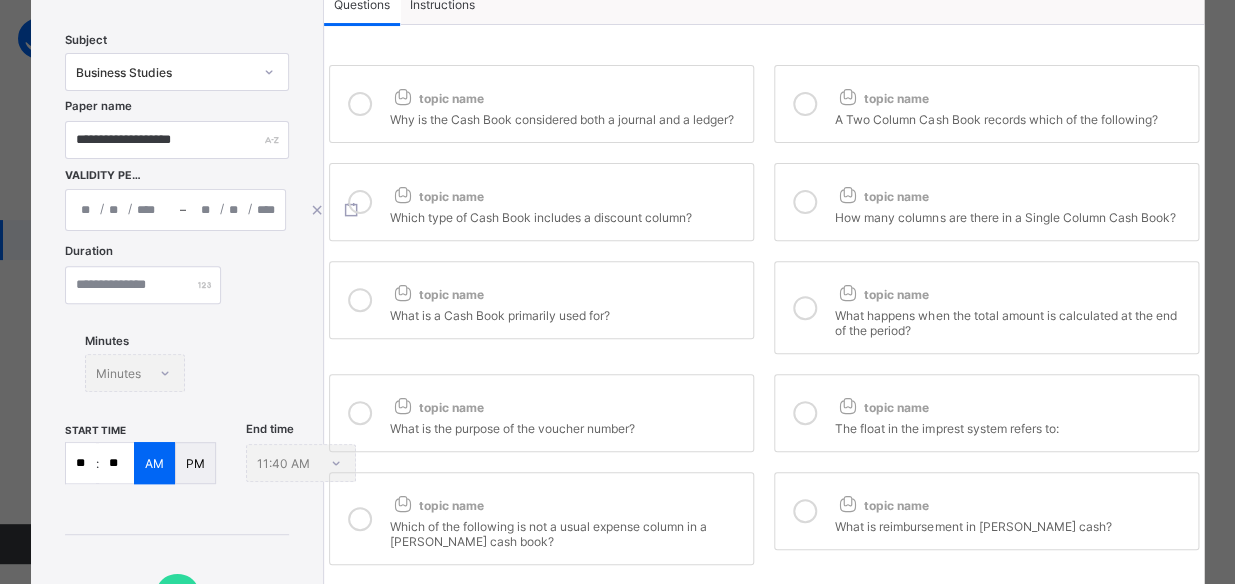 click on "Duration ** Minutes Minutes" at bounding box center [177, 334] 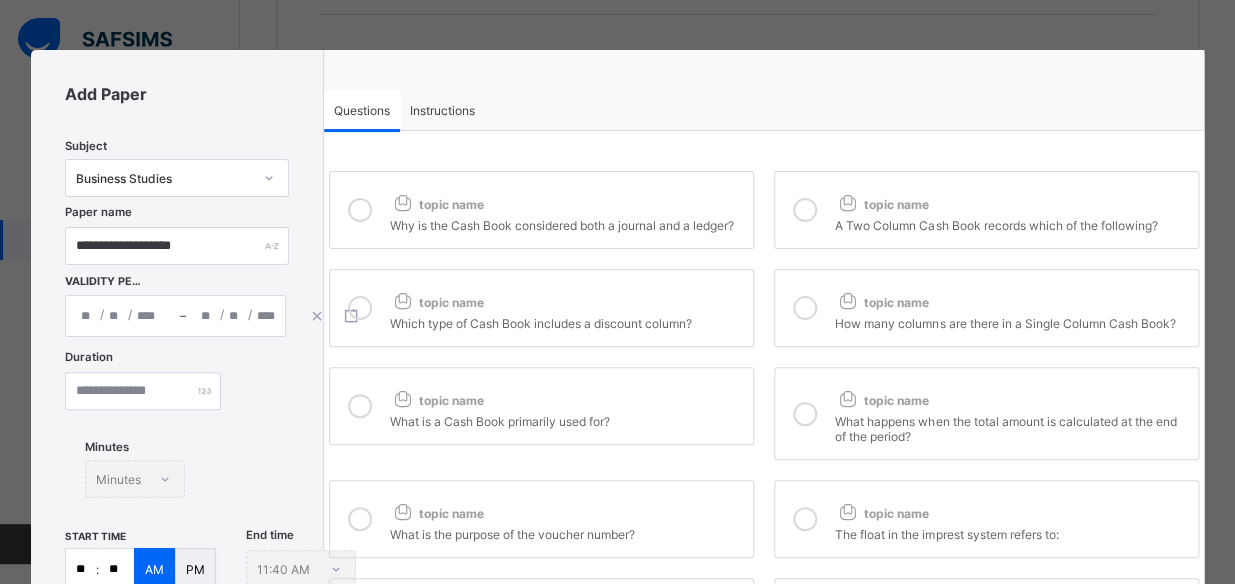 scroll, scrollTop: 0, scrollLeft: 0, axis: both 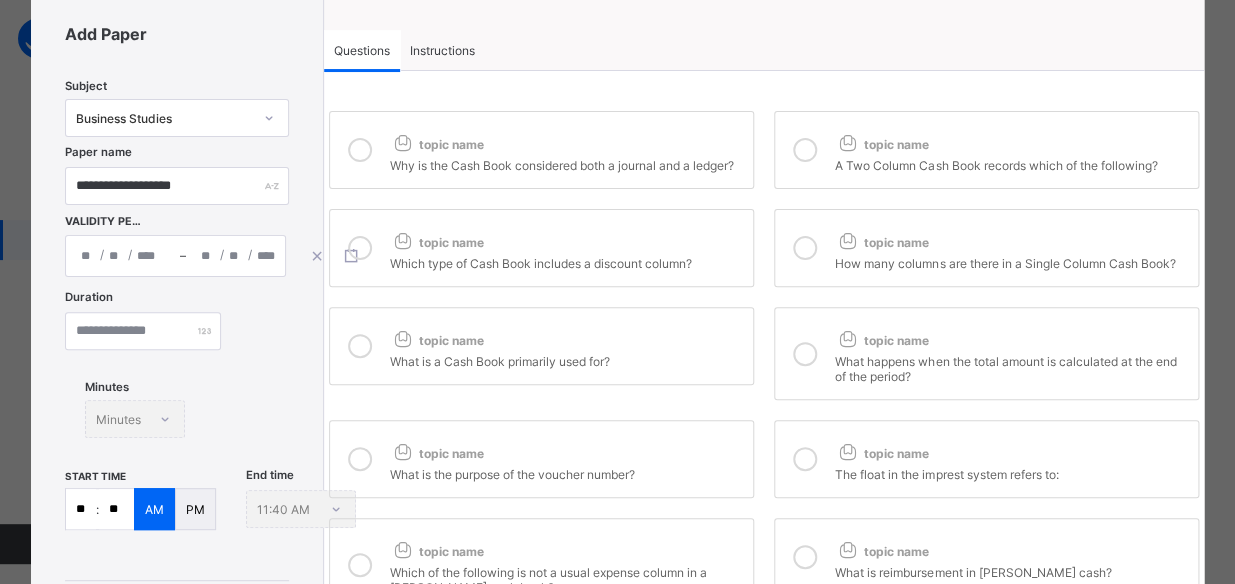 click on "topic name" at bounding box center [566, 336] 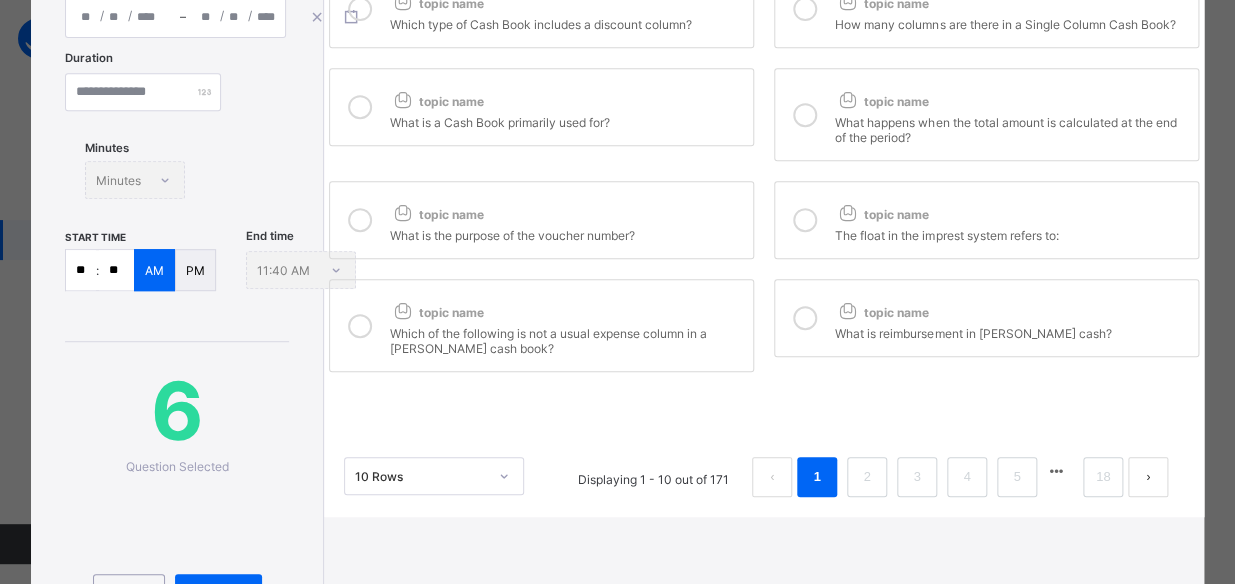 scroll, scrollTop: 309, scrollLeft: 0, axis: vertical 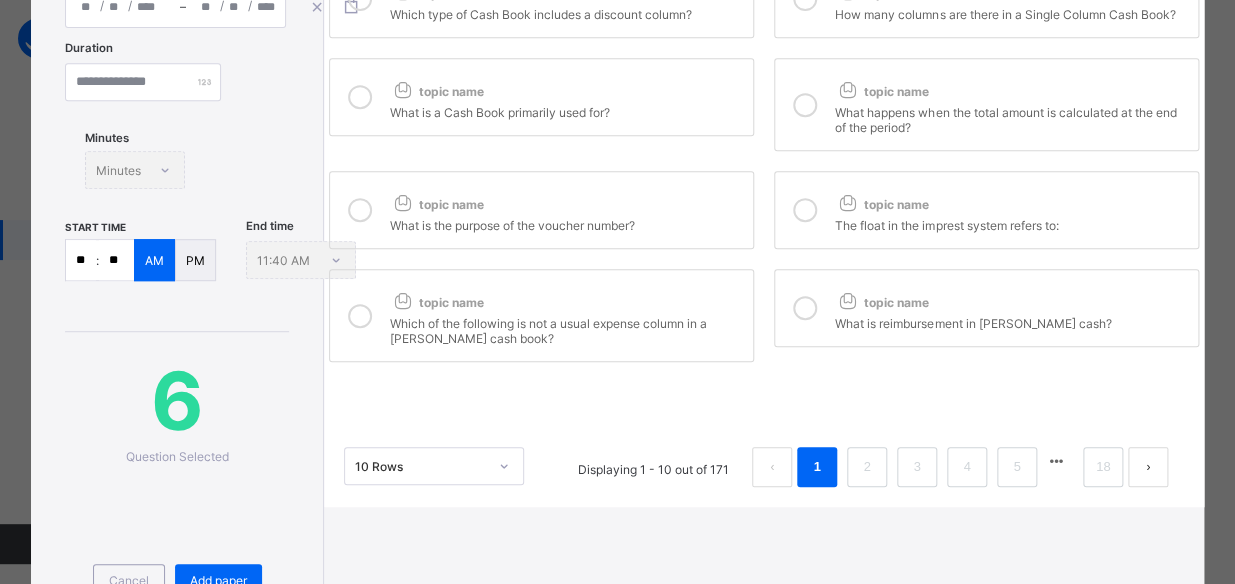 click on "What is the purpose of the voucher number?" at bounding box center (566, 223) 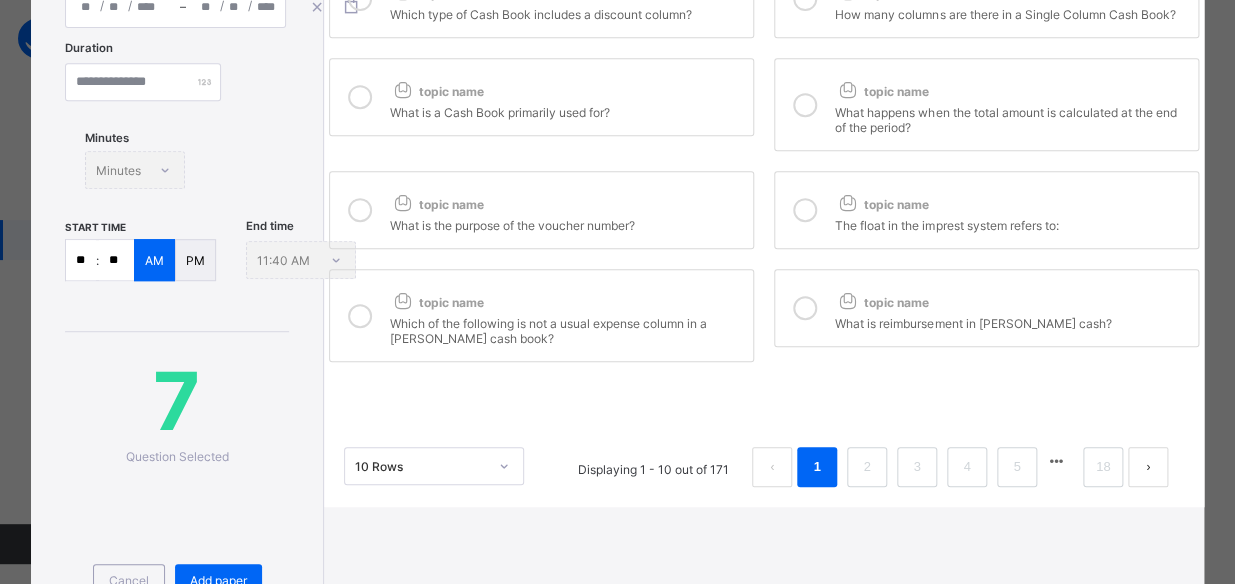 click on "topic name" at bounding box center [1011, 200] 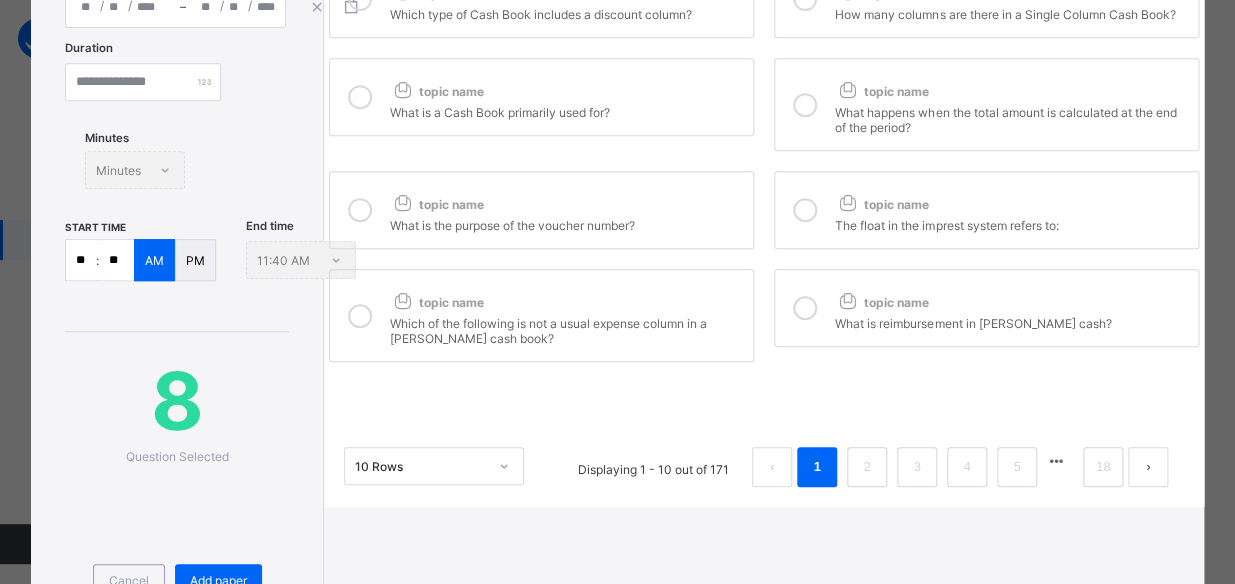 click on "Which of the following is not a usual expense column in a [PERSON_NAME] cash book?" at bounding box center (566, 328) 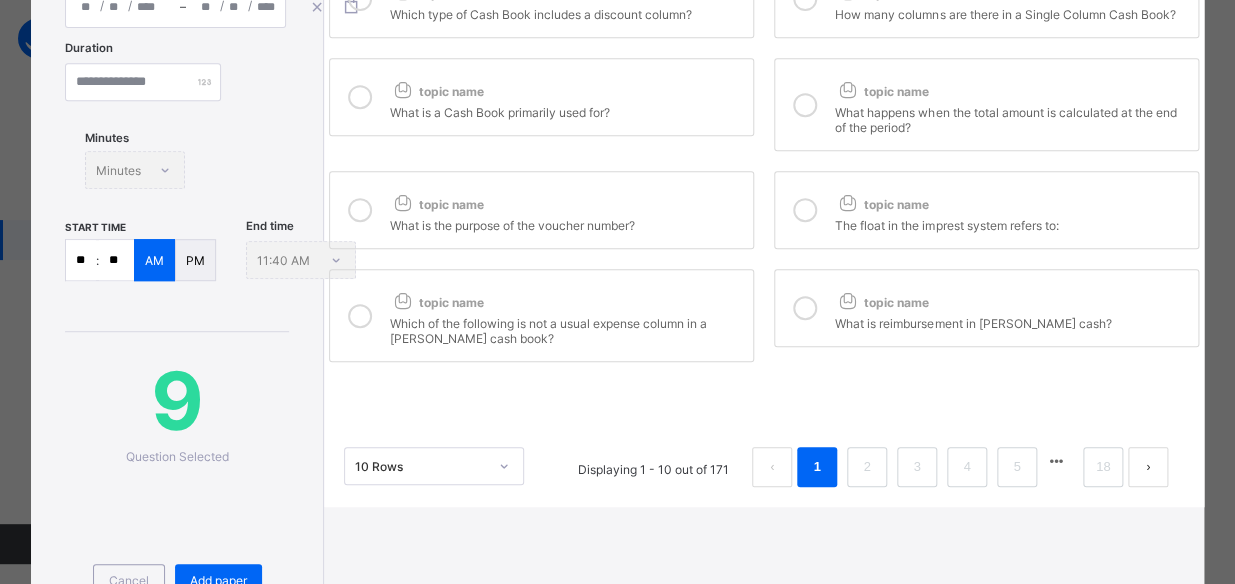 click on "topic name" at bounding box center (881, 302) 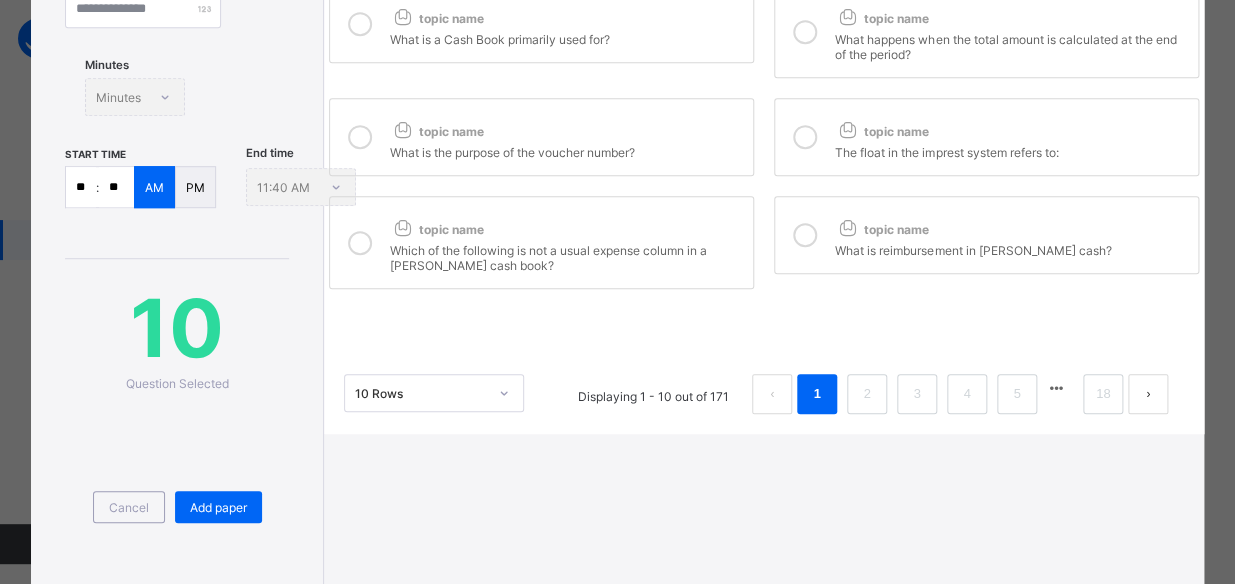 scroll, scrollTop: 424, scrollLeft: 0, axis: vertical 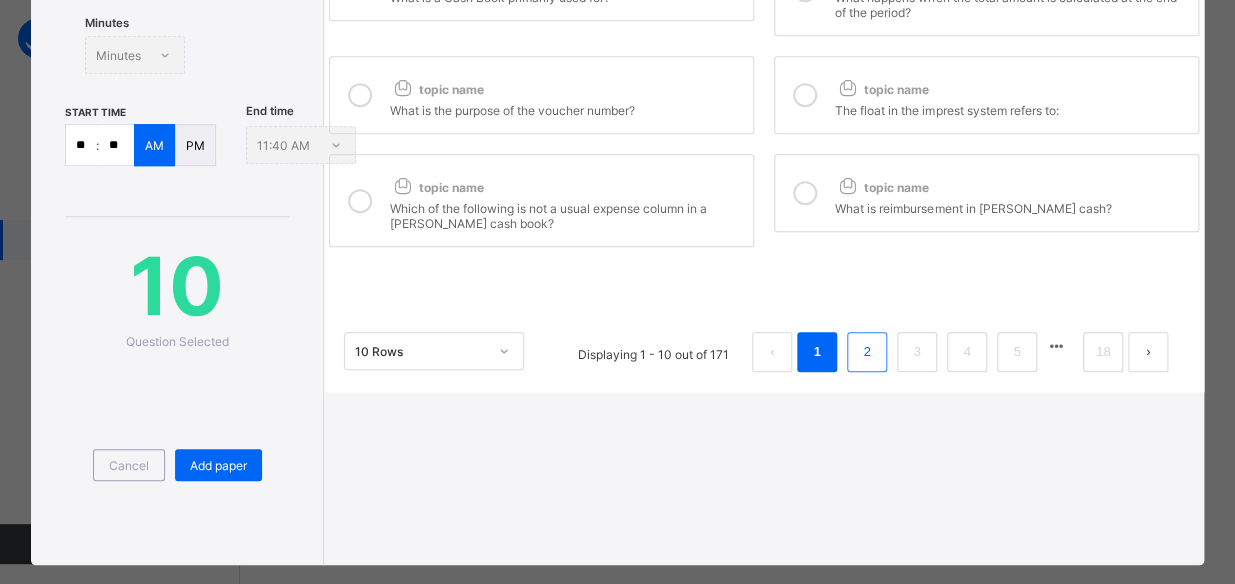 click on "2" at bounding box center [867, 352] 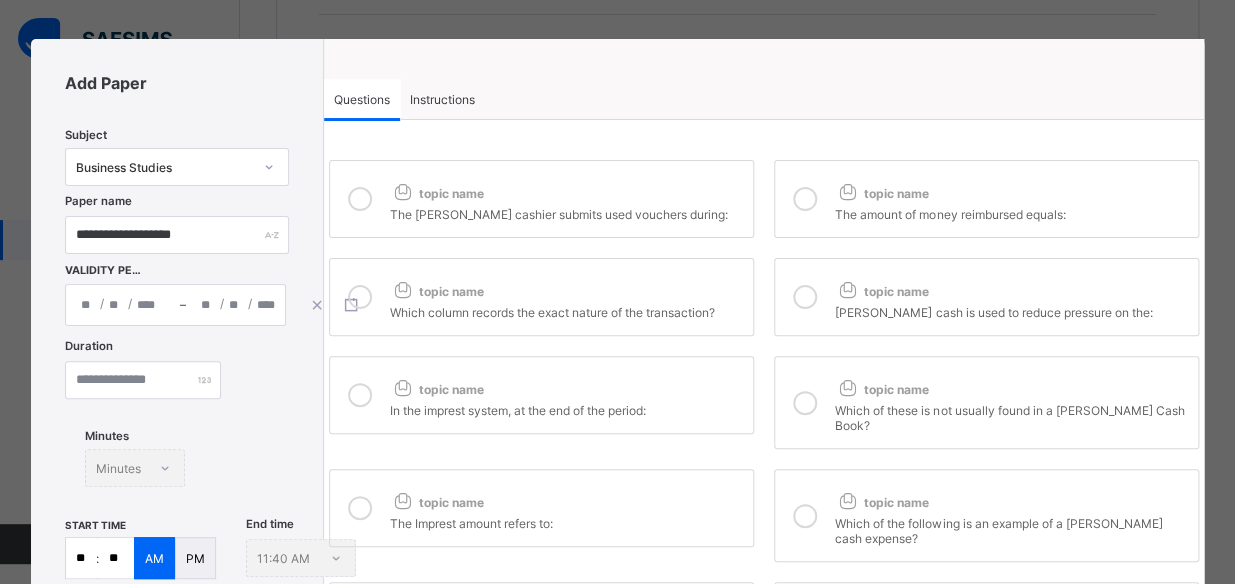 scroll, scrollTop: 15, scrollLeft: 0, axis: vertical 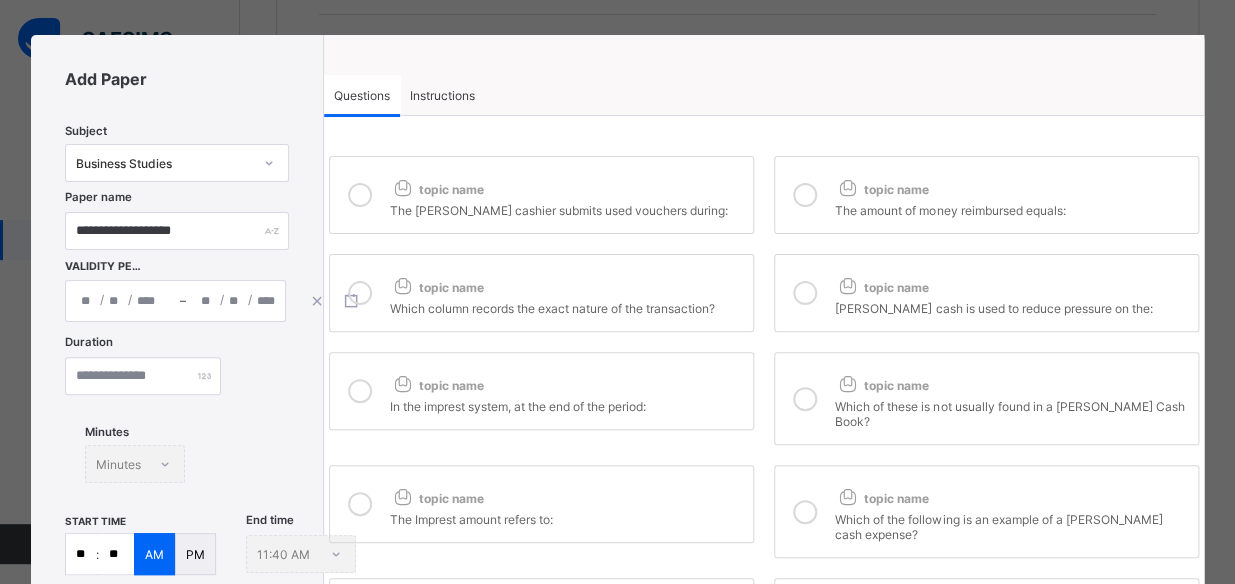 click on "topic name" at bounding box center (566, 185) 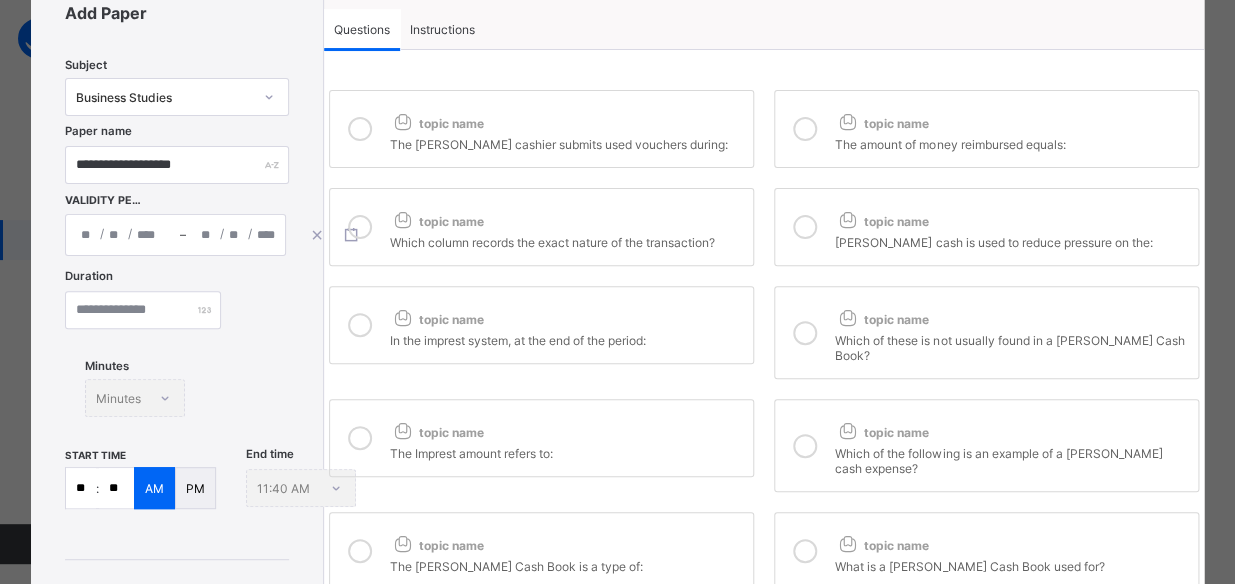 scroll, scrollTop: 136, scrollLeft: 0, axis: vertical 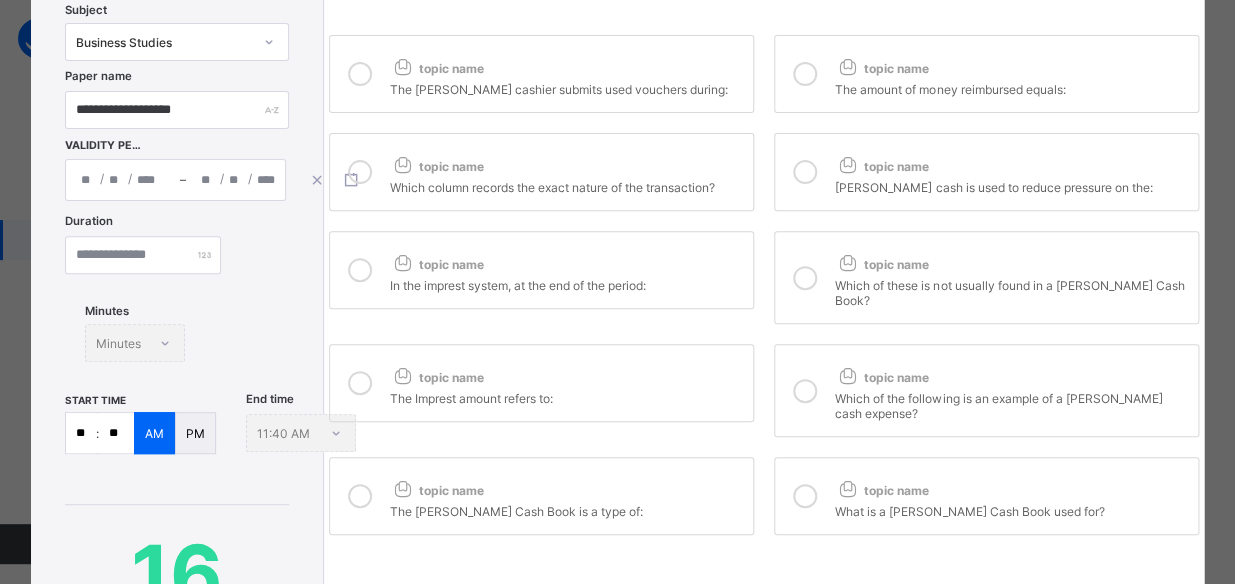 click on "The Imprest amount refers to:" at bounding box center (566, 396) 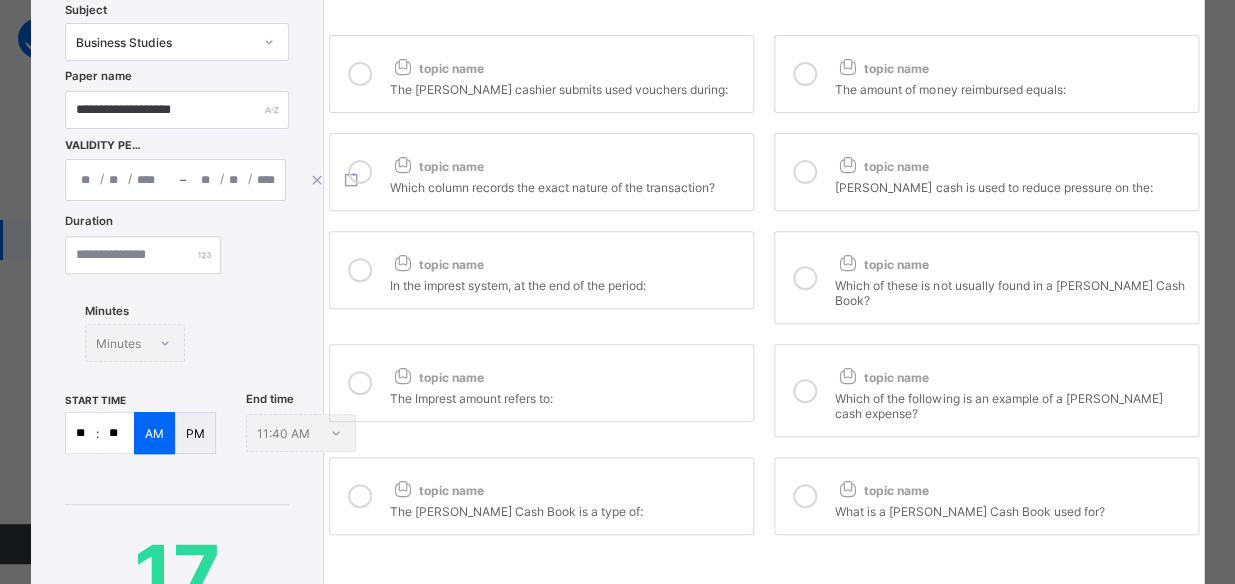 click on "topic name" at bounding box center [881, 377] 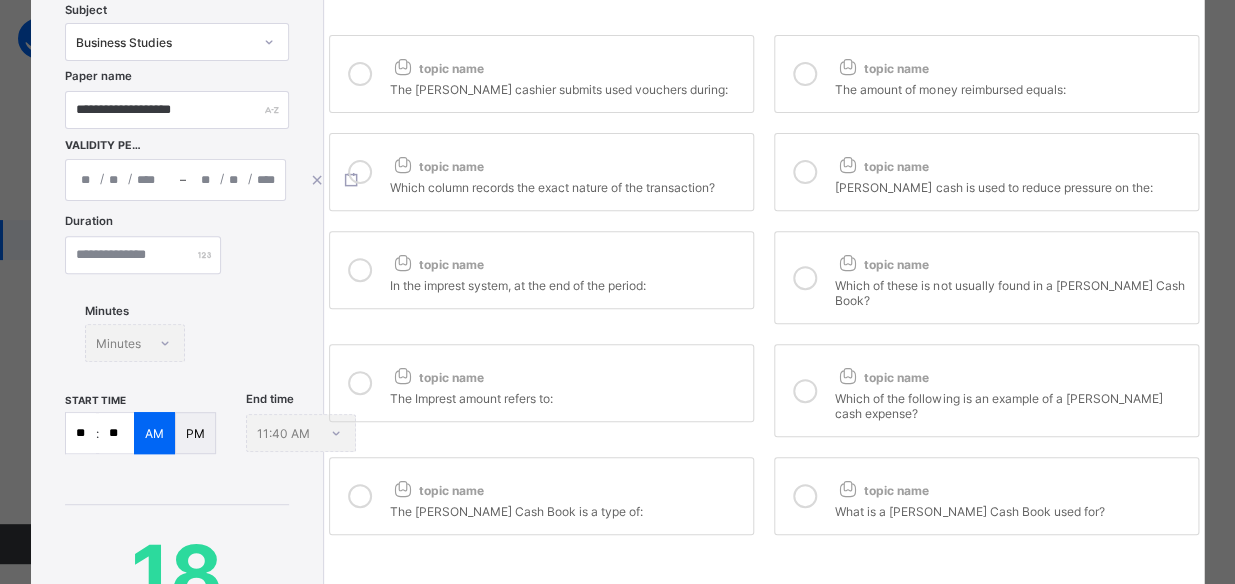 scroll, scrollTop: 139, scrollLeft: 0, axis: vertical 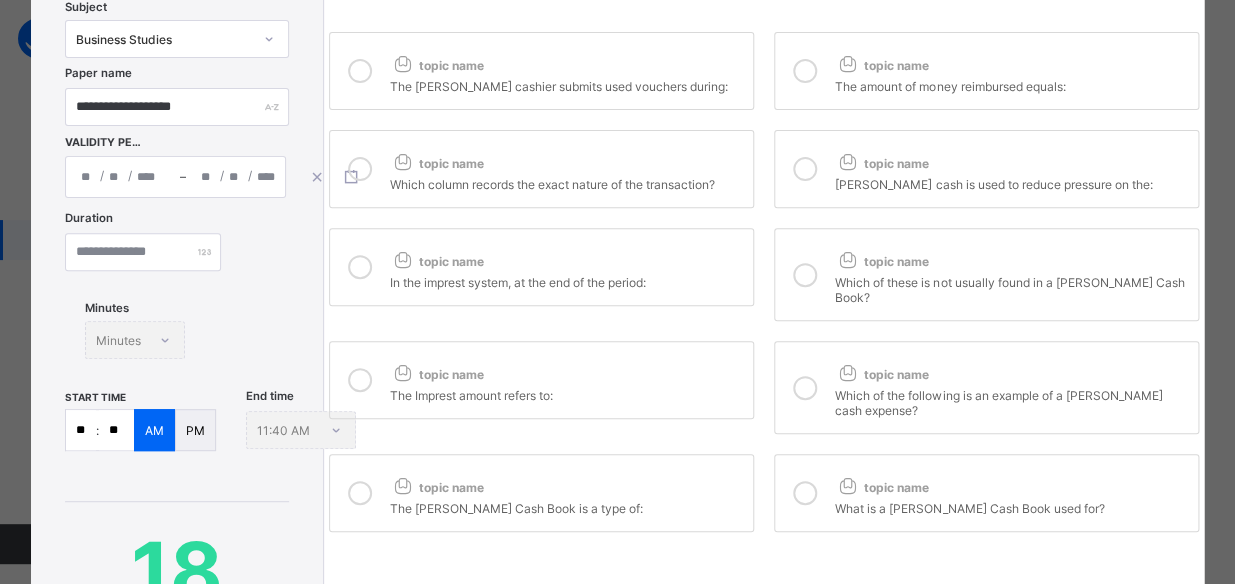 click on "topic name" at bounding box center (566, 483) 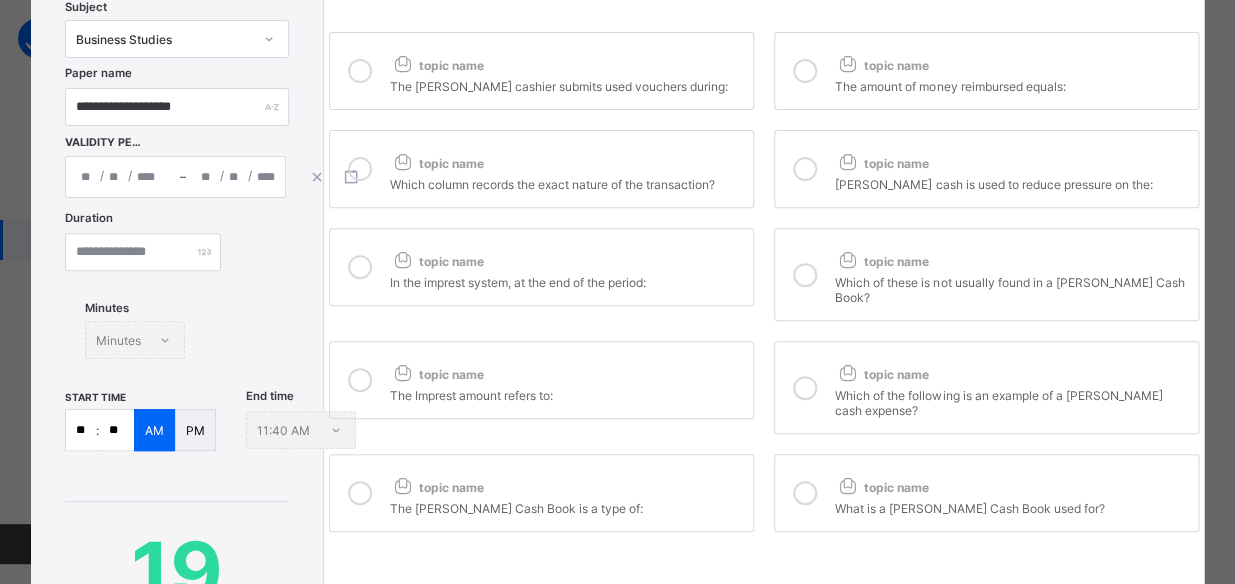 click on "topic name   What is a [PERSON_NAME] Cash Book used for?" at bounding box center [986, 493] 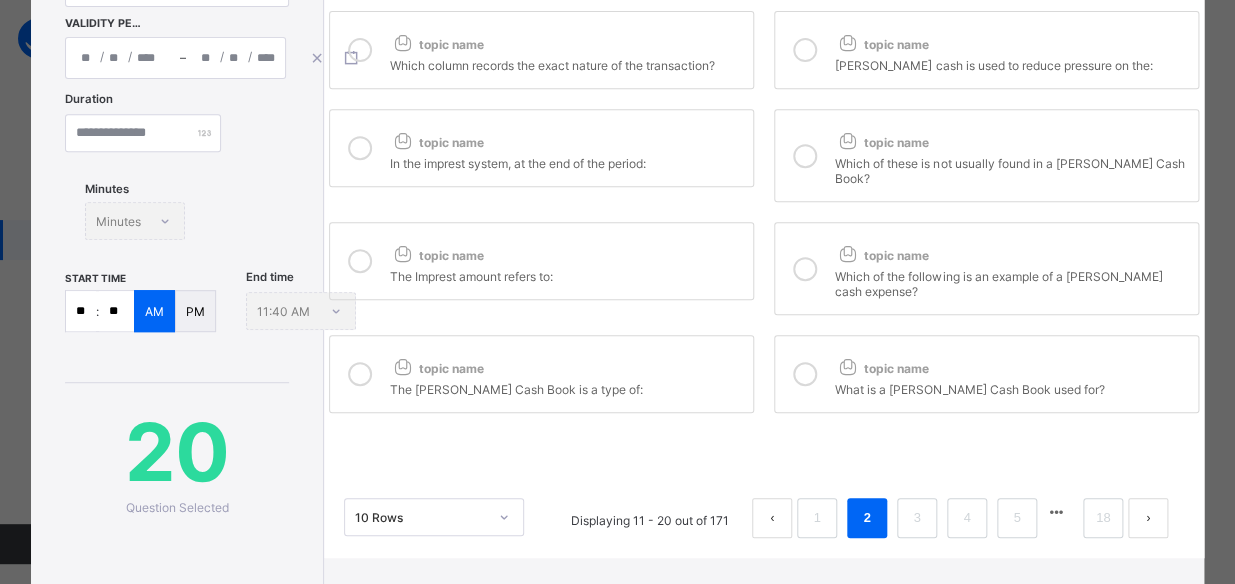 scroll, scrollTop: 452, scrollLeft: 0, axis: vertical 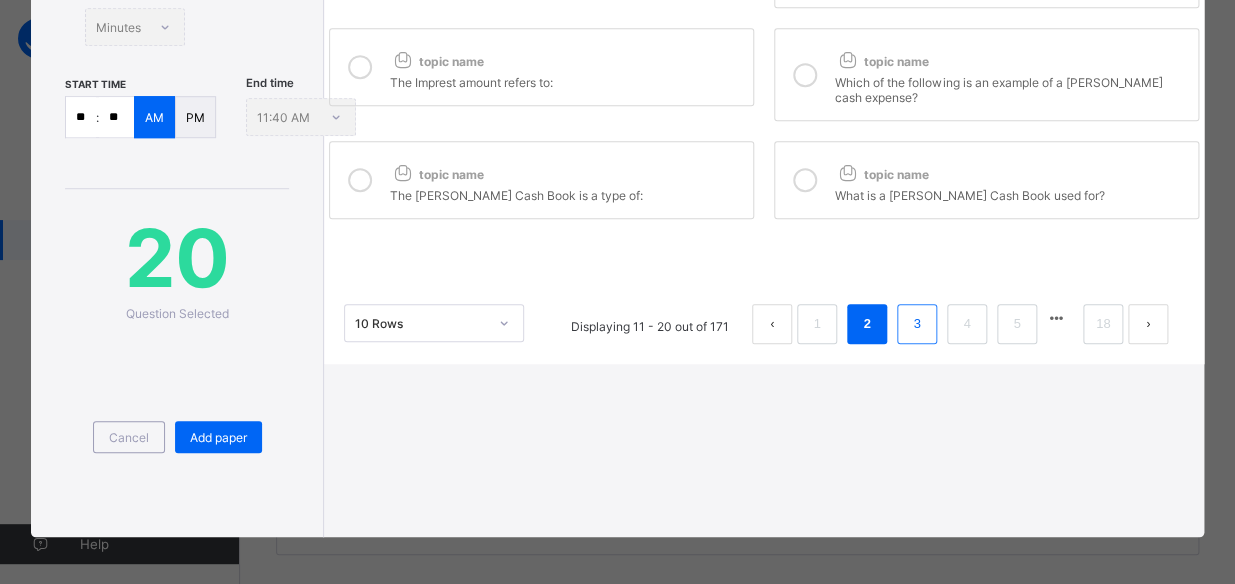 click on "3" at bounding box center [917, 324] 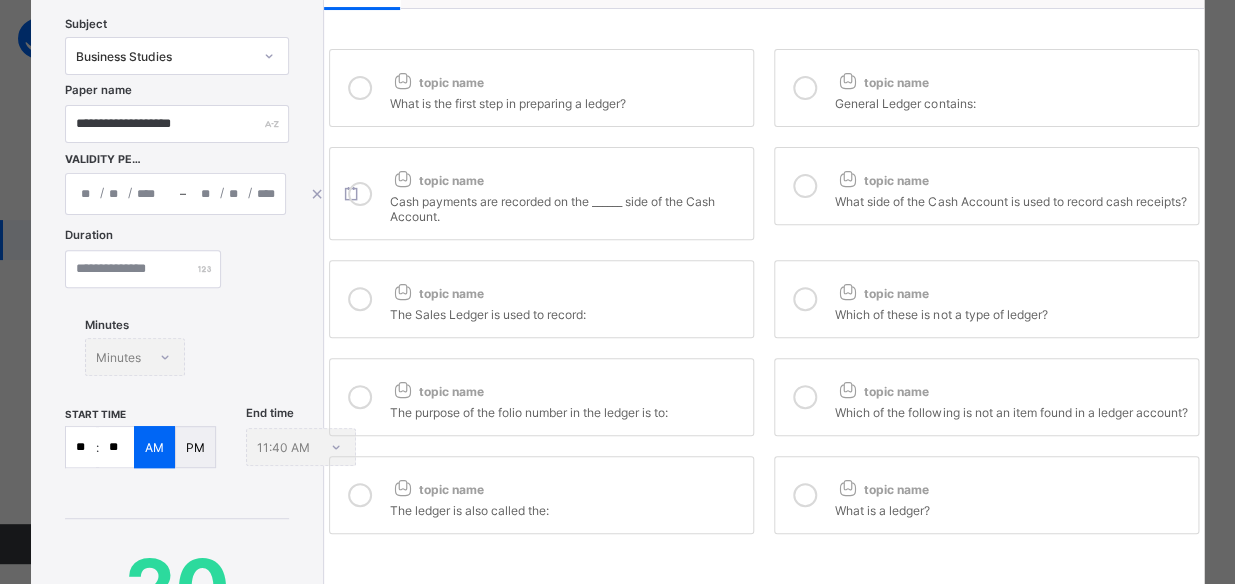 scroll, scrollTop: 0, scrollLeft: 0, axis: both 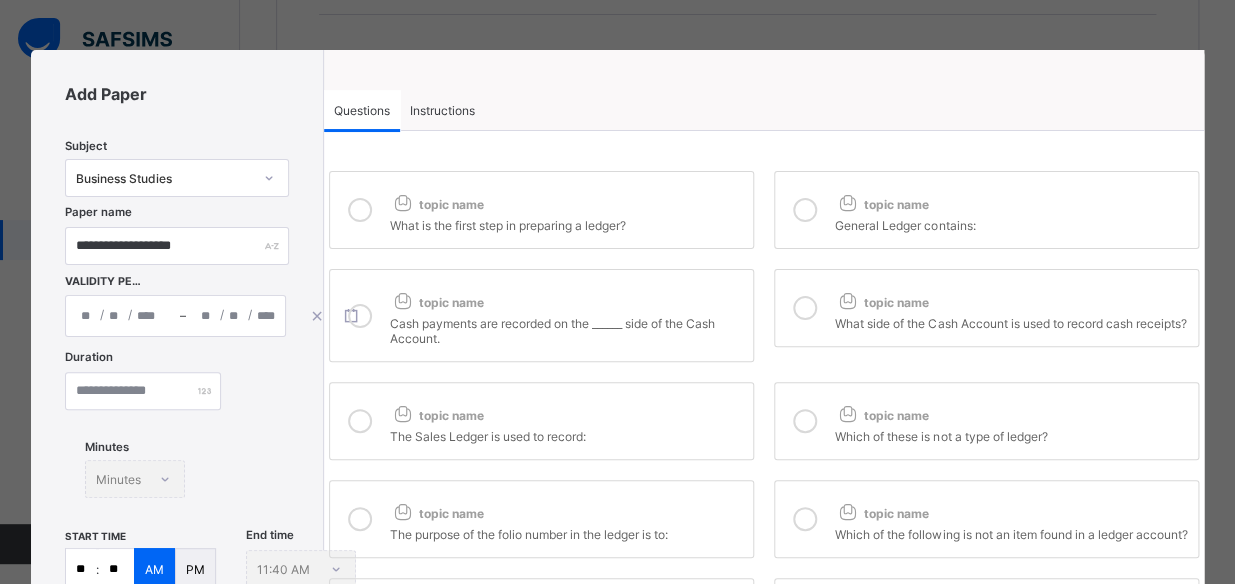 click on "topic name" at bounding box center [566, 200] 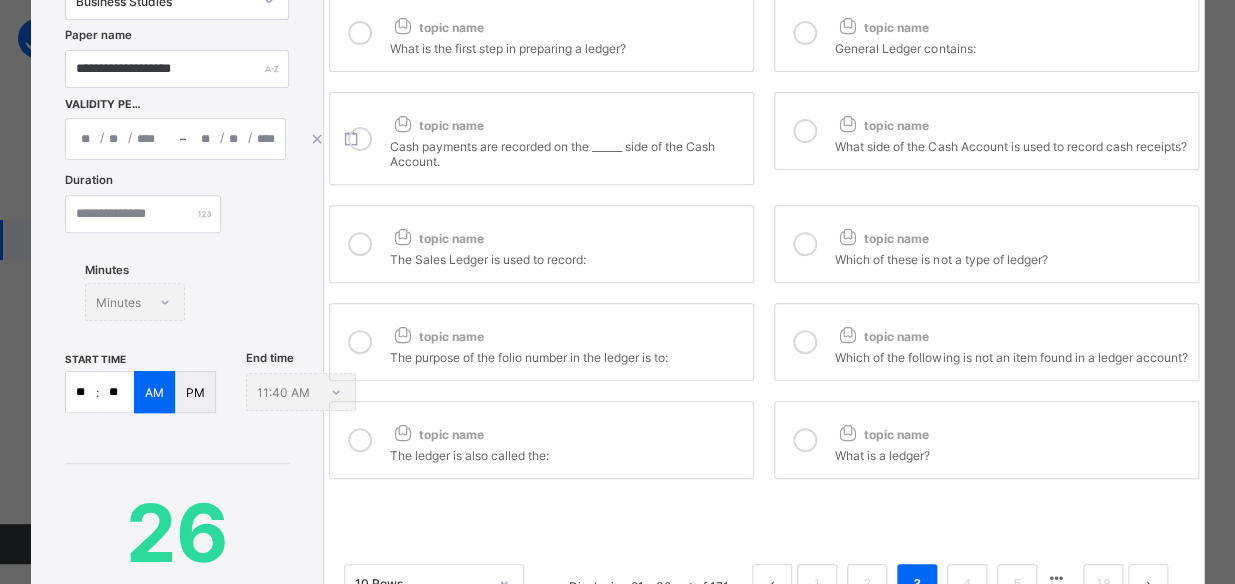 scroll, scrollTop: 211, scrollLeft: 0, axis: vertical 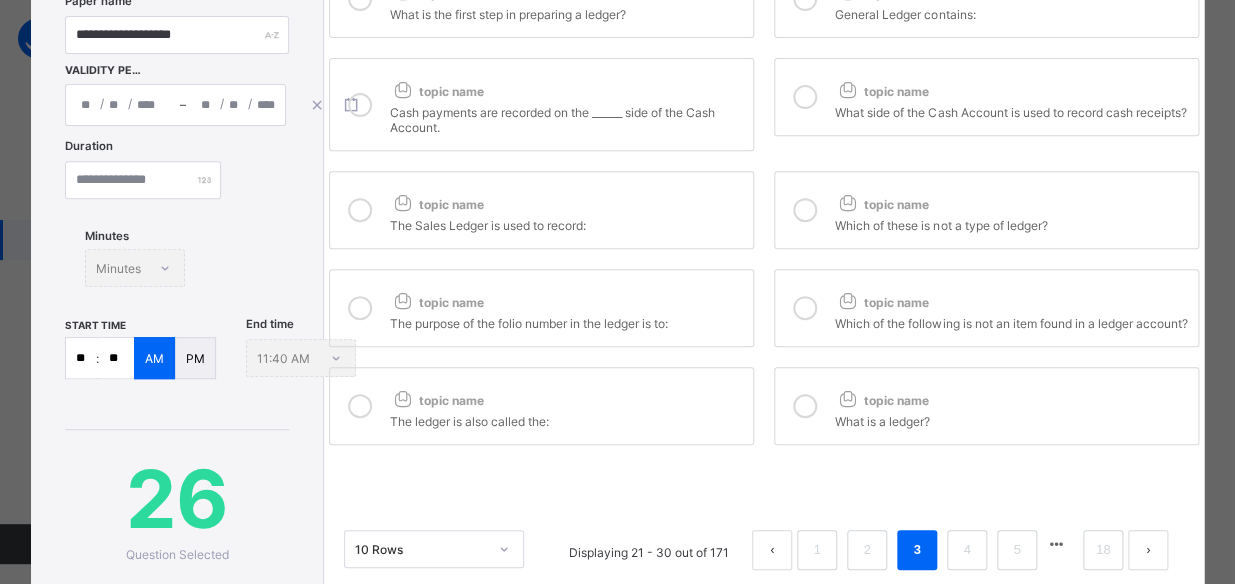 click on "The purpose of the folio number in the ledger is to:" at bounding box center (566, 321) 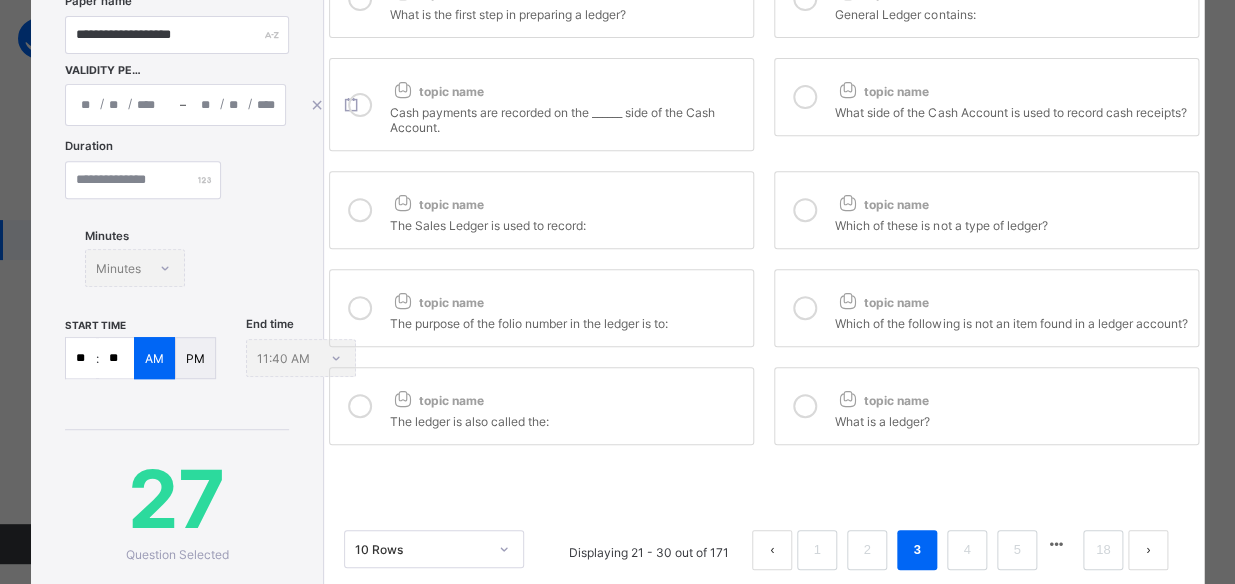click on "Which of the following is not an item found in a ledger account?" at bounding box center (1011, 321) 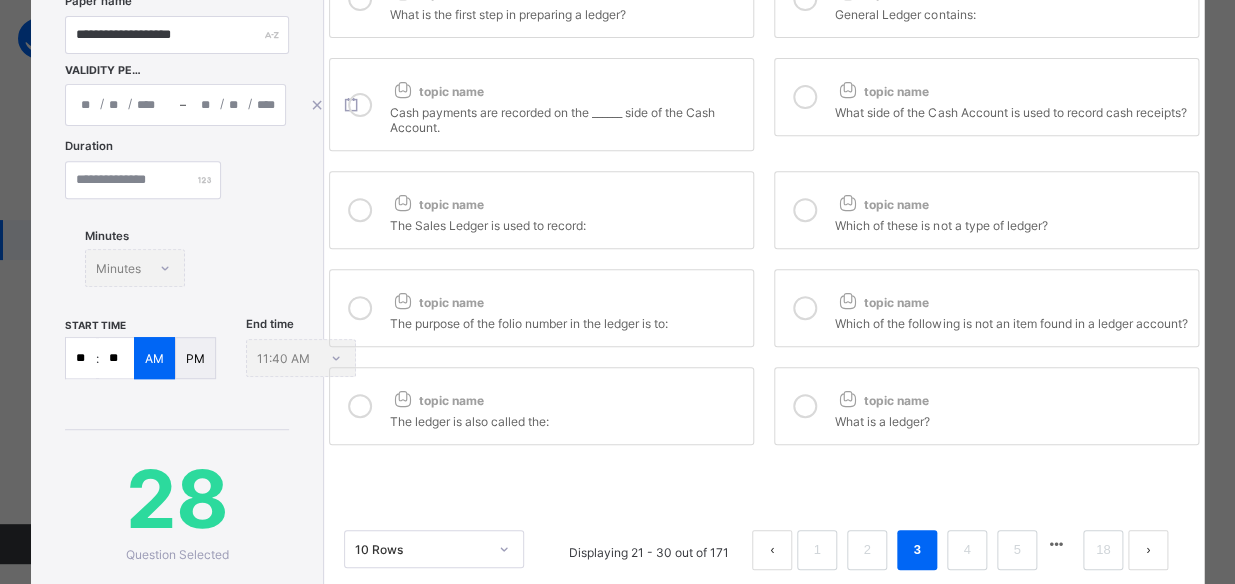 click on "topic name   The ledger is also called the:" at bounding box center [541, 406] 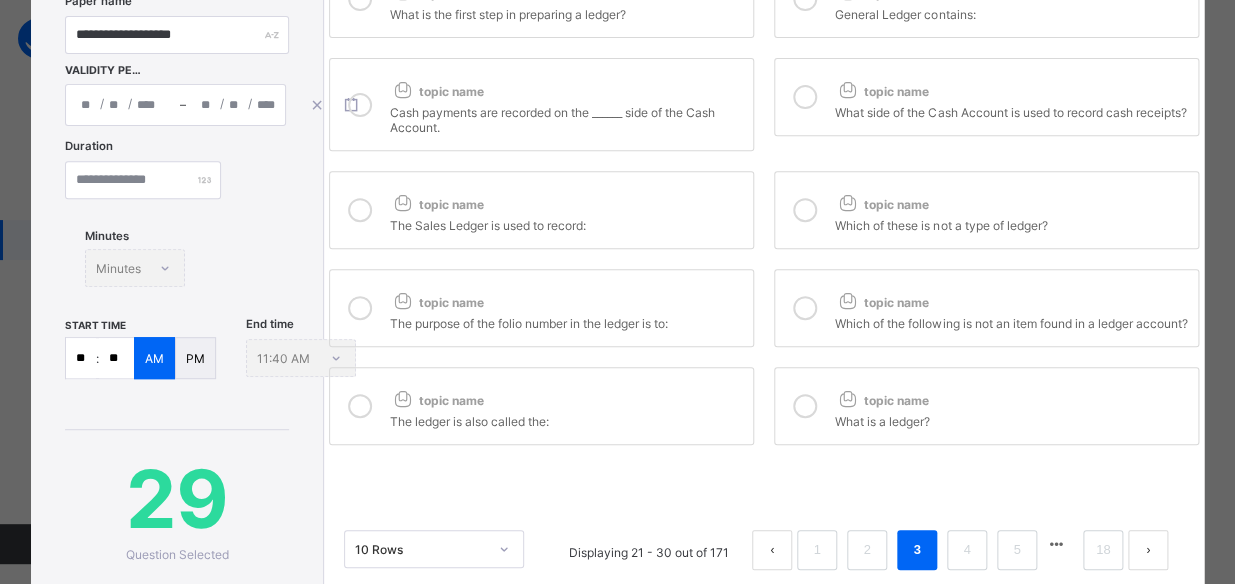 click on "What is a ledger?" at bounding box center [1011, 419] 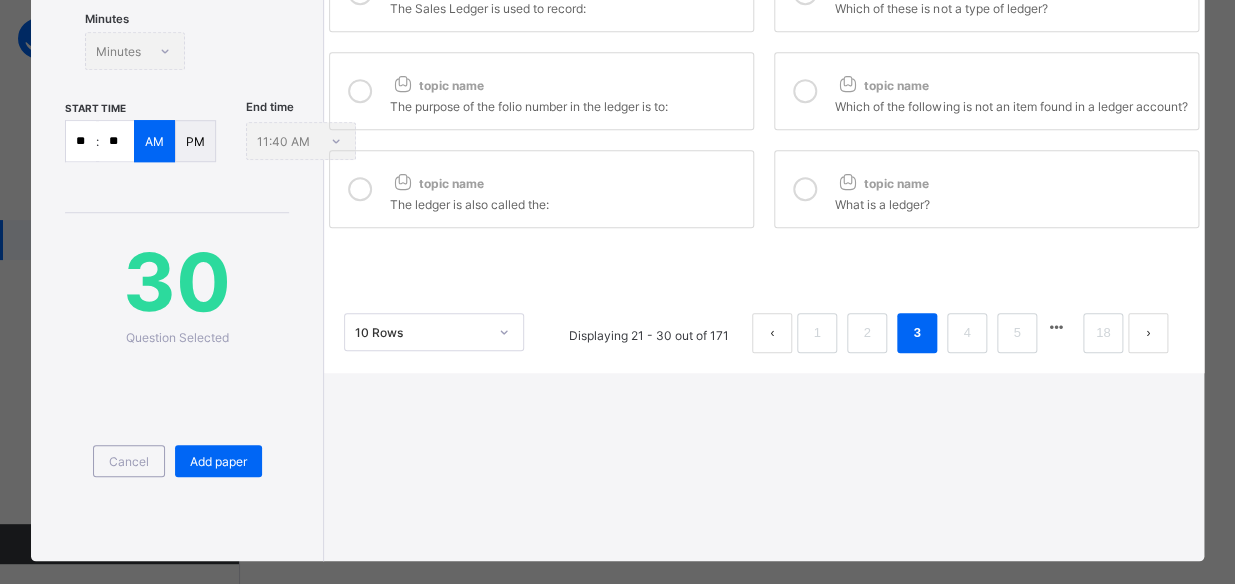 scroll, scrollTop: 452, scrollLeft: 0, axis: vertical 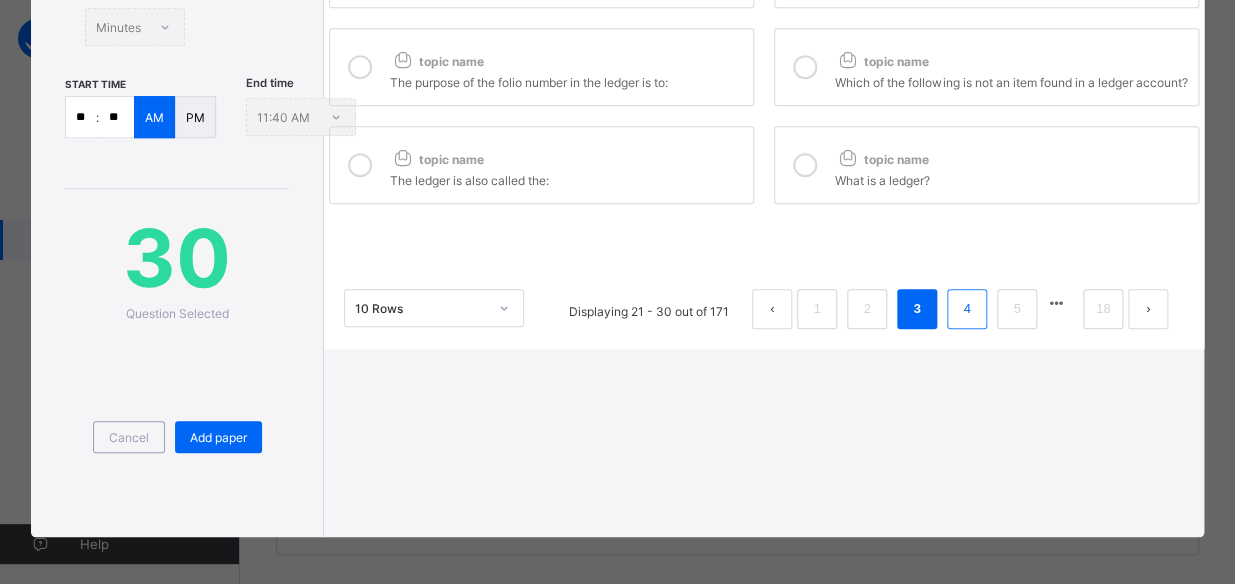 click on "4" at bounding box center (967, 309) 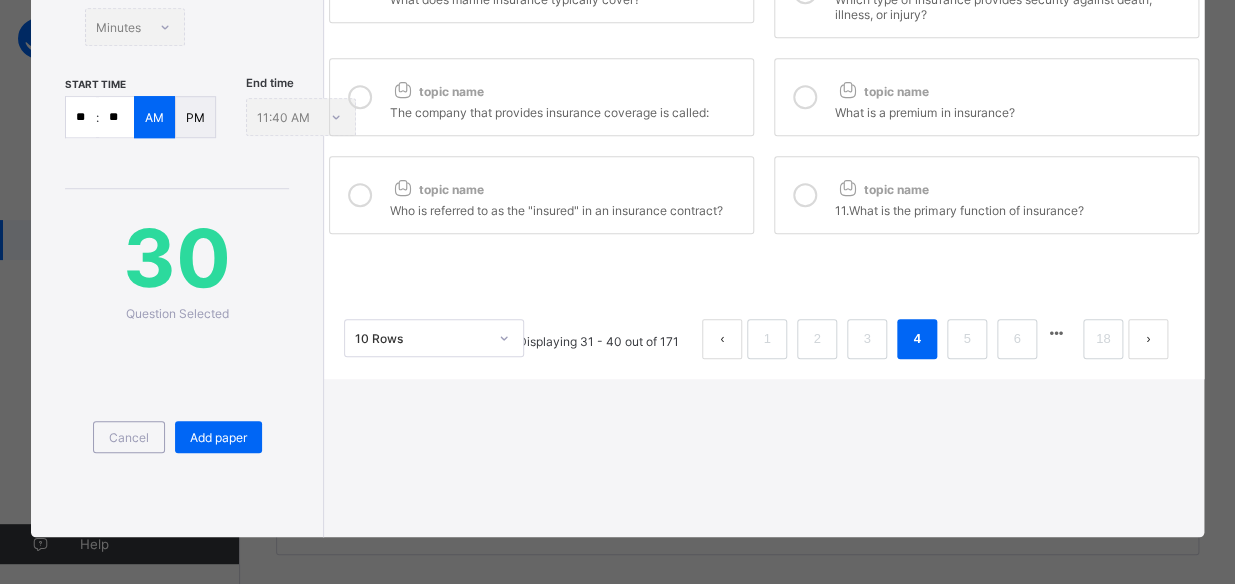 click on "11.What is the primary function of insurance?" at bounding box center [1011, 208] 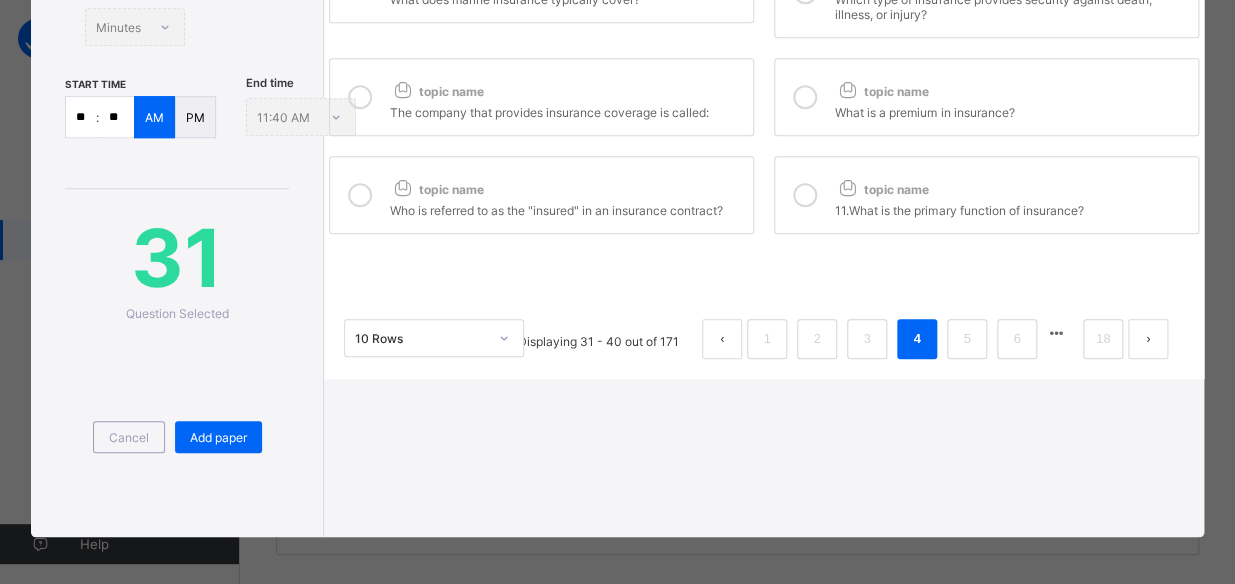 click on "11.What is the primary function of insurance?" at bounding box center (1011, 208) 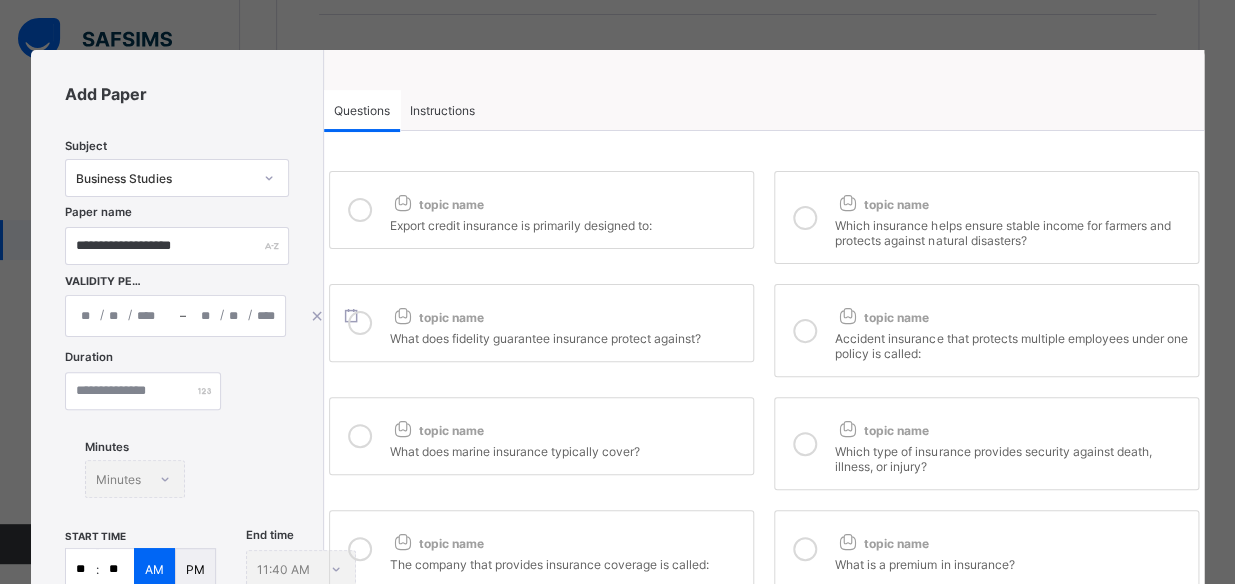 scroll, scrollTop: 0, scrollLeft: 0, axis: both 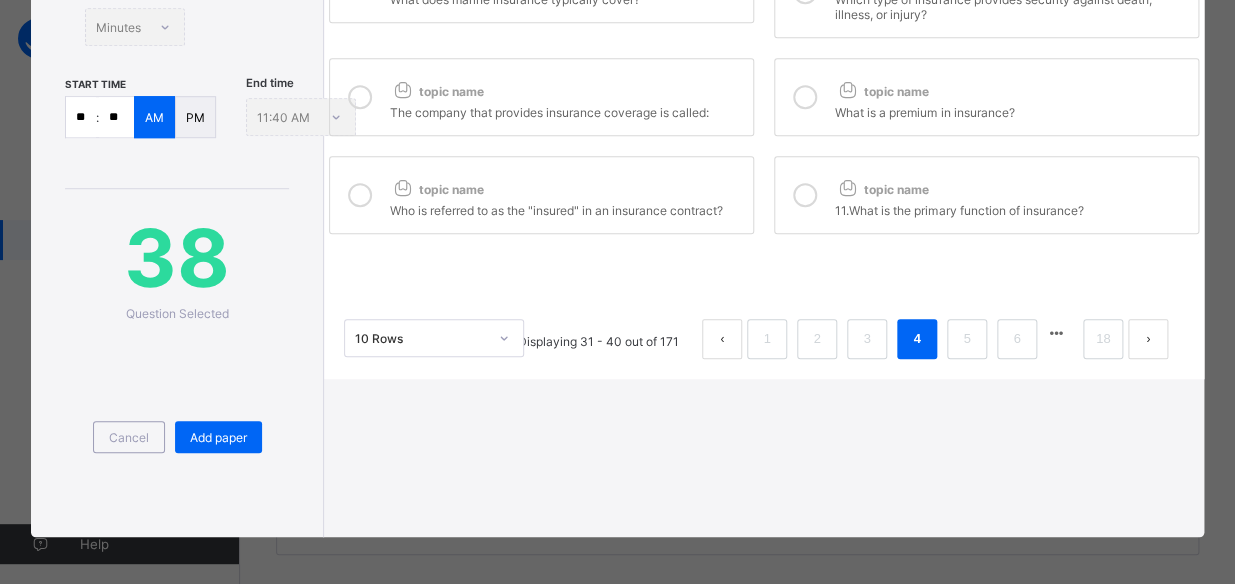 click on "topic name" at bounding box center [566, 185] 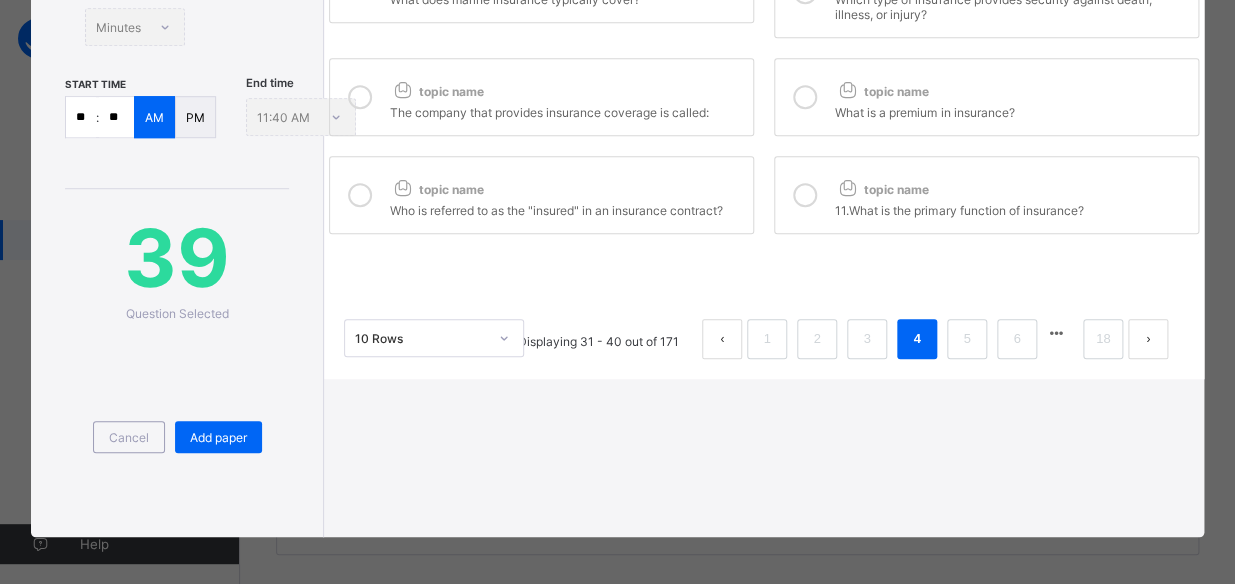 click on "topic name   11.What is the primary function of insurance?" at bounding box center (986, 195) 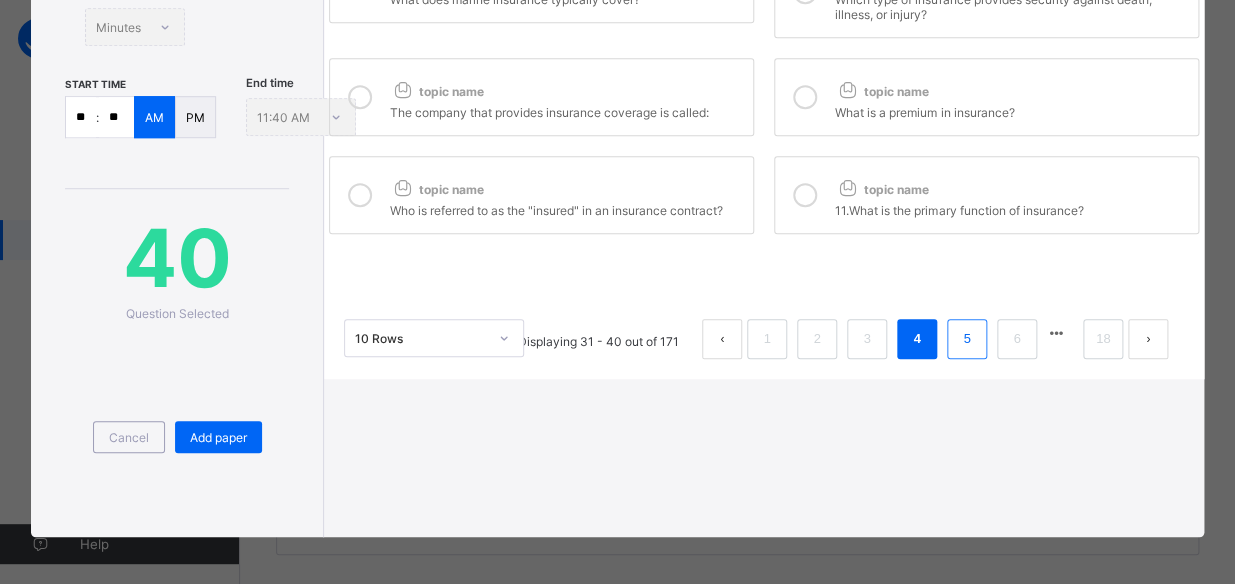 click on "5" at bounding box center [967, 339] 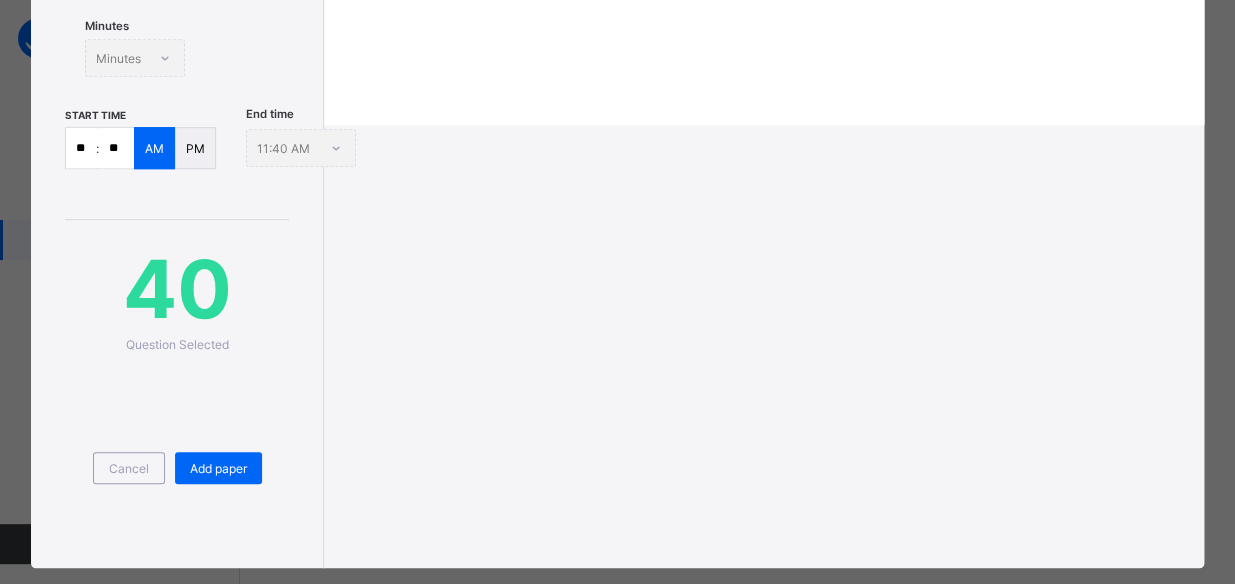 scroll, scrollTop: 0, scrollLeft: 0, axis: both 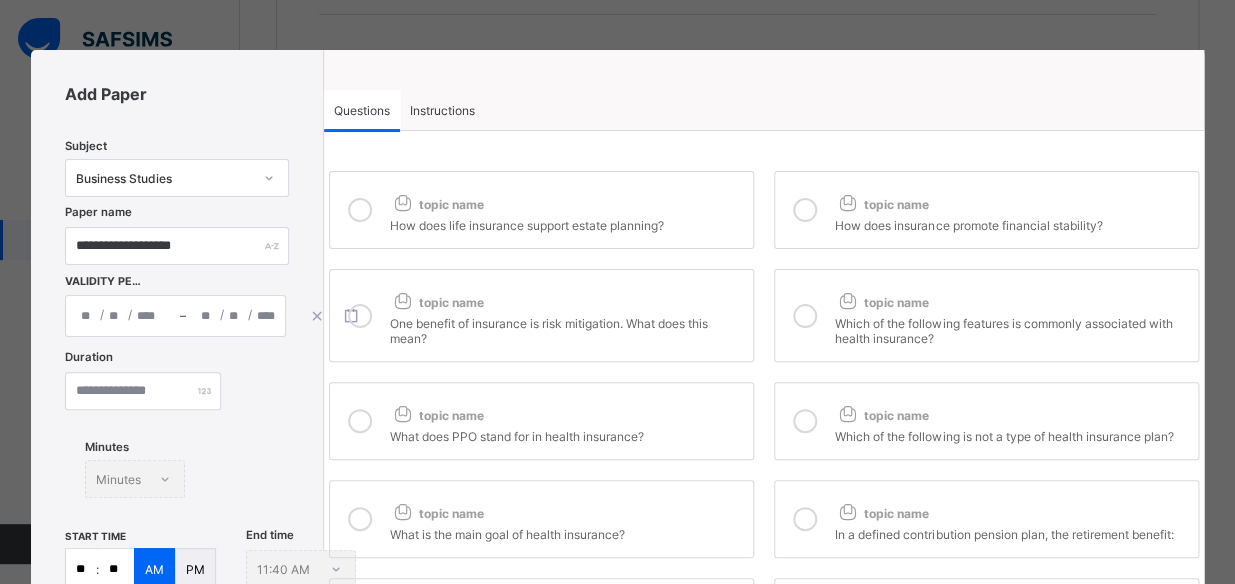 click on "topic name" at bounding box center (566, 200) 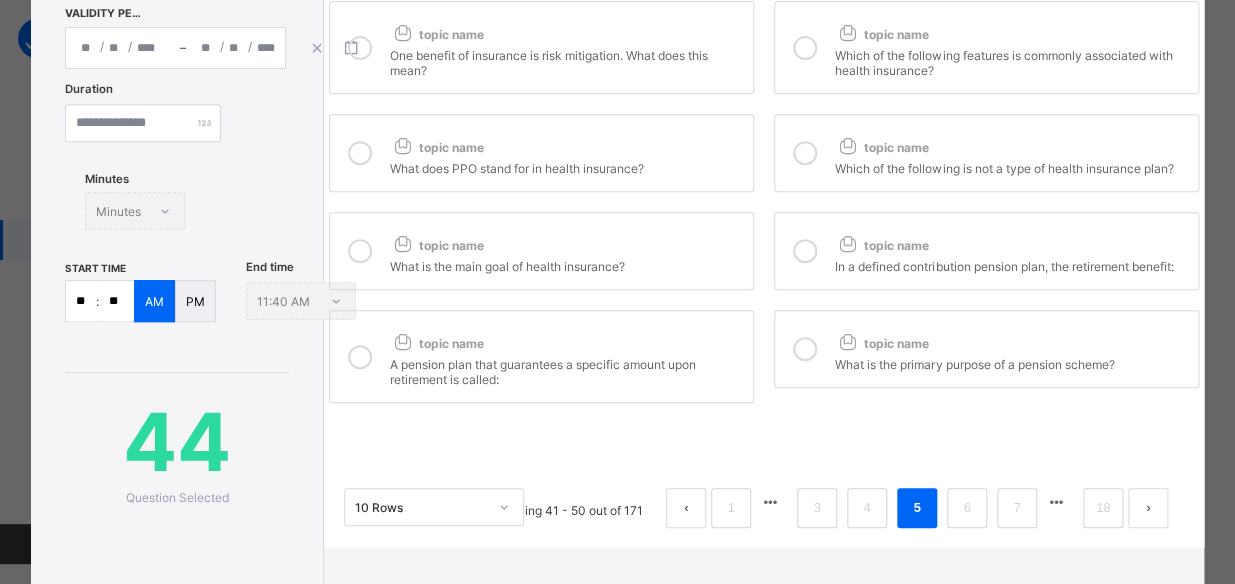 scroll, scrollTop: 281, scrollLeft: 0, axis: vertical 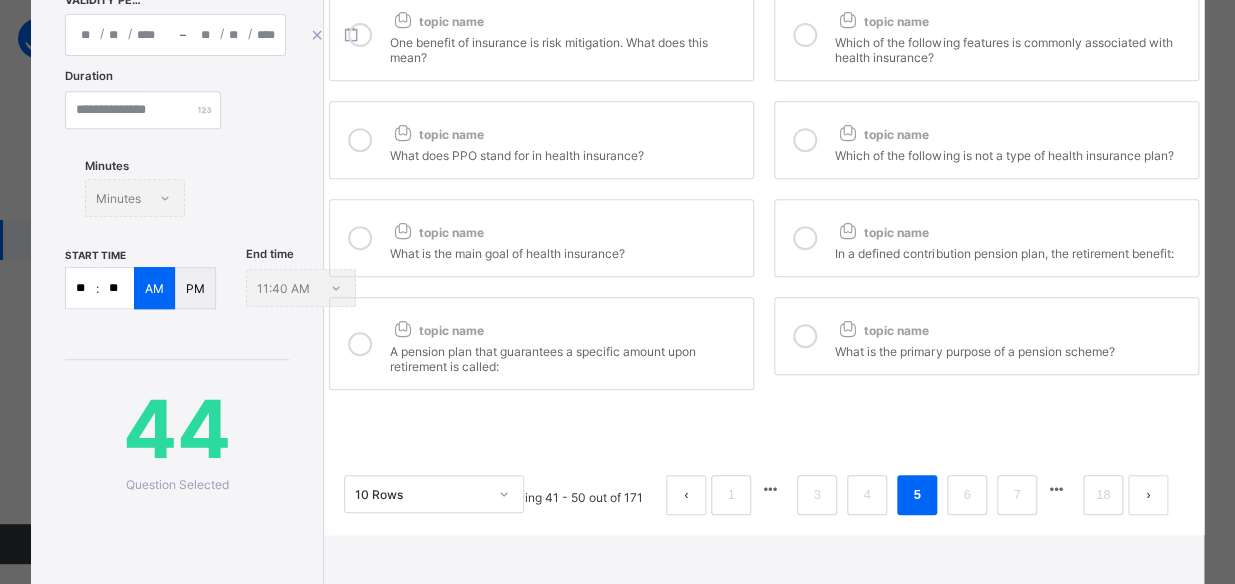 click on "topic name   What does PPO stand for in health insurance?" at bounding box center [541, 140] 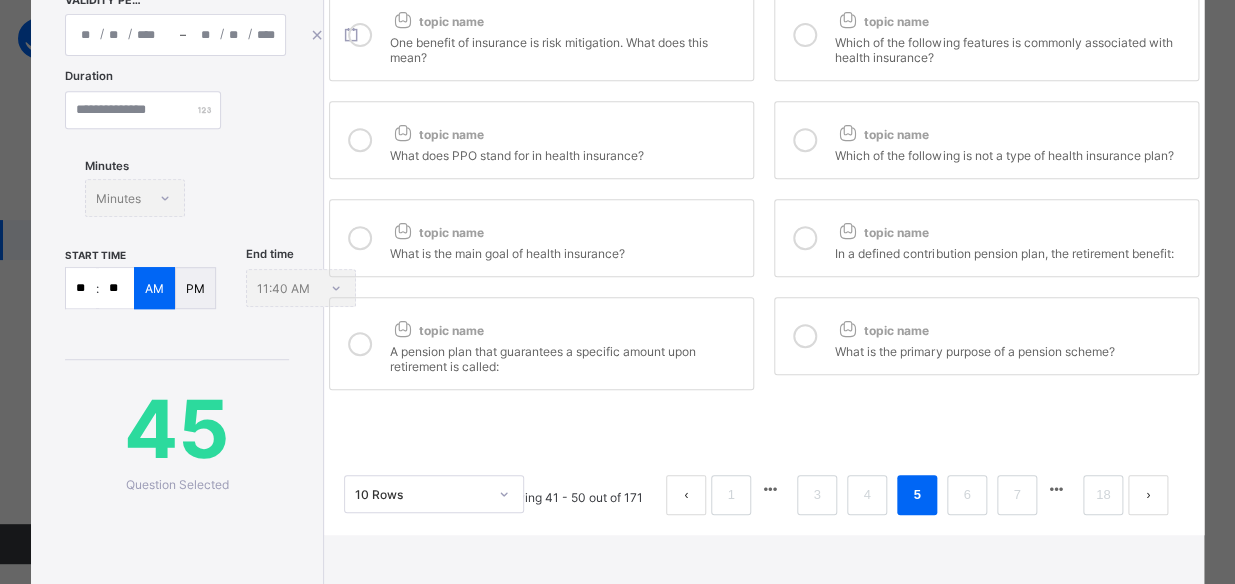click at bounding box center (847, 132) 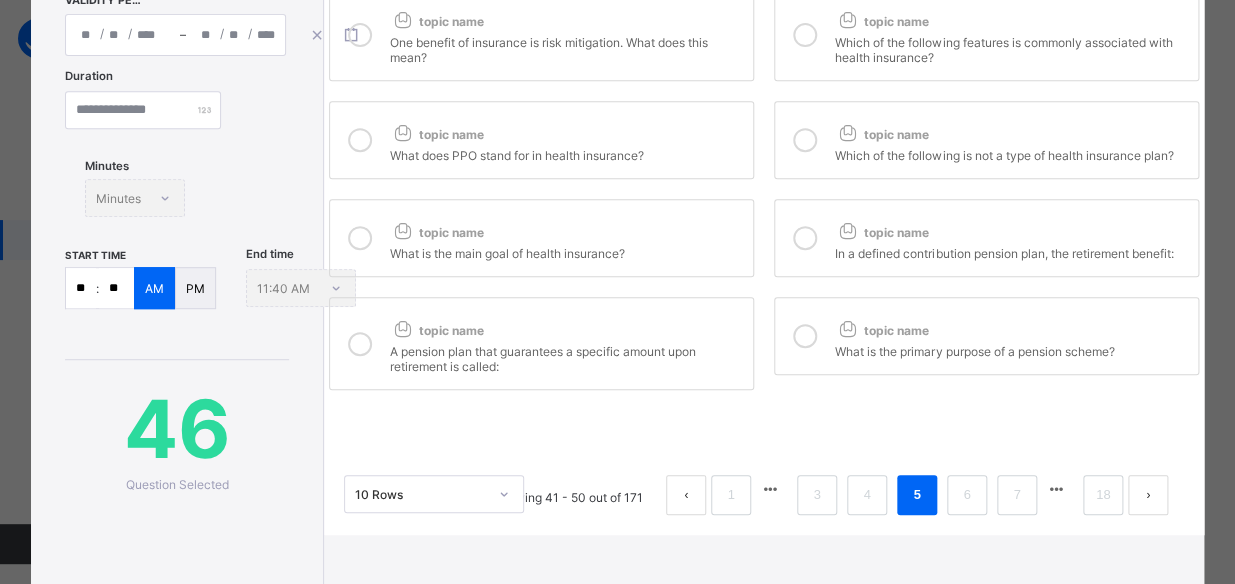 click on "topic name" at bounding box center [566, 228] 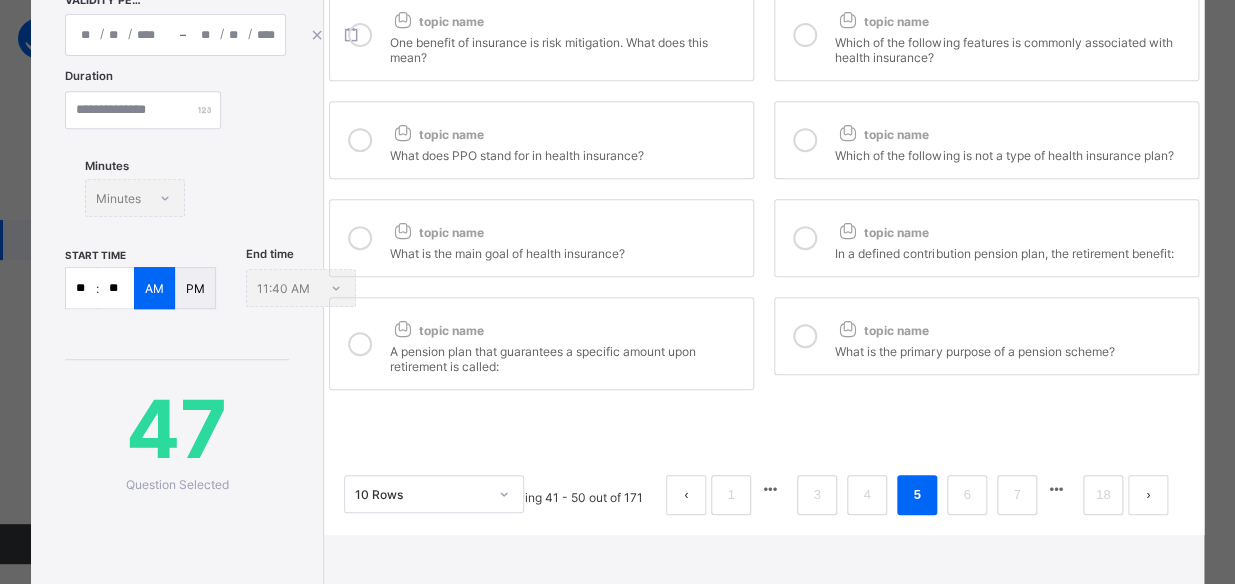 click on "topic name" at bounding box center [1011, 228] 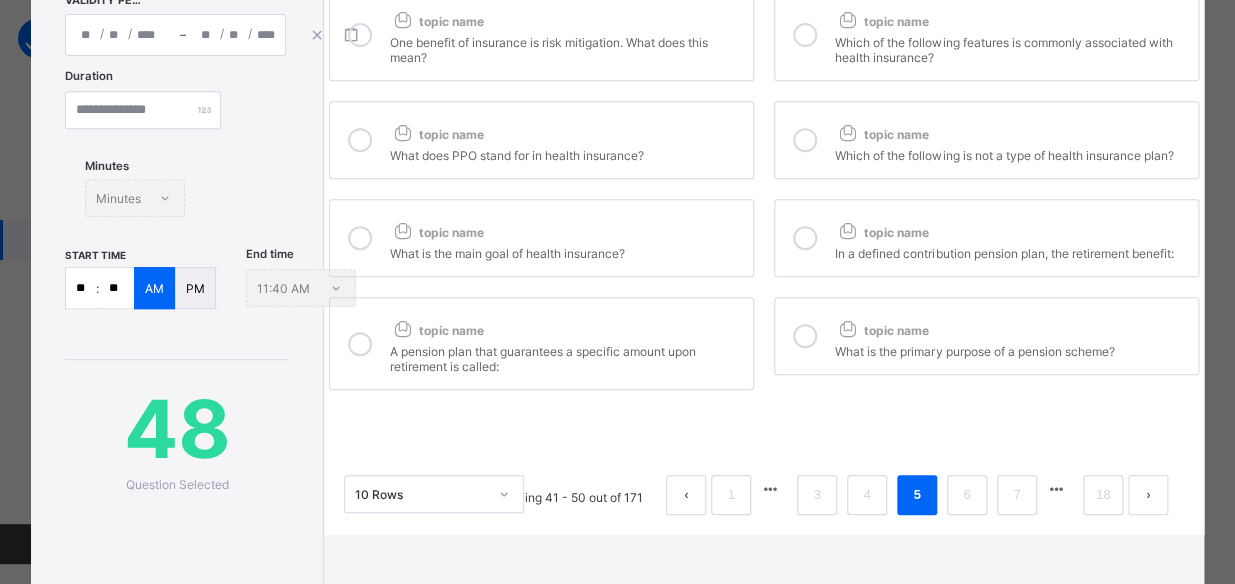 click on "topic name   A pension plan that guarantees a specific amount upon retirement is called:" at bounding box center (541, 343) 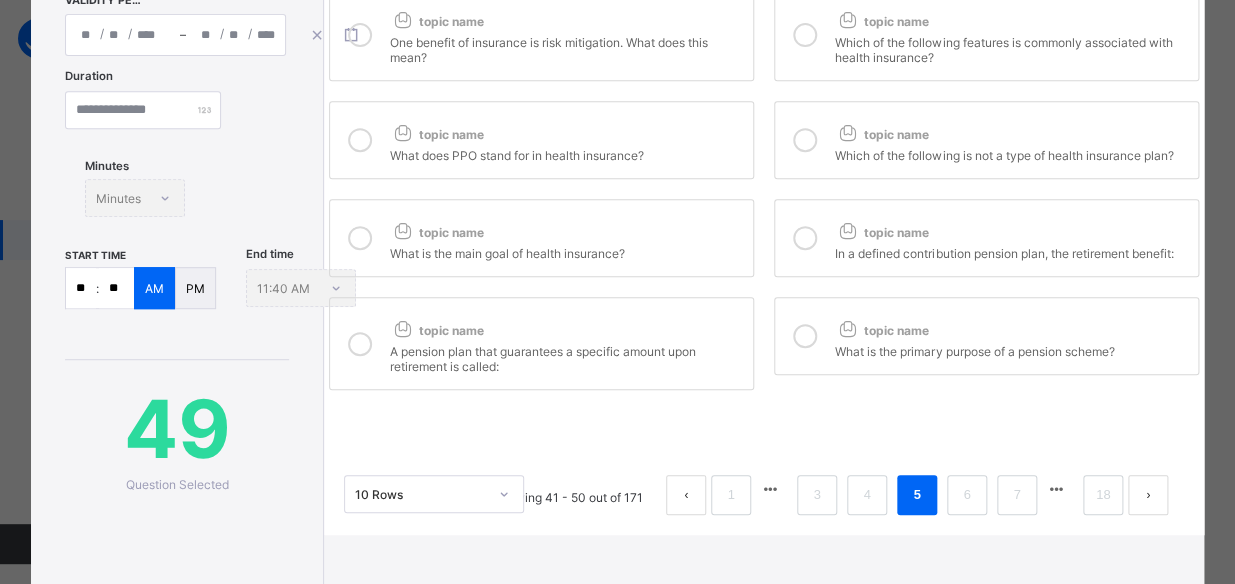 click on "topic name   What is the primary purpose of a pension scheme?" at bounding box center [986, 336] 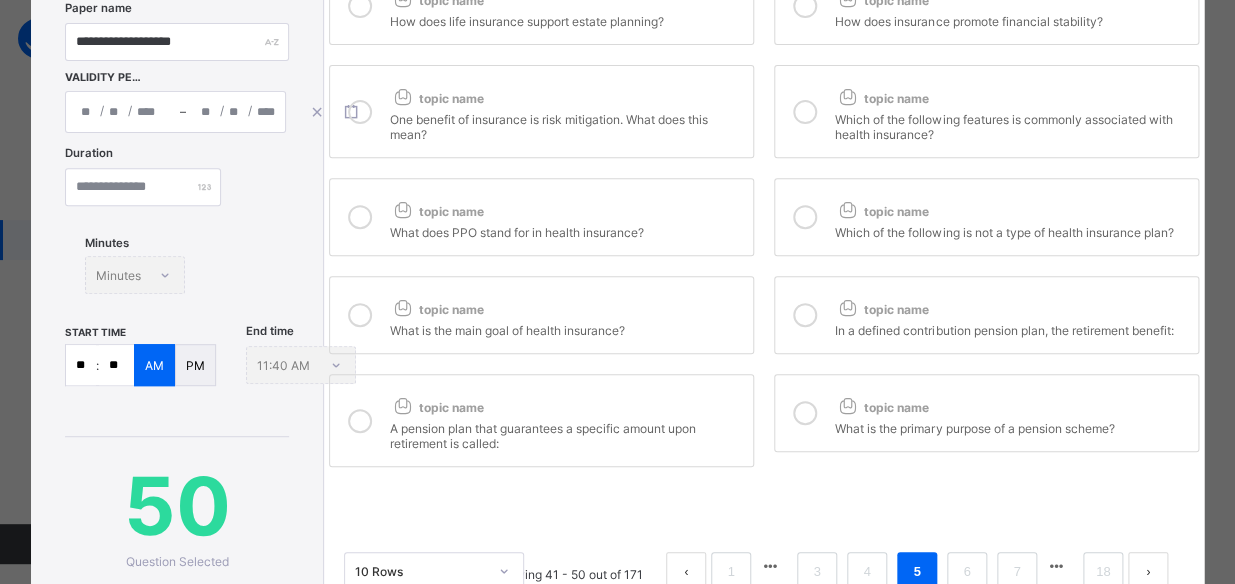 scroll, scrollTop: 0, scrollLeft: 0, axis: both 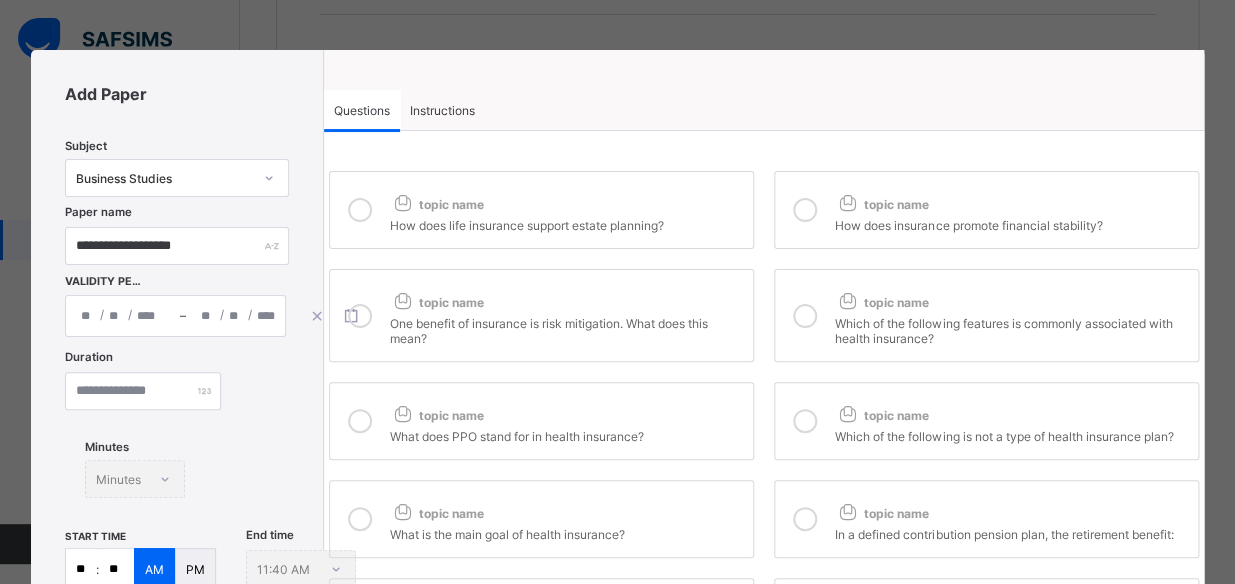 click on "Instructions" at bounding box center (442, 110) 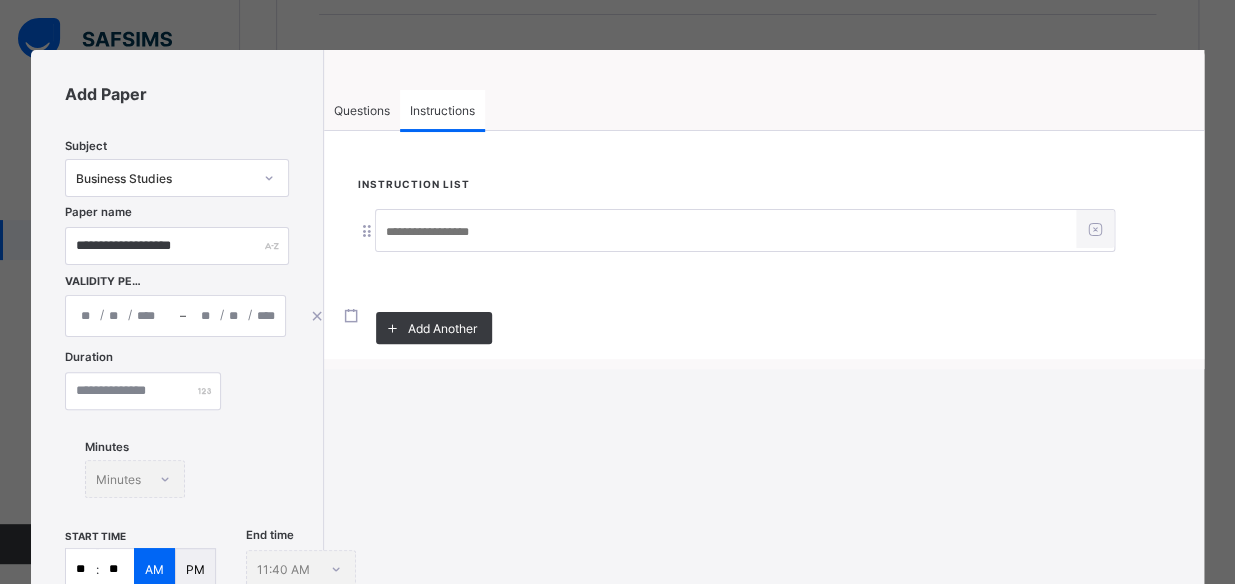 click at bounding box center (726, 232) 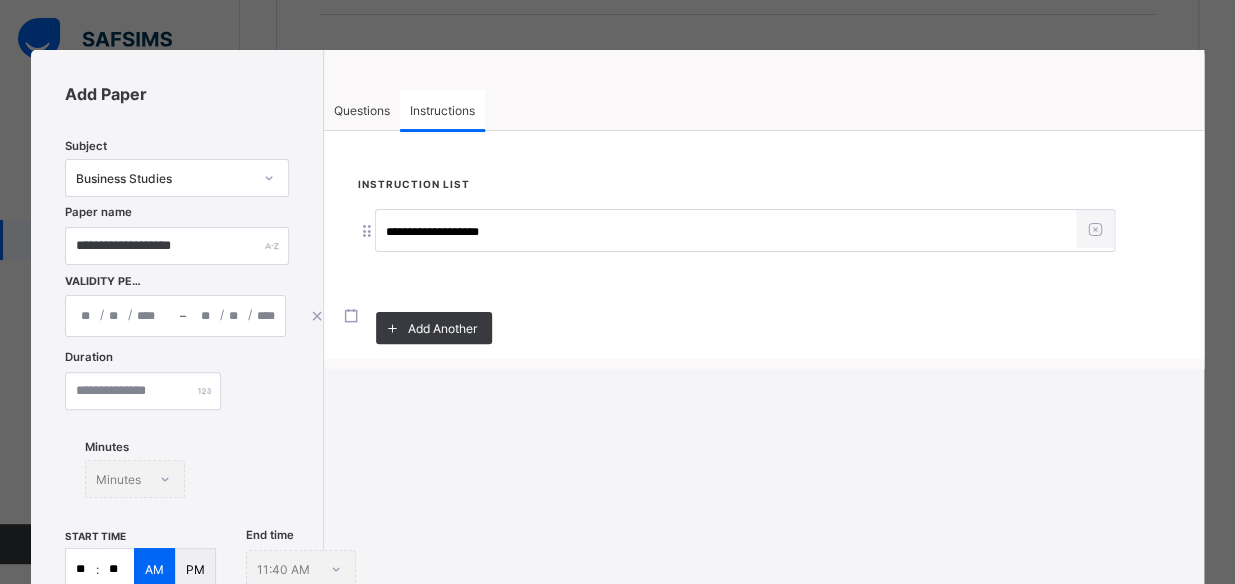 click on "**********" at bounding box center (726, 232) 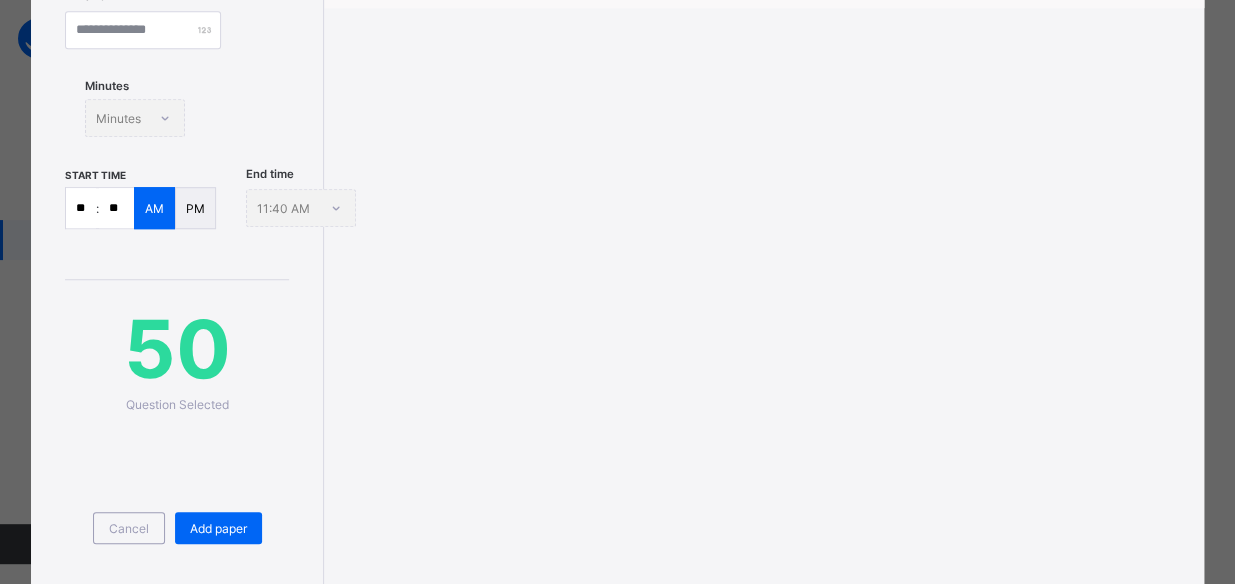 scroll, scrollTop: 452, scrollLeft: 0, axis: vertical 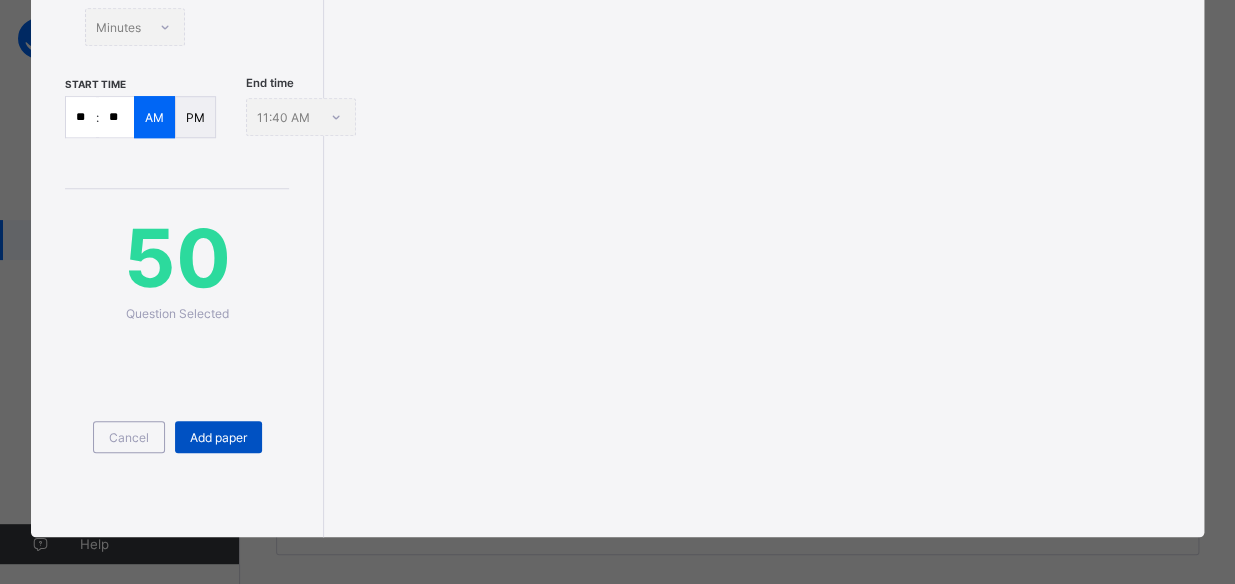 type on "**********" 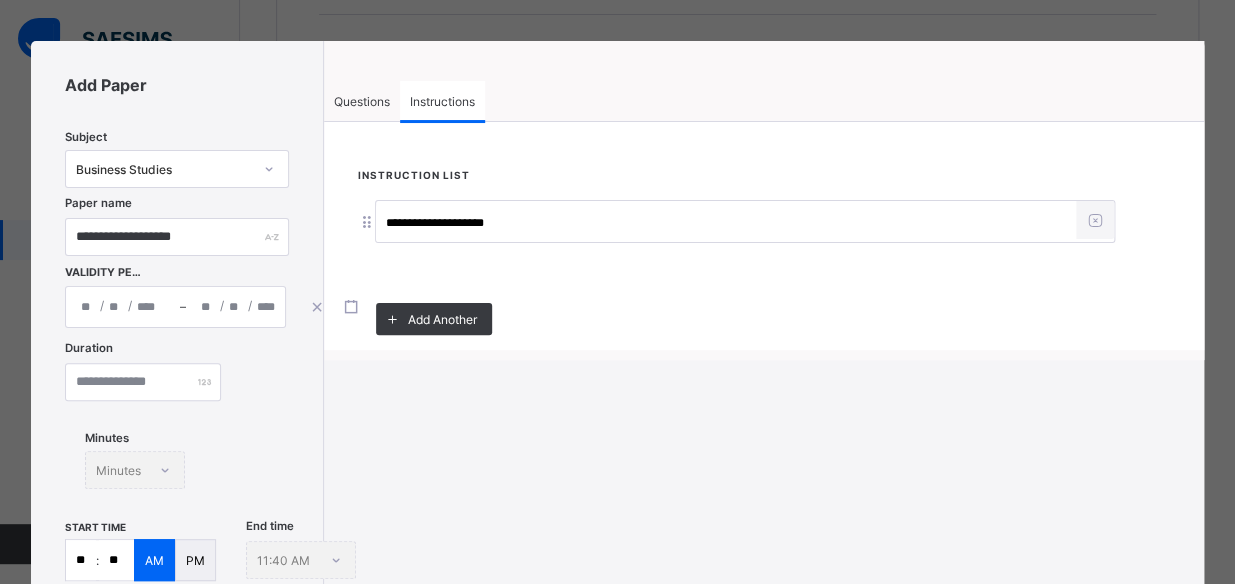 scroll, scrollTop: 0, scrollLeft: 0, axis: both 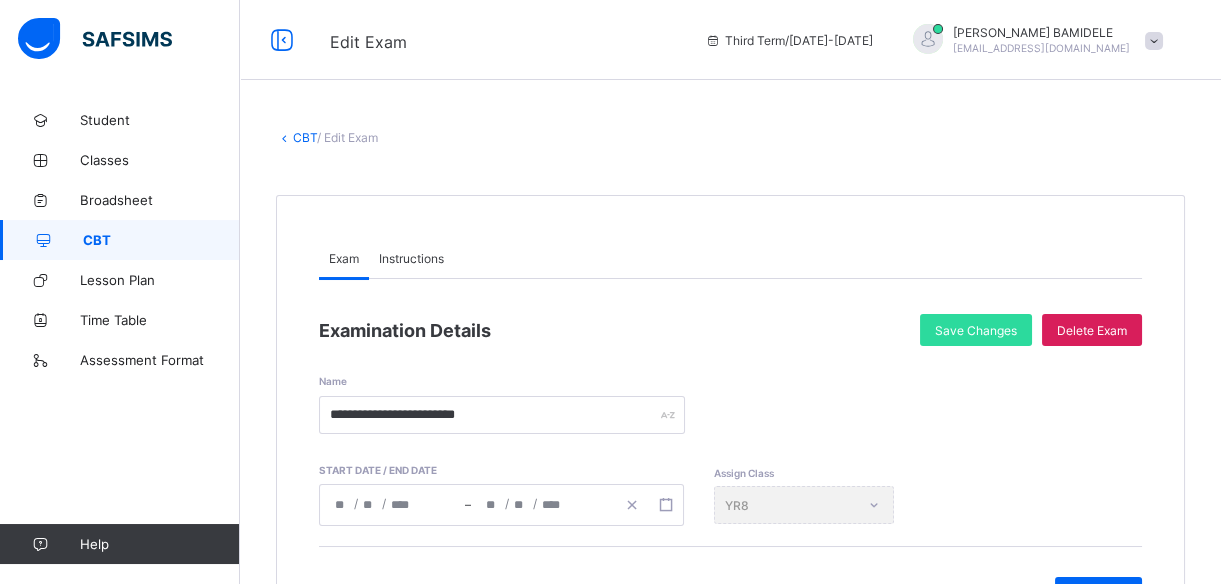 click on "CBT" at bounding box center [120, 240] 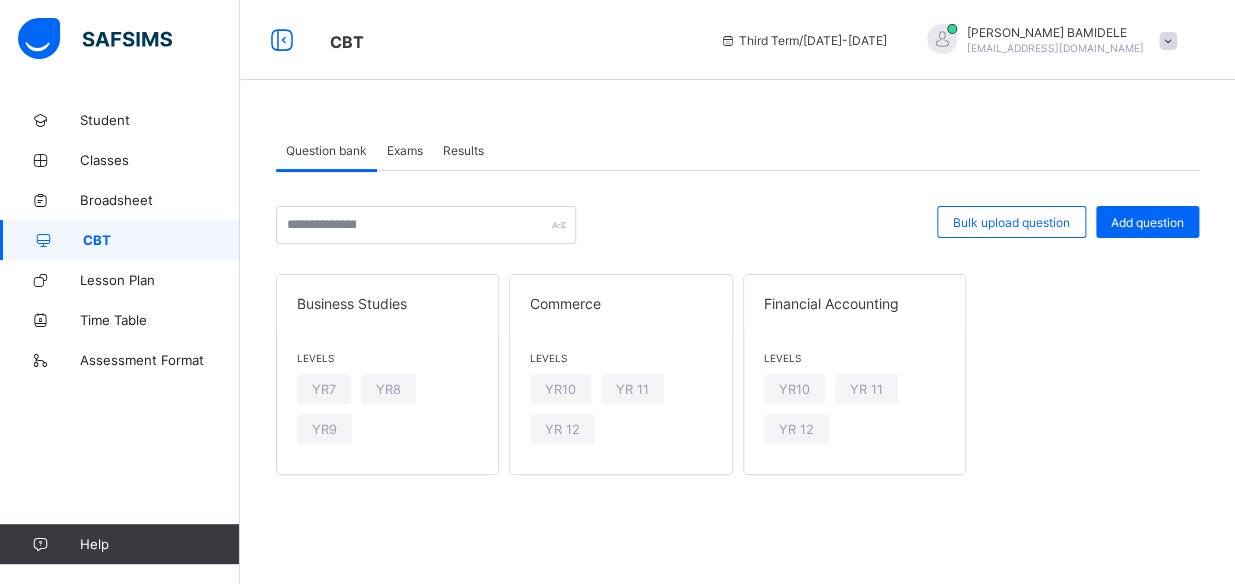 click on "Exams" at bounding box center (405, 150) 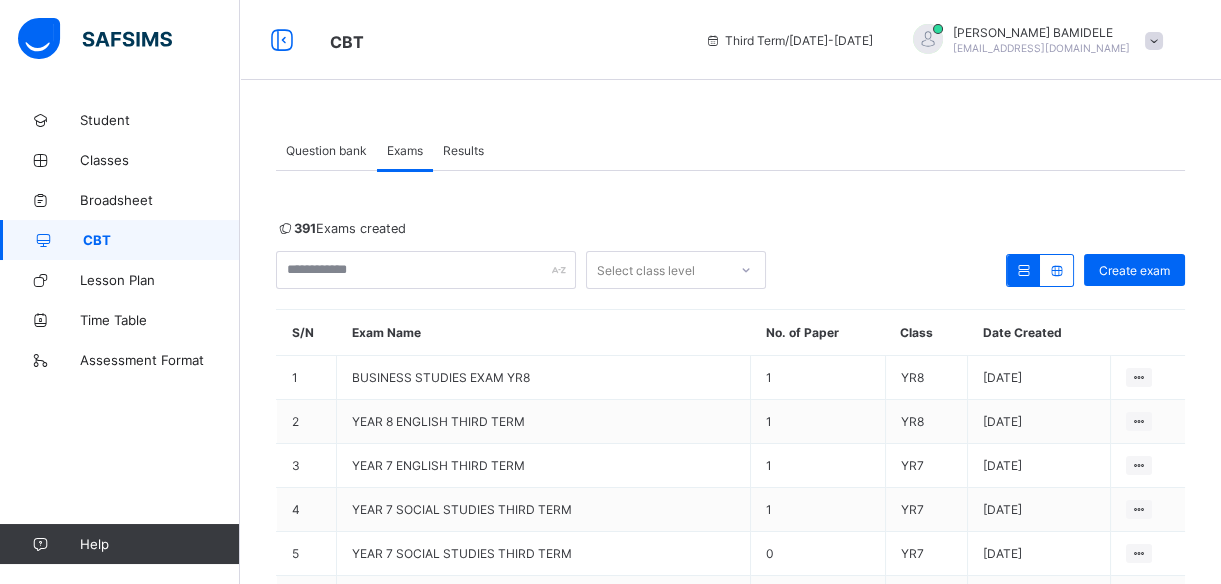 click on "Question bank" at bounding box center (326, 150) 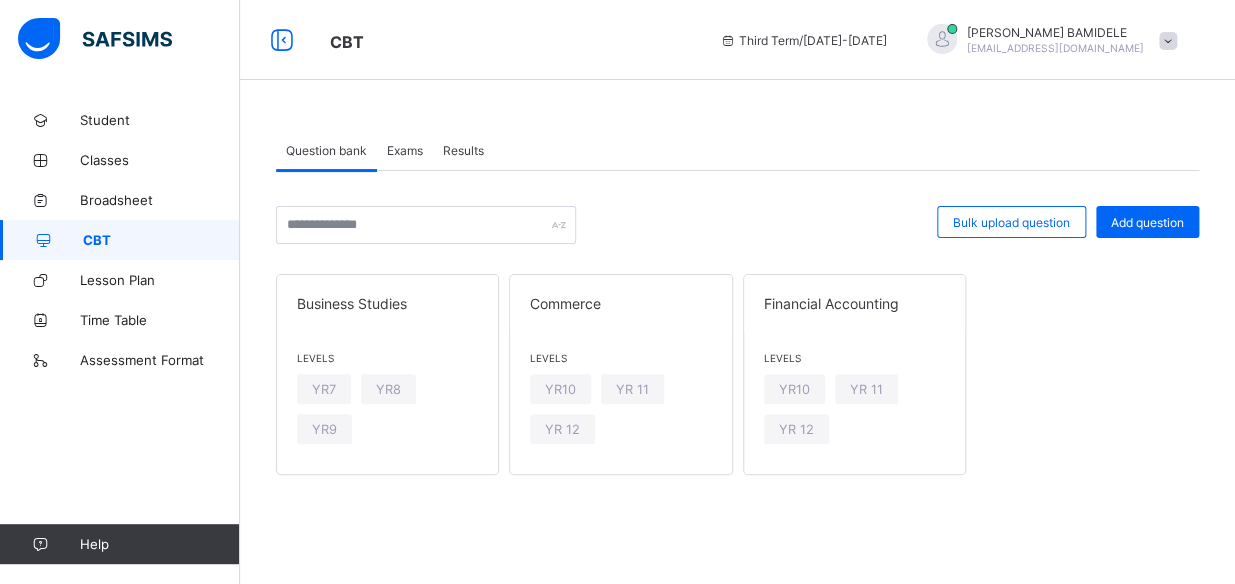 click on "Exams" at bounding box center [405, 150] 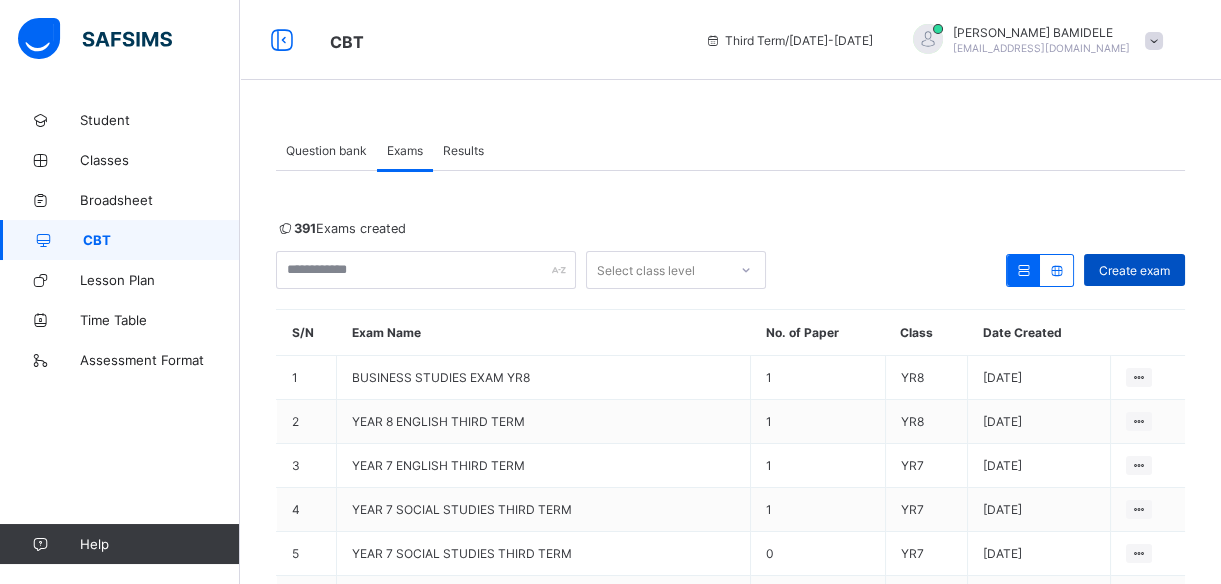 click on "Create exam" at bounding box center (1134, 270) 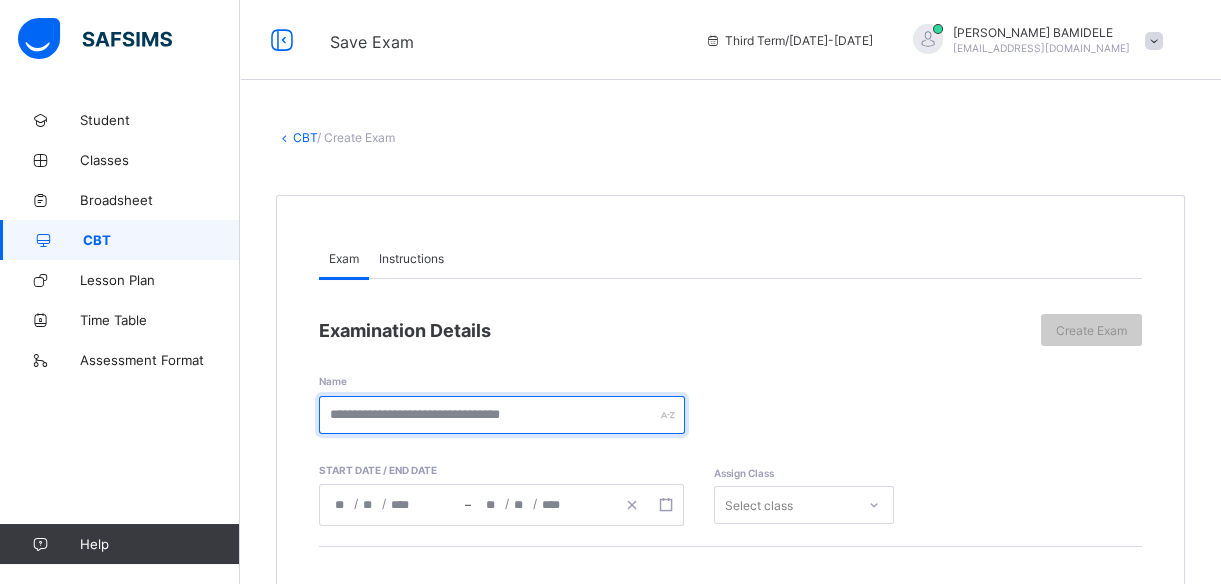 click at bounding box center (502, 415) 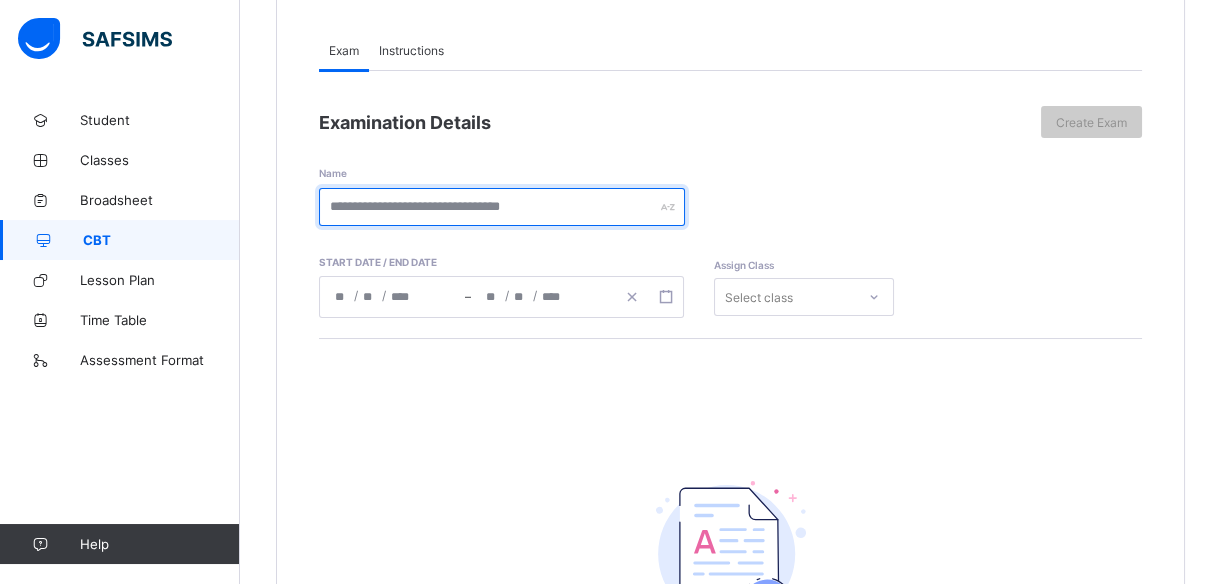 scroll, scrollTop: 209, scrollLeft: 0, axis: vertical 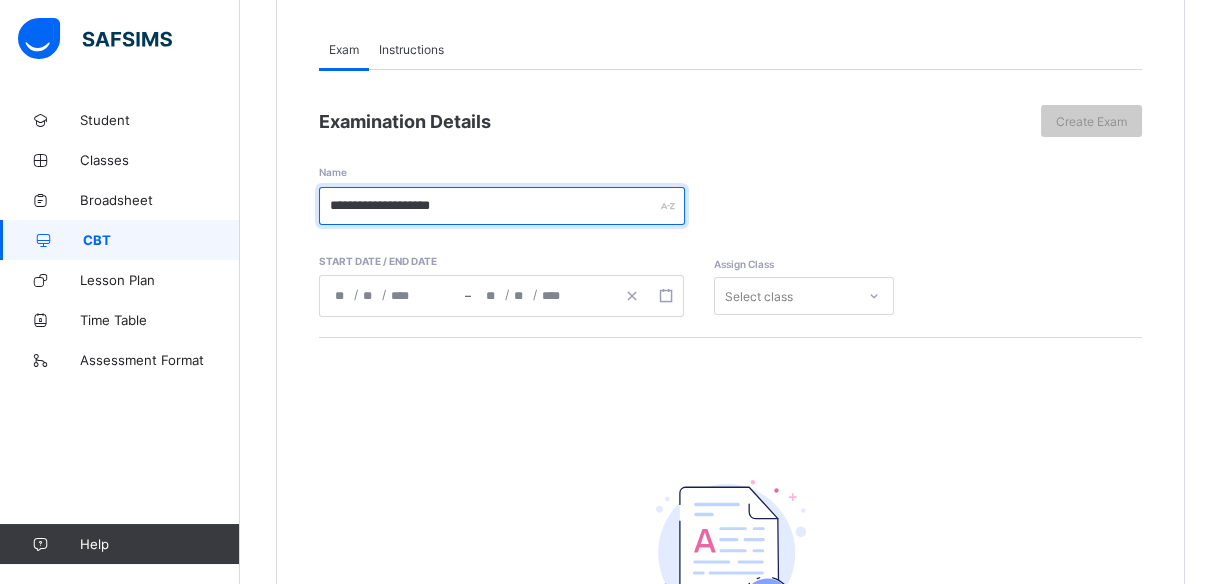 type on "**********" 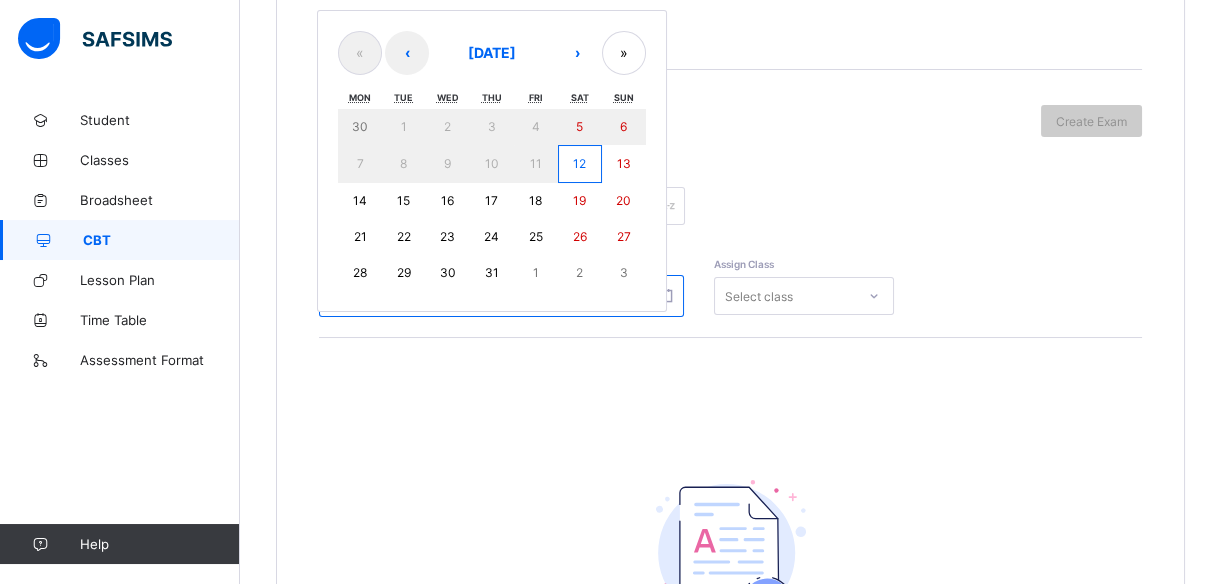 click on "/ / – / / « ‹ [DATE] › » Mon Tue Wed Thu Fri Sat Sun 30 1 2 3 4 5 6 7 8 9 10 11 12 13 14 15 16 17 18 19 20 21 22 23 24 25 26 27 28 29 30 31 1 2 3" at bounding box center [501, 296] 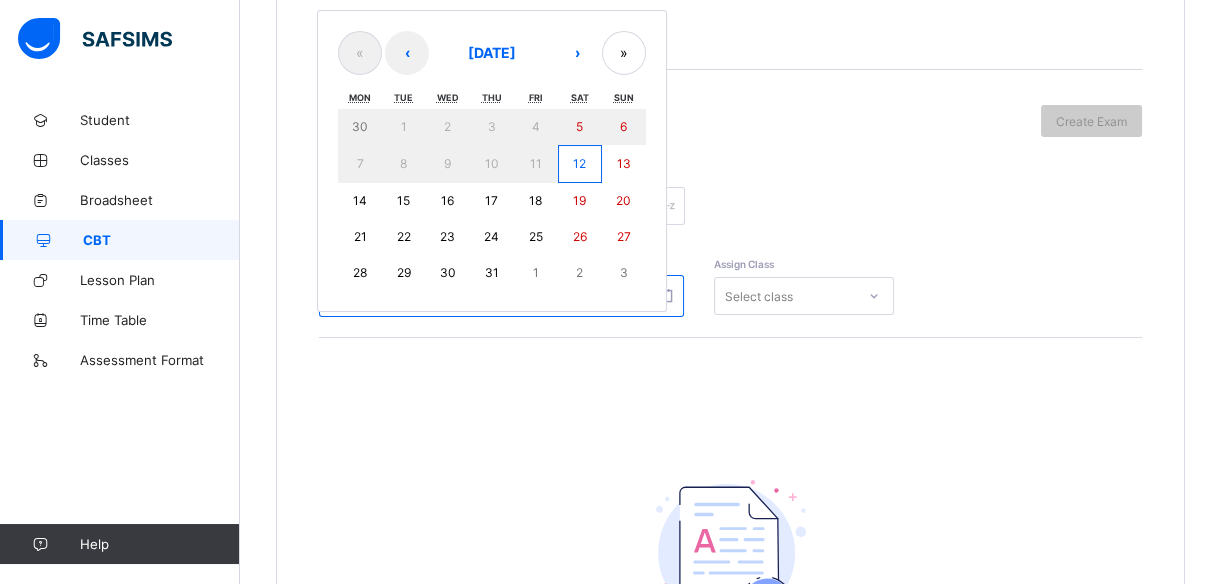 click on "15" at bounding box center [403, 200] 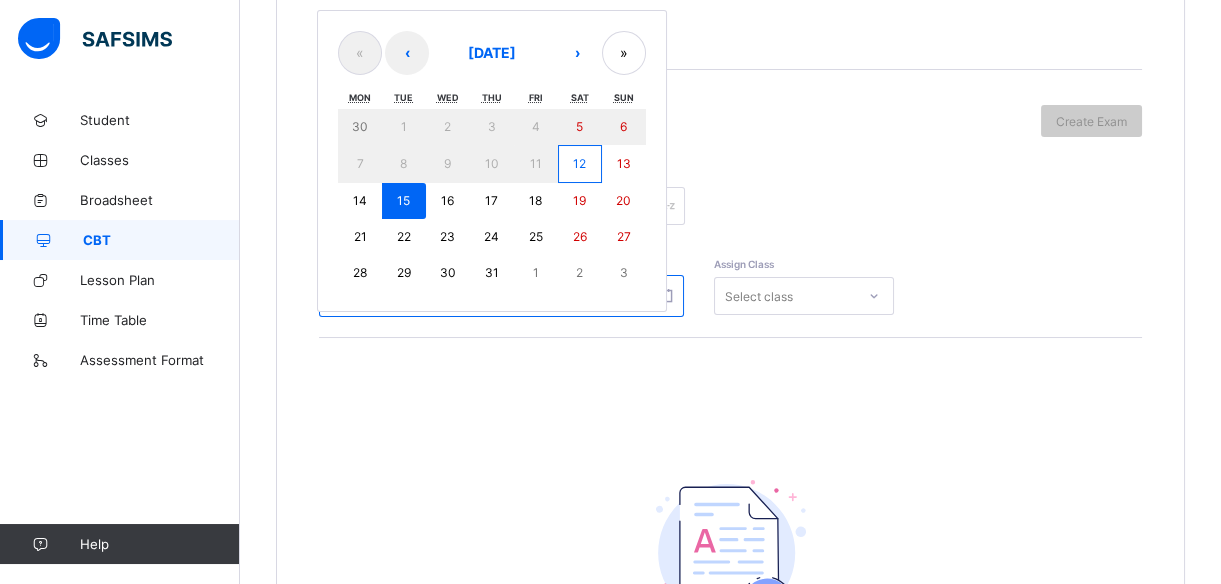 click on "15" at bounding box center [403, 200] 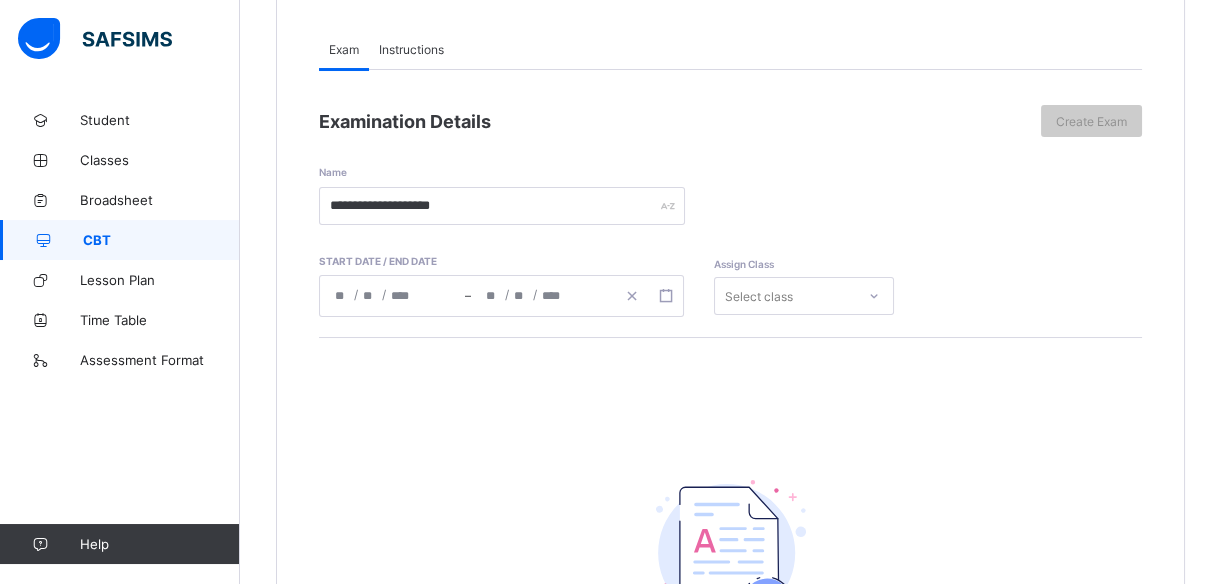 click on "Select class" at bounding box center (804, 296) 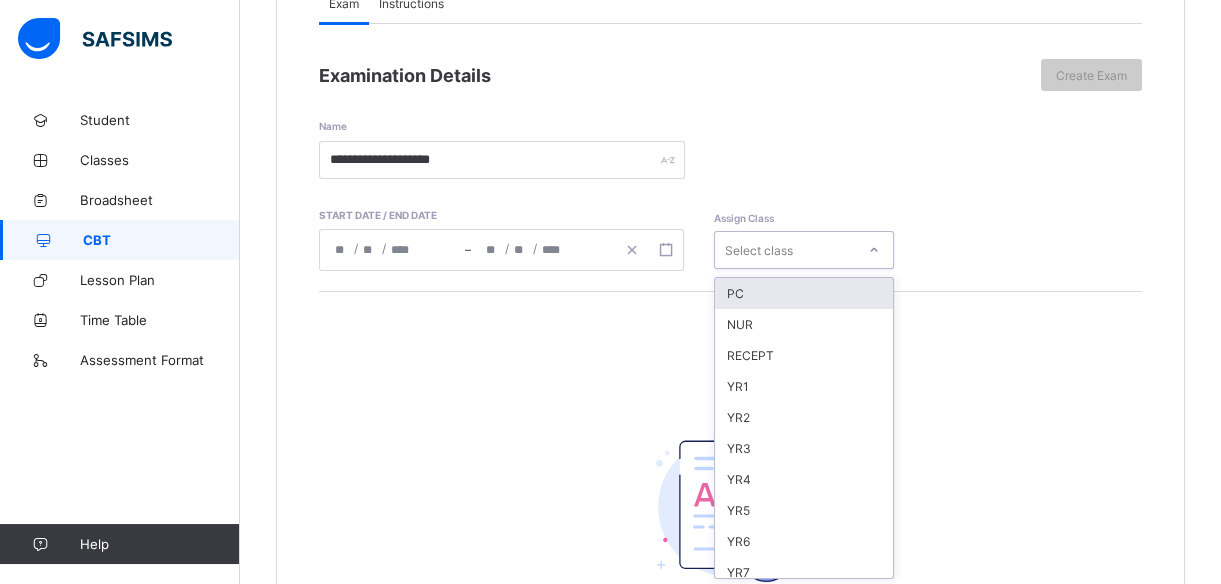 scroll, scrollTop: 257, scrollLeft: 0, axis: vertical 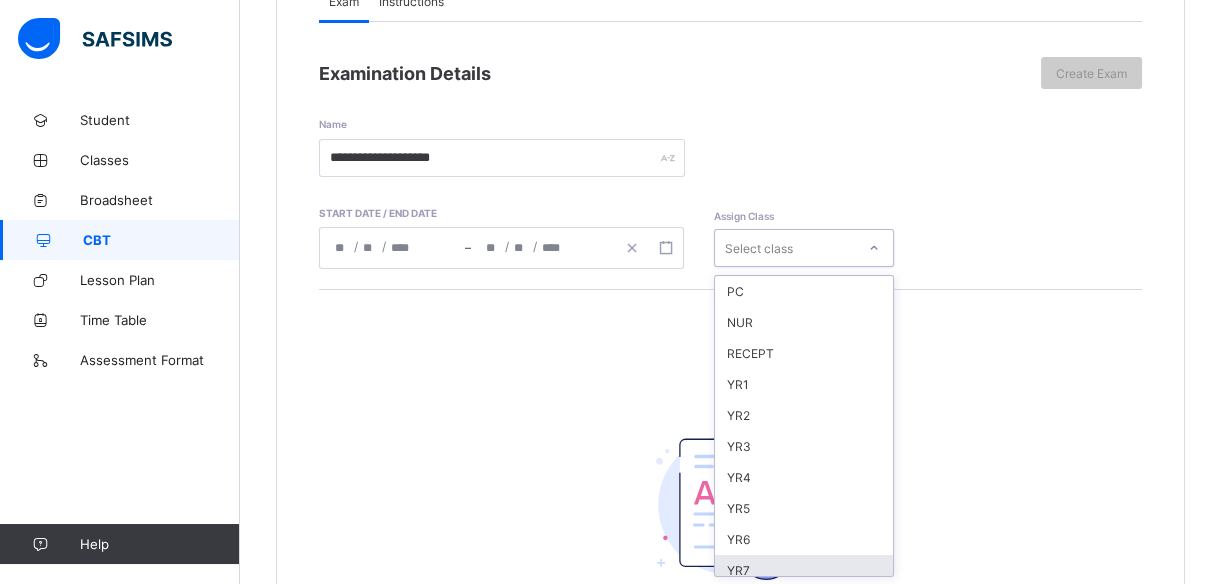 click on "YR7" at bounding box center (804, 570) 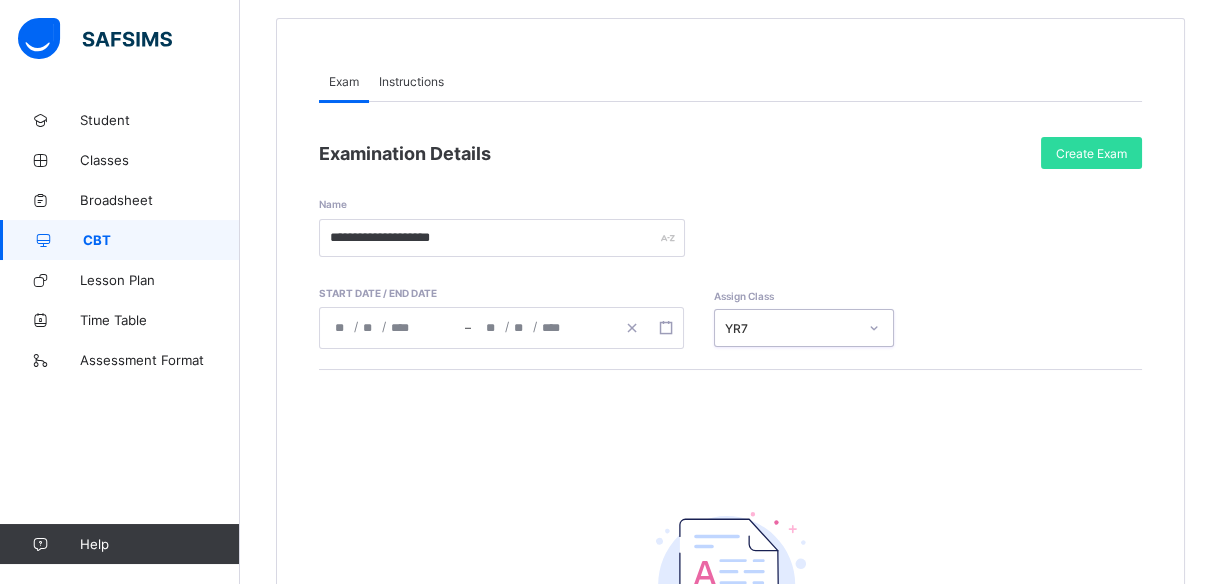 scroll, scrollTop: 160, scrollLeft: 0, axis: vertical 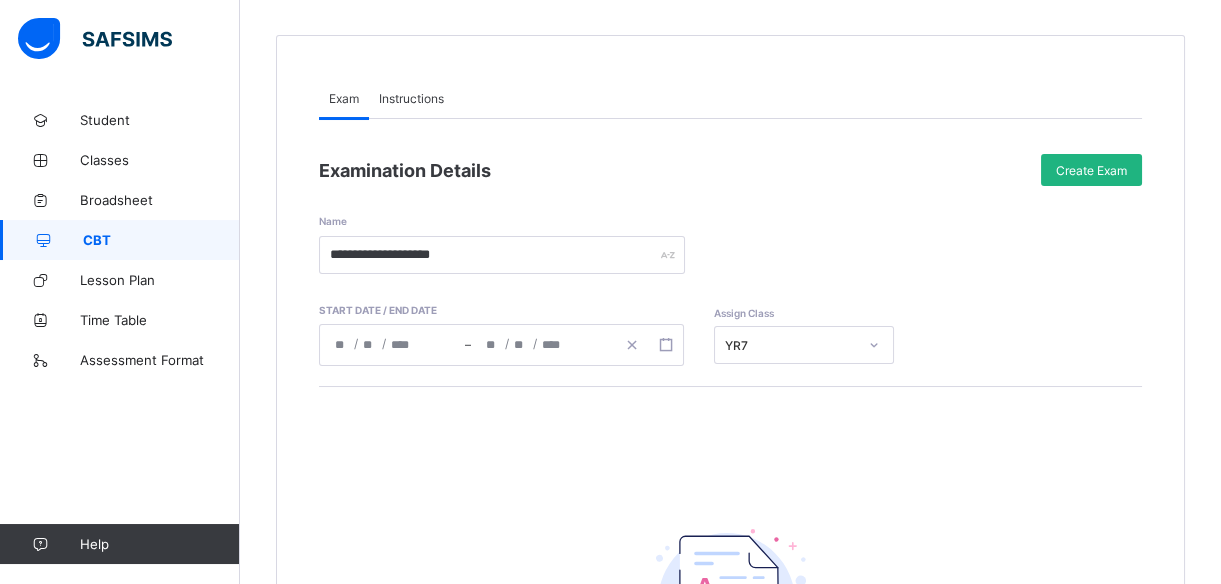 click on "Create Exam" at bounding box center [1091, 170] 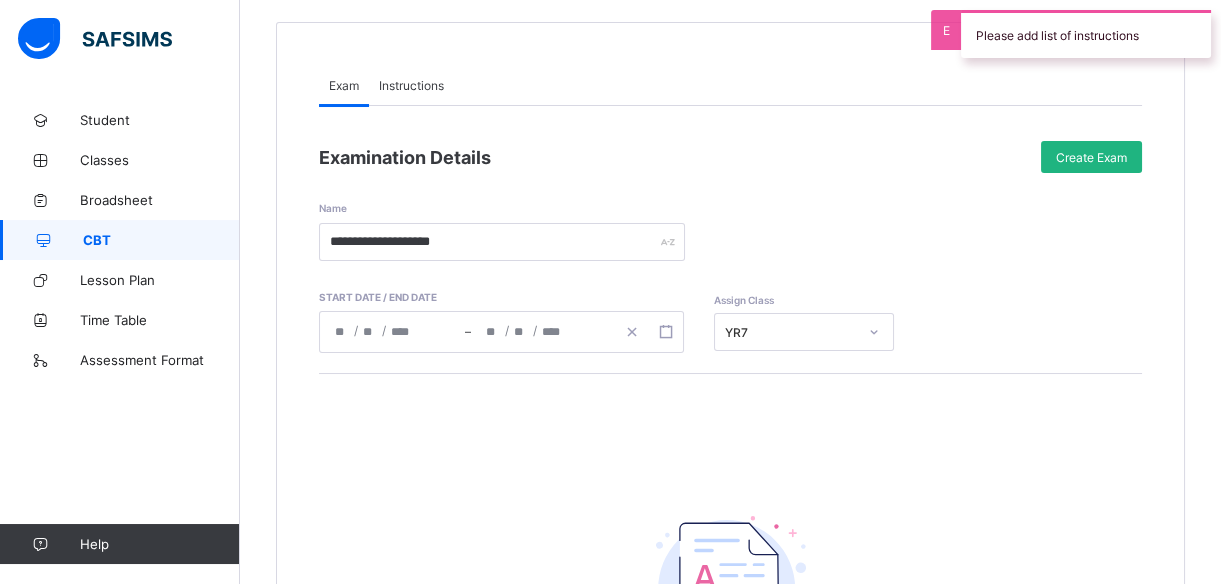 scroll, scrollTop: 175, scrollLeft: 0, axis: vertical 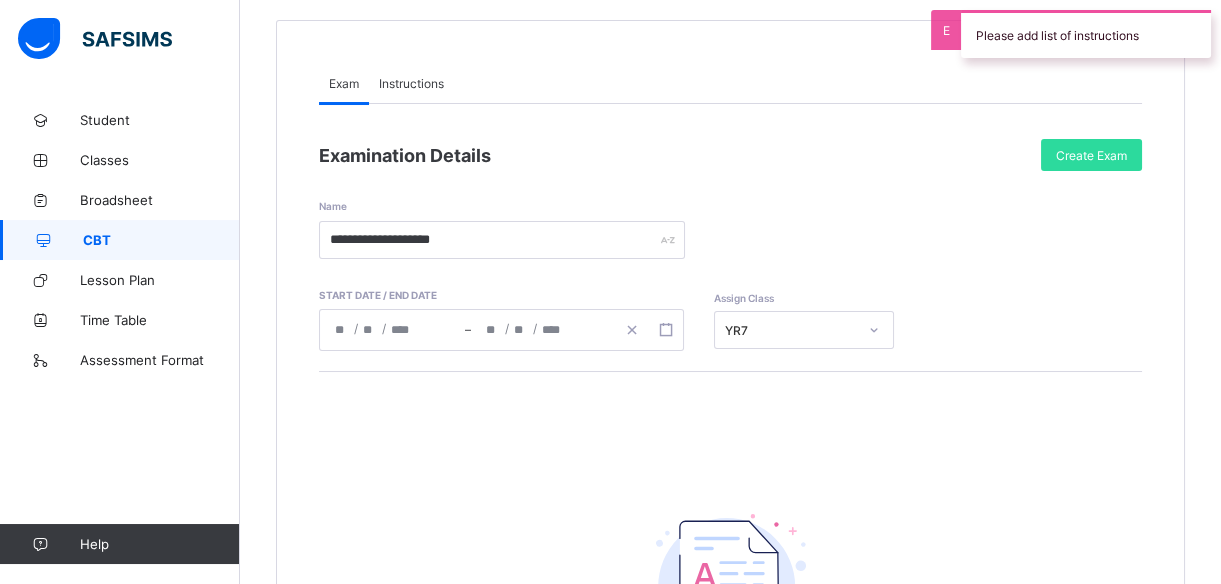click on "Instructions" at bounding box center [411, 83] 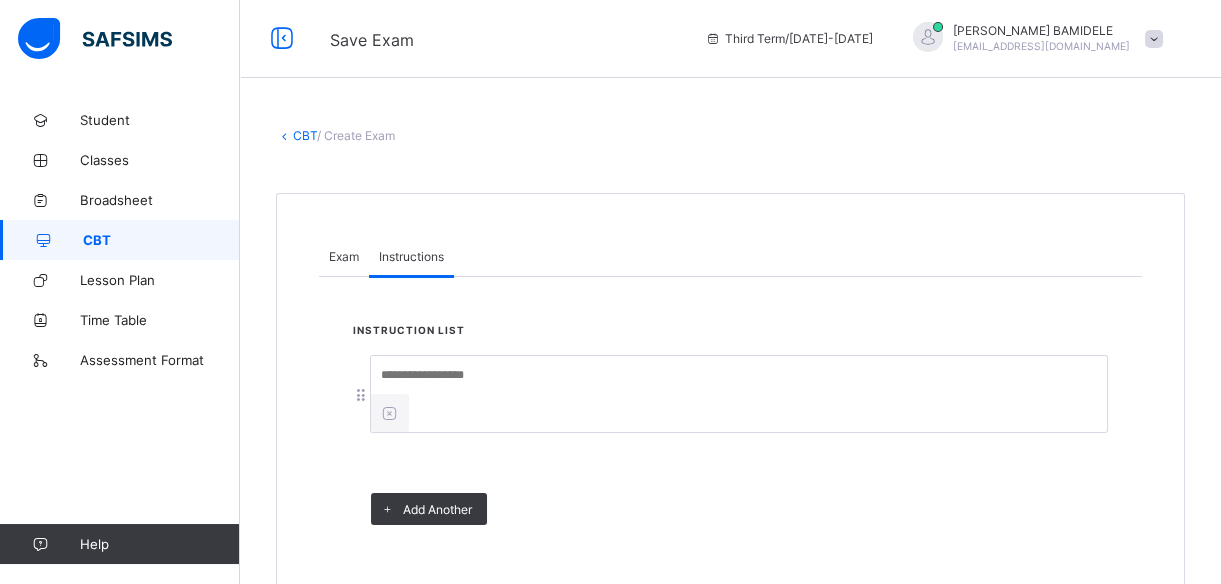 click at bounding box center [721, 375] 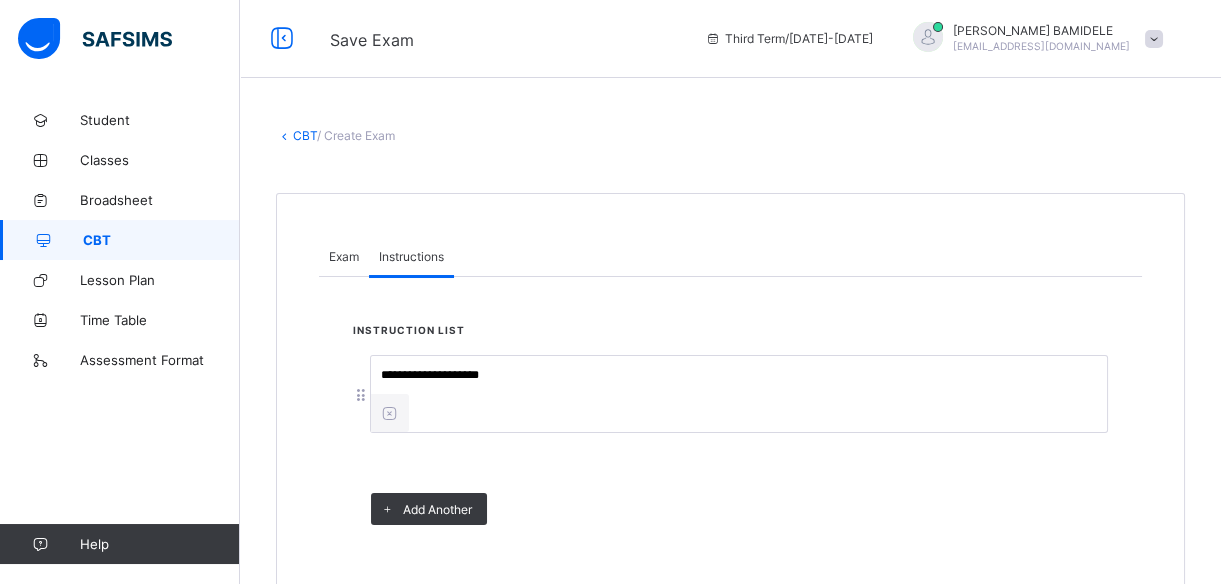 type on "**********" 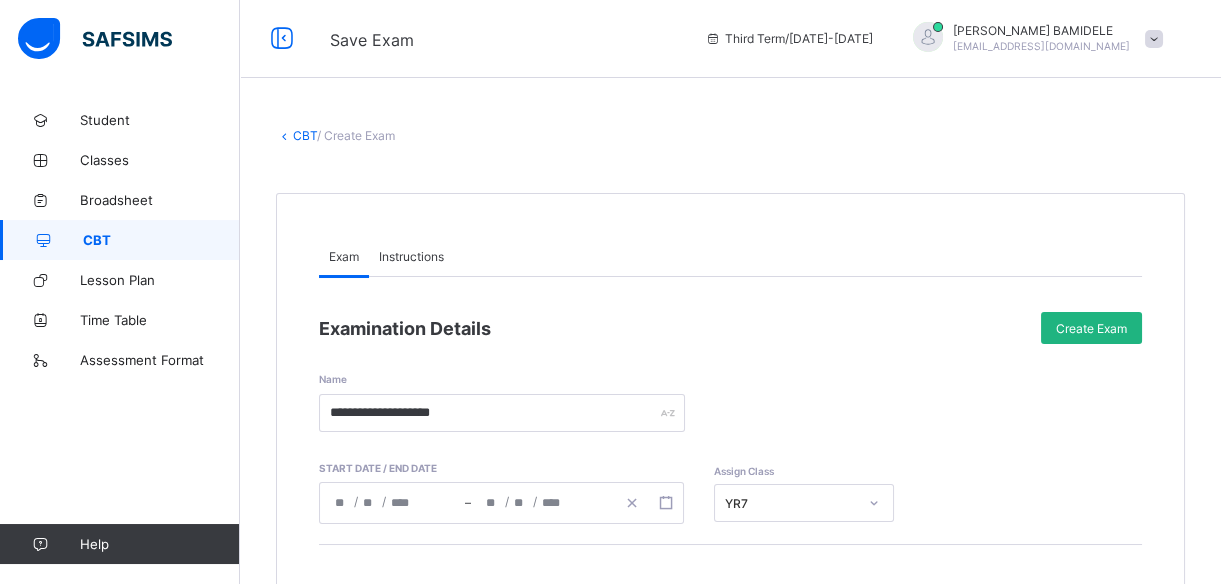 click on "Create Exam" at bounding box center (1091, 328) 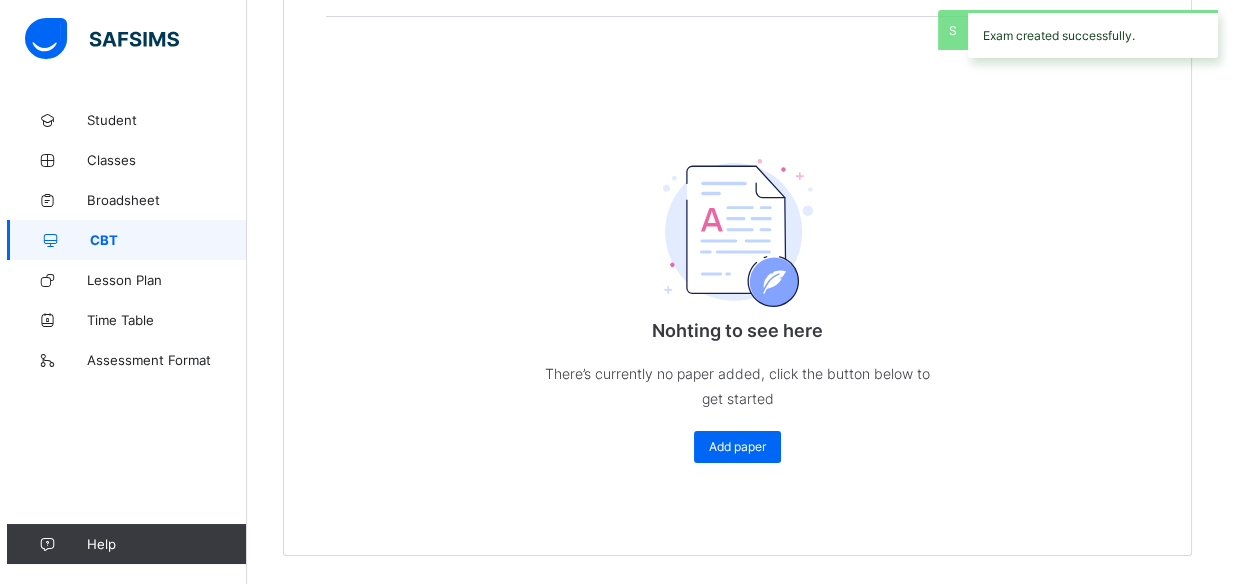 scroll, scrollTop: 532, scrollLeft: 0, axis: vertical 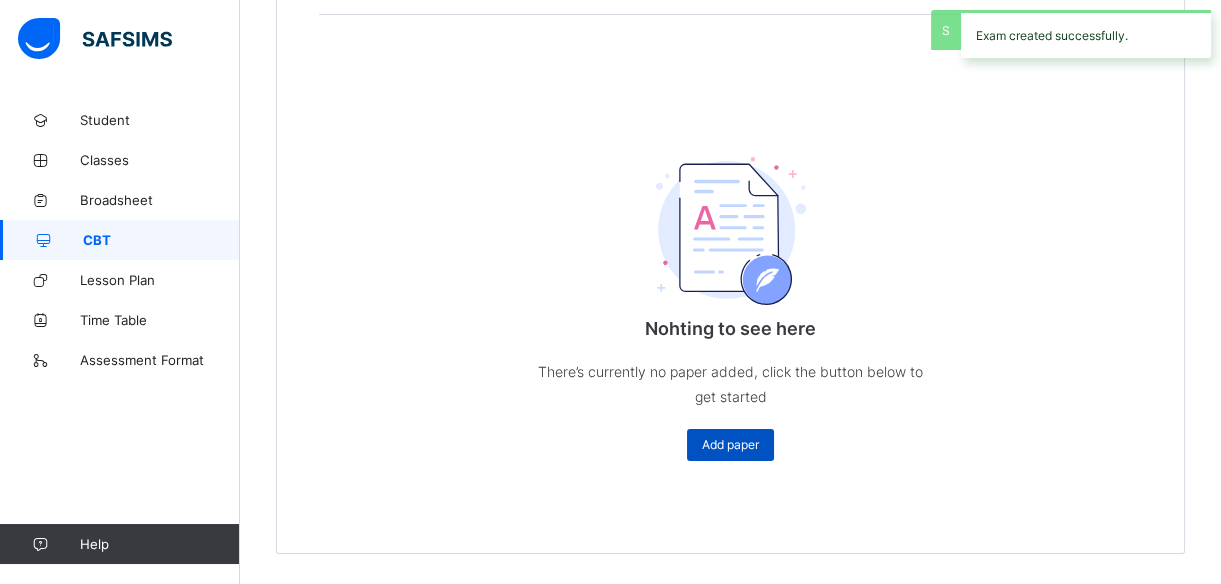 click on "Add paper" at bounding box center [730, 445] 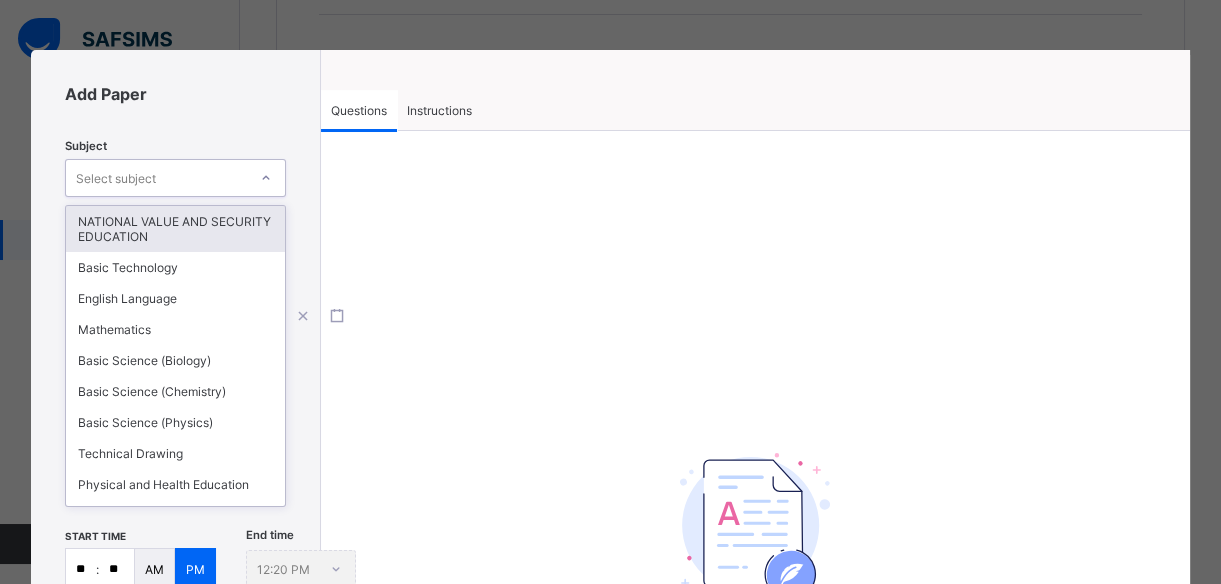 click on "Select subject" at bounding box center [116, 178] 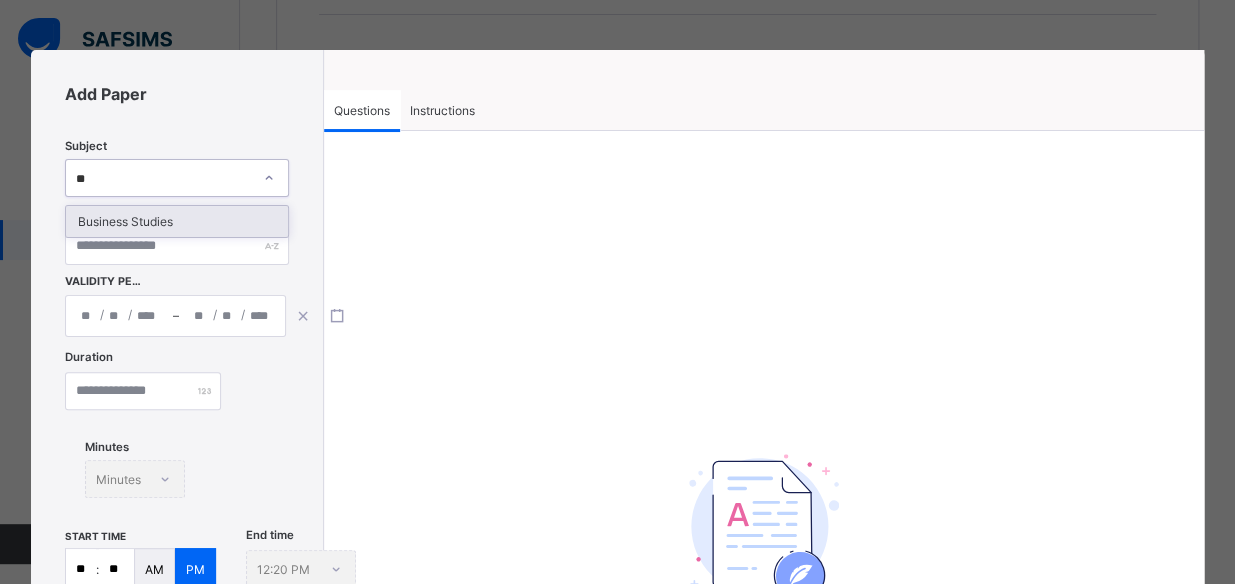 type on "***" 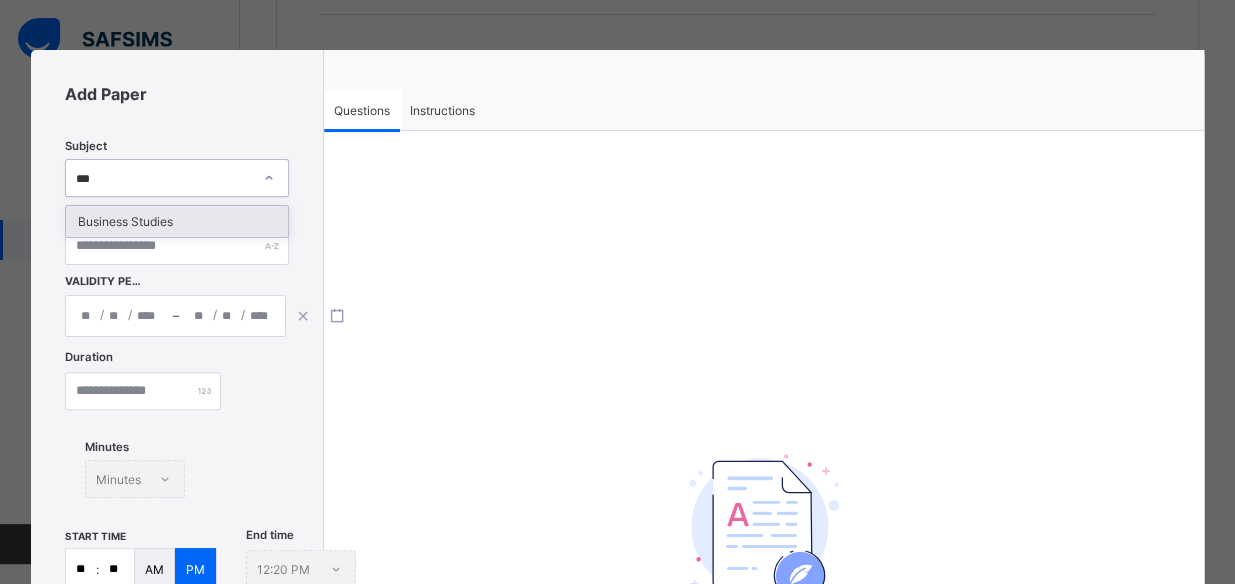 click on "Business Studies" at bounding box center [177, 221] 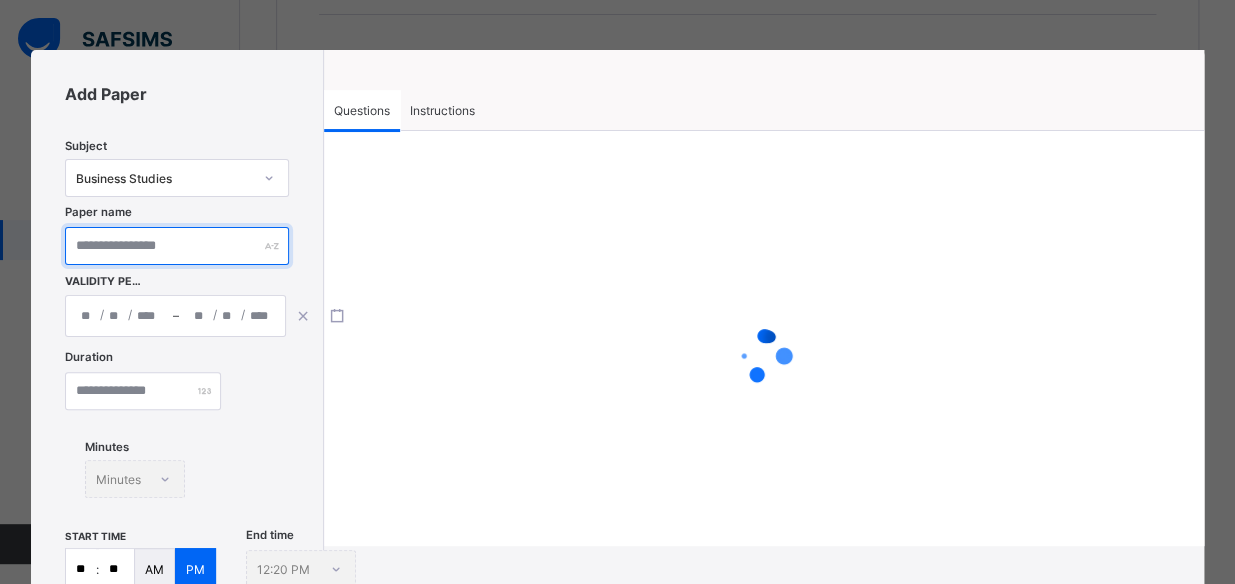 click at bounding box center (177, 246) 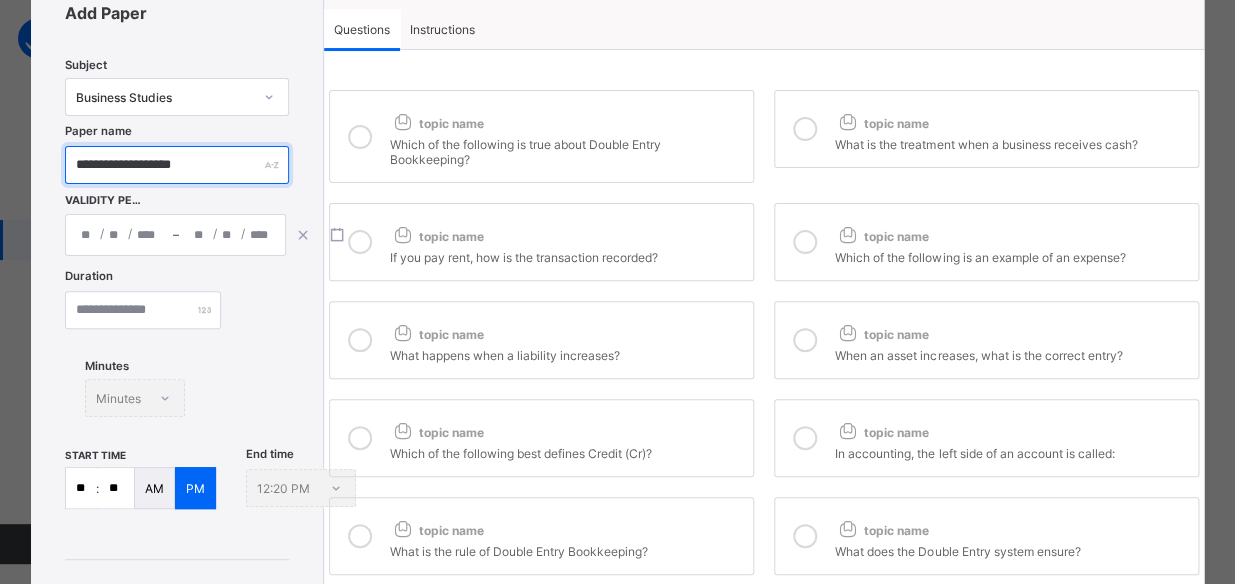 scroll, scrollTop: 93, scrollLeft: 0, axis: vertical 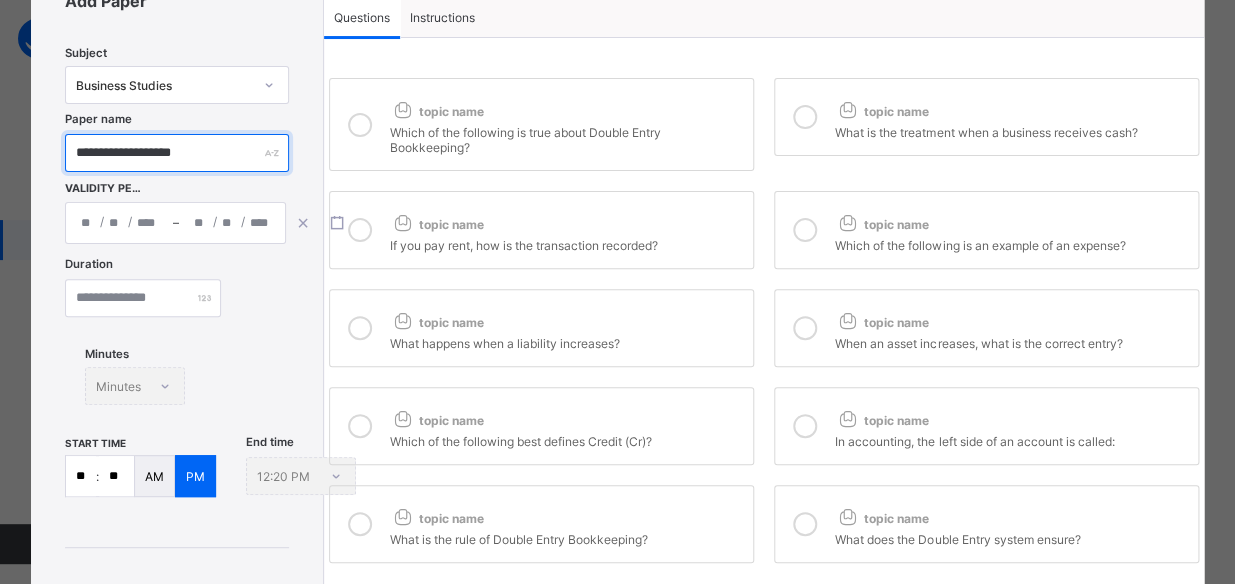 type on "**********" 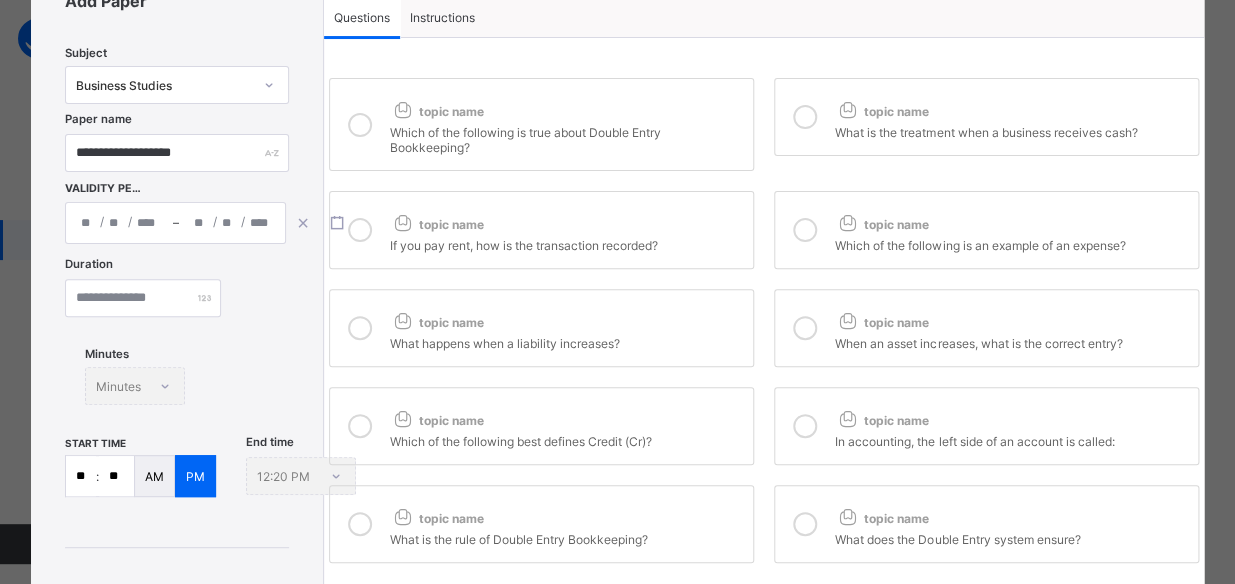 click on "/ / – / /" at bounding box center (175, 223) 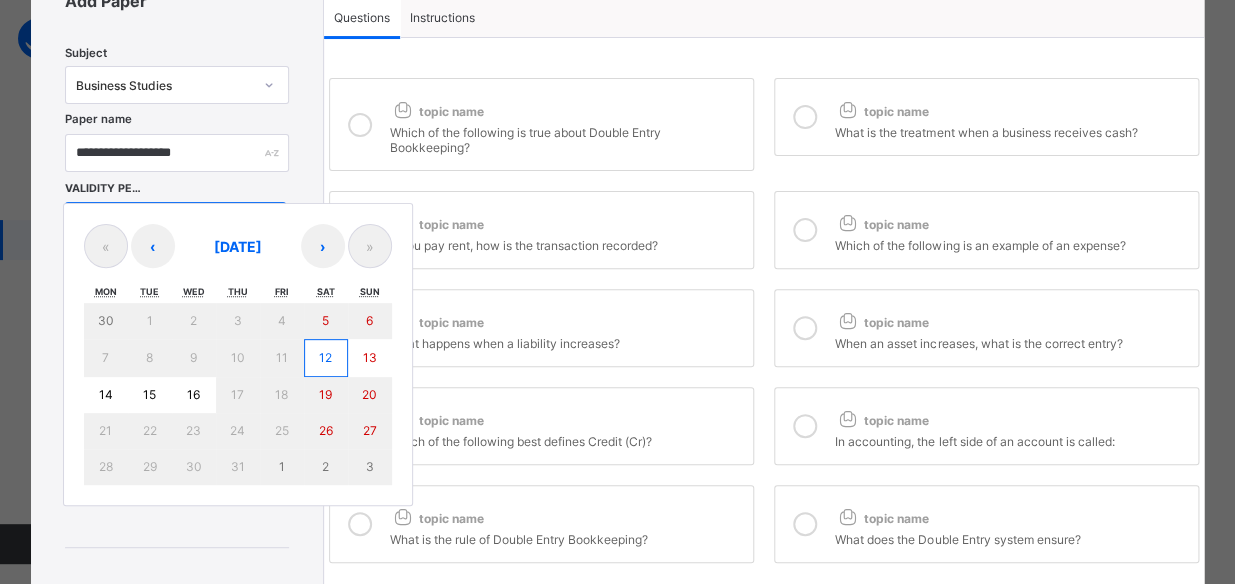 click on "15" at bounding box center (149, 394) 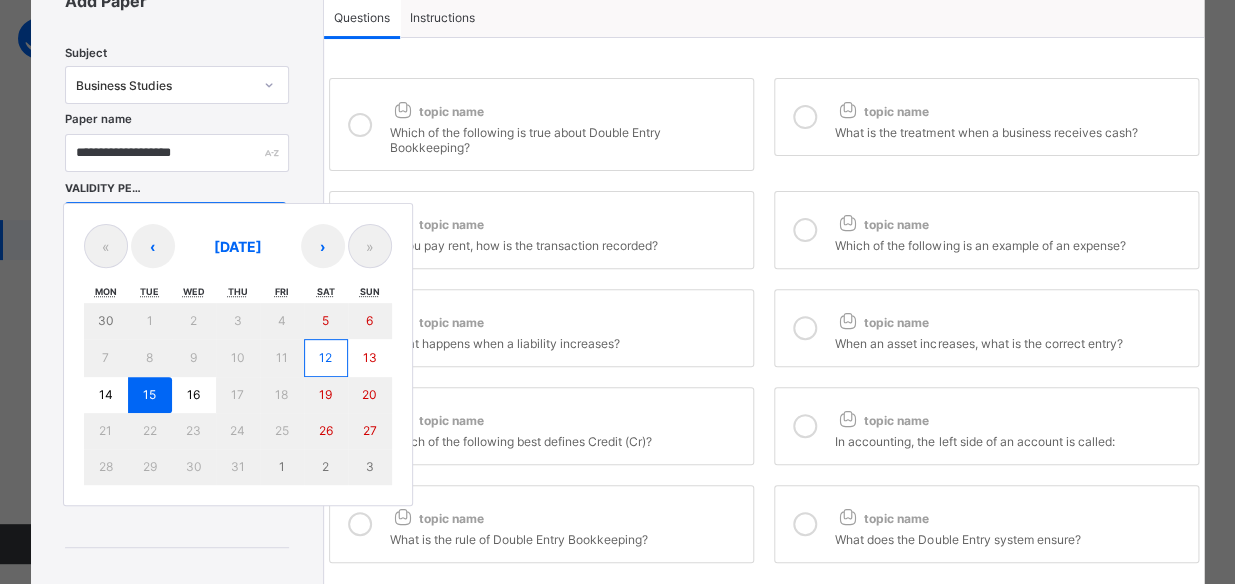 click on "15" at bounding box center (149, 394) 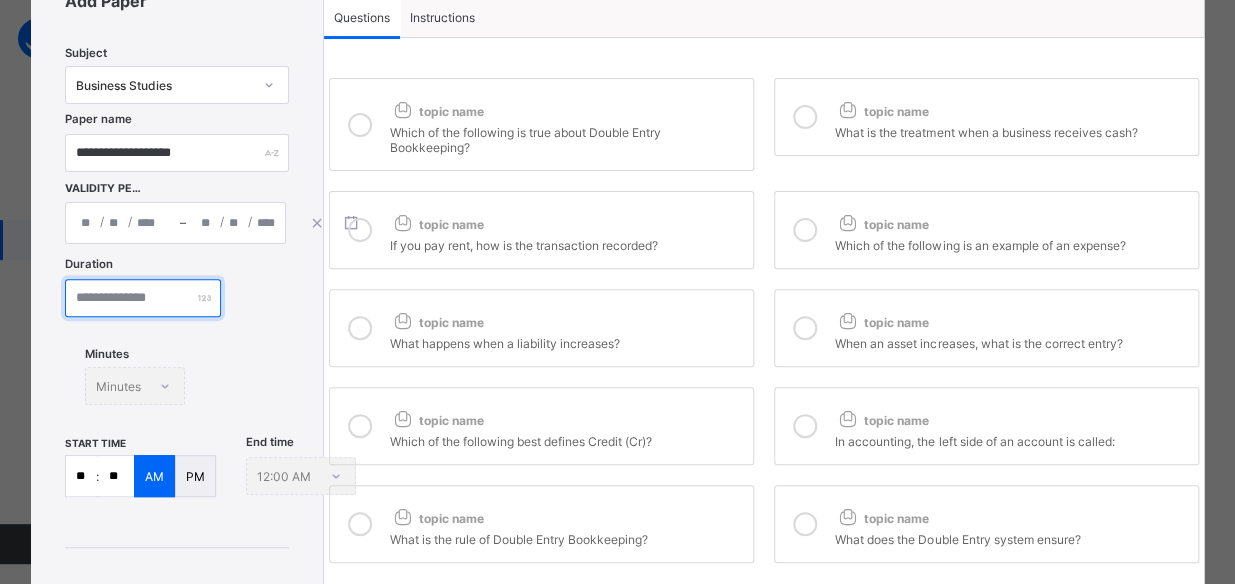 click at bounding box center (143, 298) 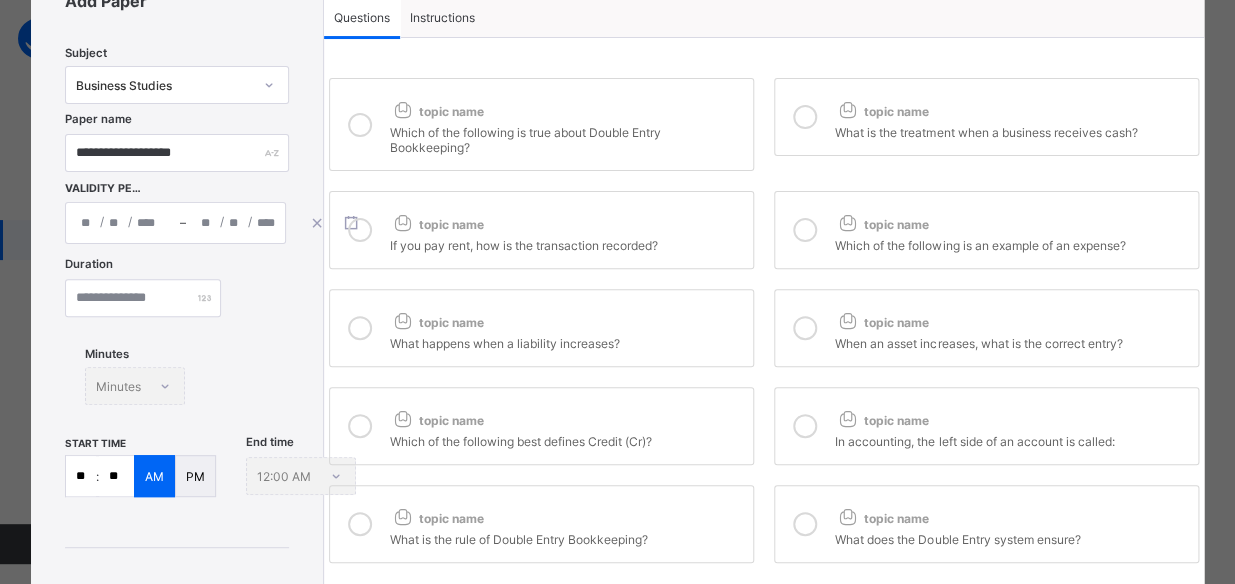 click on "**" at bounding box center [81, 476] 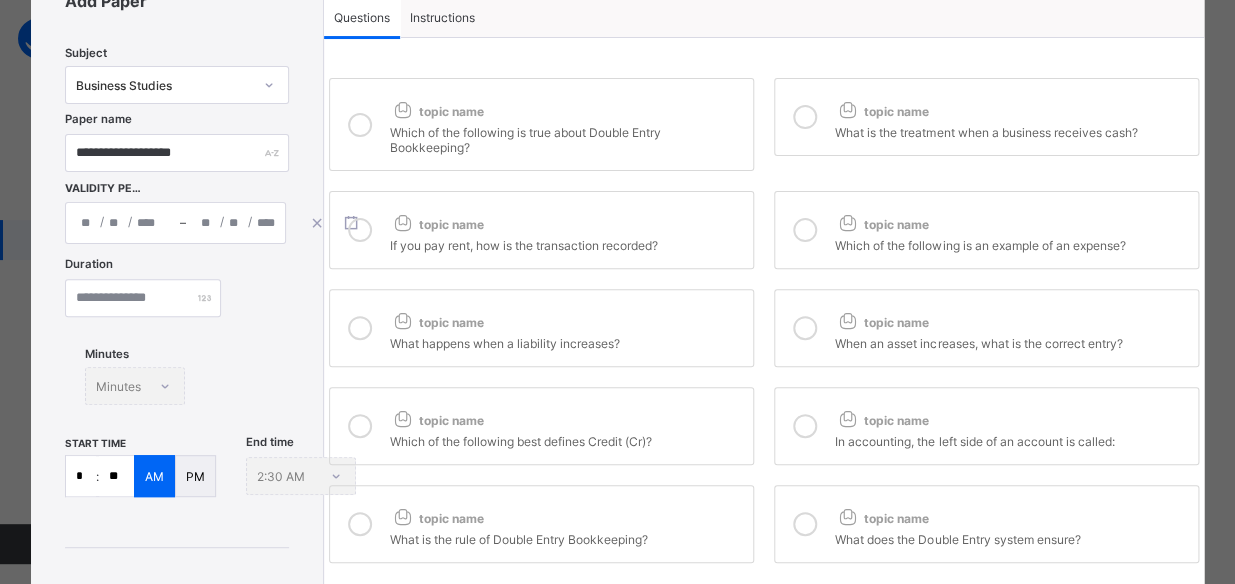 type on "**" 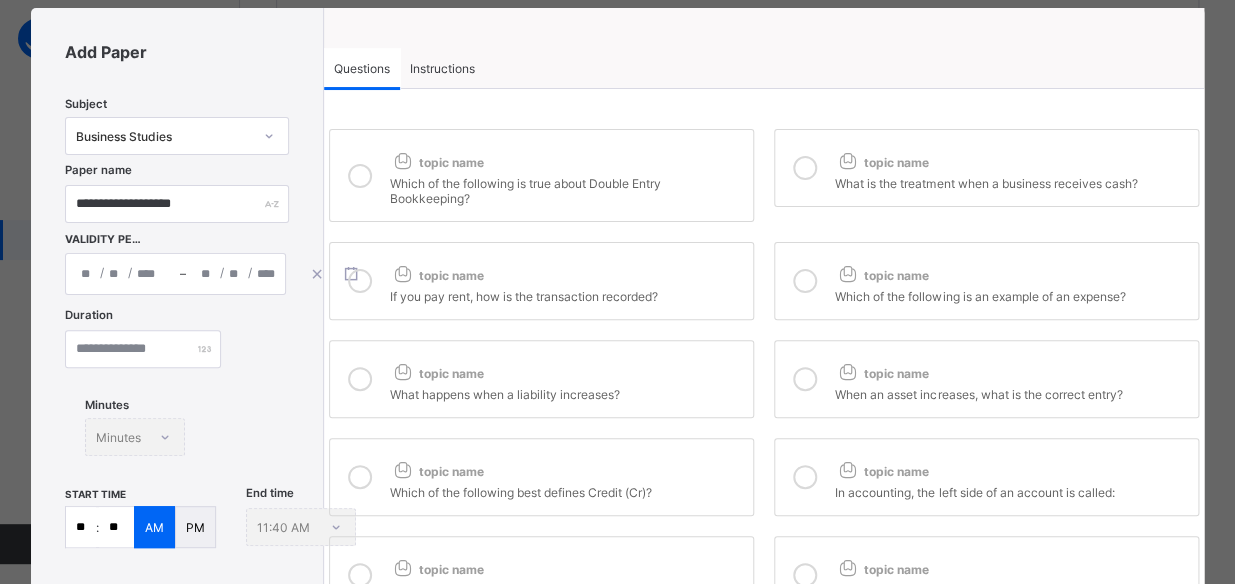 scroll, scrollTop: 0, scrollLeft: 0, axis: both 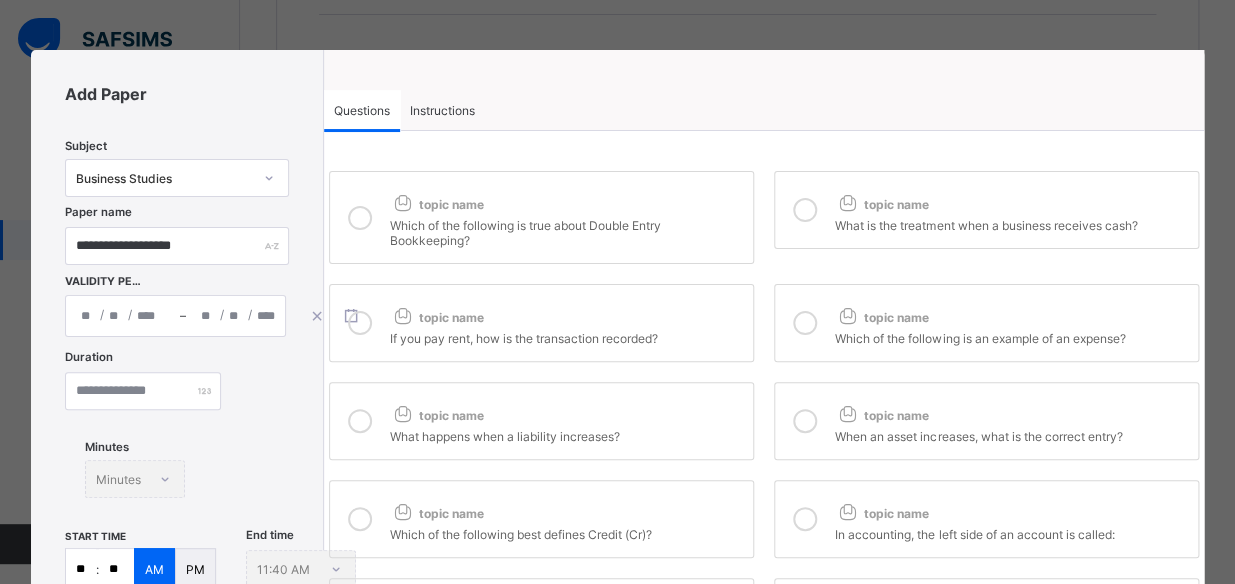 type on "**" 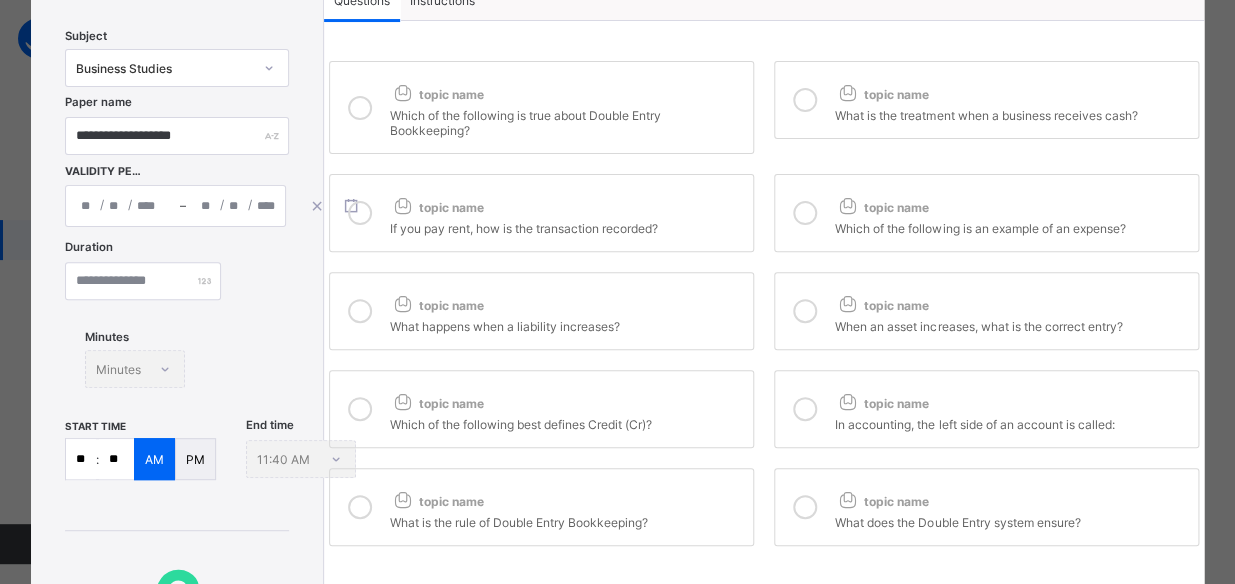 scroll, scrollTop: 127, scrollLeft: 0, axis: vertical 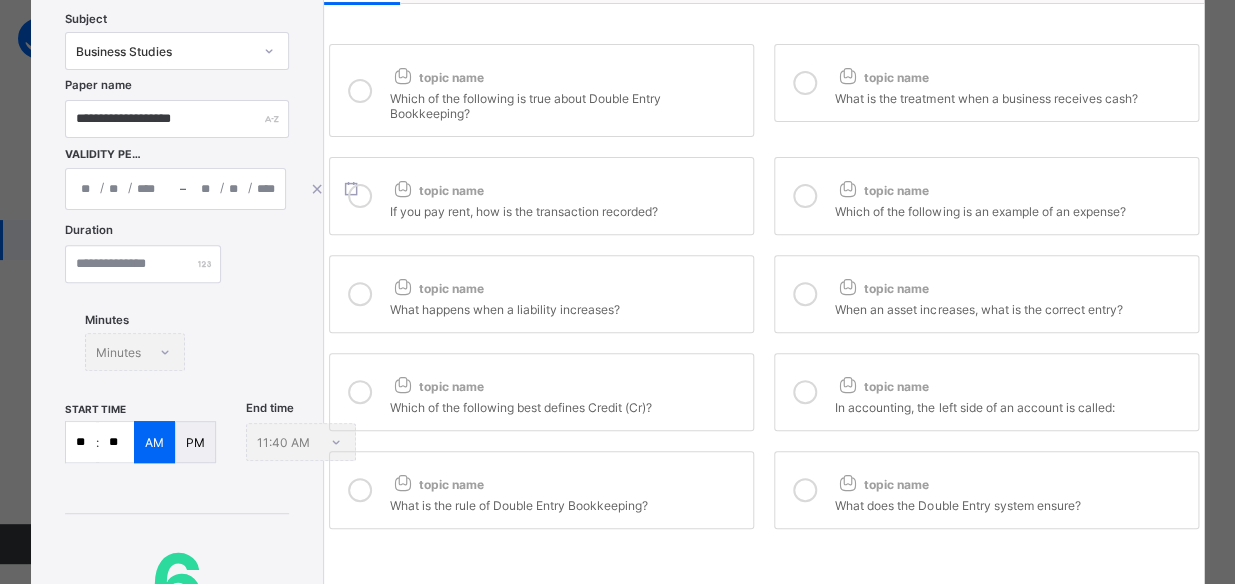 click on "topic name" at bounding box center (566, 382) 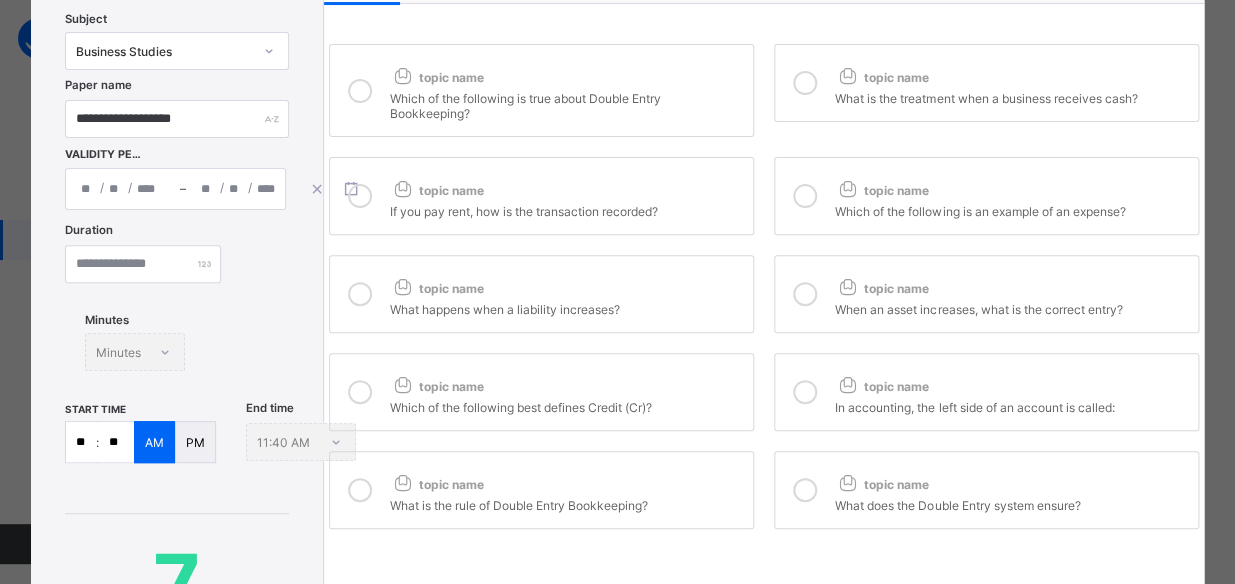 click on "topic name" at bounding box center [1011, 382] 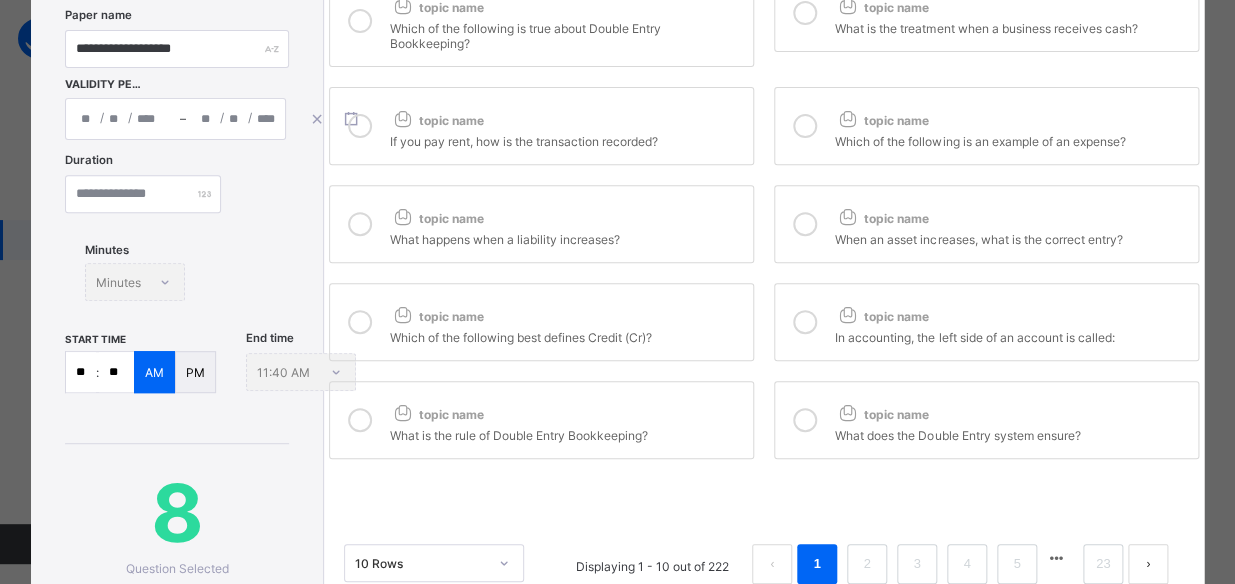 scroll, scrollTop: 200, scrollLeft: 0, axis: vertical 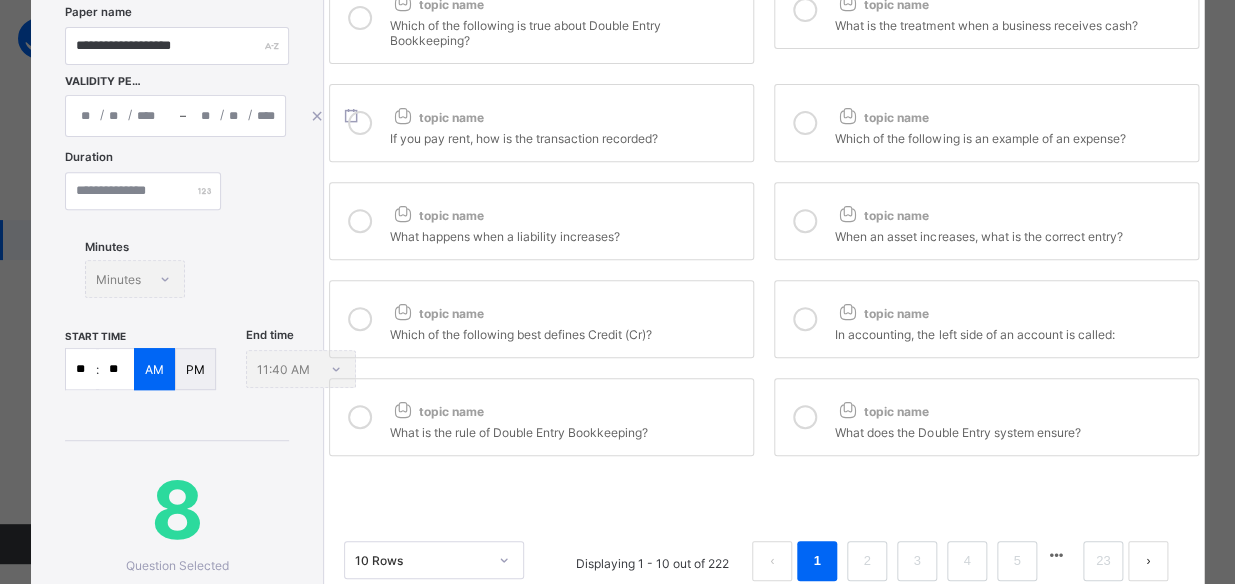 click on "topic name" at bounding box center (566, 407) 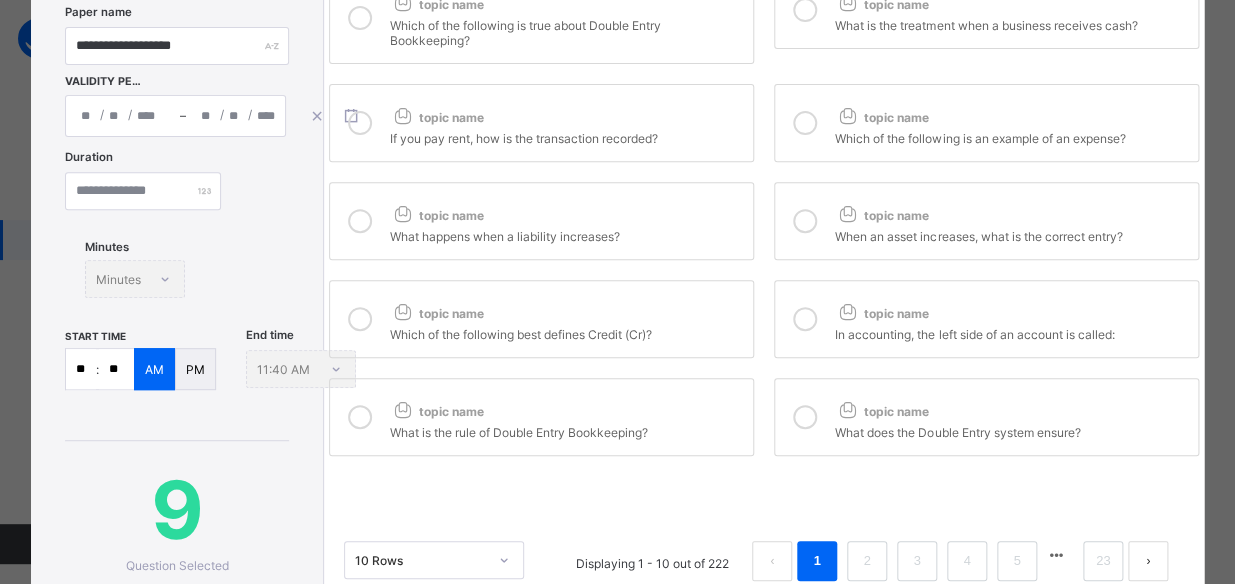 click on "topic name" at bounding box center [1011, 407] 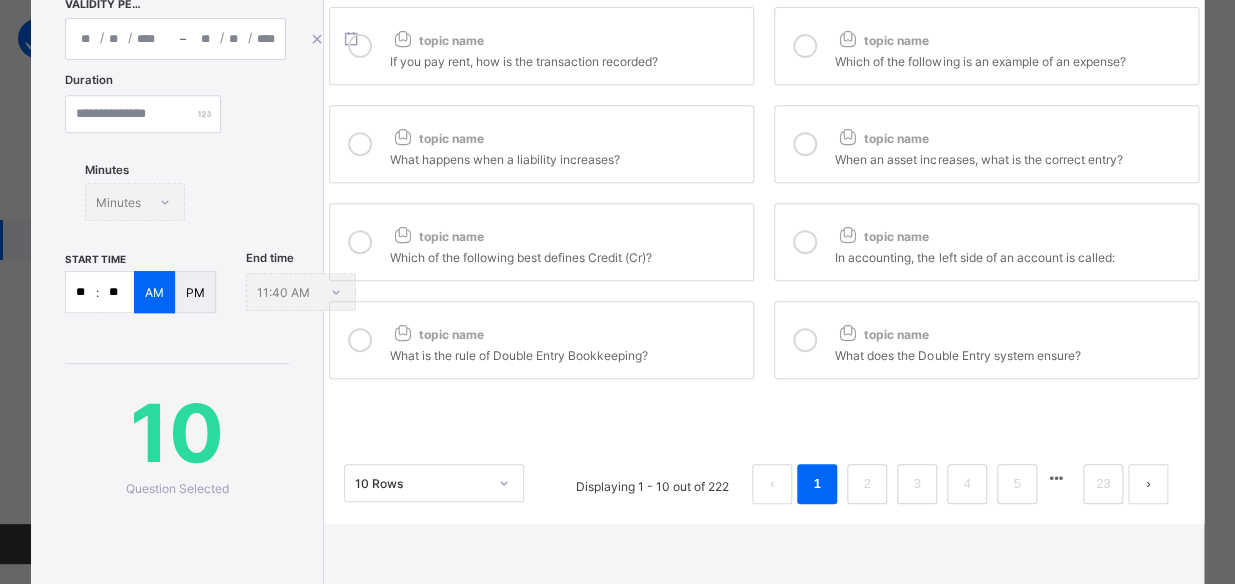 scroll, scrollTop: 330, scrollLeft: 0, axis: vertical 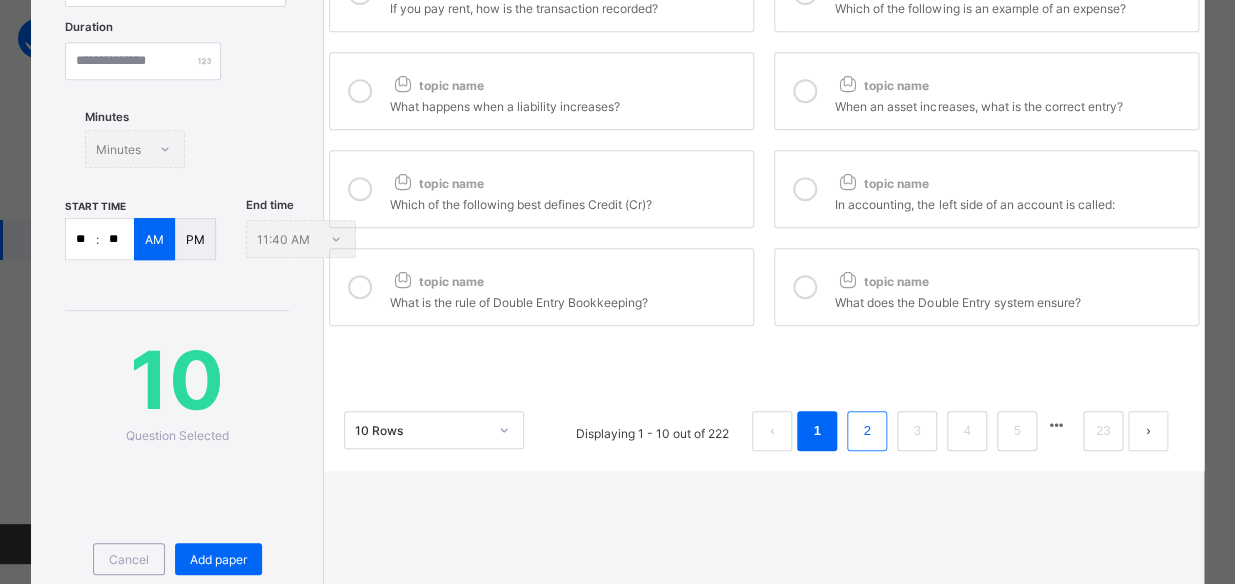 click on "2" at bounding box center [867, 431] 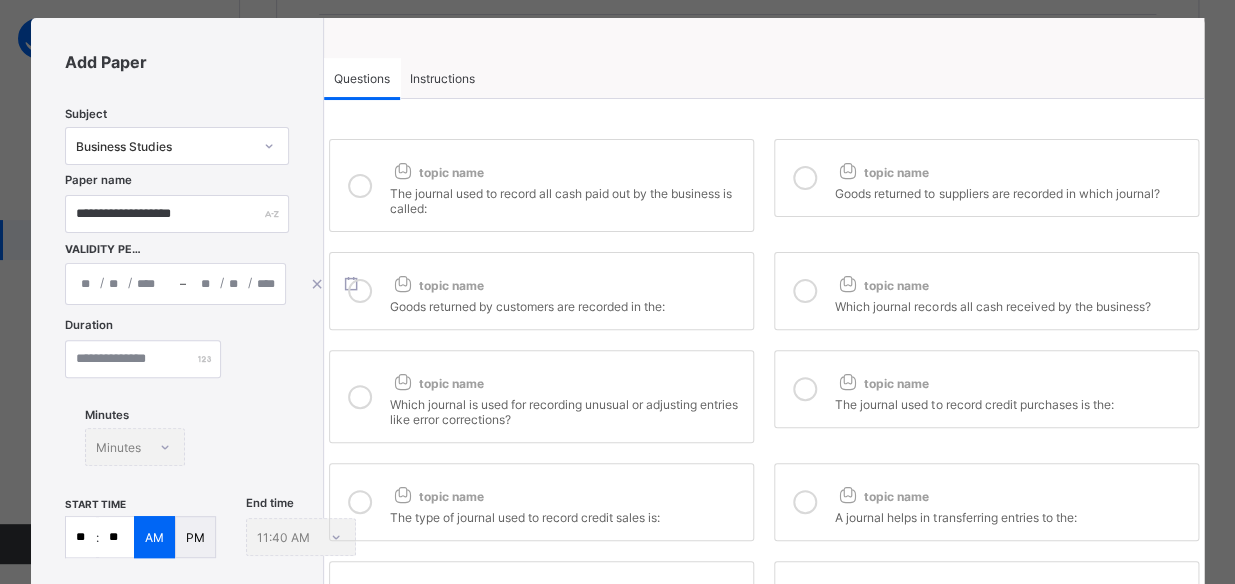 scroll, scrollTop: 0, scrollLeft: 0, axis: both 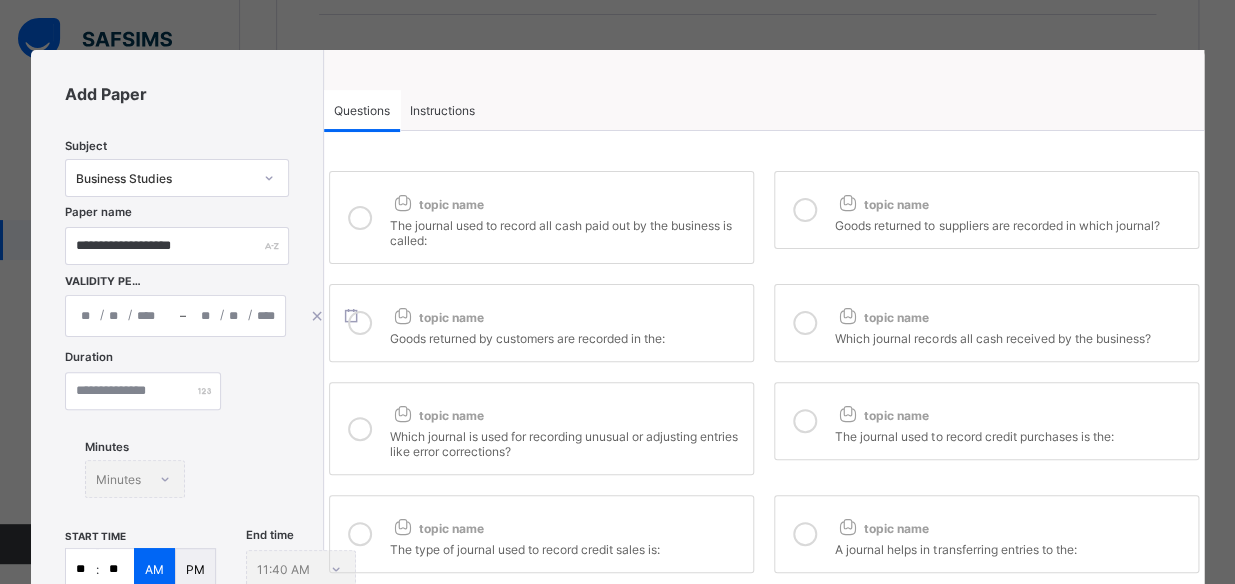 click on "The journal used to record all cash paid out by the business is called:" at bounding box center [566, 230] 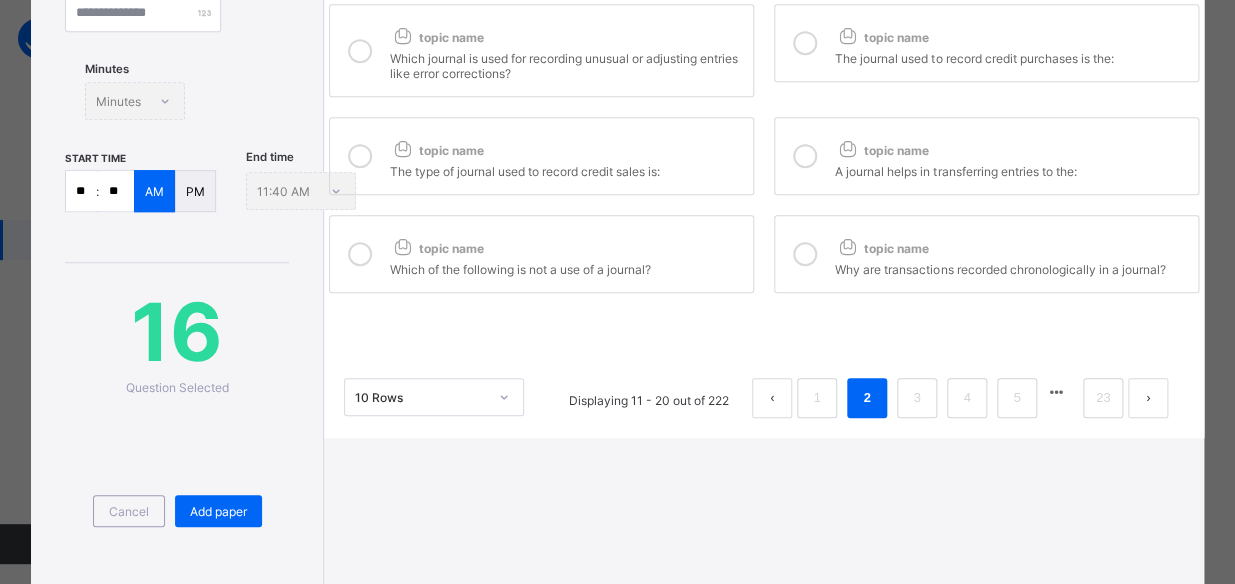 scroll, scrollTop: 364, scrollLeft: 0, axis: vertical 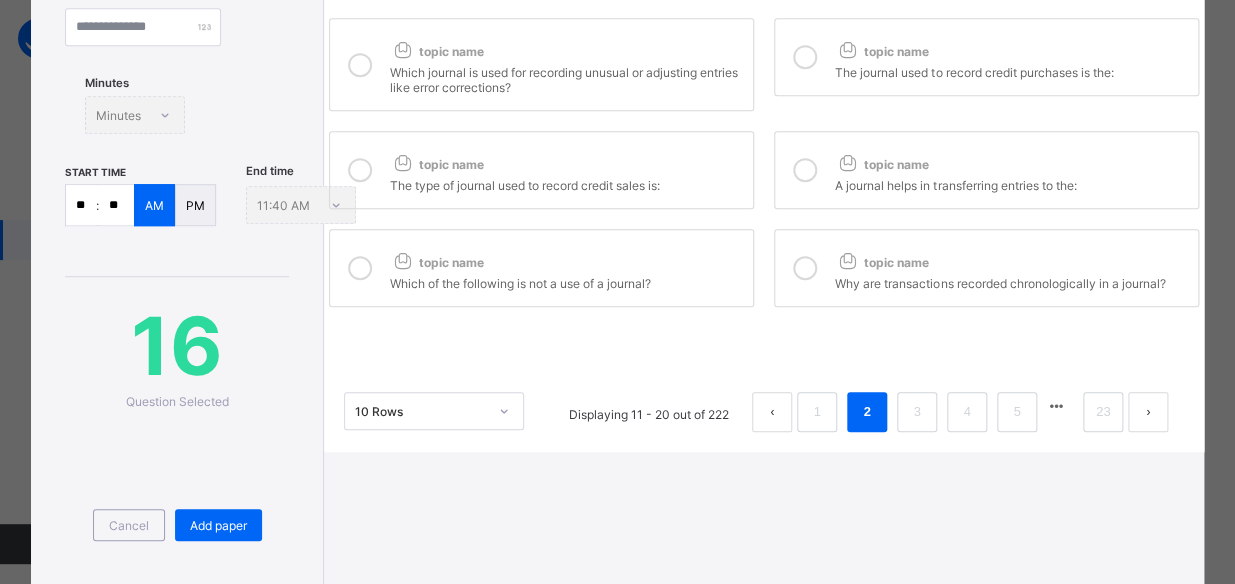 click on "topic name" at bounding box center [566, 160] 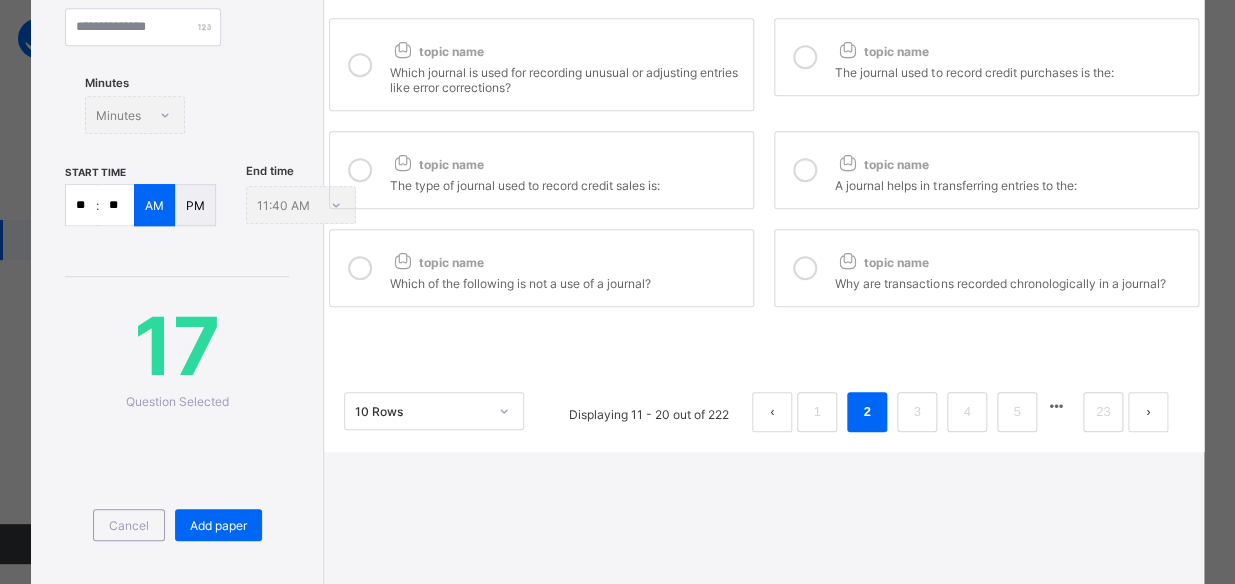 click at bounding box center (805, 170) 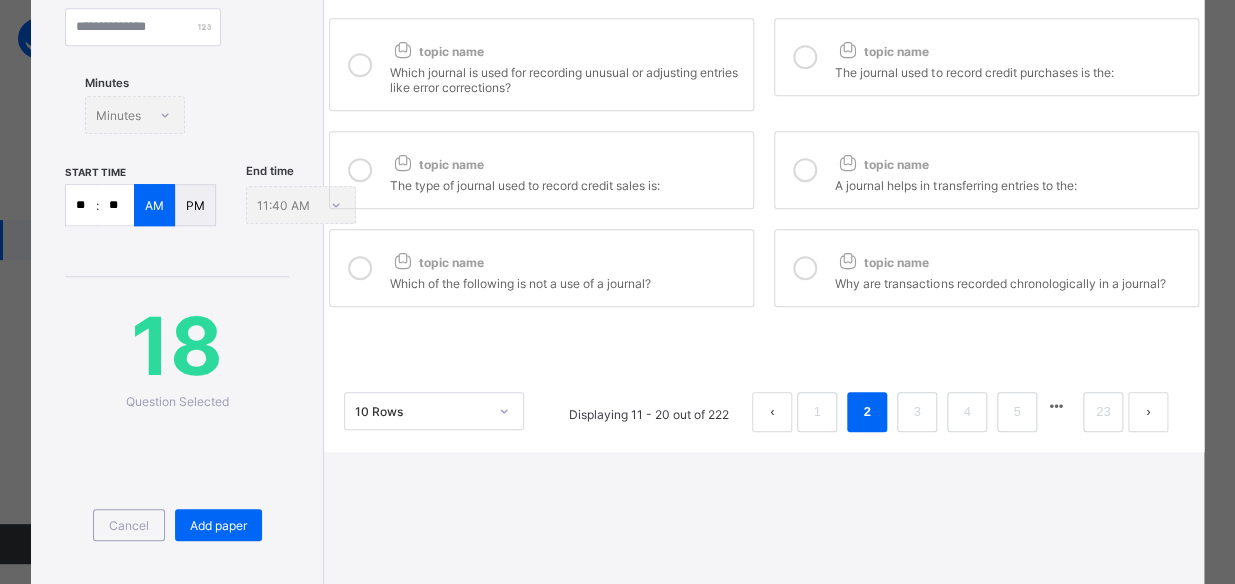 click on "topic name" at bounding box center [566, 258] 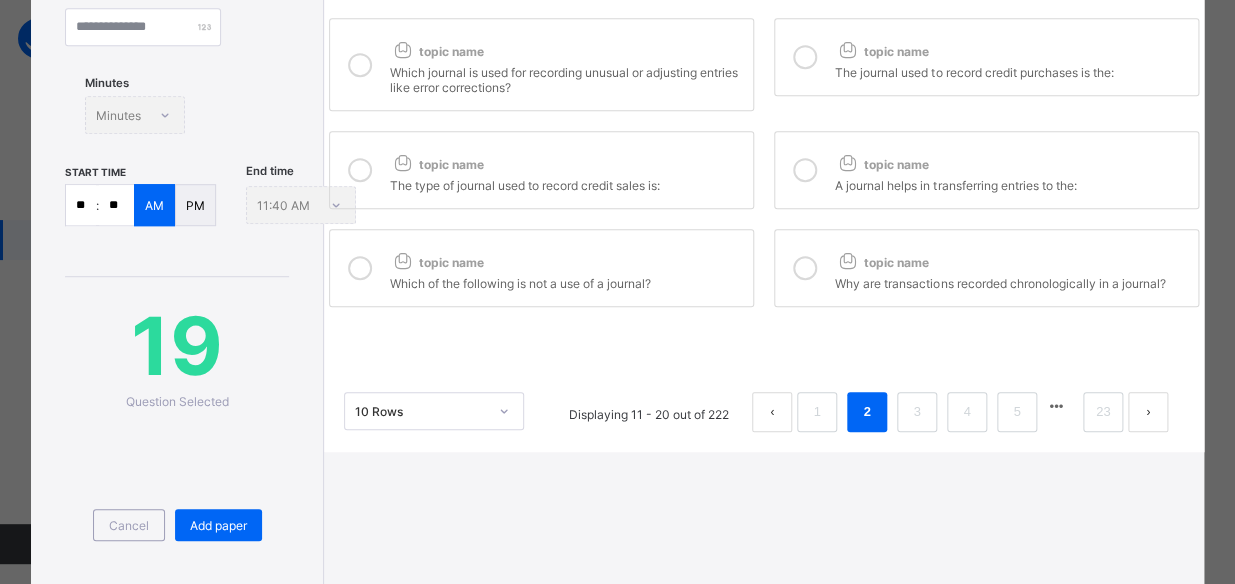 click at bounding box center [805, 268] 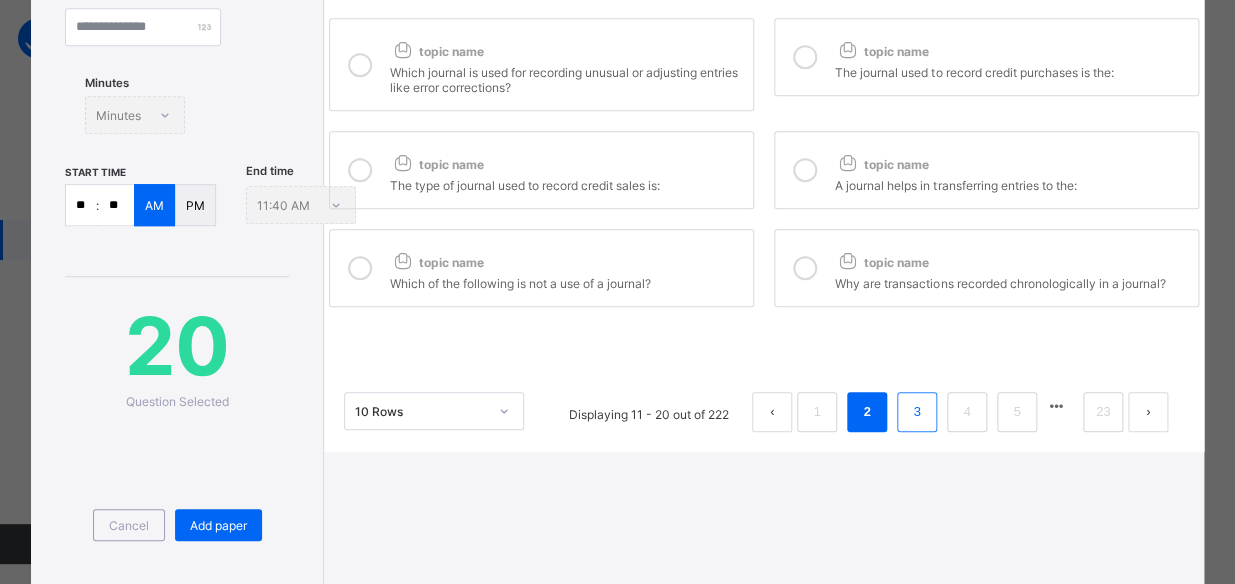click on "3" at bounding box center [917, 412] 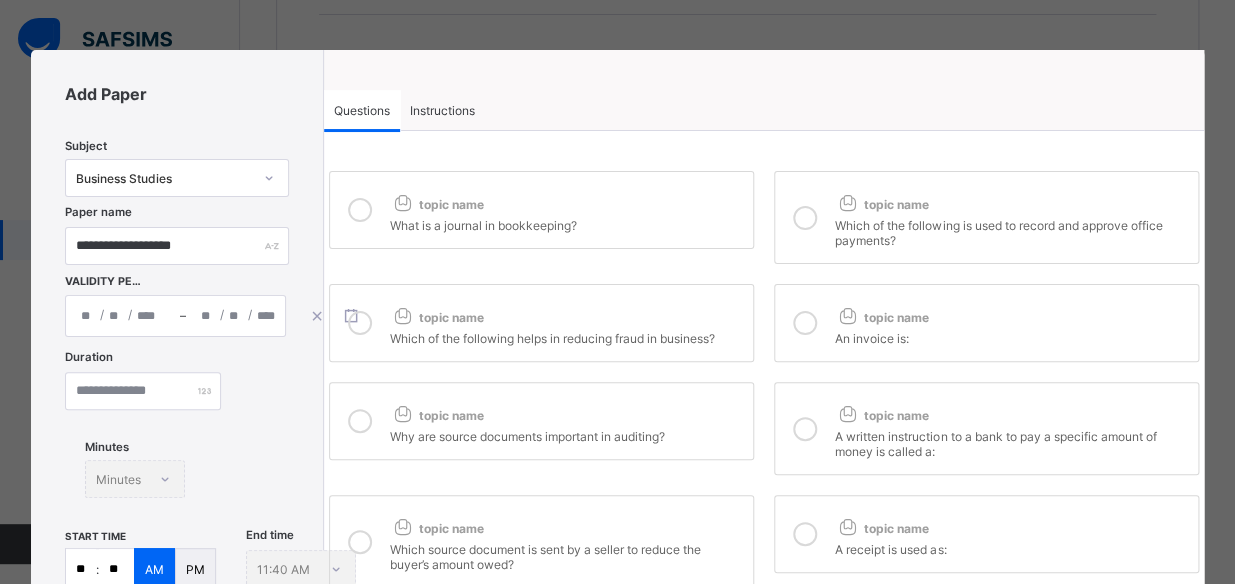 scroll, scrollTop: 0, scrollLeft: 0, axis: both 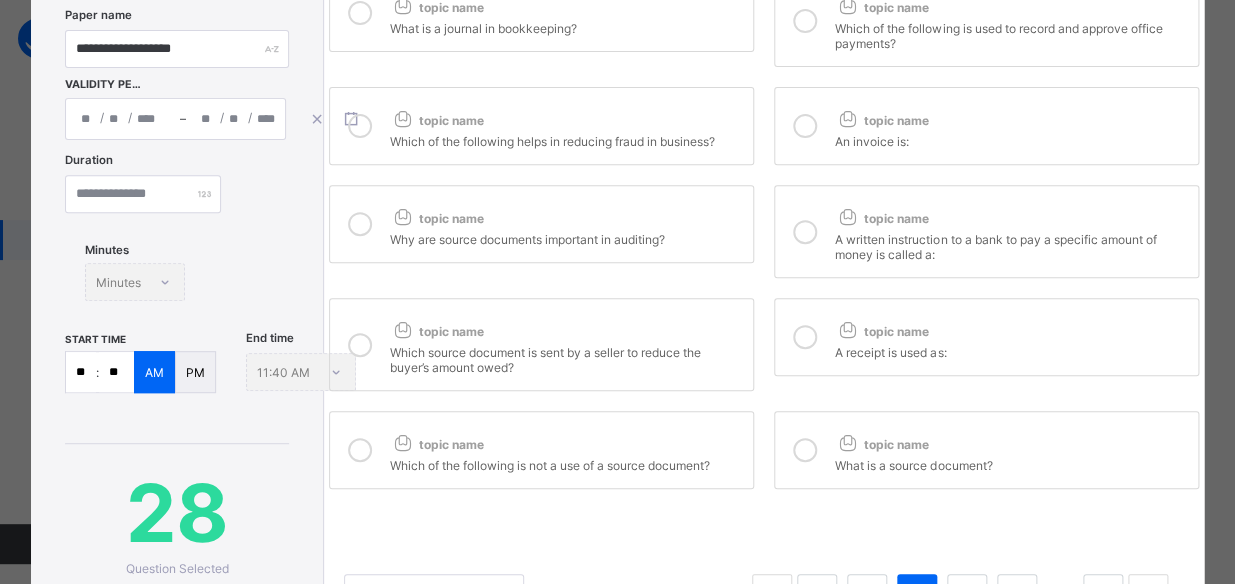 click on "topic name" at bounding box center (566, 440) 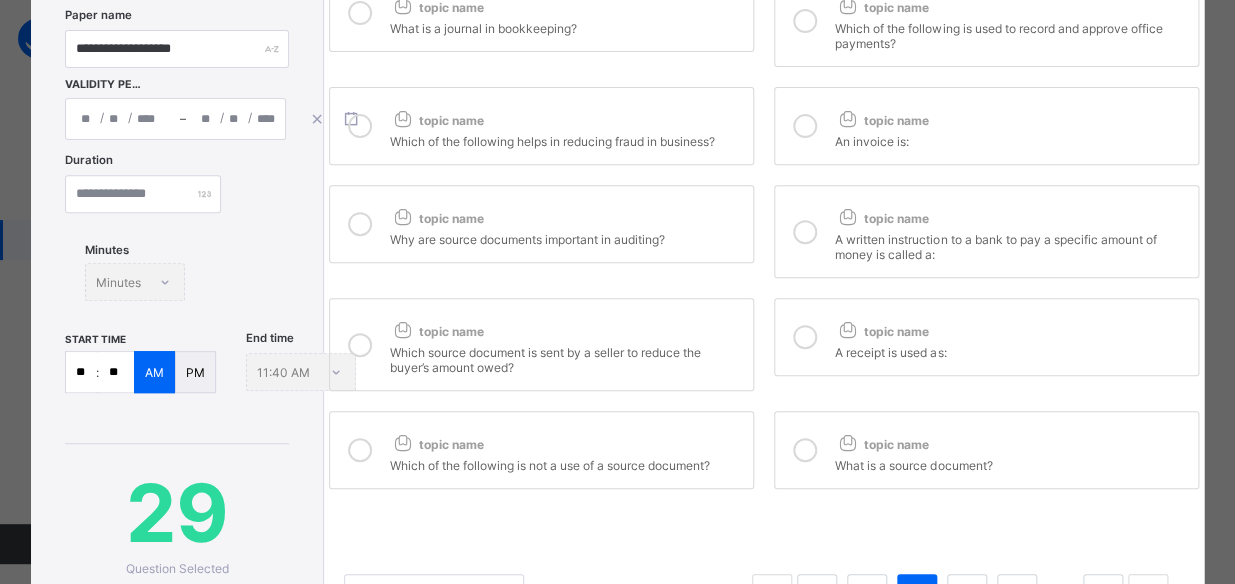 click on "topic name" at bounding box center [881, 444] 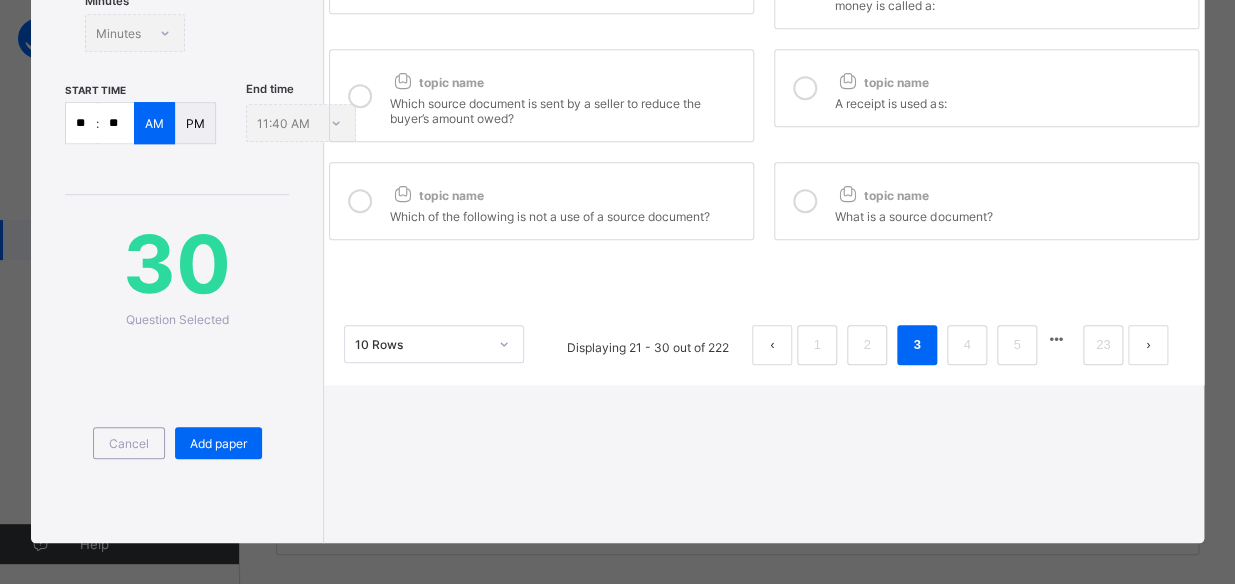 scroll, scrollTop: 452, scrollLeft: 0, axis: vertical 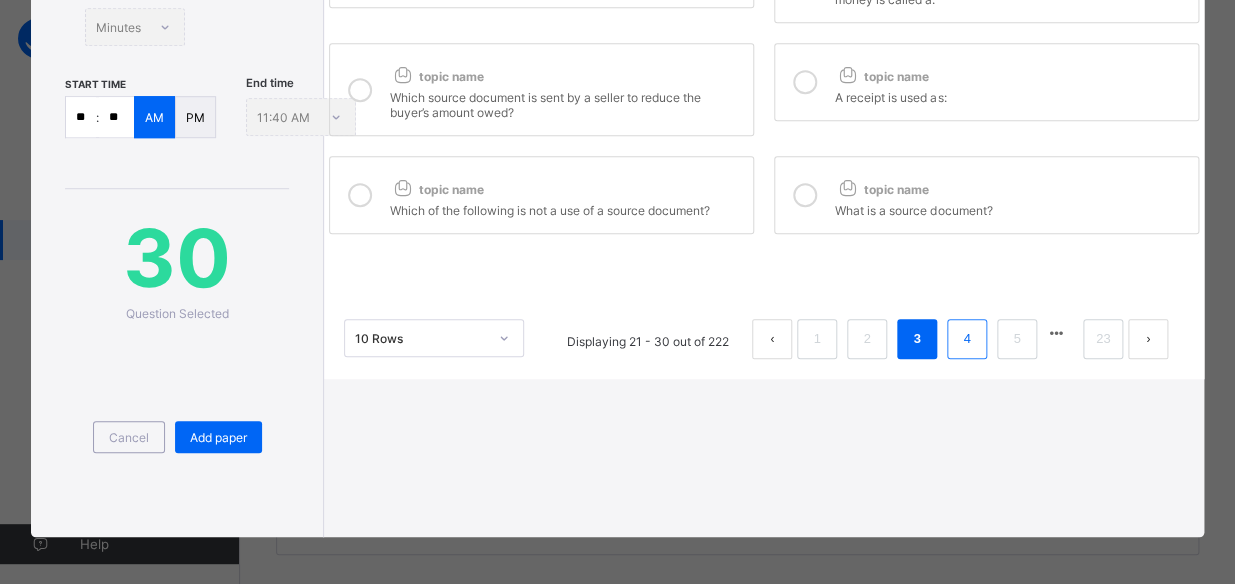 click on "4" at bounding box center [967, 339] 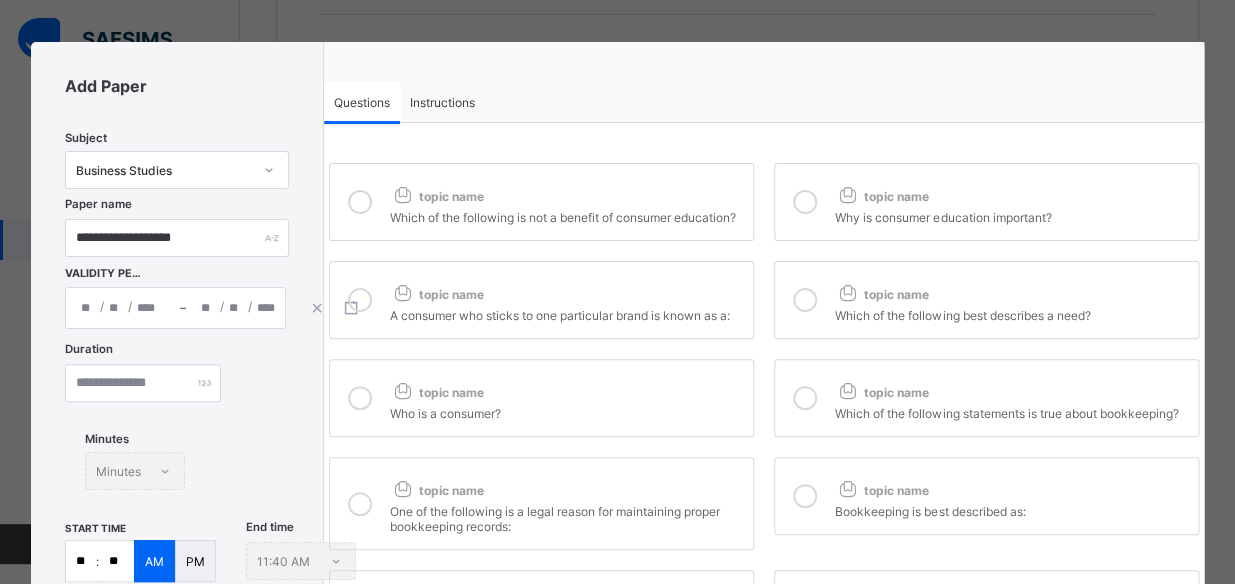scroll, scrollTop: 0, scrollLeft: 0, axis: both 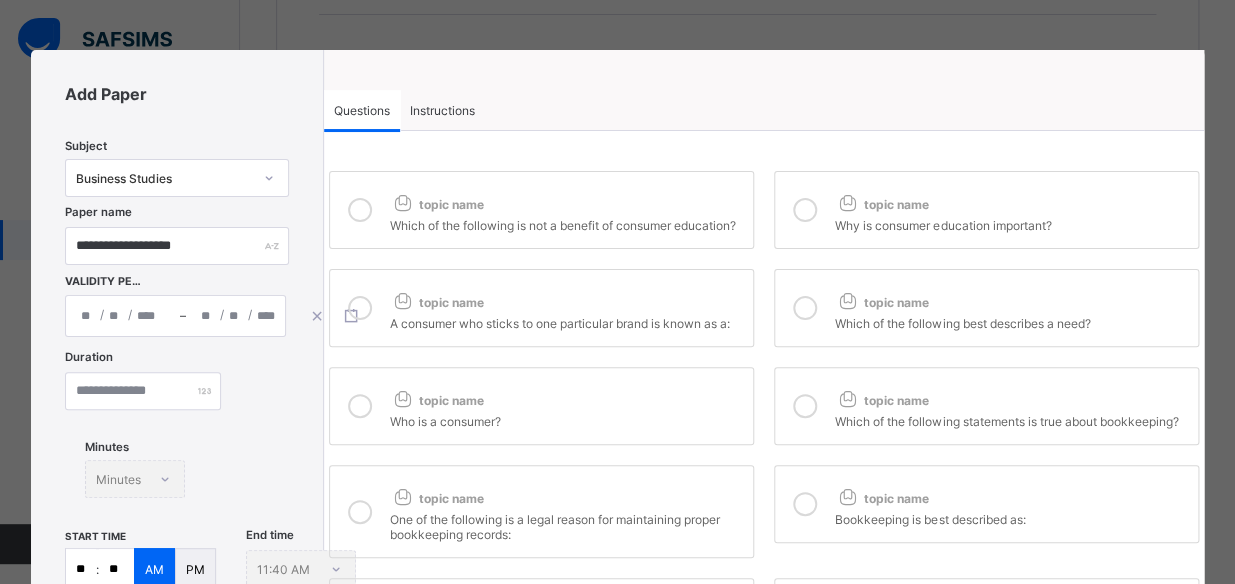 click on "Which of the following is not a benefit of consumer education?" at bounding box center [566, 223] 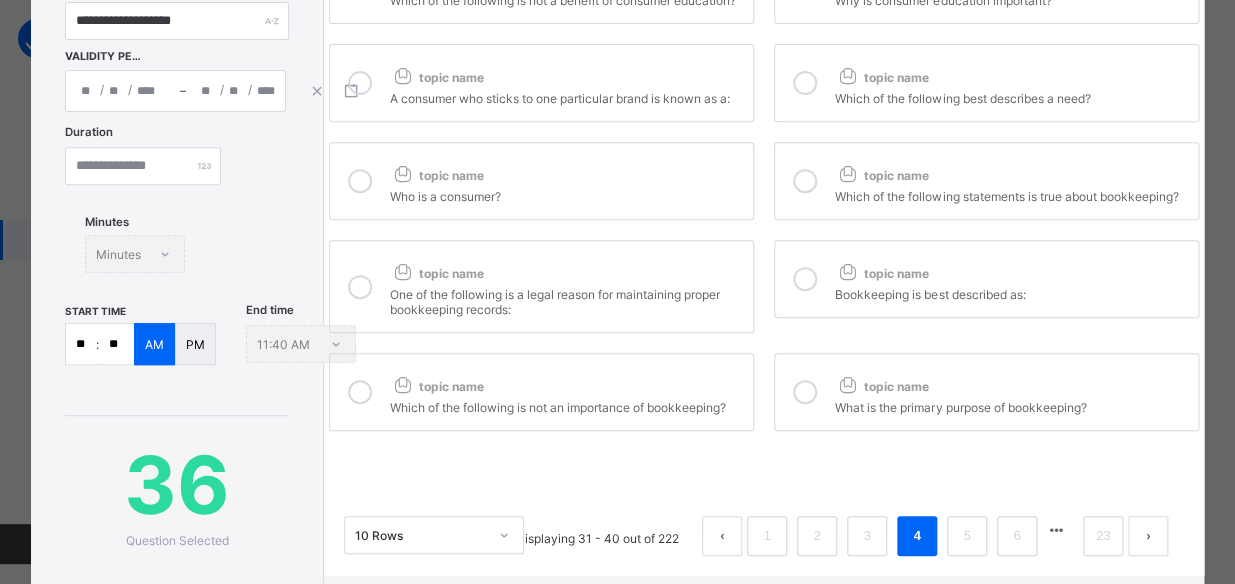 scroll, scrollTop: 227, scrollLeft: 0, axis: vertical 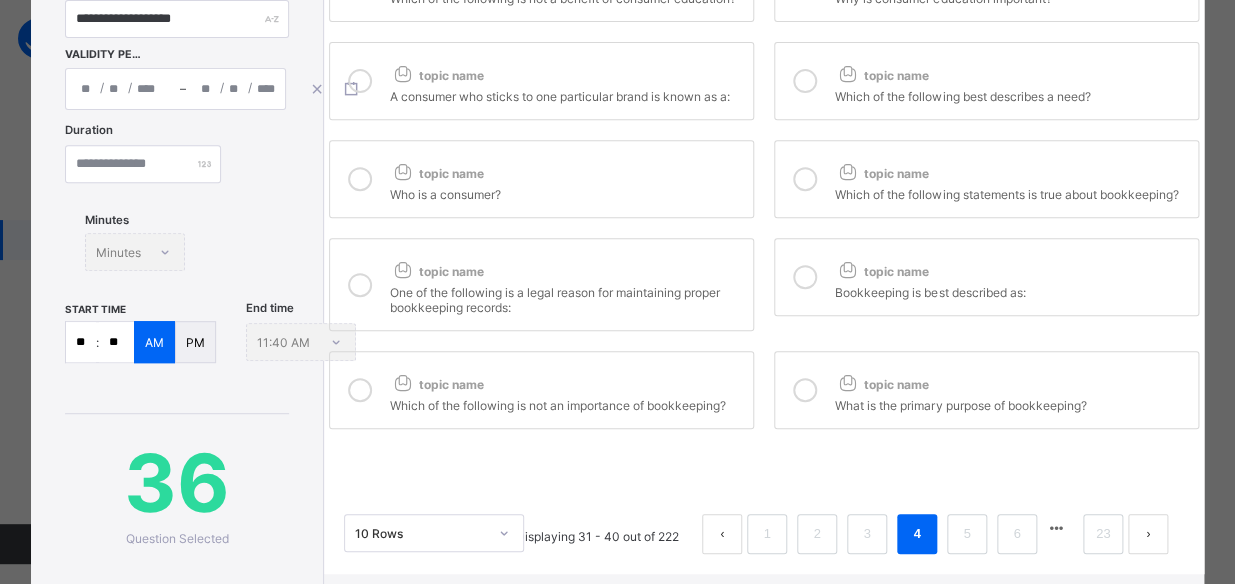 click on "topic name" at bounding box center (566, 267) 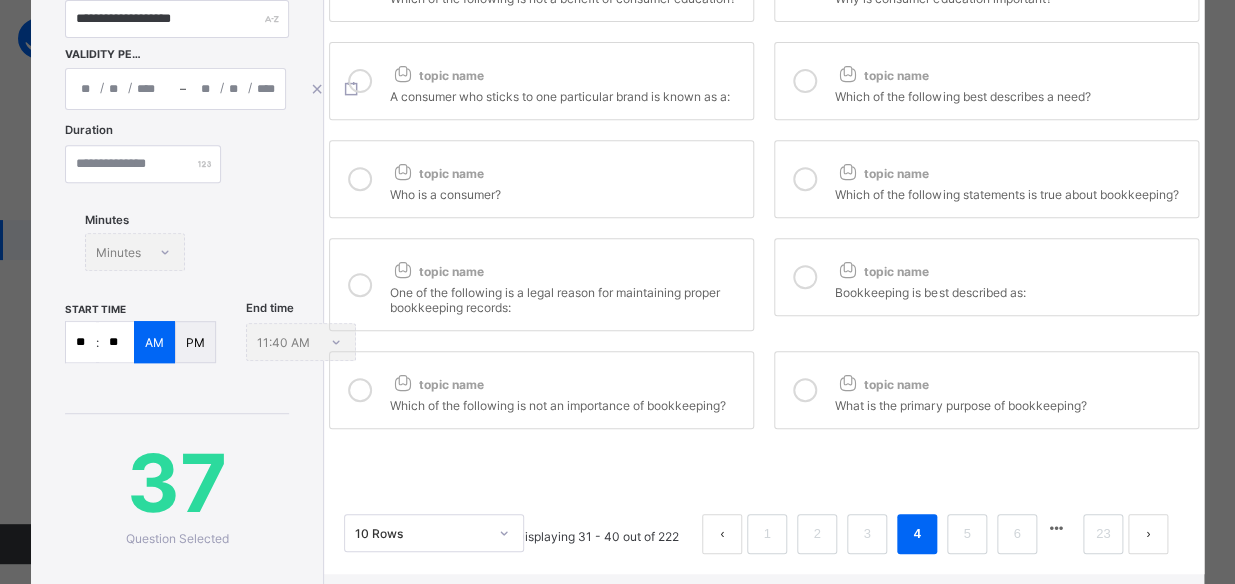 click on "topic name" at bounding box center [1011, 267] 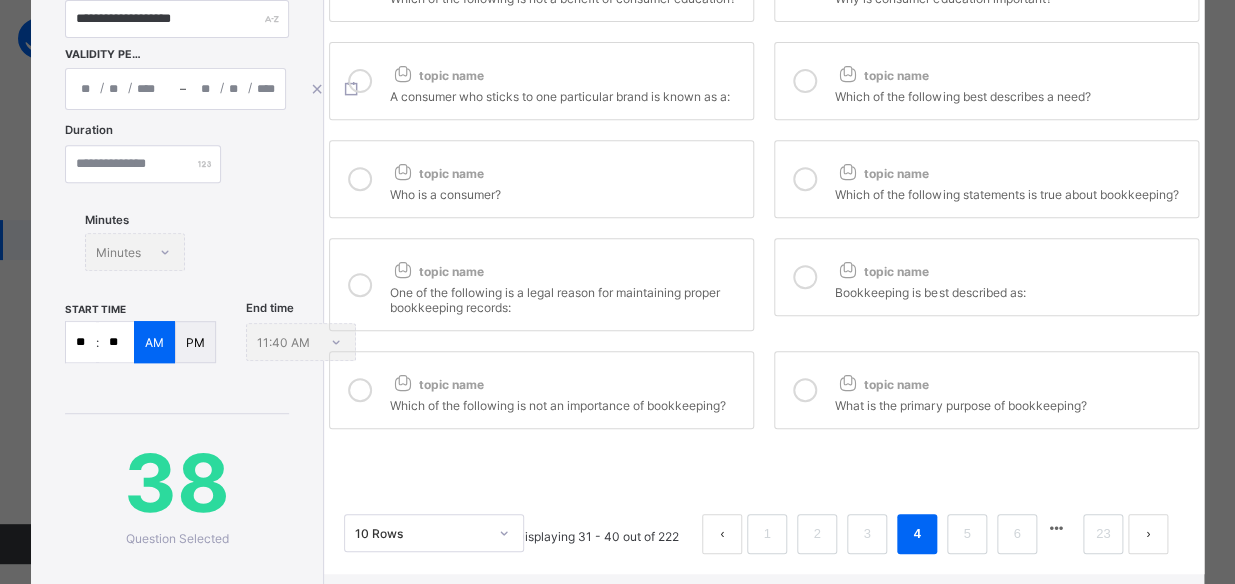 click on "topic name" at bounding box center (566, 380) 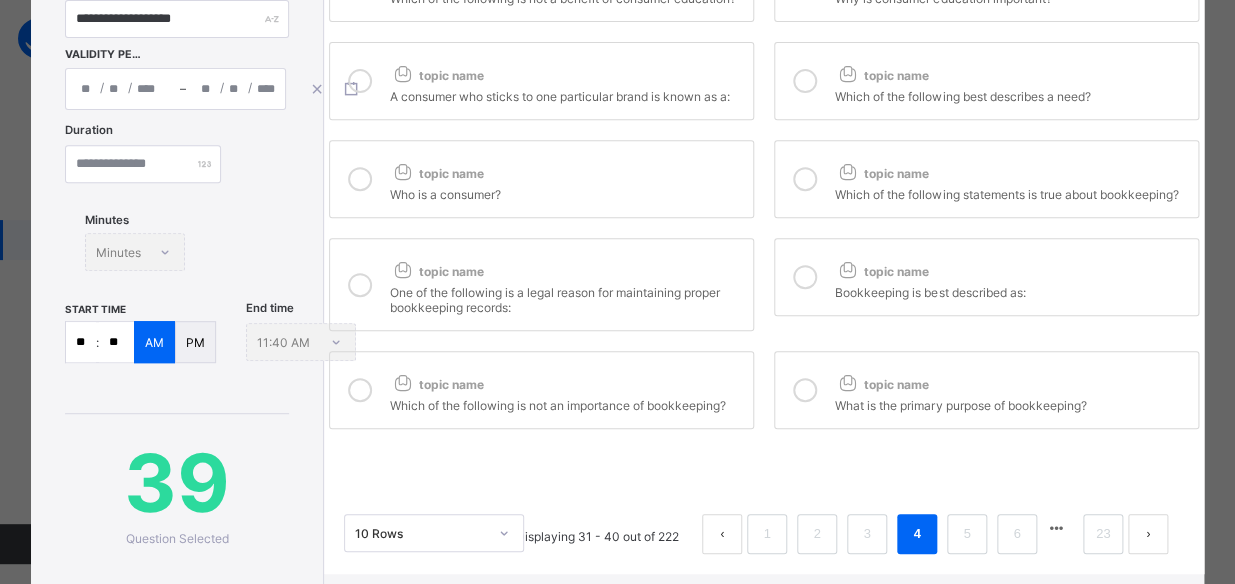click at bounding box center [805, 390] 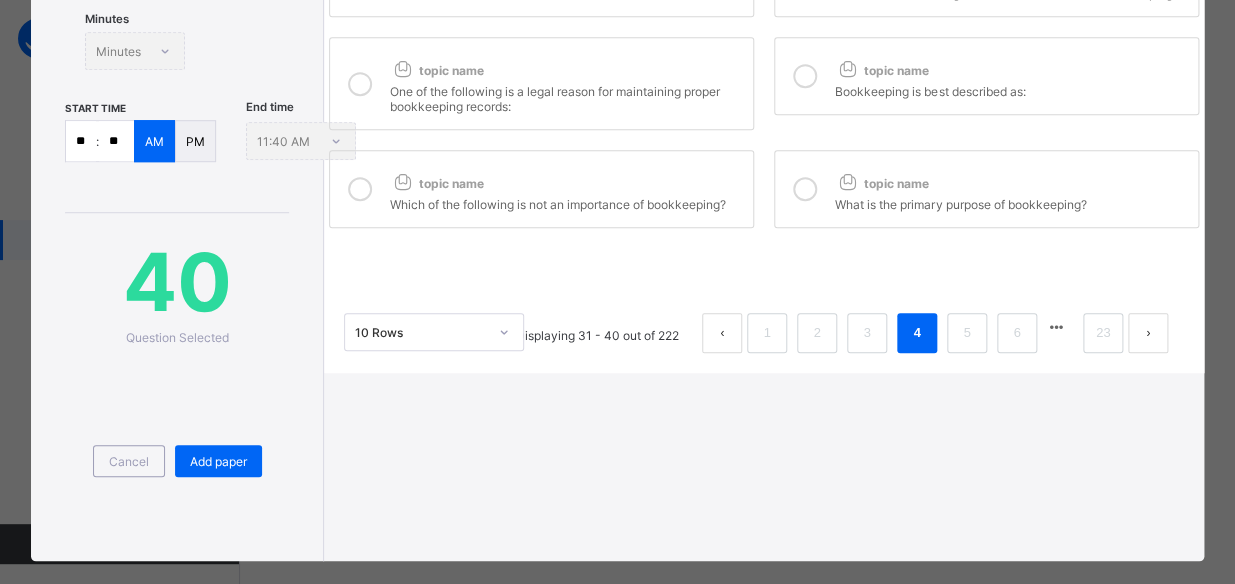 scroll, scrollTop: 452, scrollLeft: 0, axis: vertical 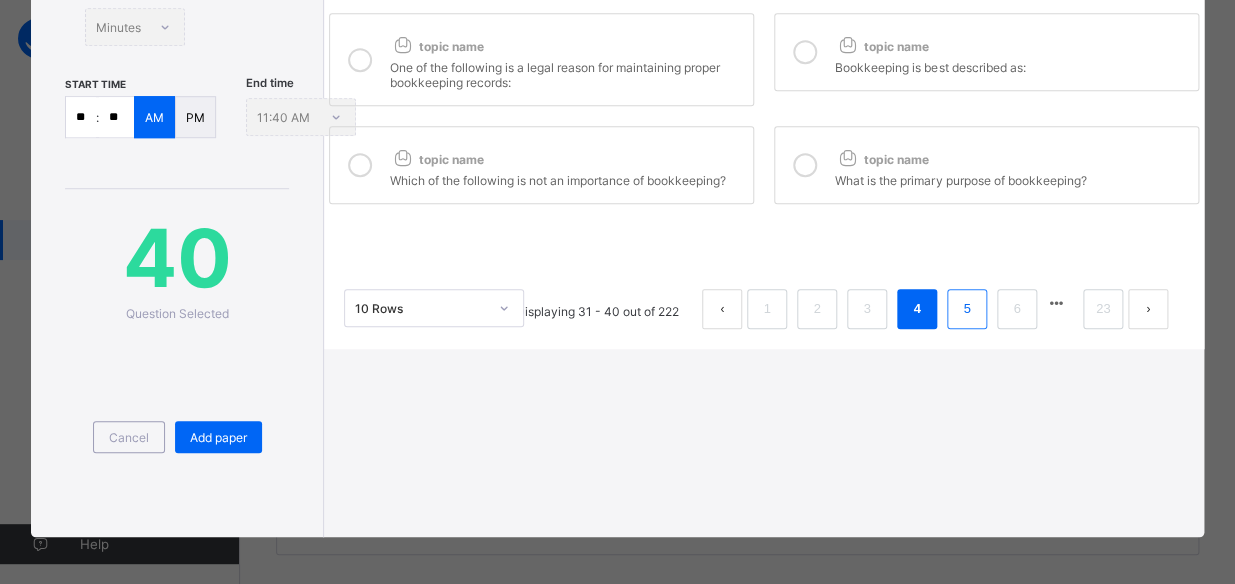click on "5" at bounding box center [967, 309] 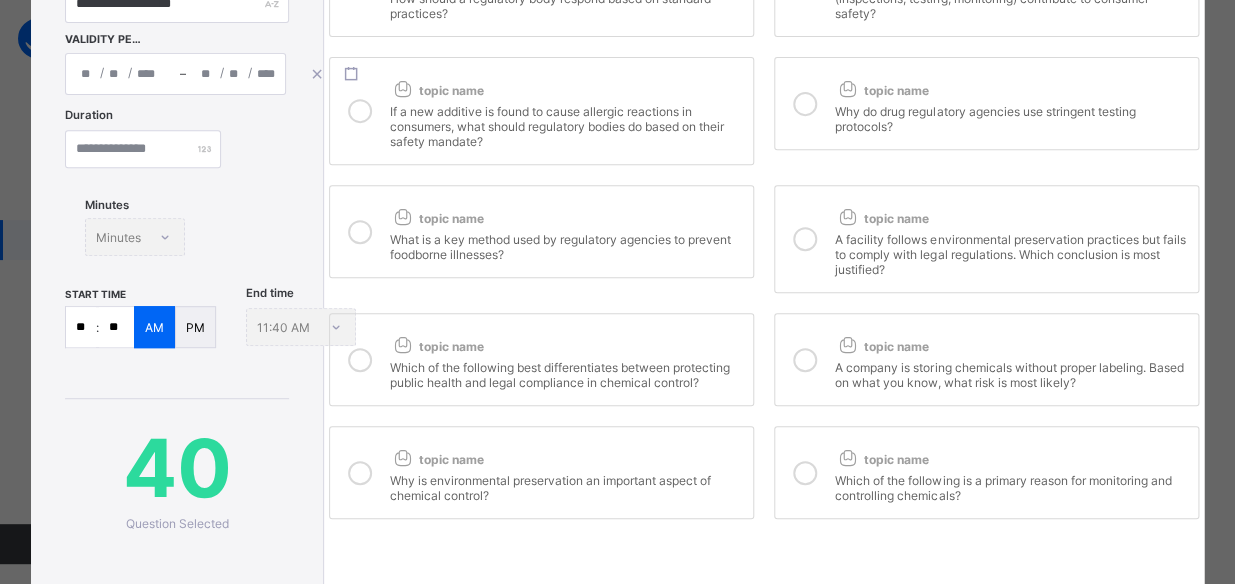 scroll, scrollTop: 0, scrollLeft: 0, axis: both 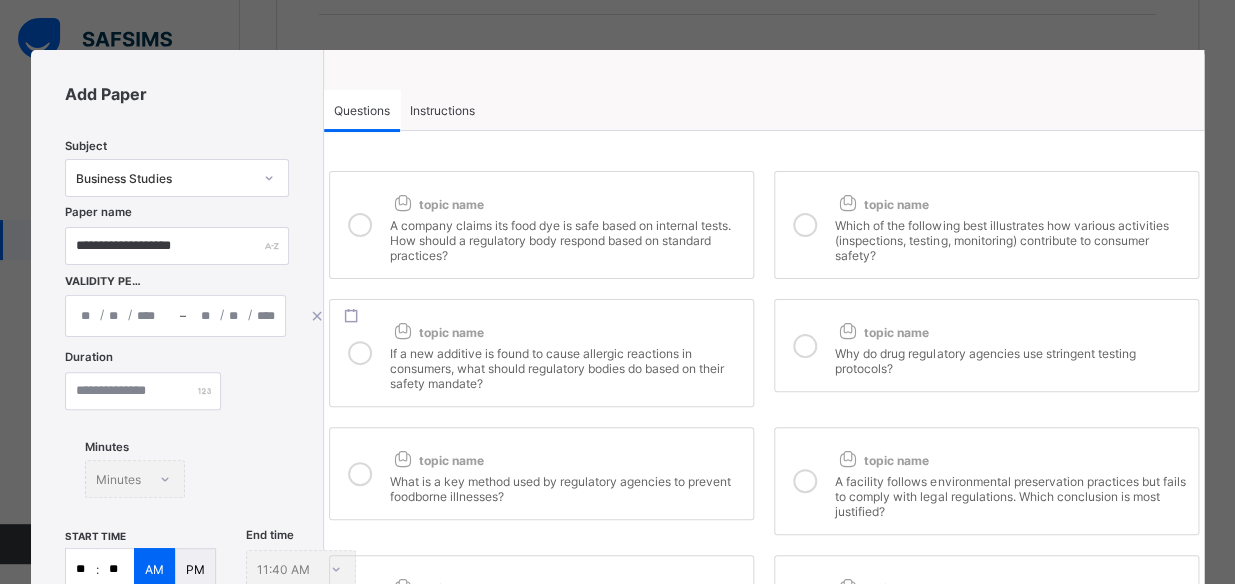 click on "topic name" at bounding box center [566, 200] 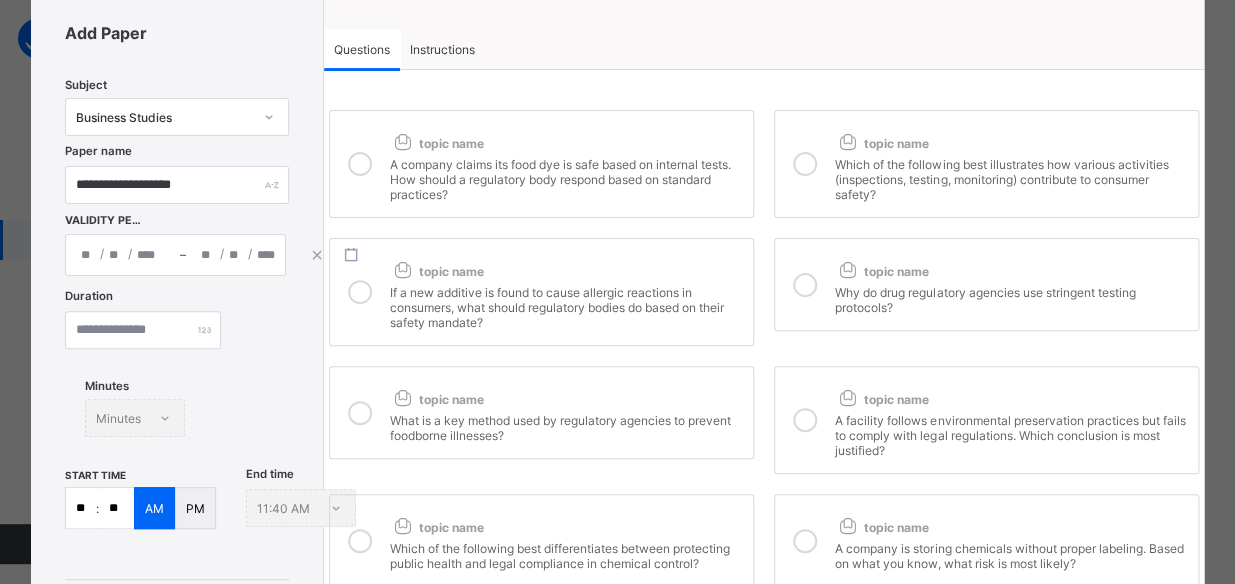 scroll, scrollTop: 130, scrollLeft: 0, axis: vertical 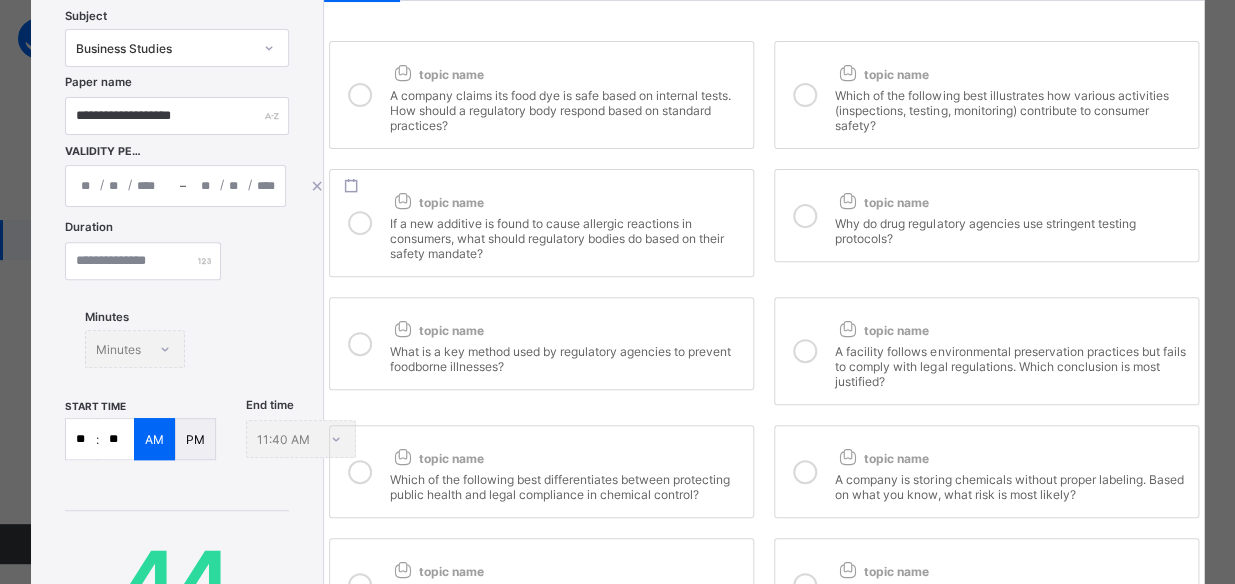 click on "topic name" at bounding box center [566, 326] 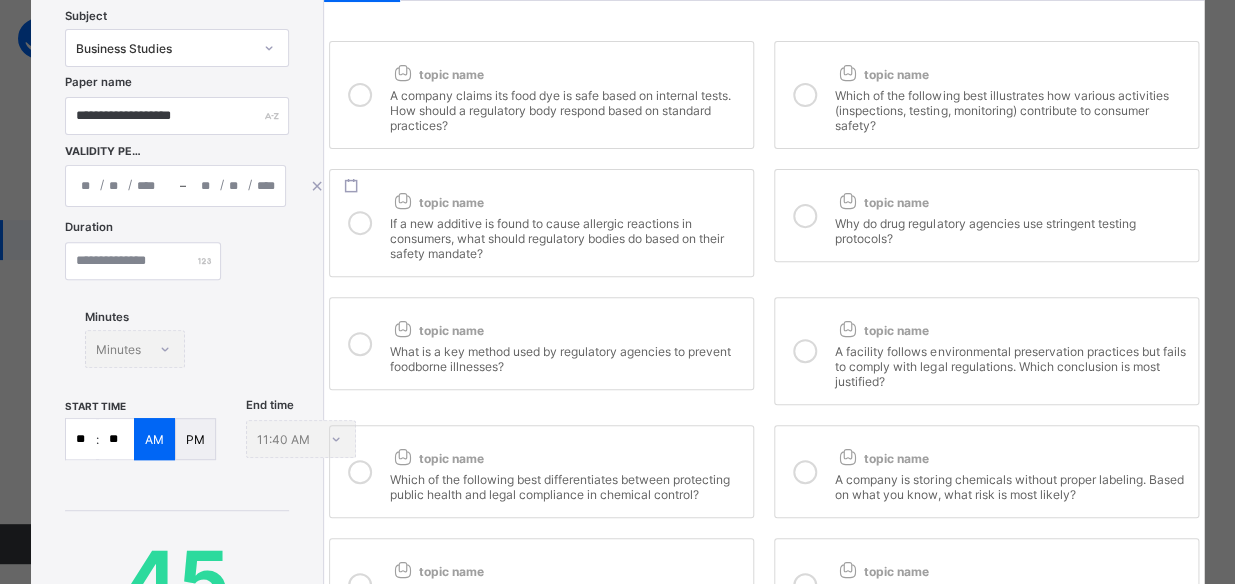 click on "topic name" at bounding box center (881, 330) 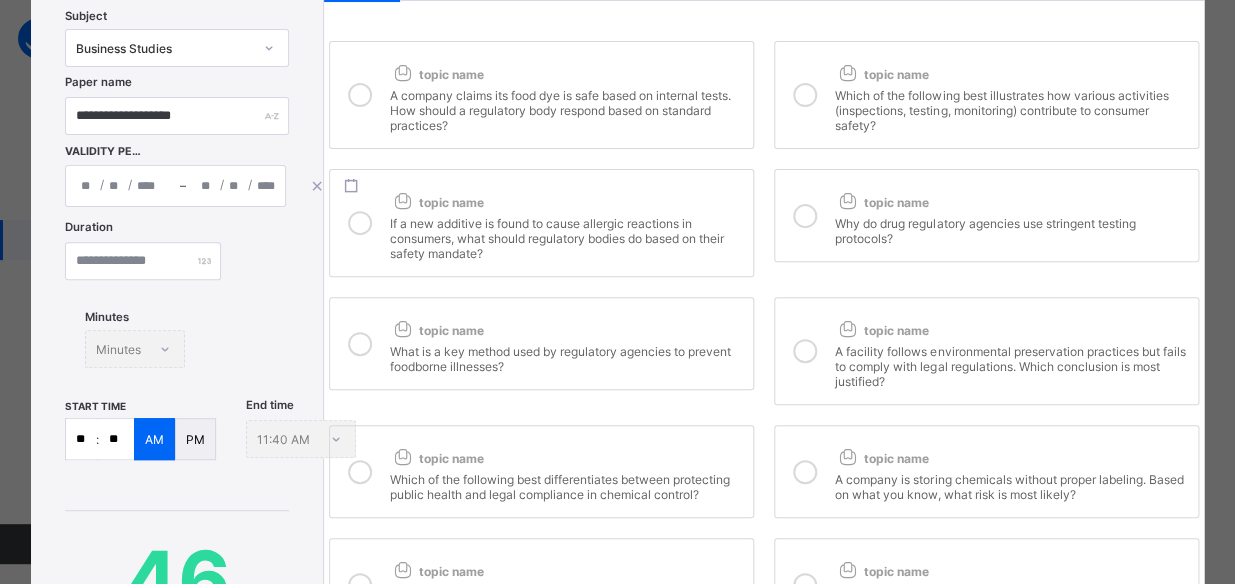 click on "Which of the following best differentiates between protecting public health and legal compliance in chemical control?" at bounding box center (566, 484) 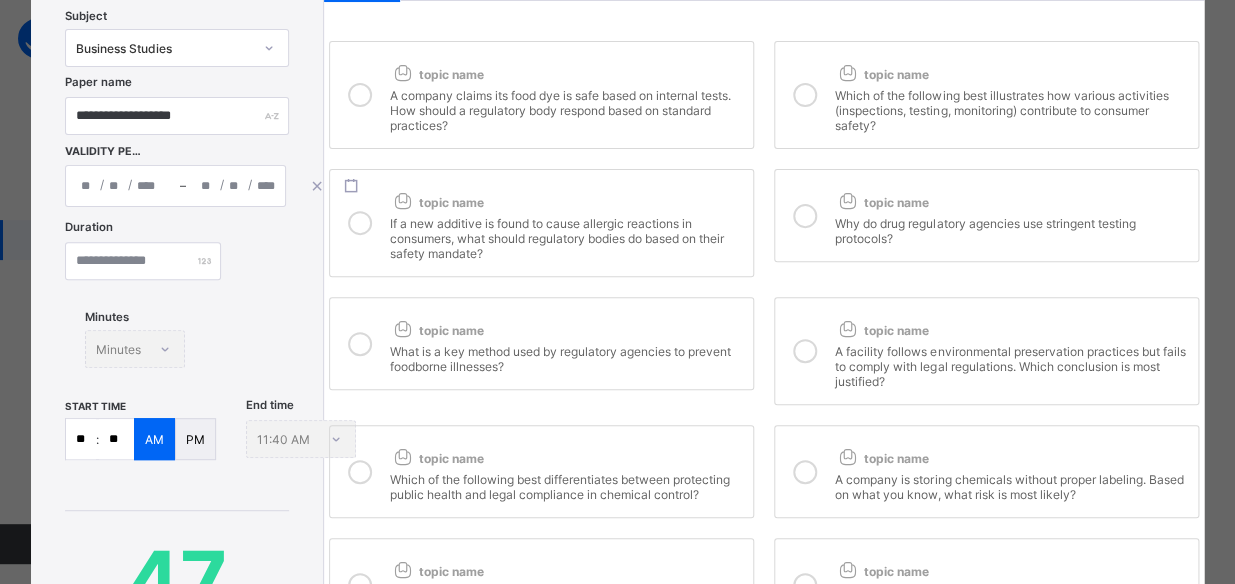 click on "A company is storing chemicals without proper labeling. Based on what you know, what risk is most likely?" at bounding box center [1011, 484] 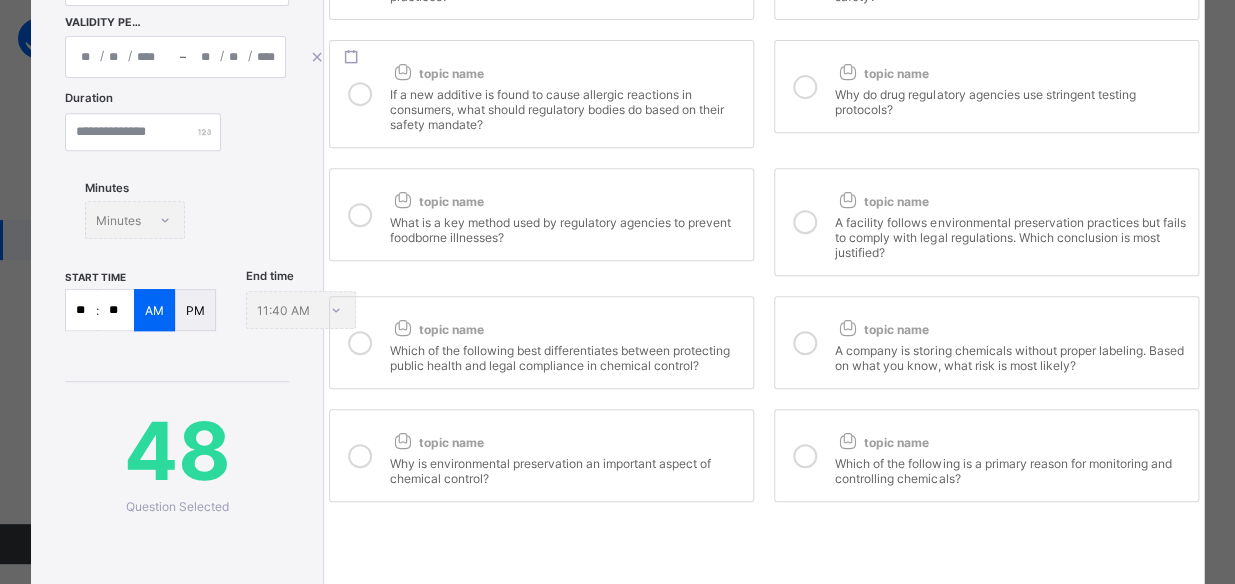 scroll, scrollTop: 270, scrollLeft: 0, axis: vertical 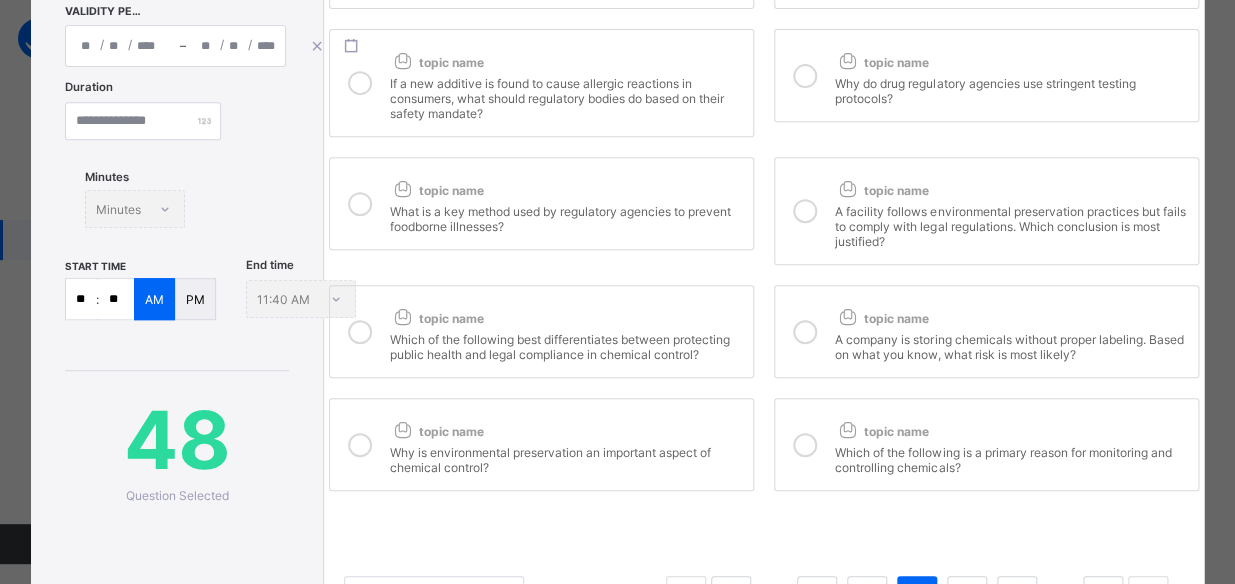 click on "Why is environmental preservation an important aspect of chemical control?" at bounding box center (566, 457) 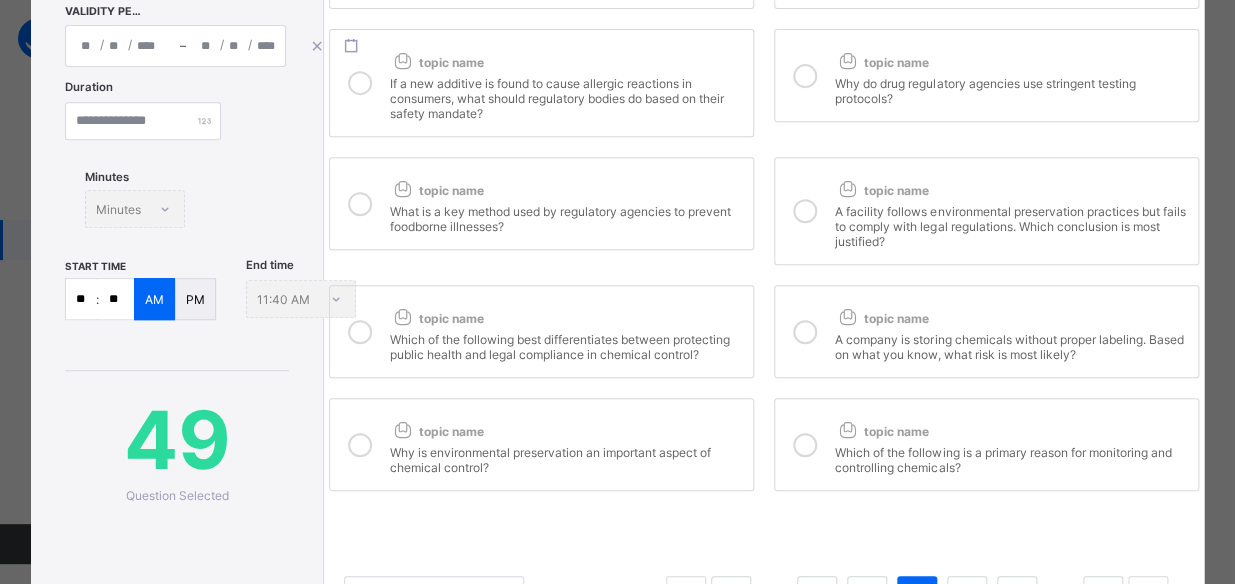 click on "Which of the following is a primary reason for monitoring and controlling chemicals?" at bounding box center [1011, 457] 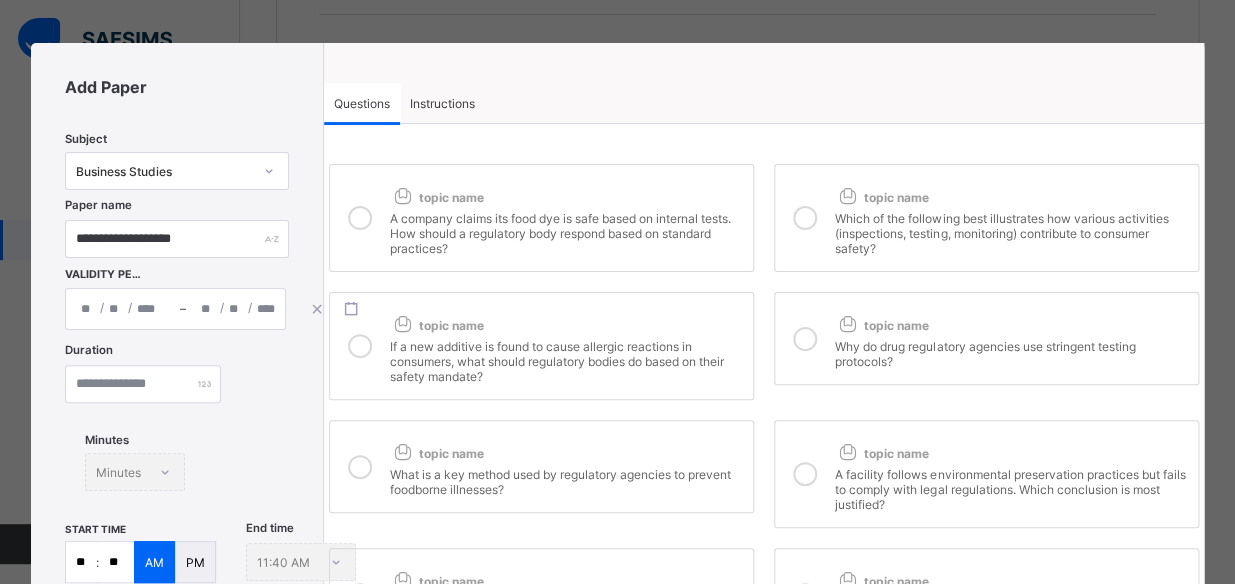 scroll, scrollTop: 0, scrollLeft: 0, axis: both 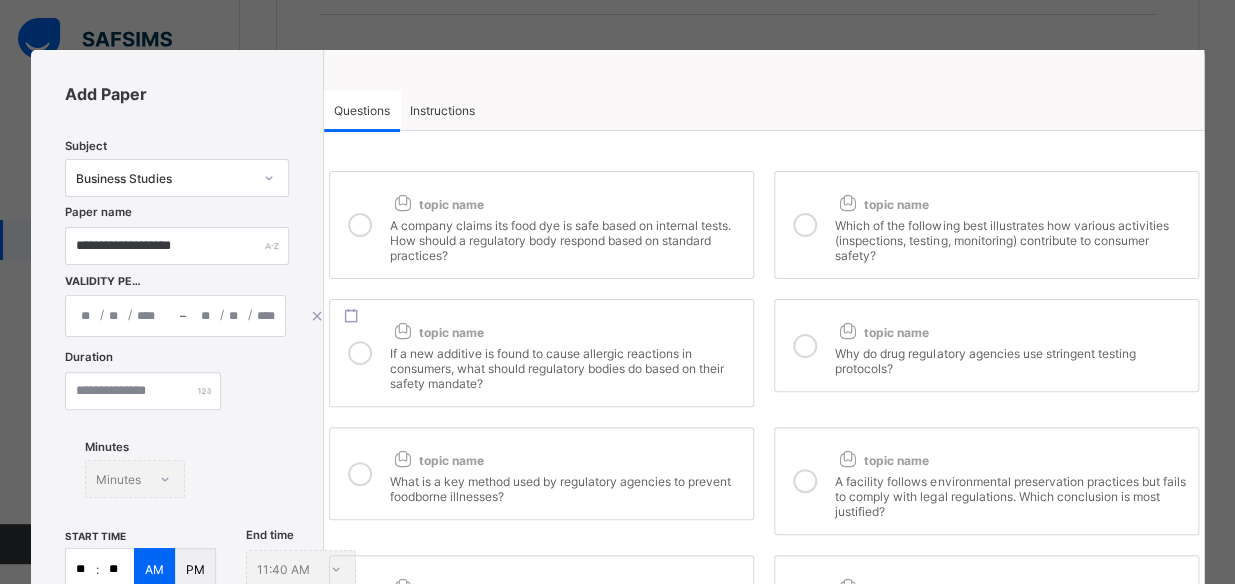 click on "Instructions" at bounding box center (442, 110) 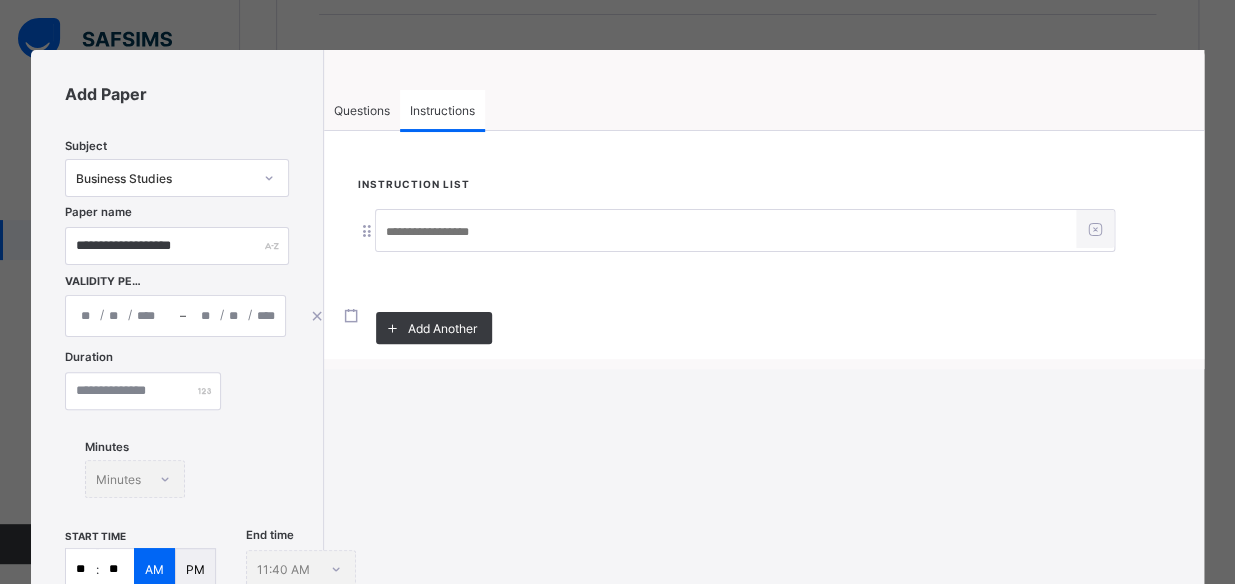 click at bounding box center (726, 232) 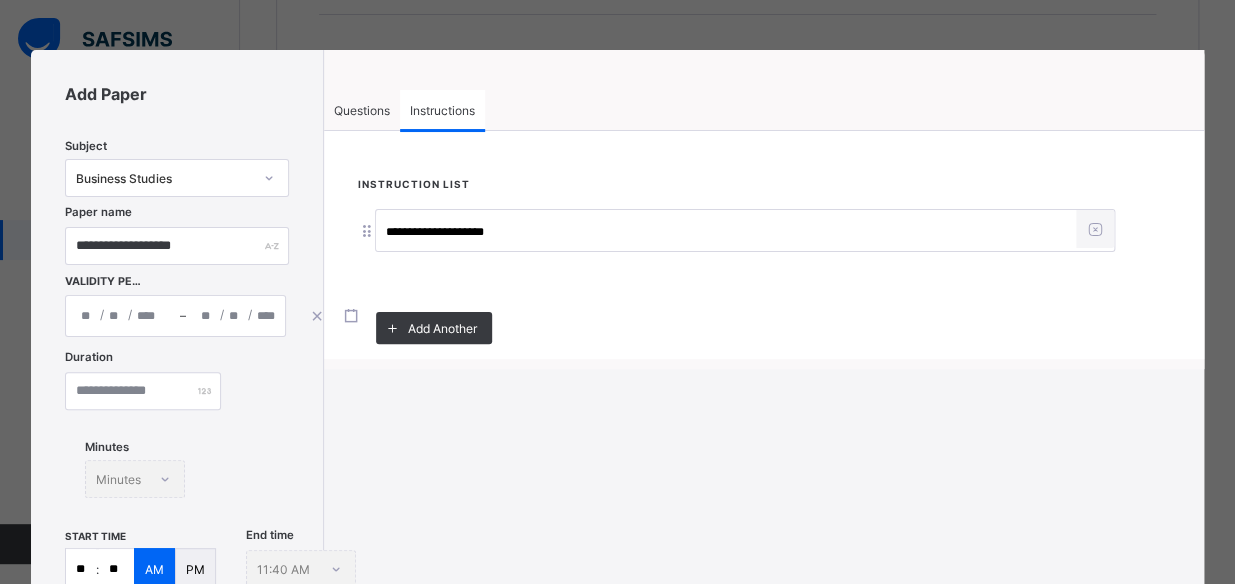 click on "**********" at bounding box center [726, 232] 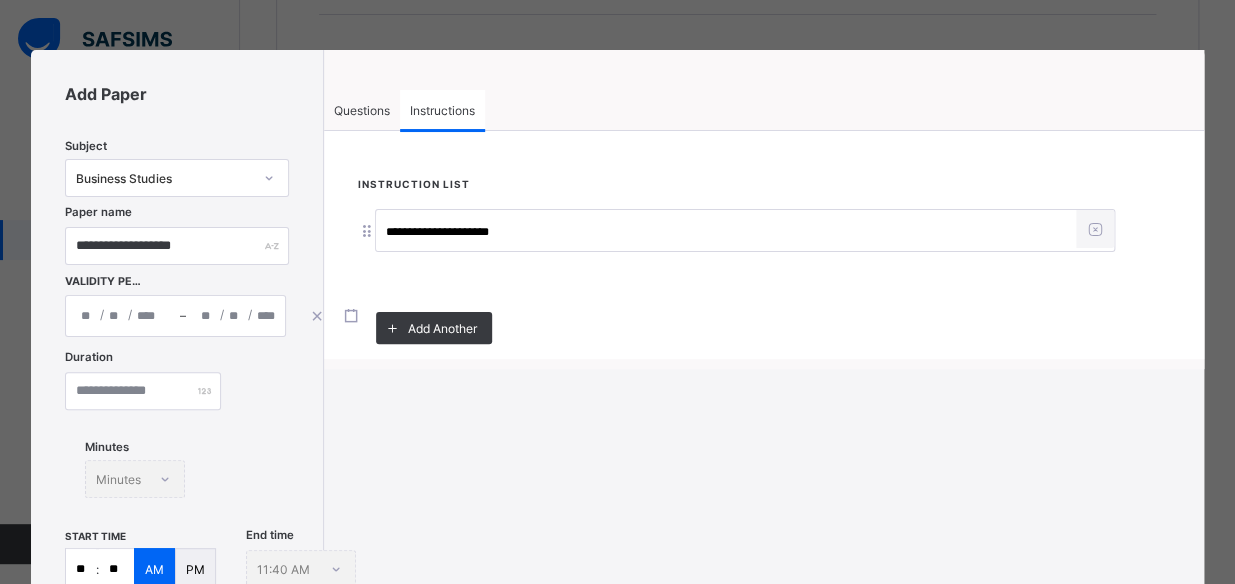 type on "**********" 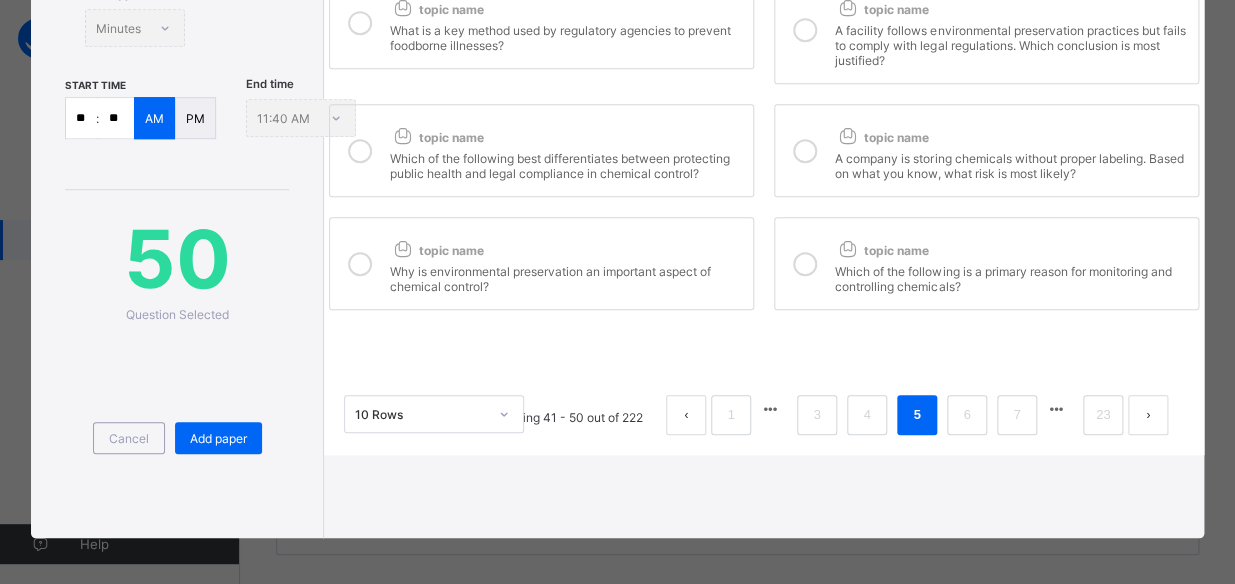 scroll, scrollTop: 452, scrollLeft: 0, axis: vertical 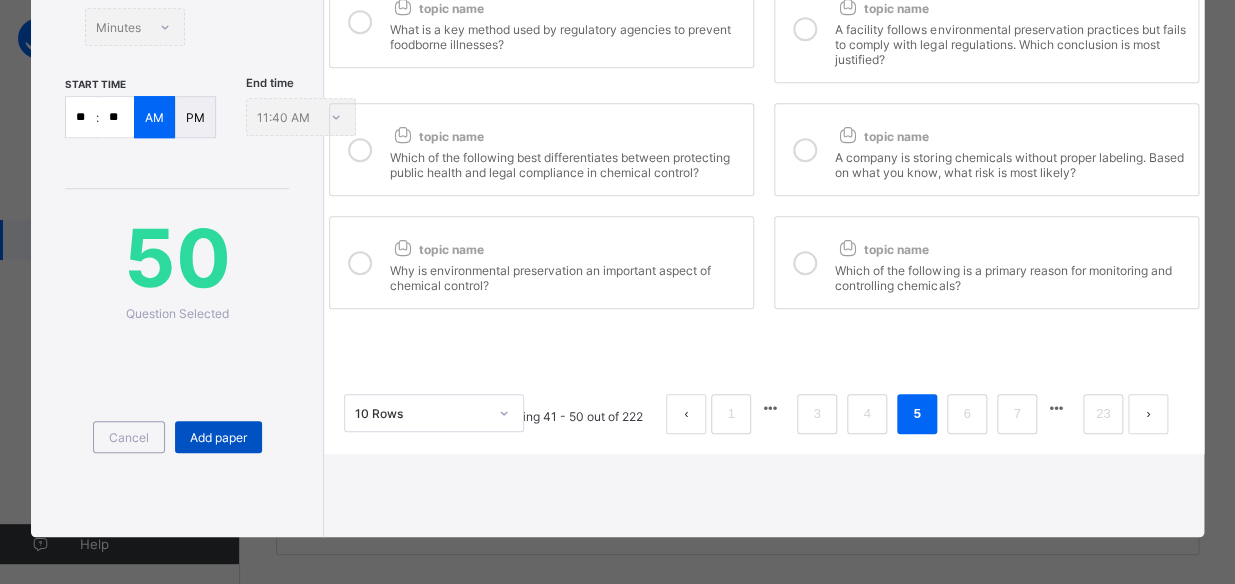 click on "Add paper" at bounding box center (218, 437) 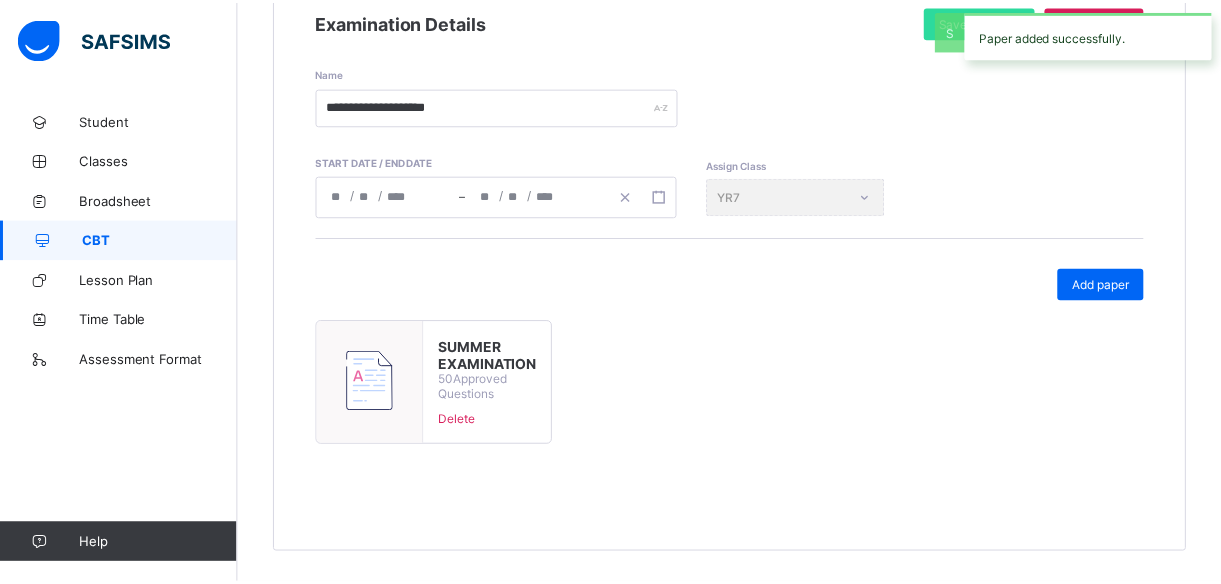 scroll, scrollTop: 307, scrollLeft: 0, axis: vertical 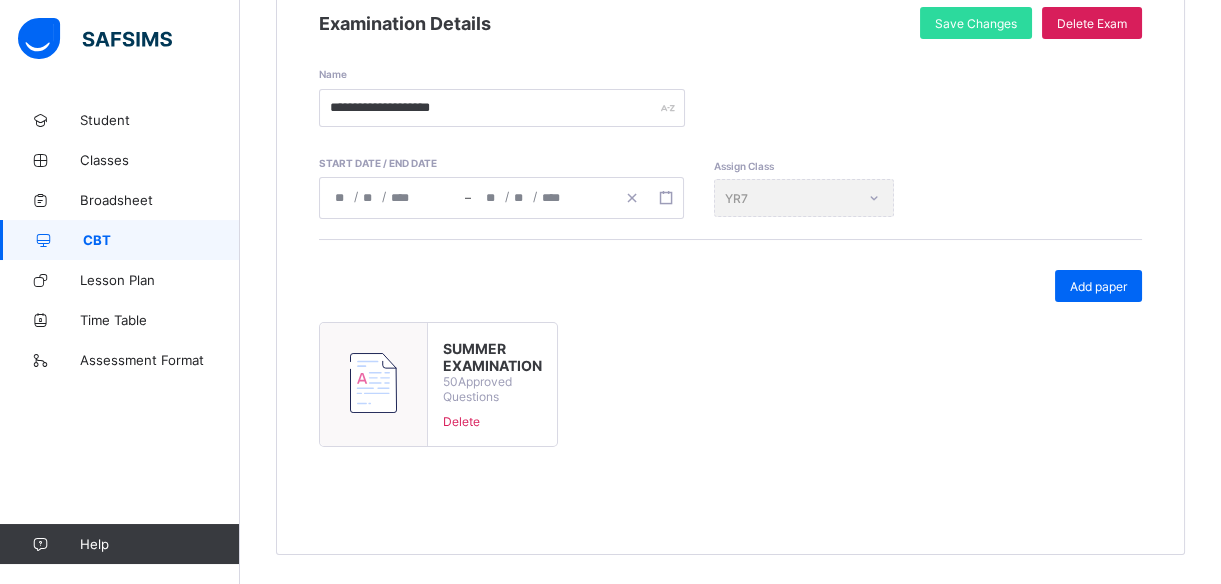 click on "CBT" at bounding box center (120, 240) 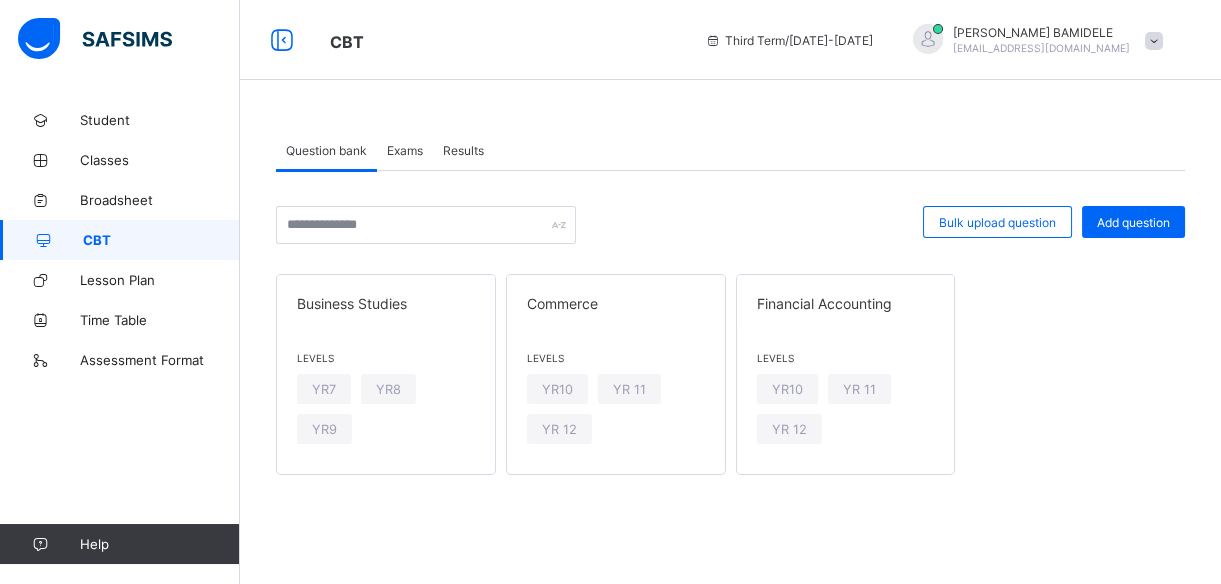scroll, scrollTop: 0, scrollLeft: 0, axis: both 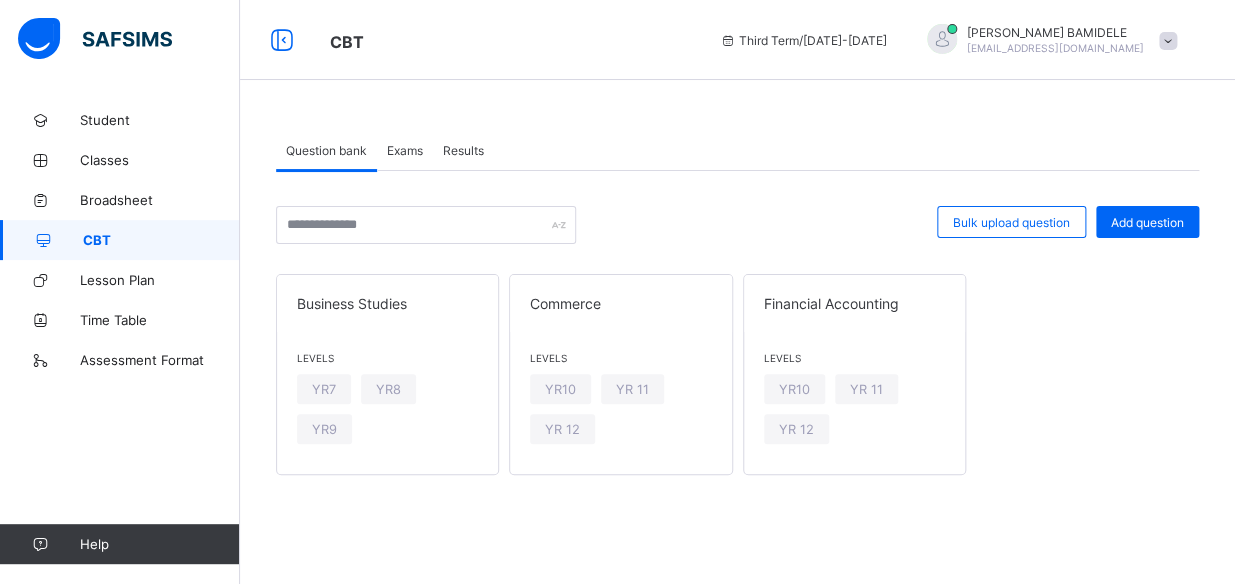 click on "Exams" at bounding box center [405, 150] 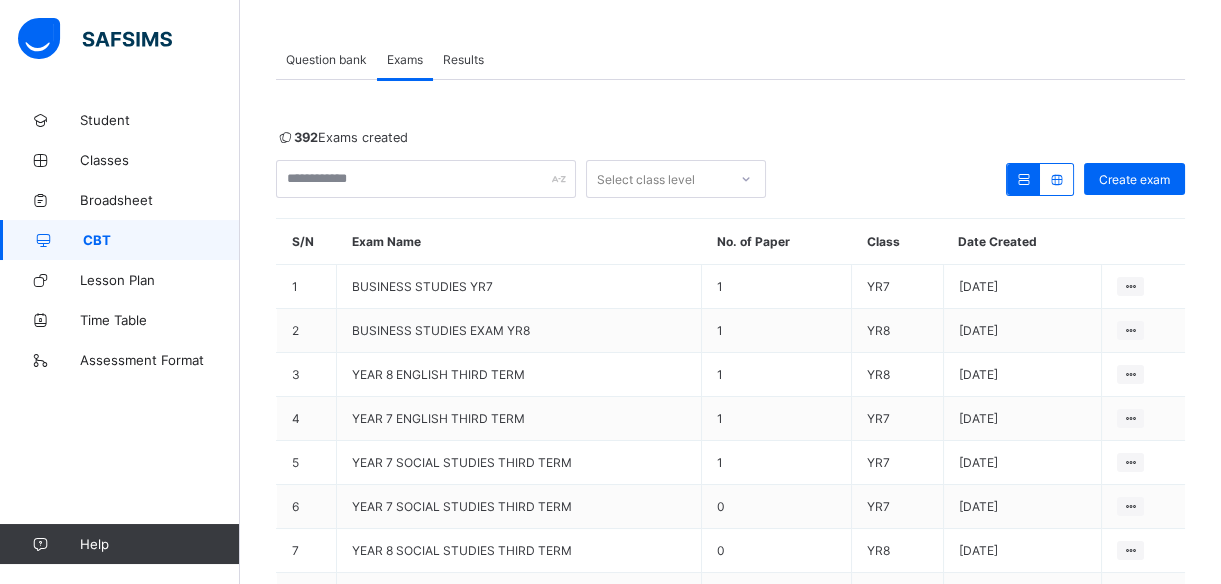 scroll, scrollTop: 90, scrollLeft: 0, axis: vertical 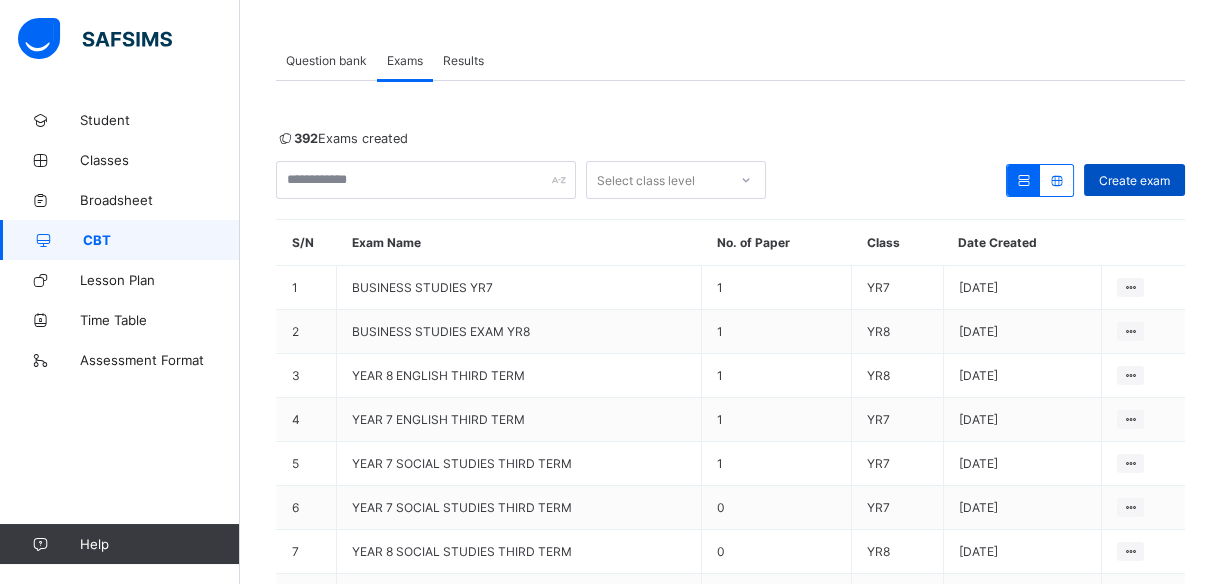 click on "Create exam" at bounding box center [1134, 180] 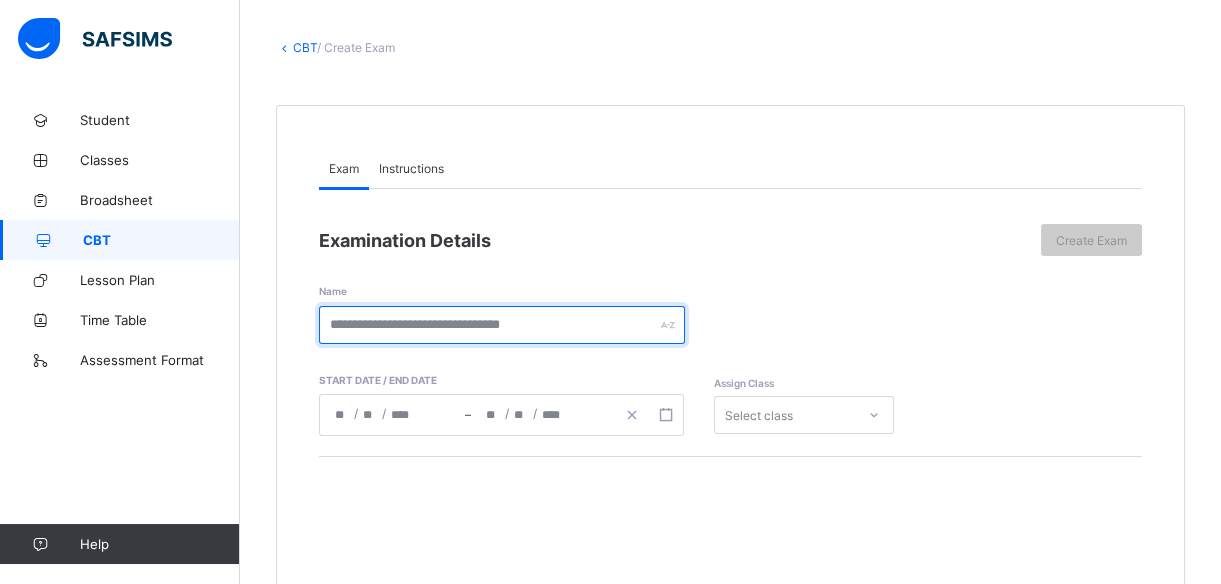 click at bounding box center [502, 325] 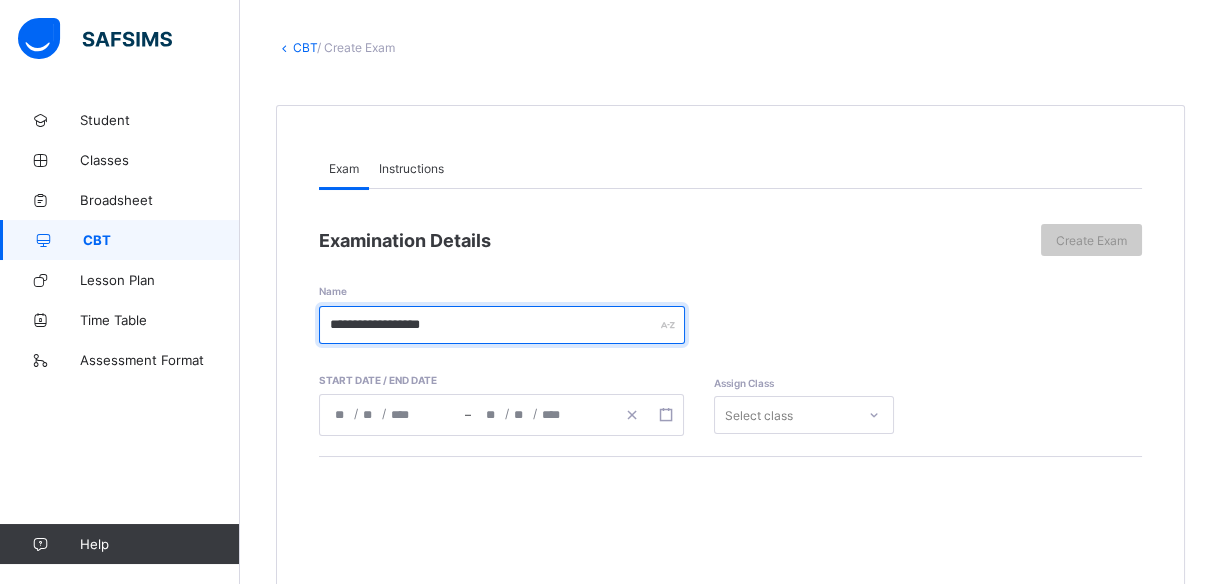type on "**********" 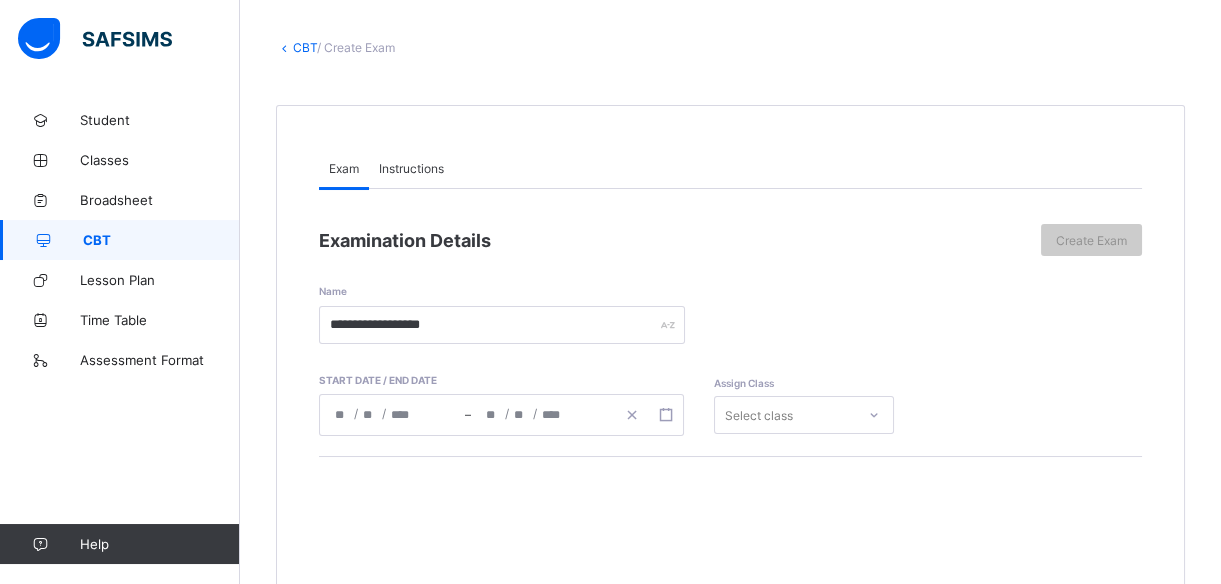 click 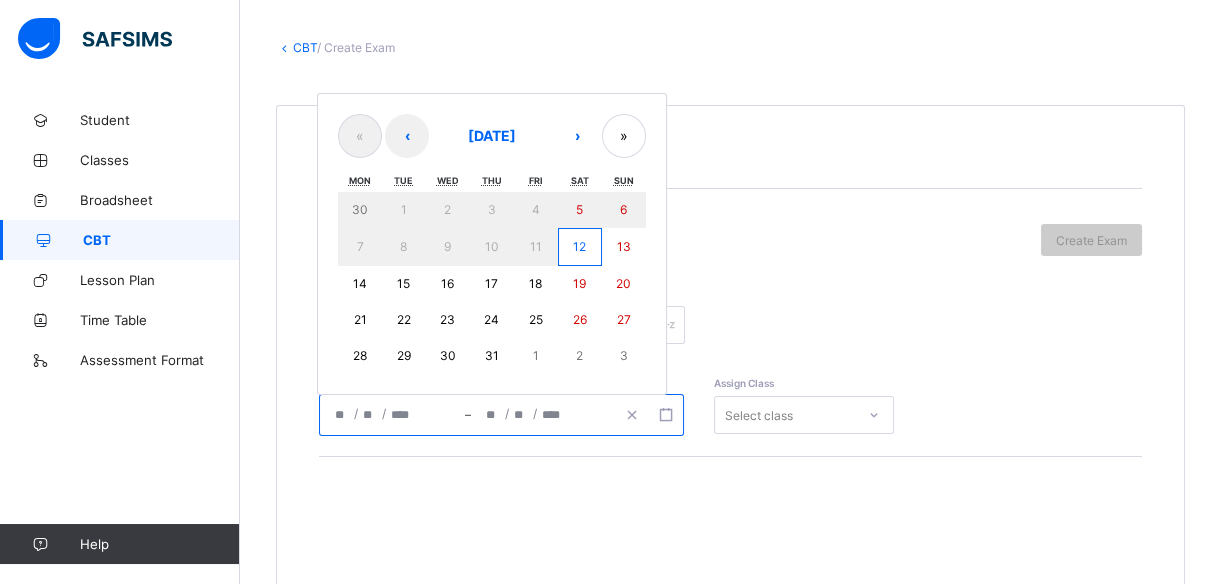 click on "15" at bounding box center (404, 284) 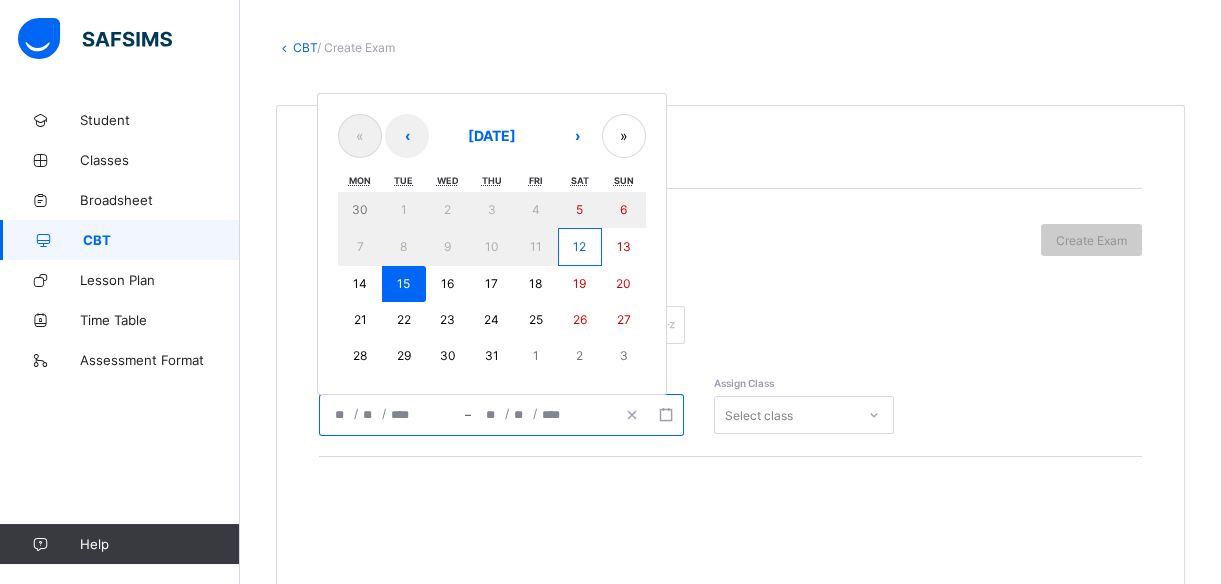 click on "15" at bounding box center [404, 284] 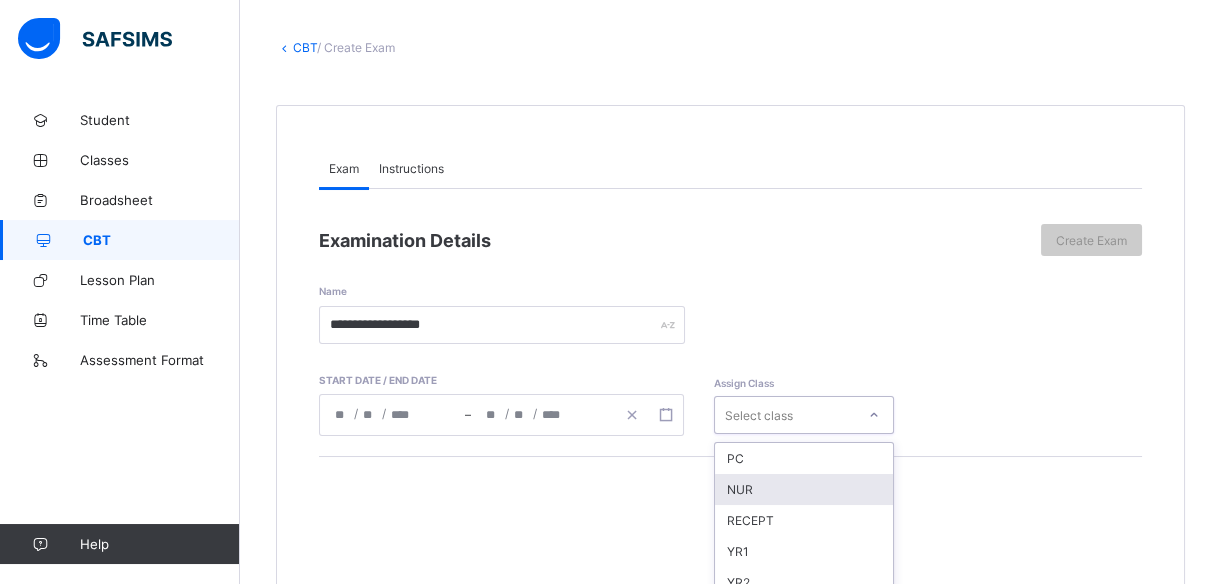 click on "option NUR focused, 2 of 15. 15 results available. Use Up and Down to choose options, press Enter to select the currently focused option, press Escape to exit the menu, press Tab to select the option and exit the menu. Select class PC NUR RECEPT YR1 YR2 YR3 YR4 YR5 YR6 YR7 YR8 YR9 YR10 YR 11 YR 12" at bounding box center (804, 415) 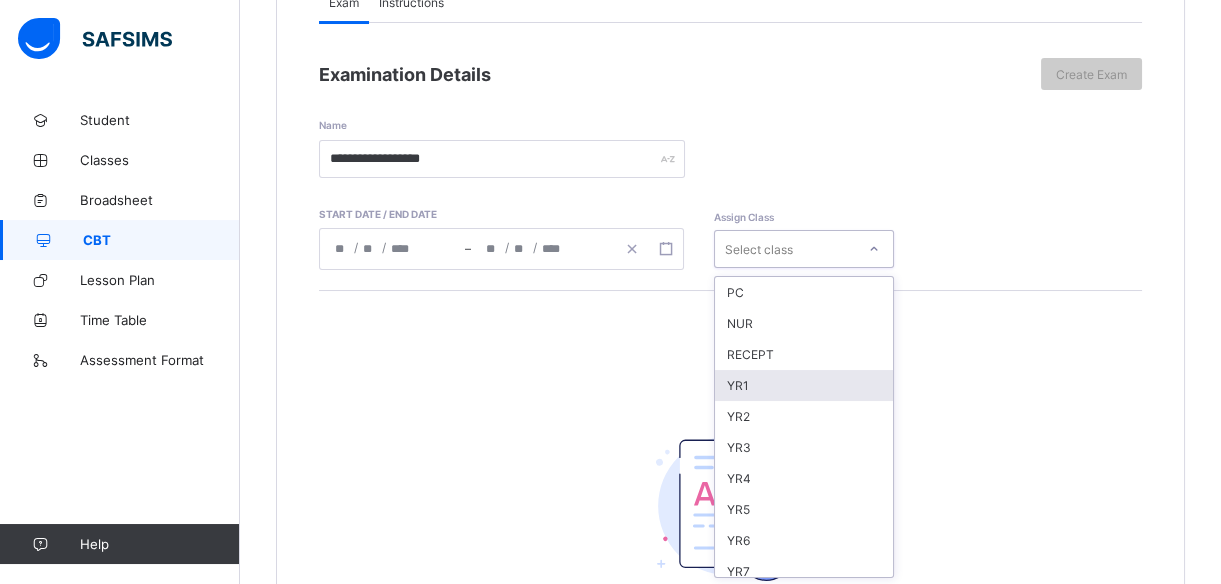 scroll, scrollTop: 257, scrollLeft: 0, axis: vertical 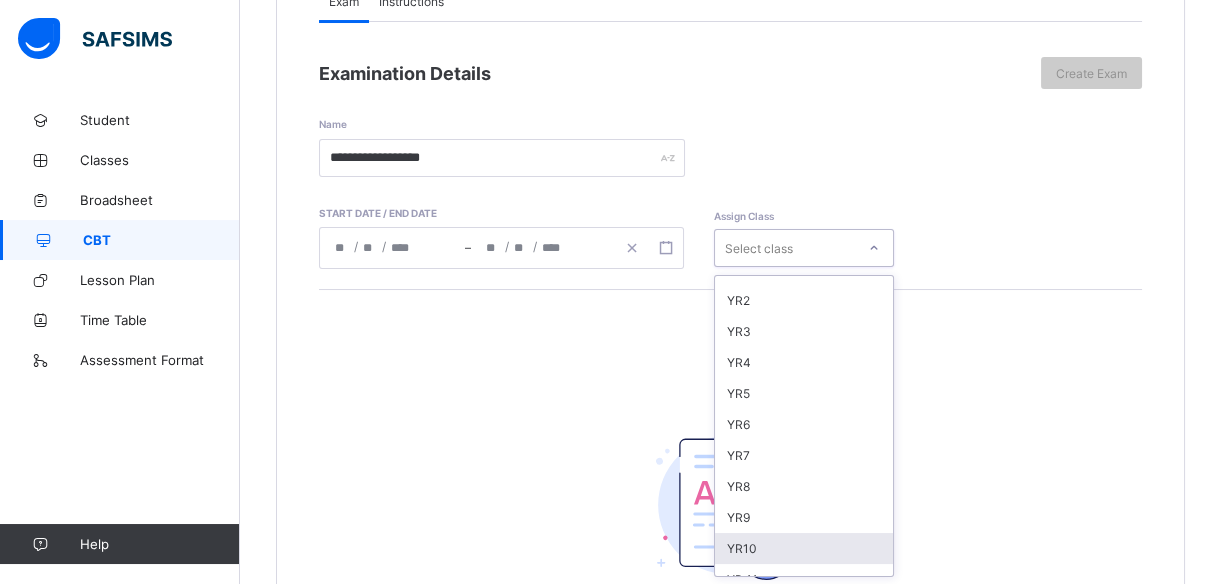 click on "YR10" at bounding box center [804, 548] 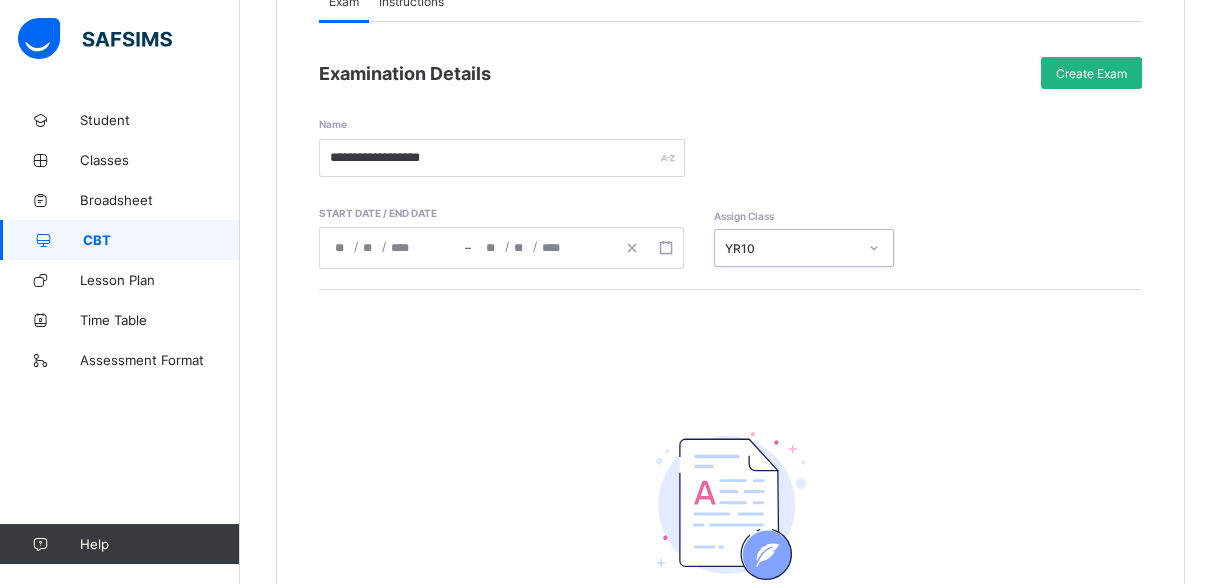 click on "Create Exam" at bounding box center [1091, 73] 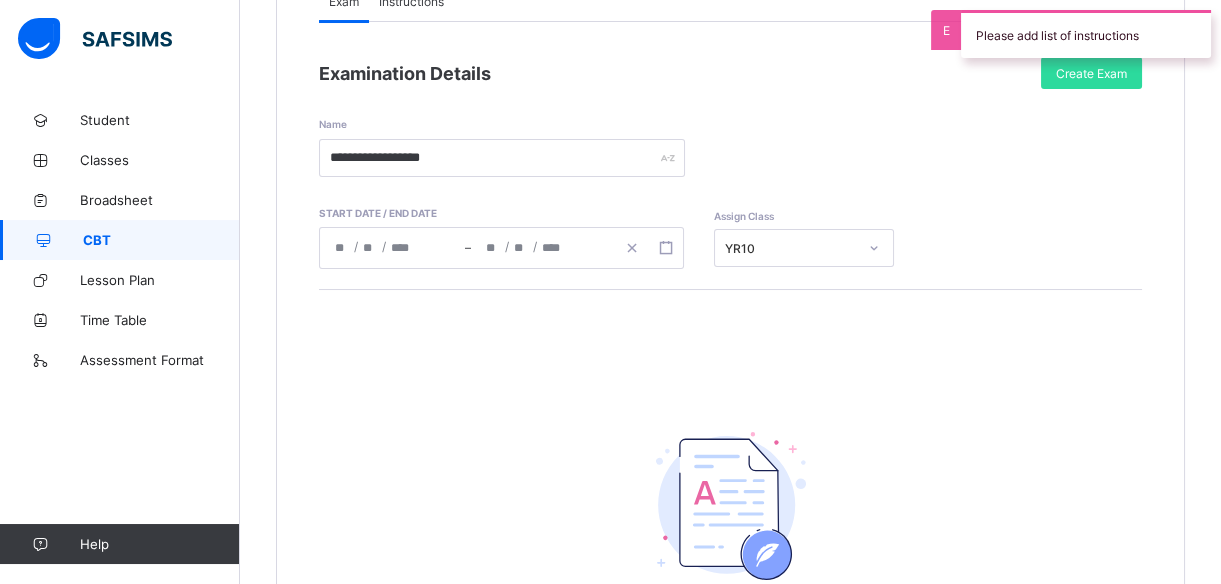 click on "Instructions" at bounding box center (411, 1) 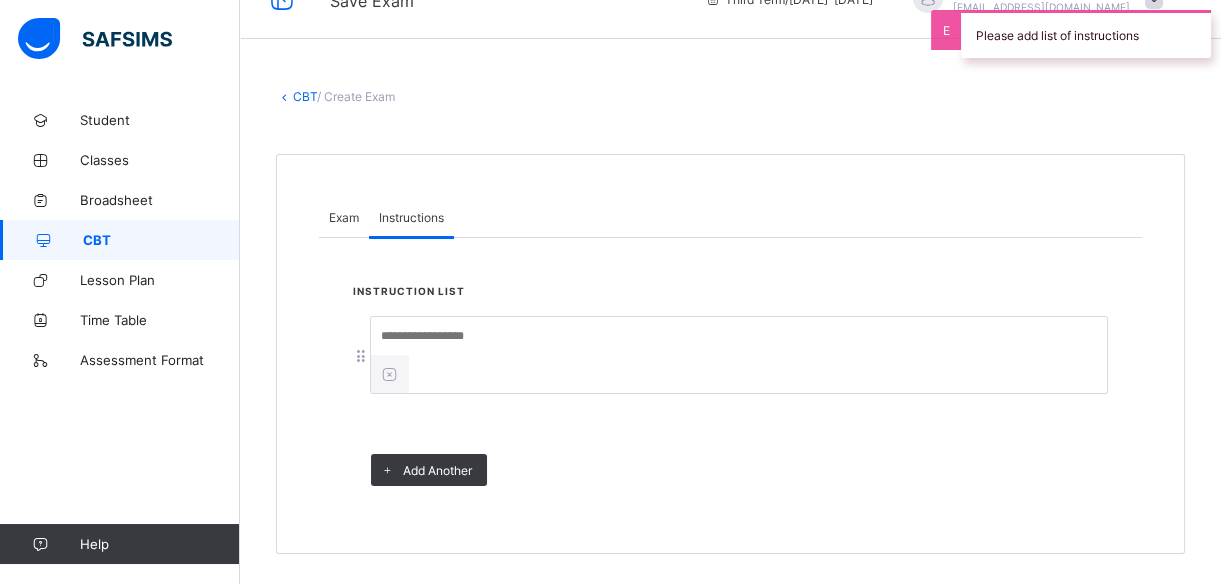 scroll, scrollTop: 2, scrollLeft: 0, axis: vertical 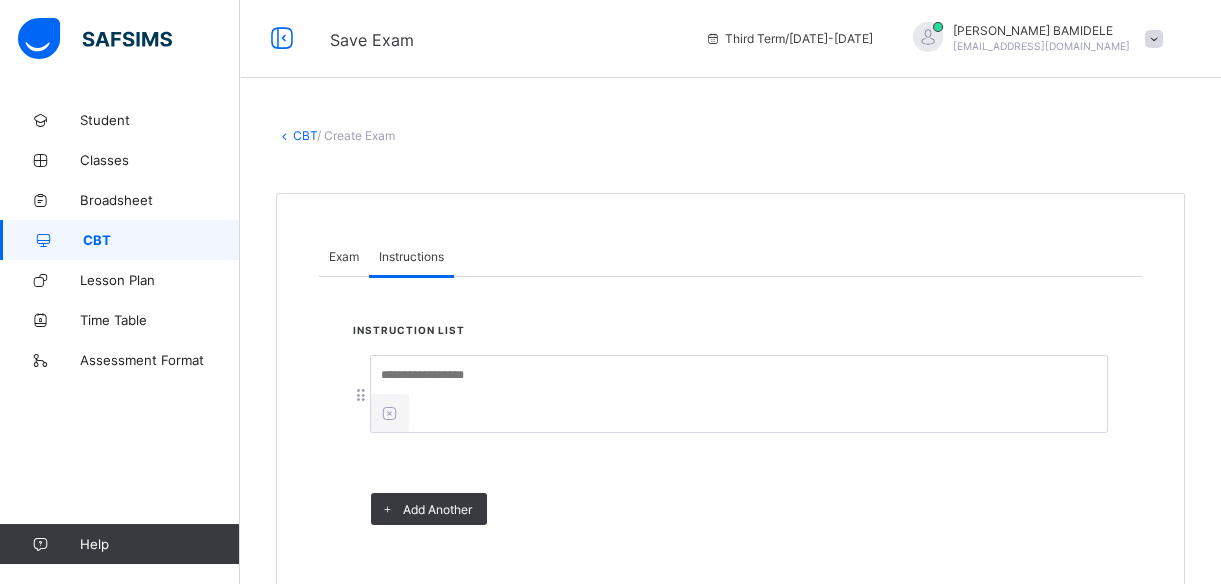 click at bounding box center (721, 375) 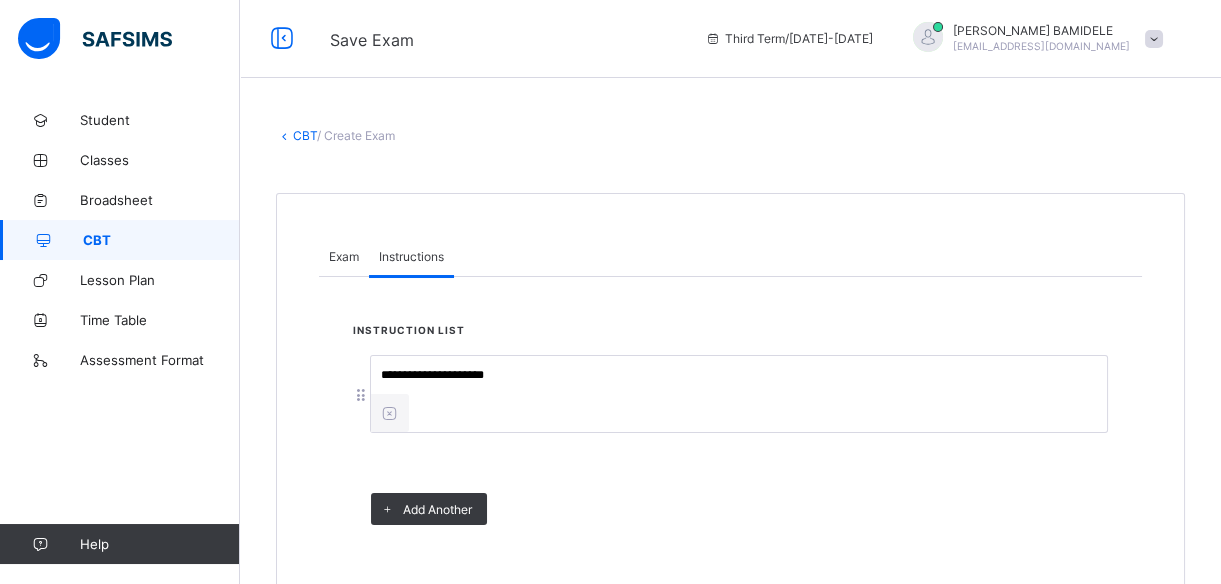 type on "**********" 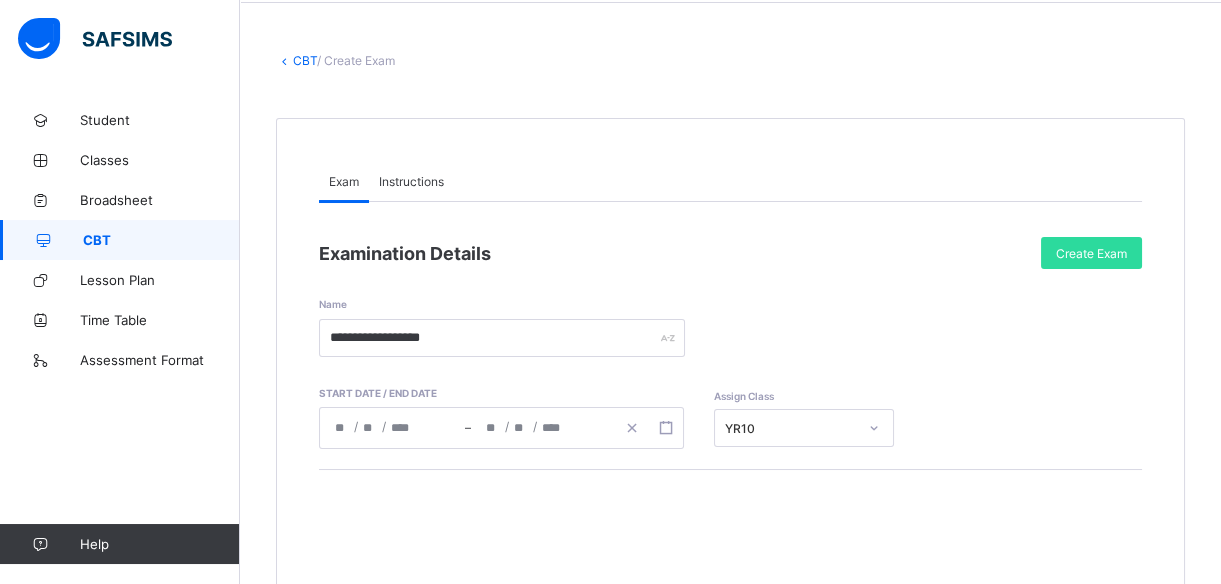 scroll, scrollTop: 78, scrollLeft: 0, axis: vertical 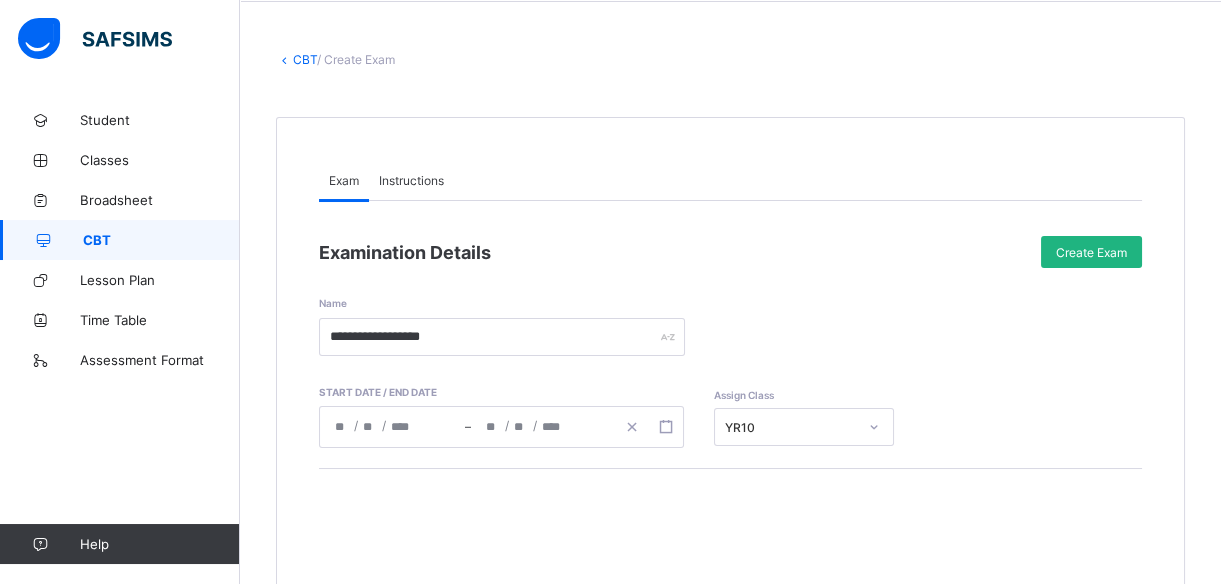 click on "Create Exam" at bounding box center (1091, 252) 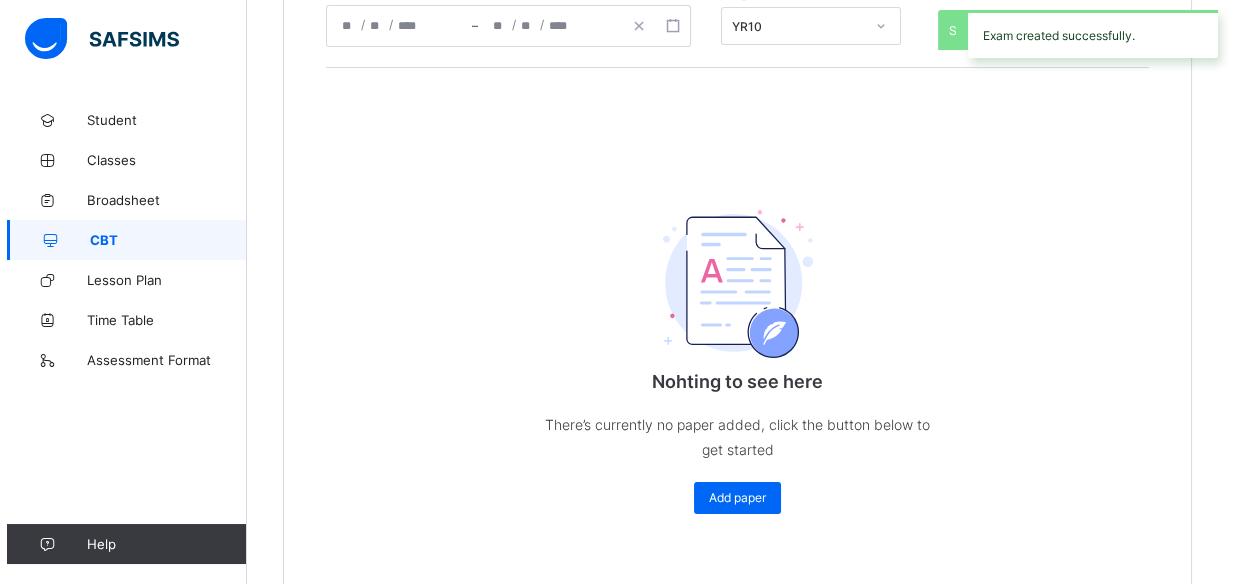 scroll, scrollTop: 532, scrollLeft: 0, axis: vertical 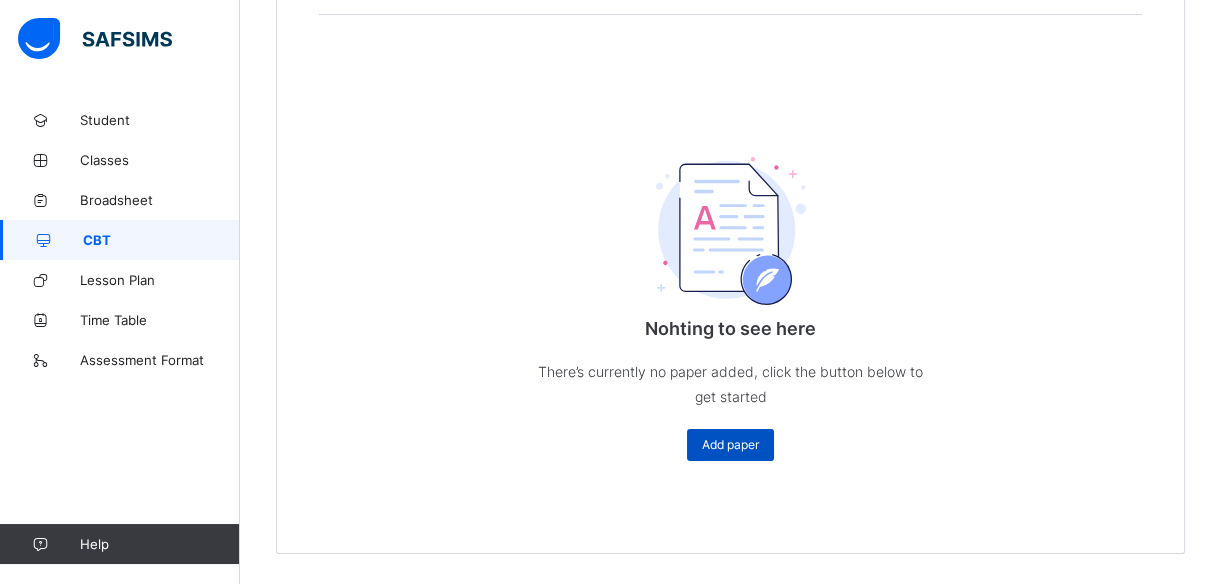 click on "Add paper" at bounding box center [730, 445] 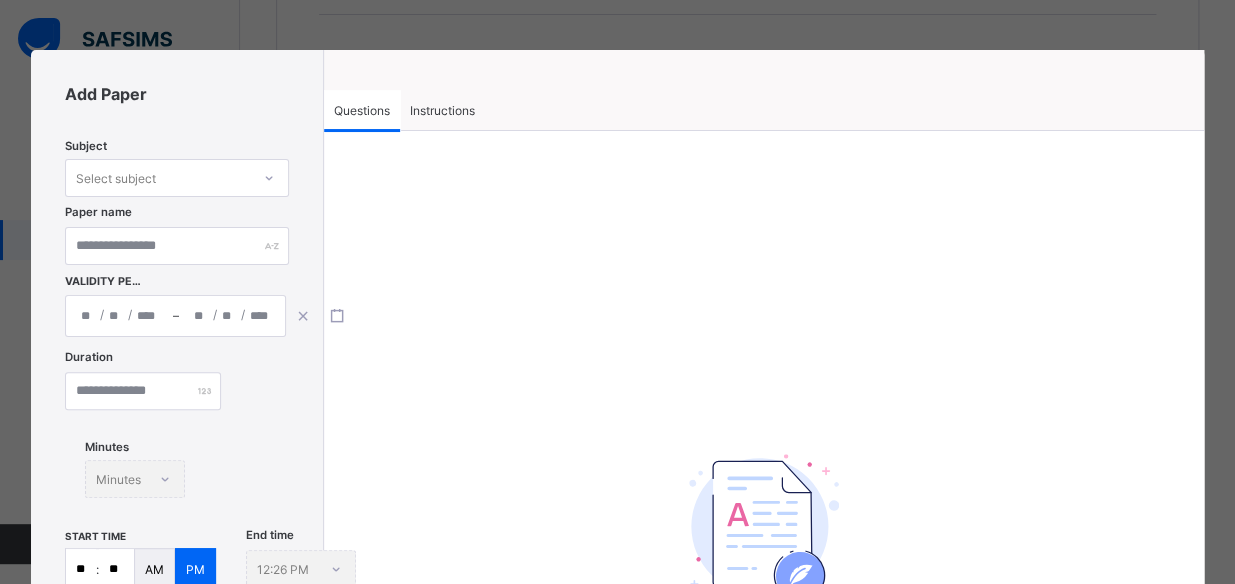 click on "Select subject" at bounding box center (116, 178) 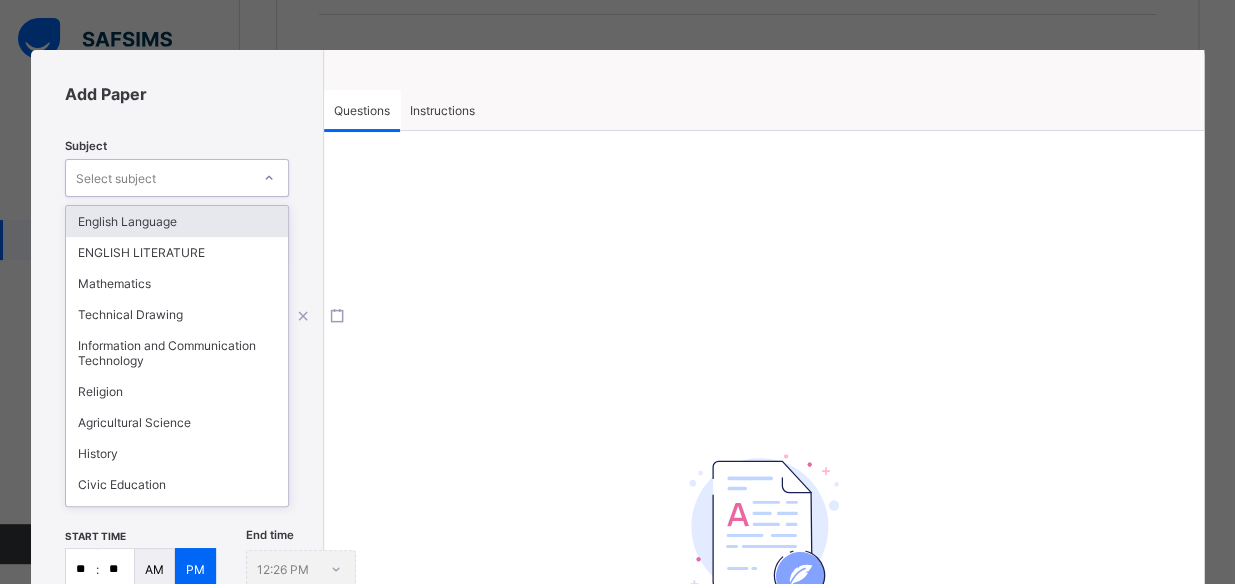 click on "Select subject" at bounding box center [177, 178] 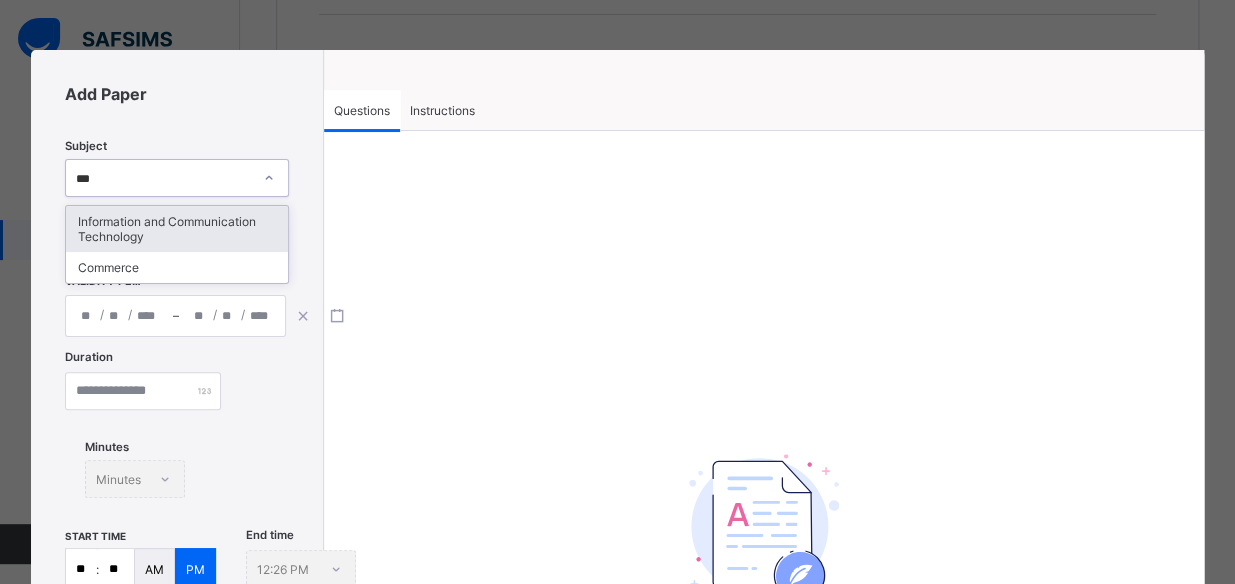 type on "****" 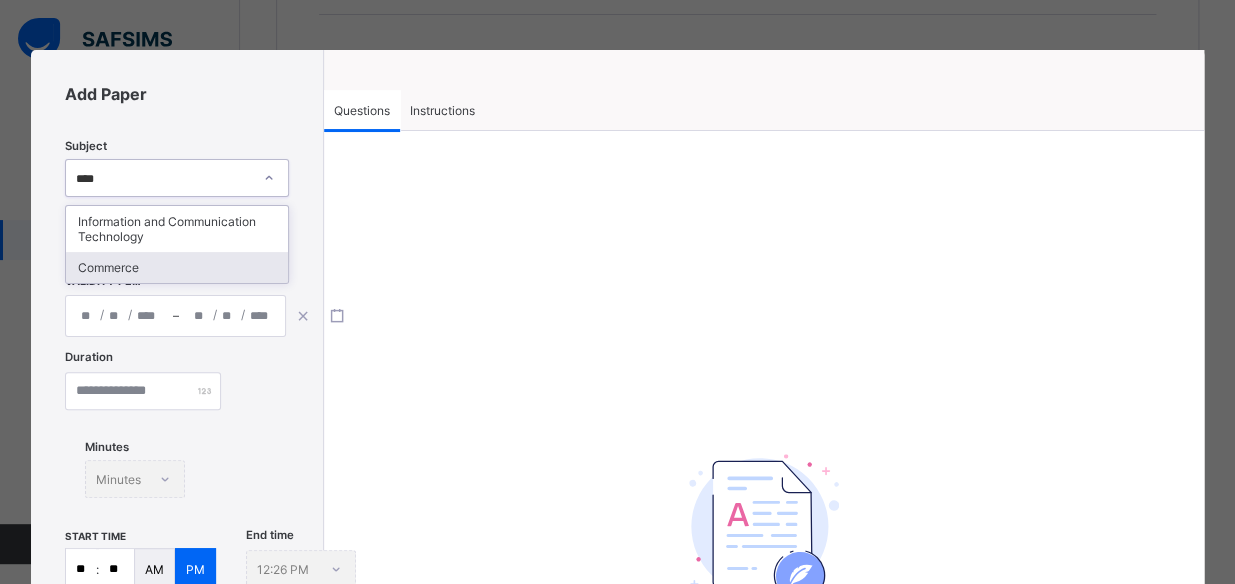 click on "Commerce" at bounding box center (177, 267) 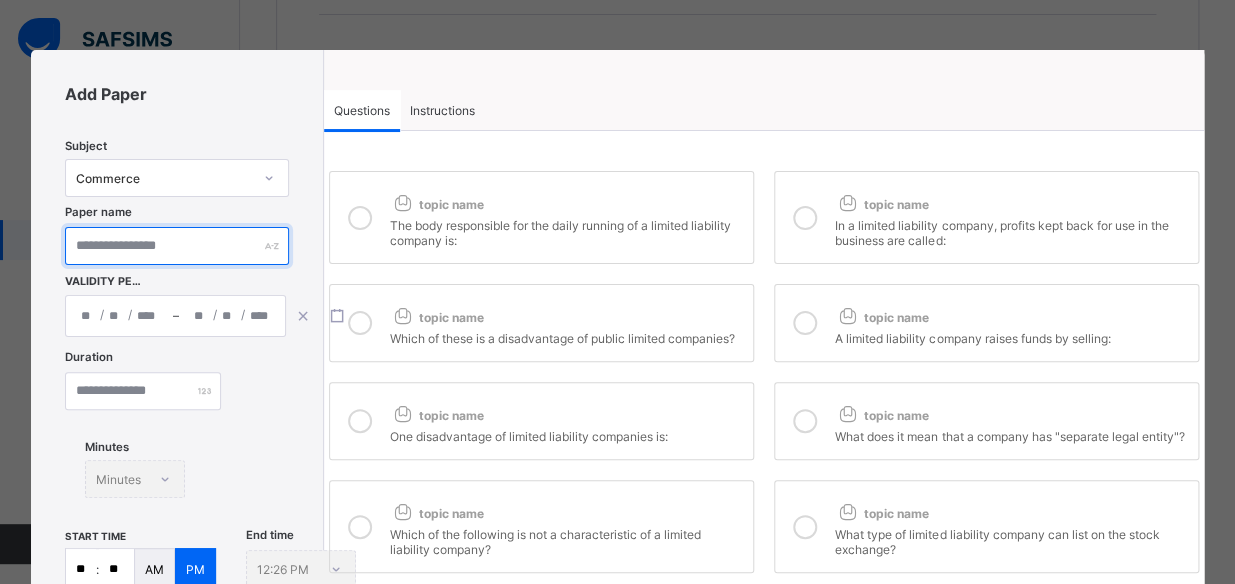 click at bounding box center [177, 246] 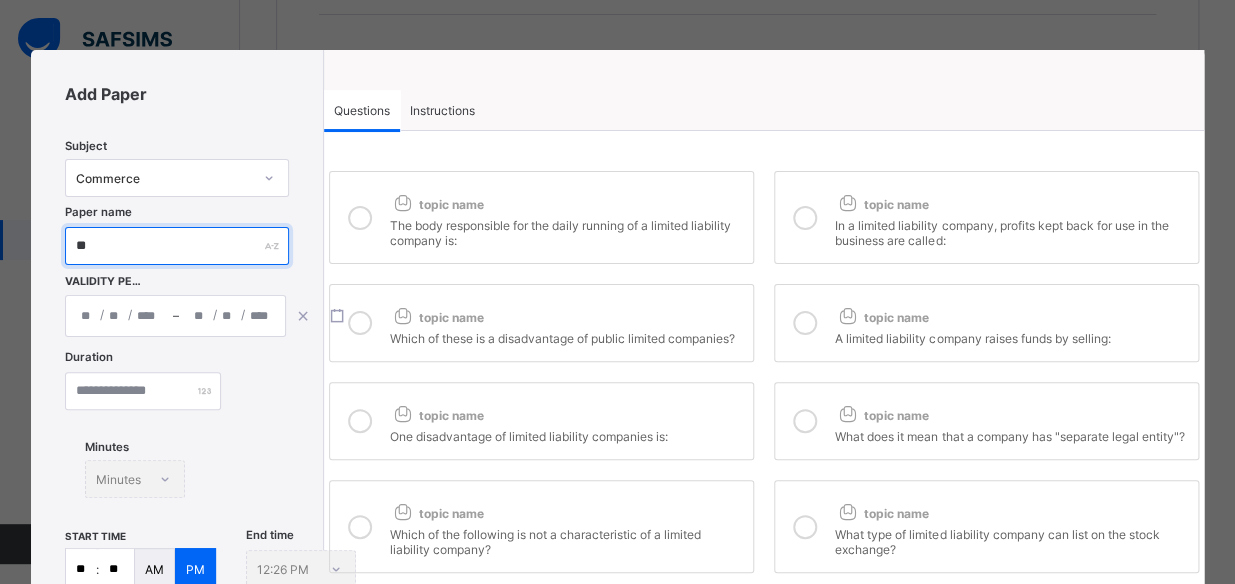 type on "*" 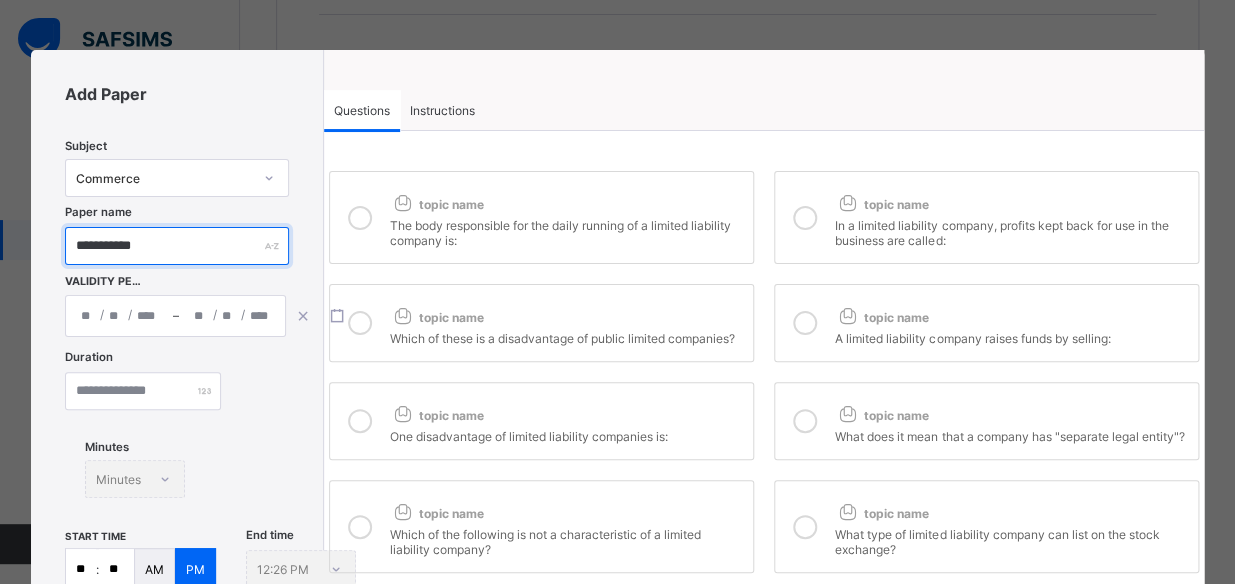 type on "**********" 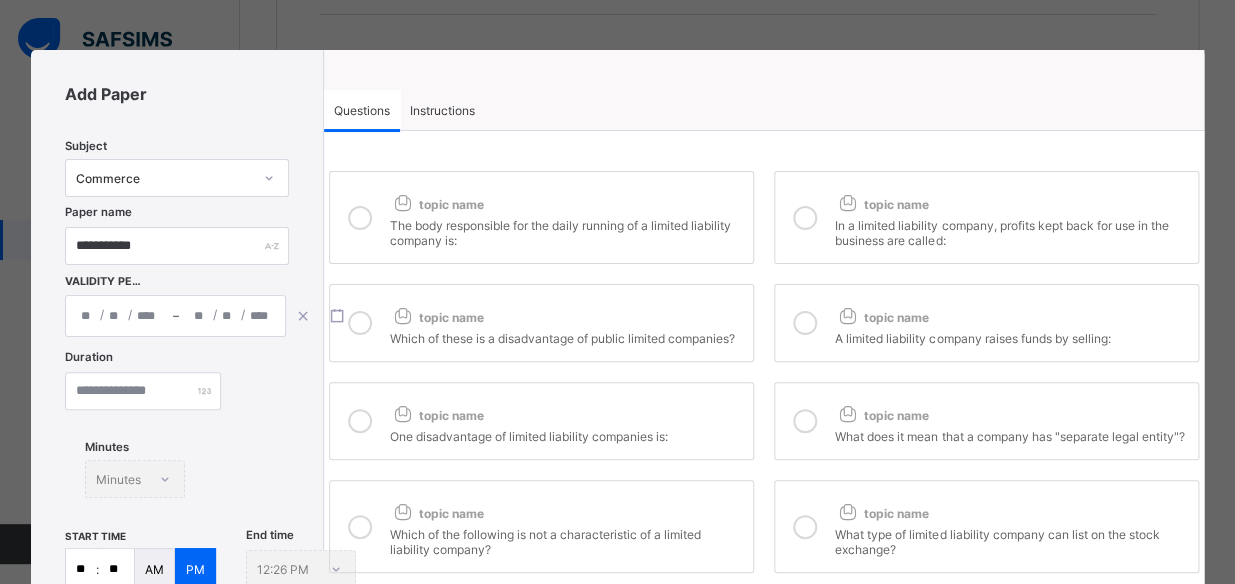 click on "/ / – / /" at bounding box center (175, 316) 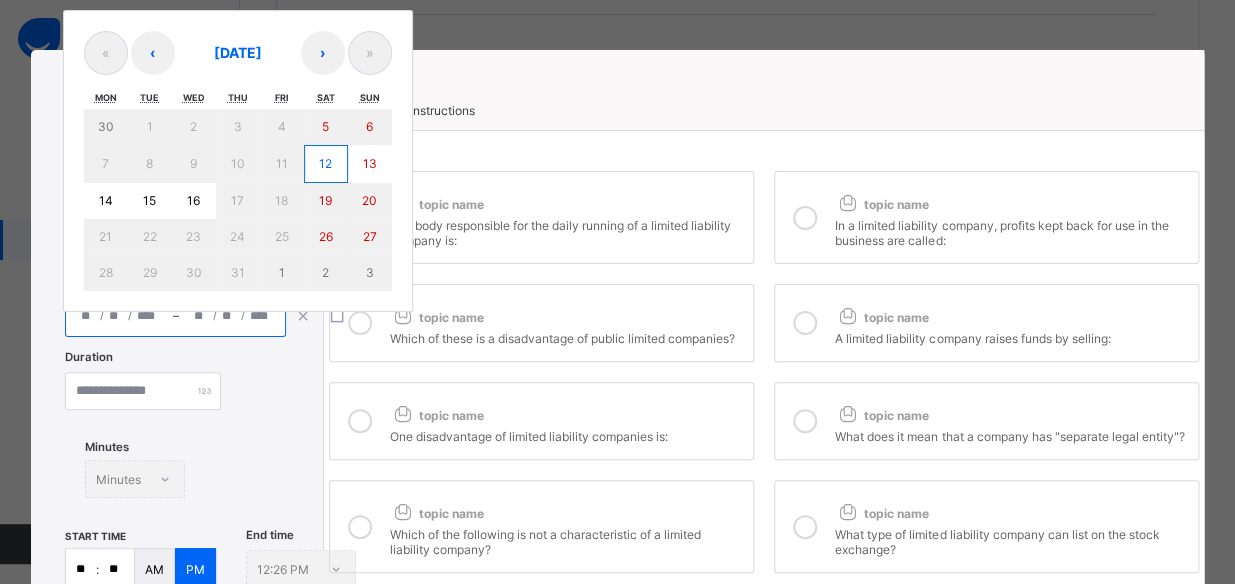 click on "15" at bounding box center [149, 200] 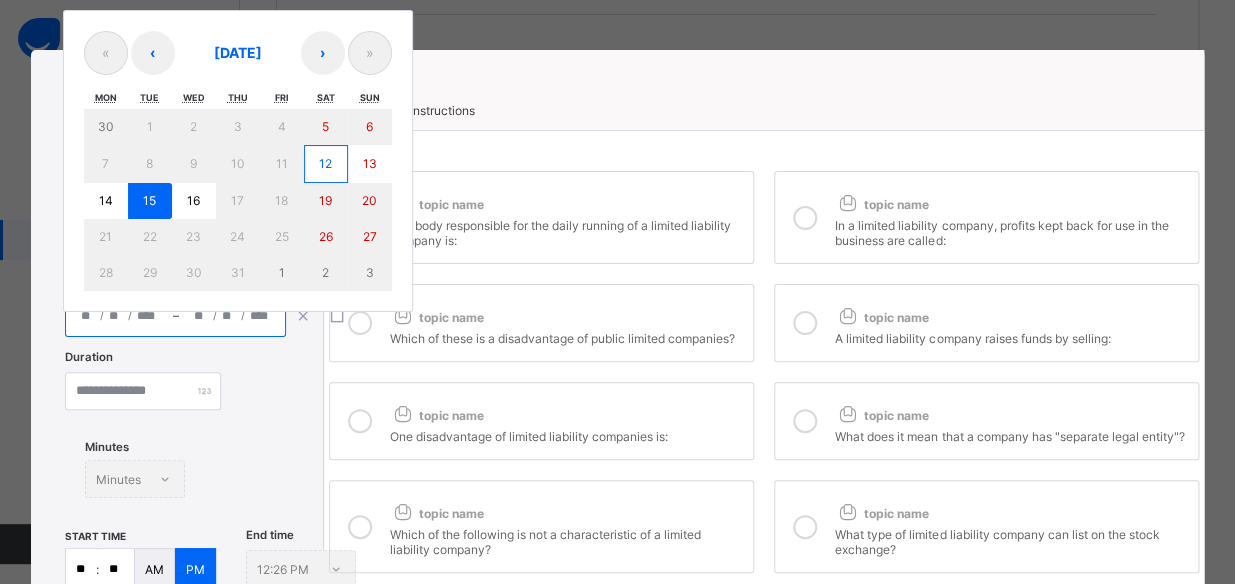 click on "15" at bounding box center [149, 200] 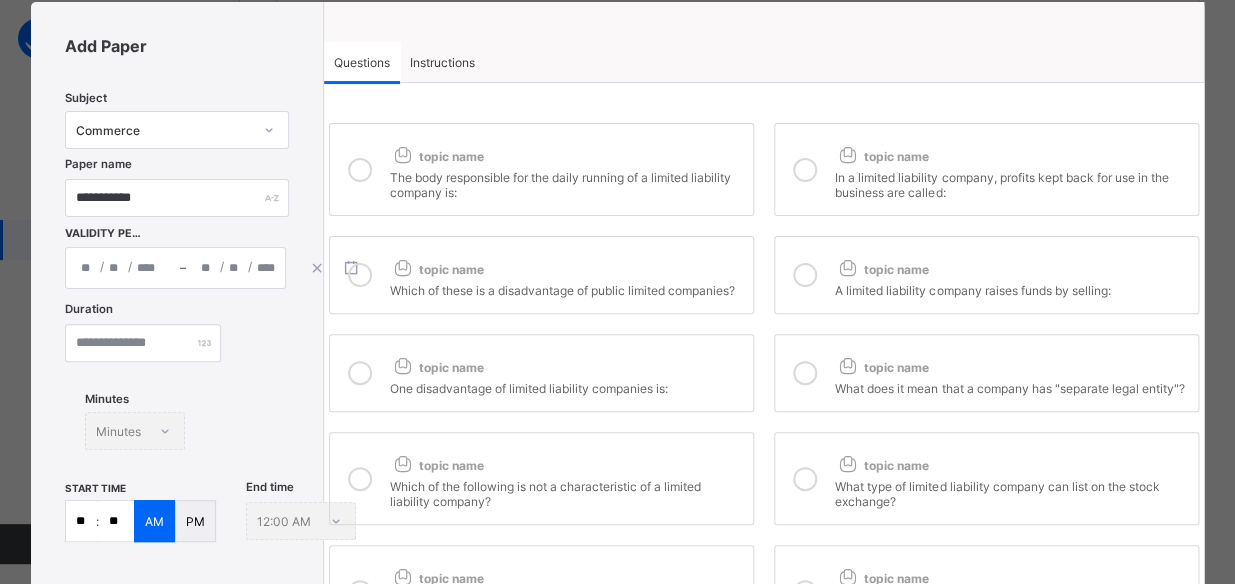 scroll, scrollTop: 39, scrollLeft: 0, axis: vertical 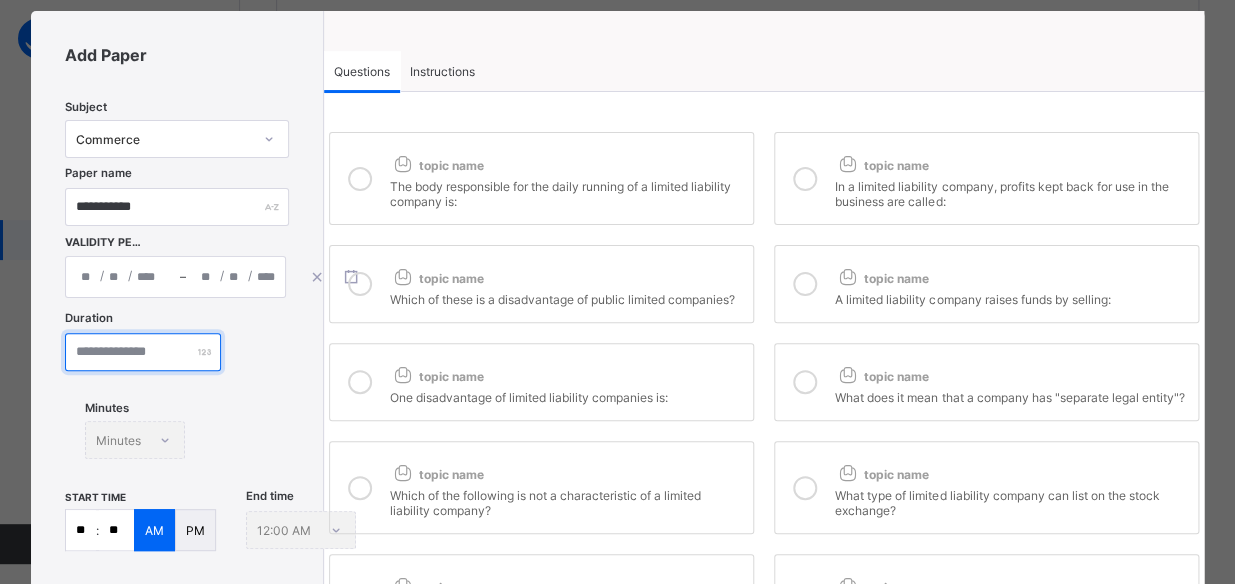 click at bounding box center (143, 352) 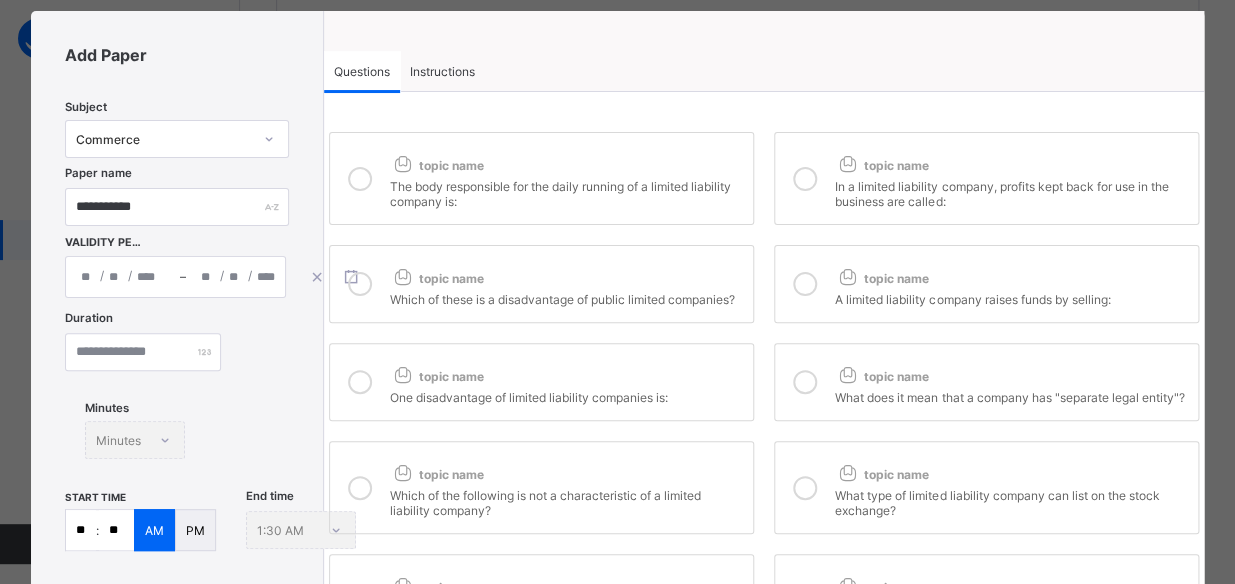 click on "**" at bounding box center (81, 530) 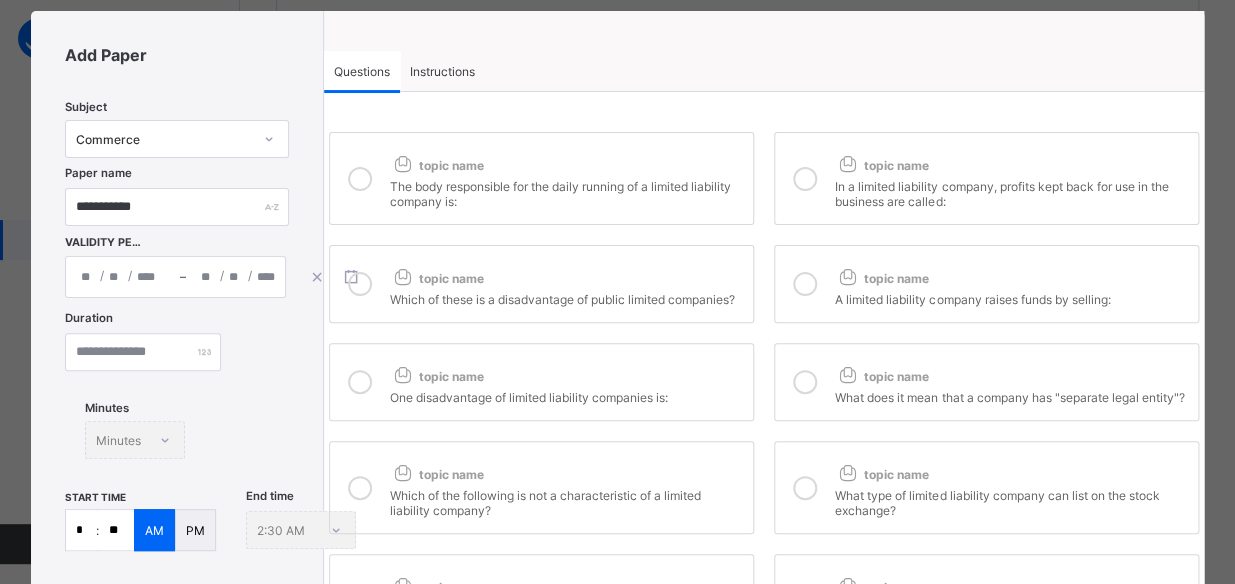 type on "**" 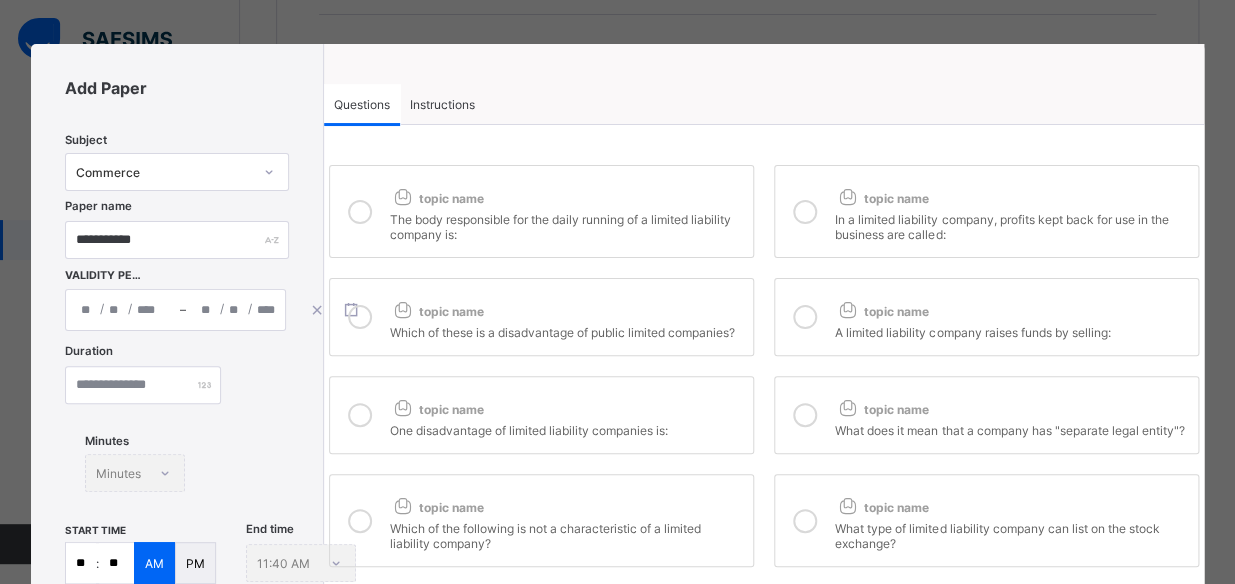 scroll, scrollTop: 11, scrollLeft: 0, axis: vertical 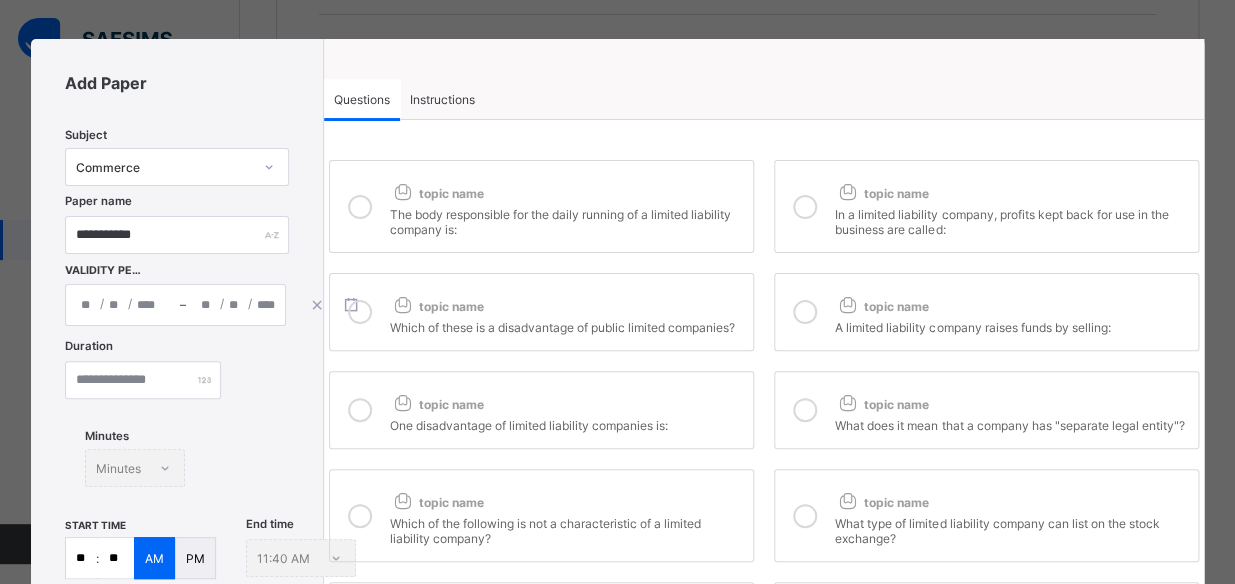 type on "**" 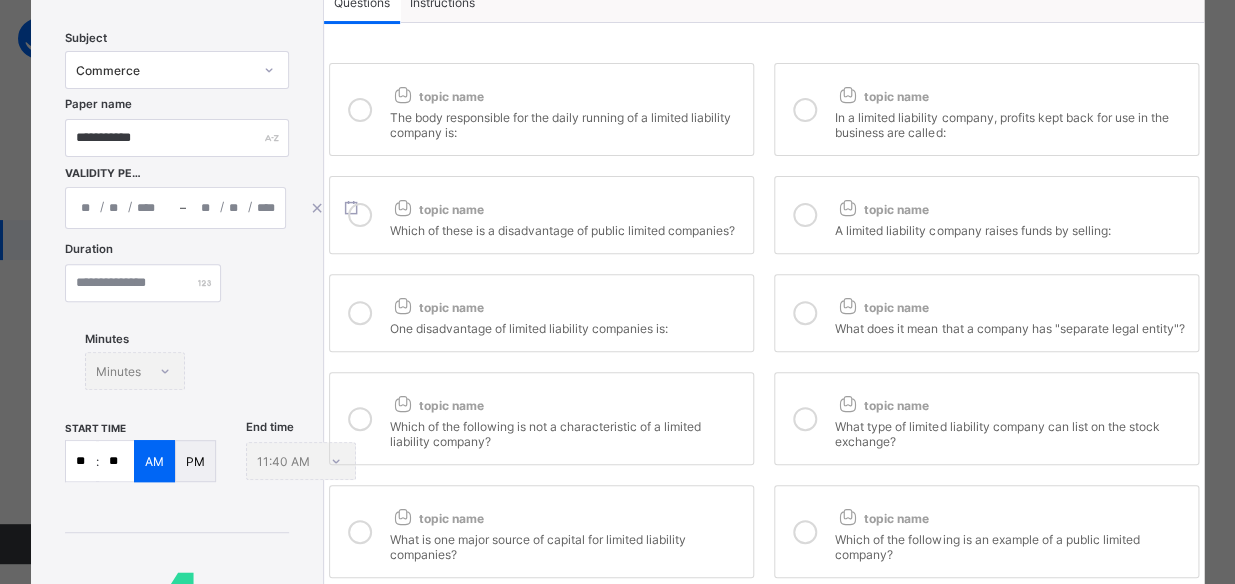 scroll, scrollTop: 109, scrollLeft: 0, axis: vertical 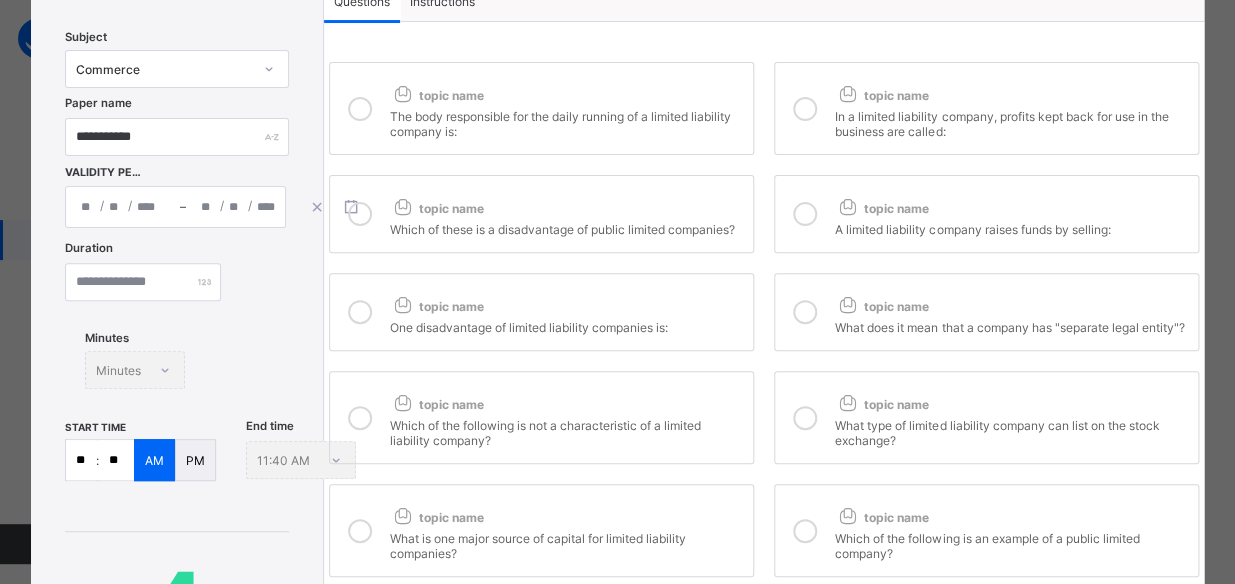 click on "topic name" at bounding box center [566, 302] 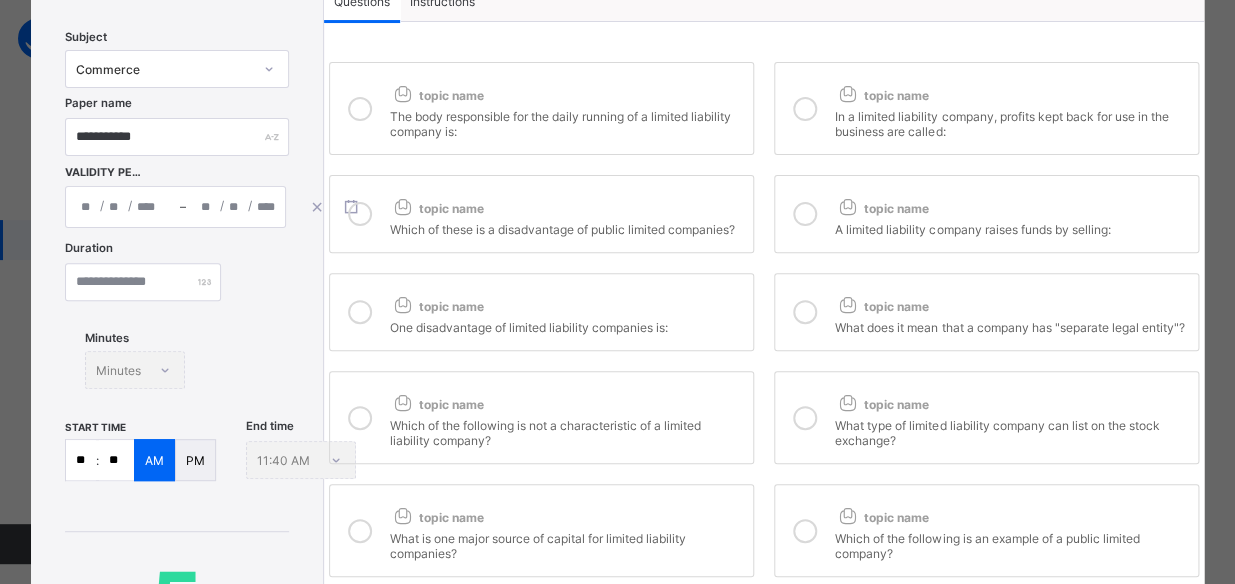 click on "topic name" at bounding box center [881, 306] 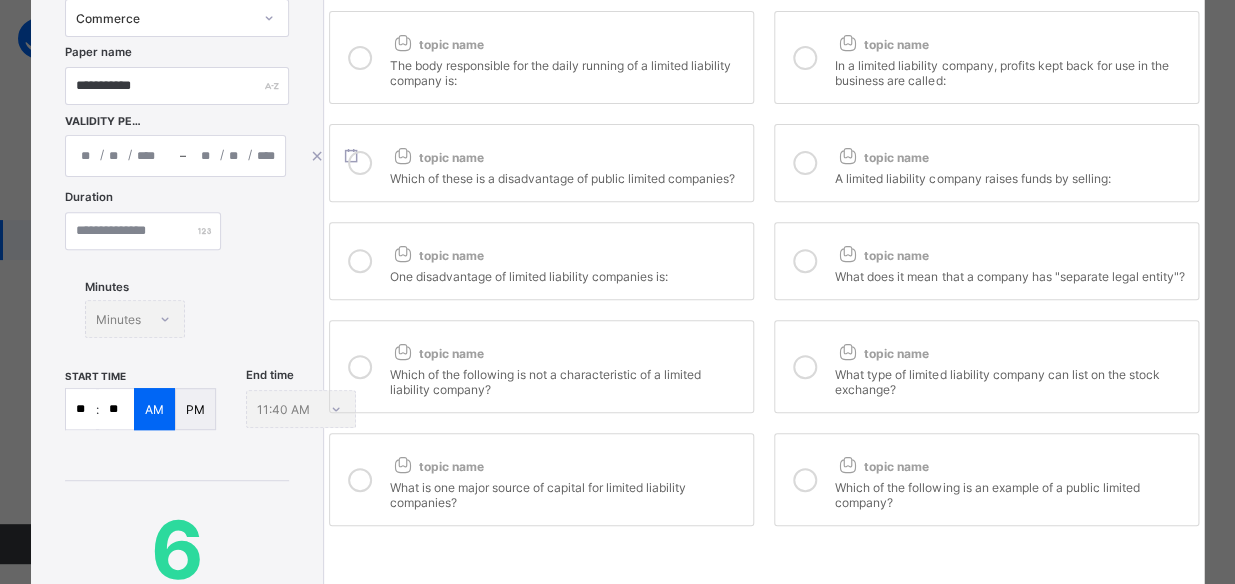 scroll, scrollTop: 166, scrollLeft: 0, axis: vertical 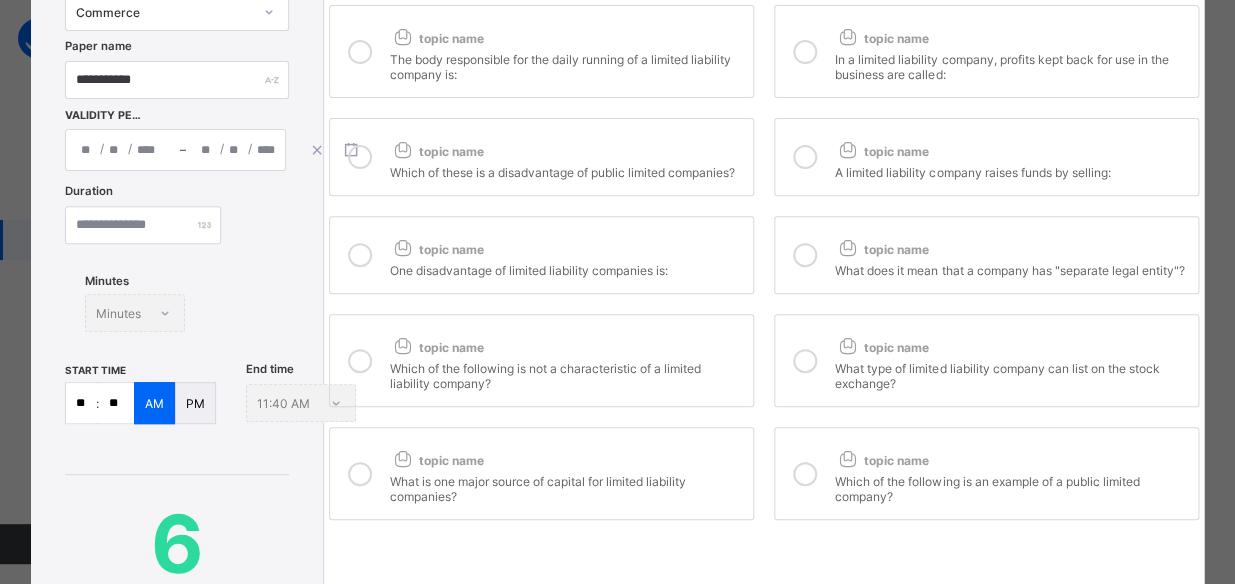 click on "topic name   Which of the following is not a characteristic of a limited liability company?" at bounding box center [541, 360] 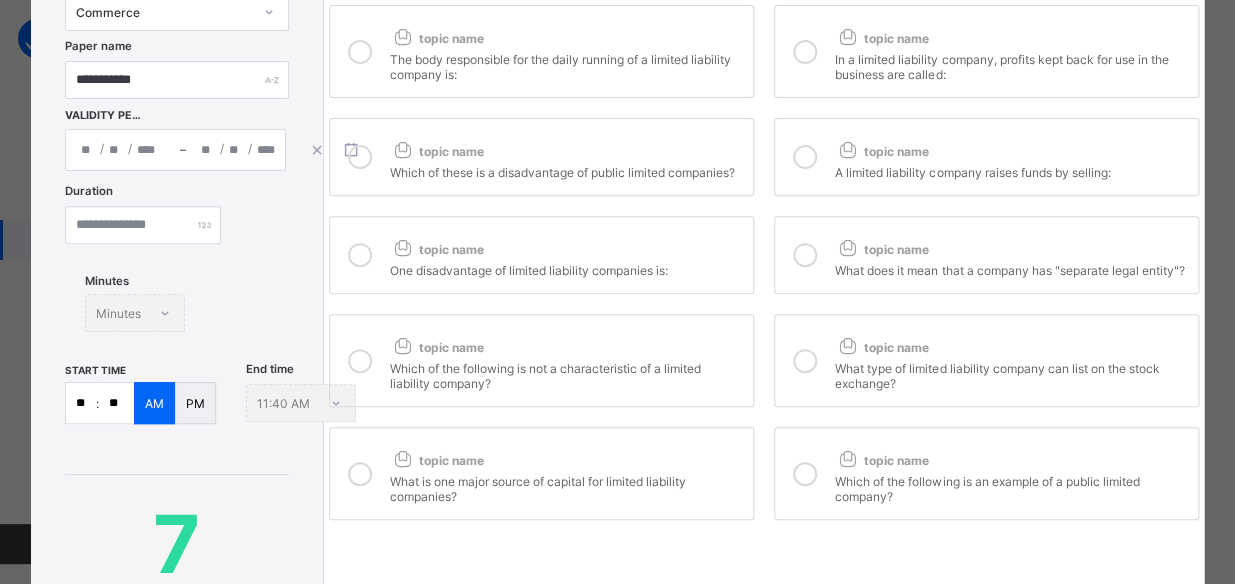 click on "What type of limited liability company can list on the stock exchange?" at bounding box center (1011, 373) 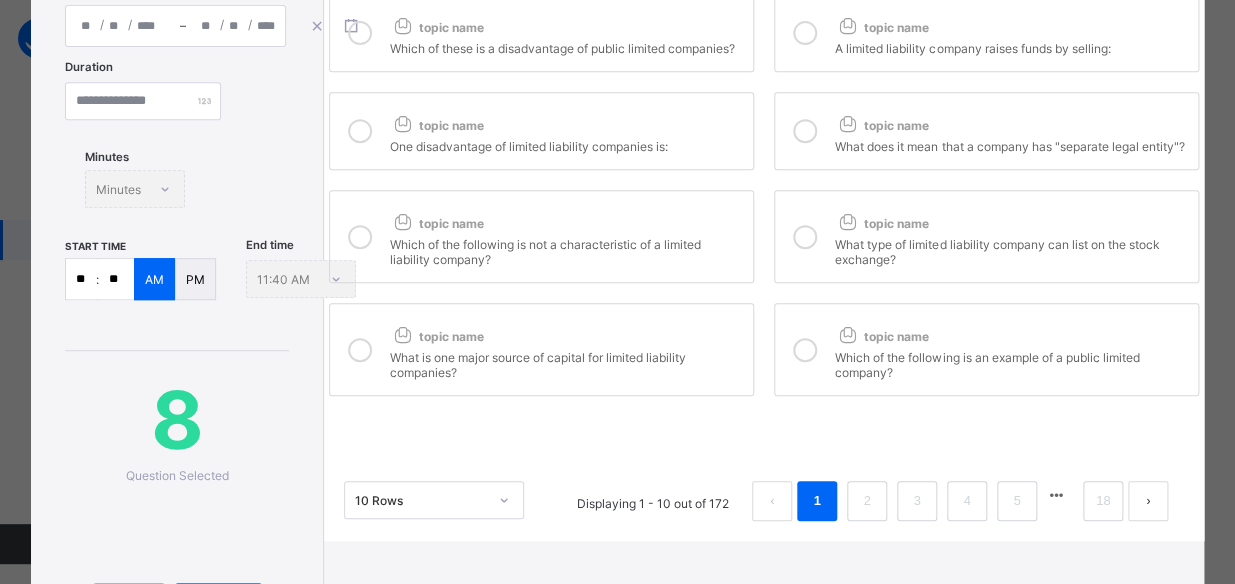 scroll, scrollTop: 290, scrollLeft: 0, axis: vertical 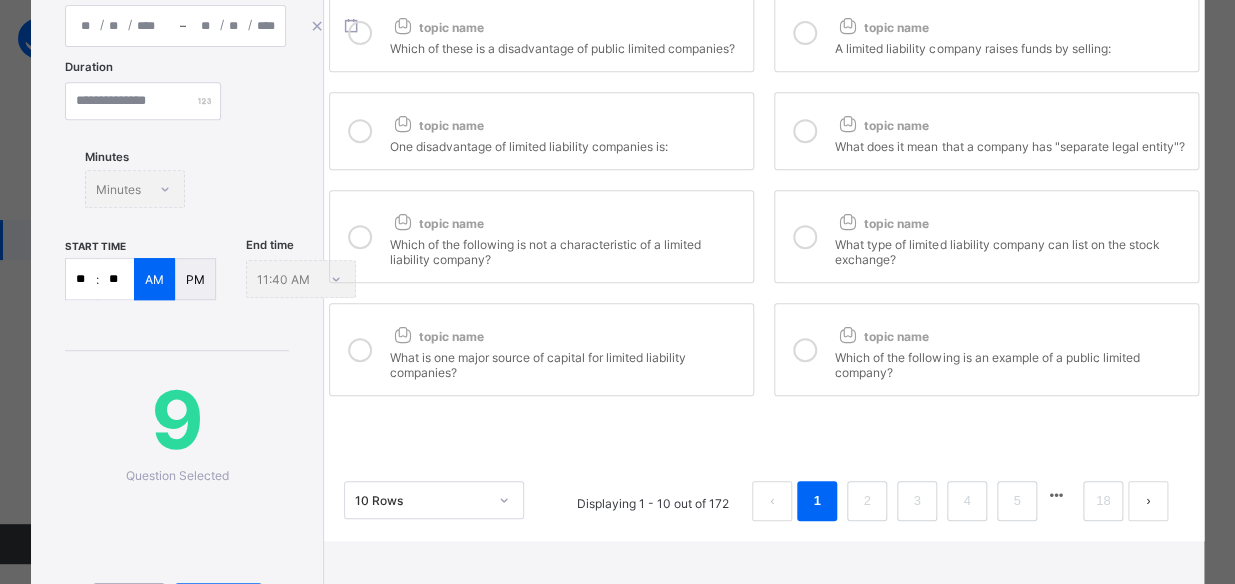 click on "Which of the following is an example of a public limited company?" at bounding box center [1011, 362] 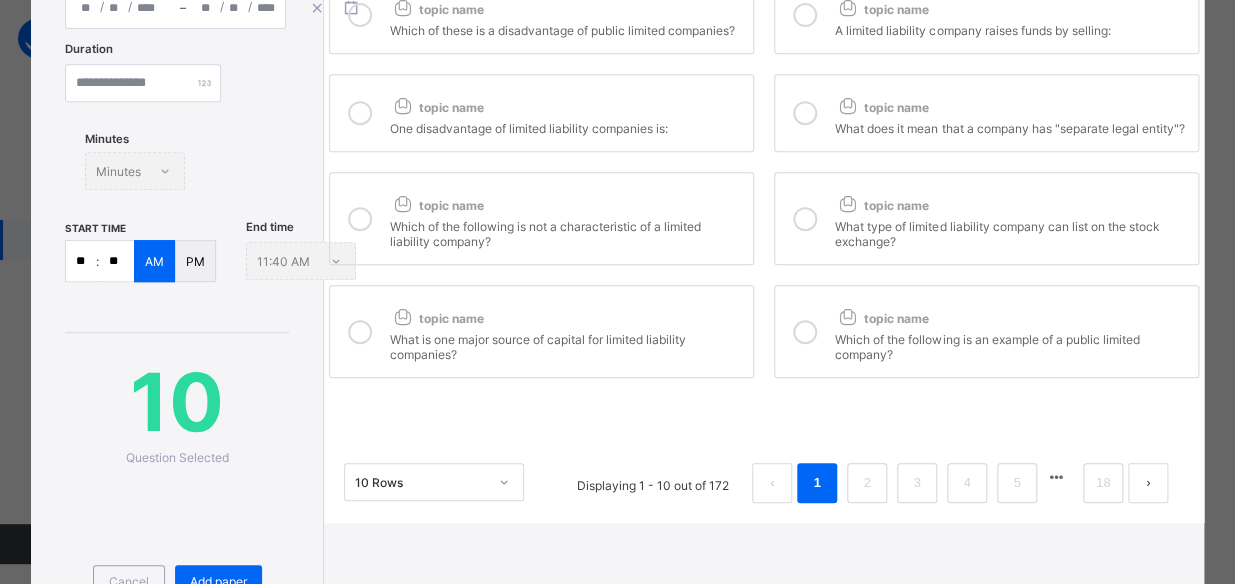 scroll, scrollTop: 360, scrollLeft: 0, axis: vertical 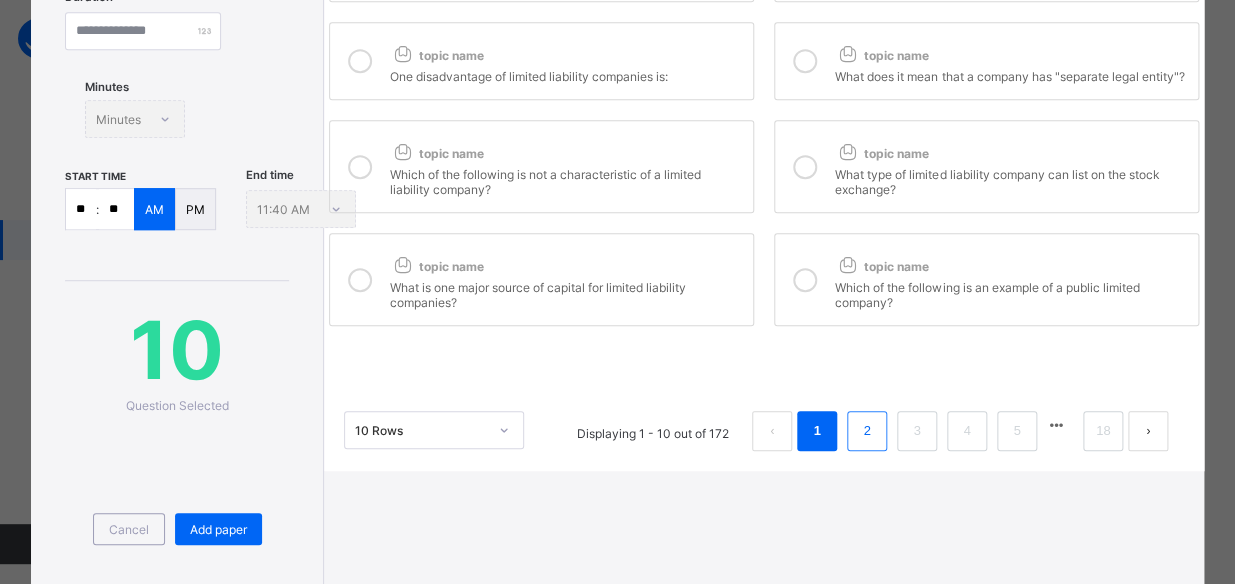 click on "2" at bounding box center [867, 431] 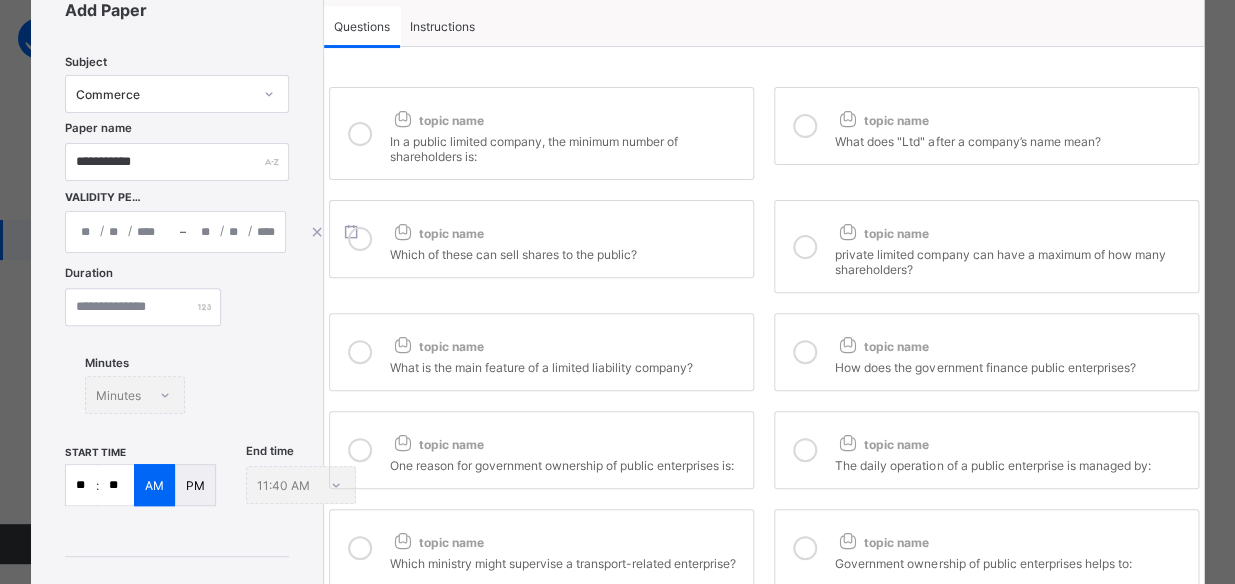 scroll, scrollTop: 0, scrollLeft: 0, axis: both 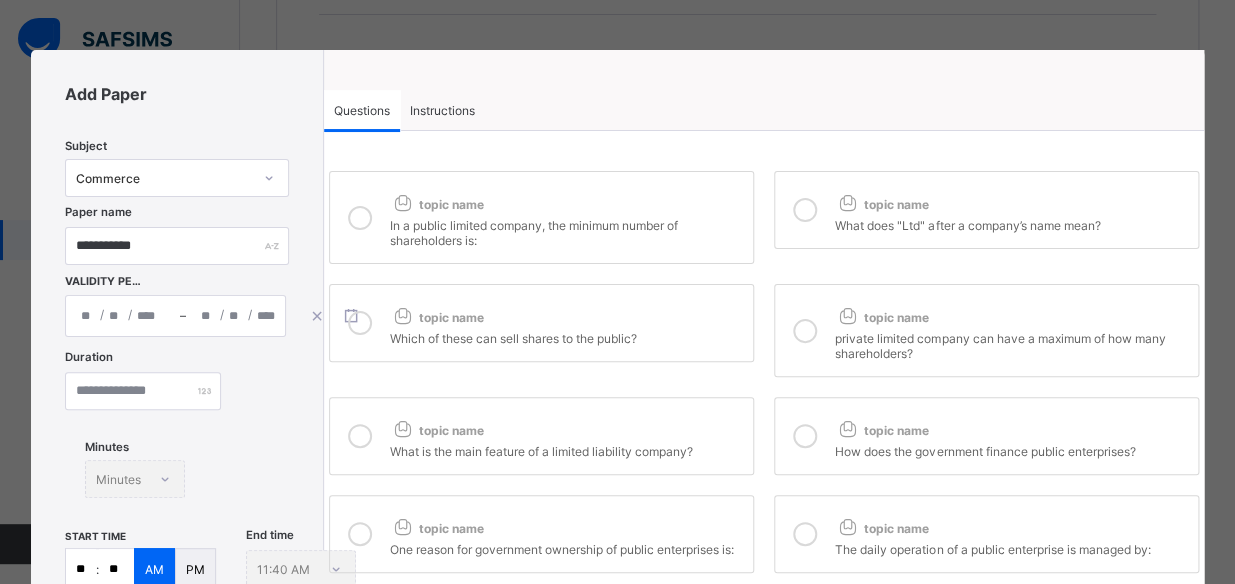 click on "topic name" at bounding box center (566, 200) 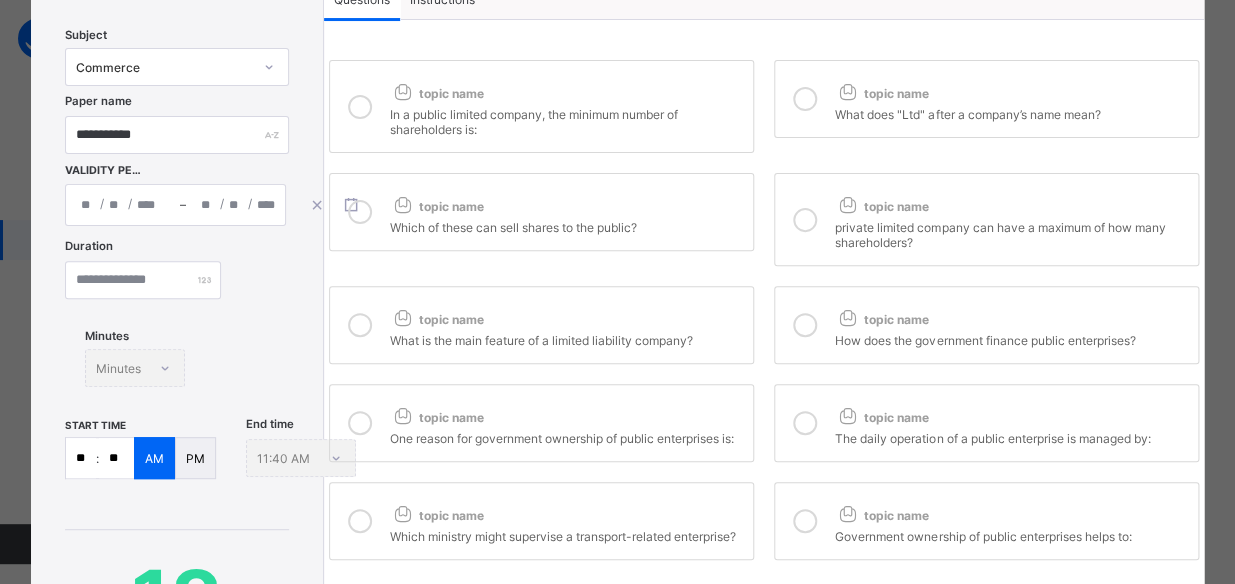 scroll, scrollTop: 179, scrollLeft: 0, axis: vertical 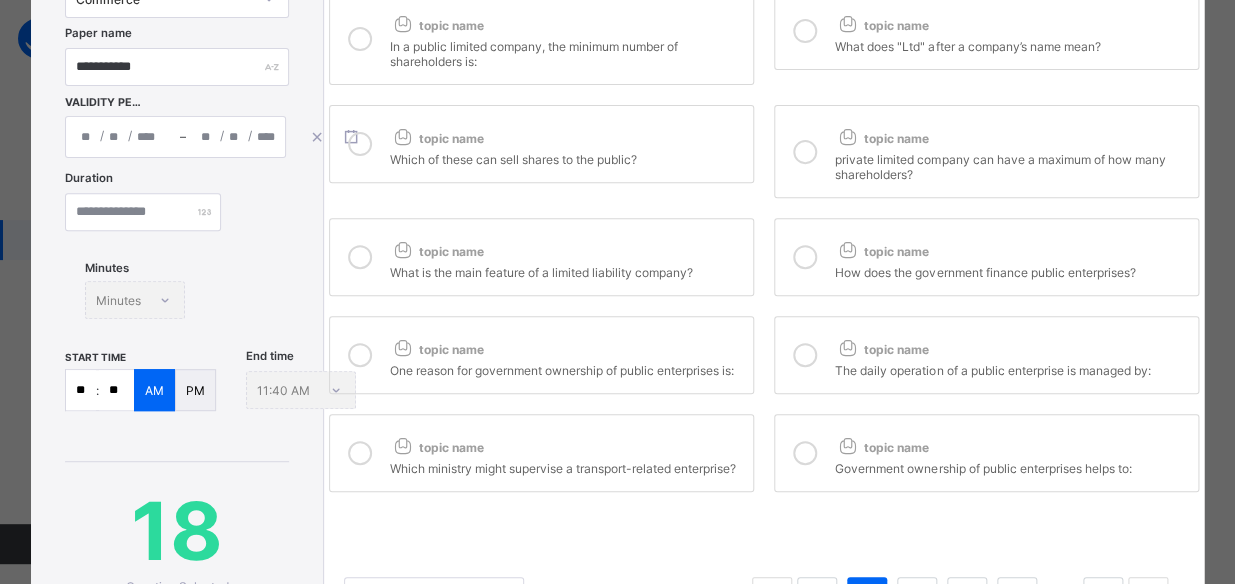click on "Which ministry might supervise a transport-related enterprise?" at bounding box center (566, 466) 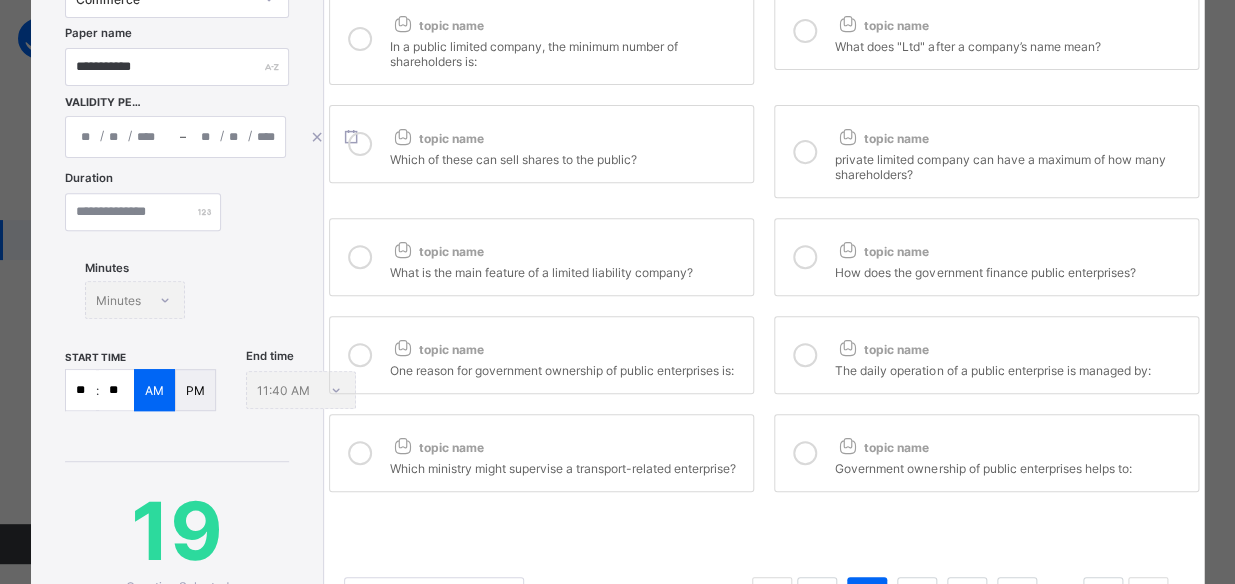 click on "topic name" at bounding box center [881, 447] 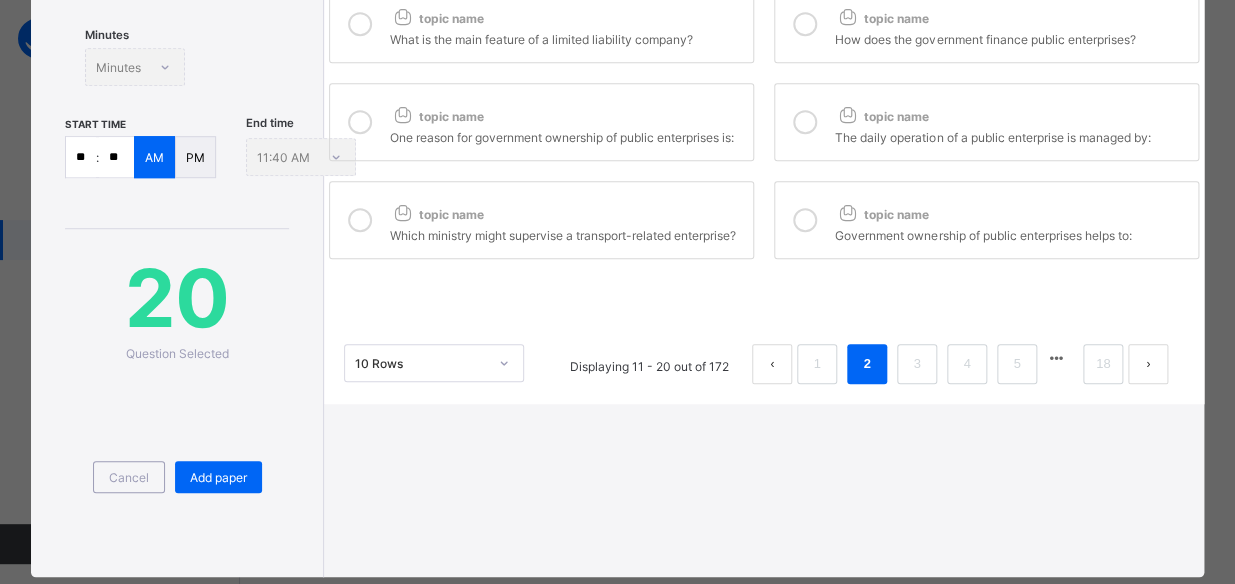 scroll, scrollTop: 452, scrollLeft: 0, axis: vertical 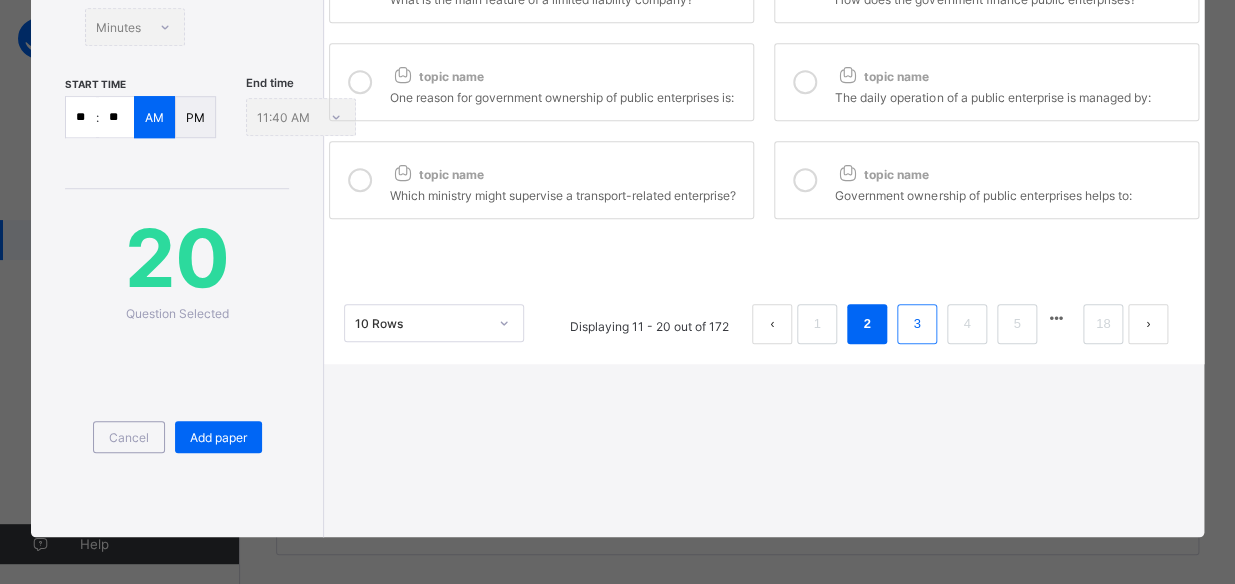 click on "3" at bounding box center (917, 324) 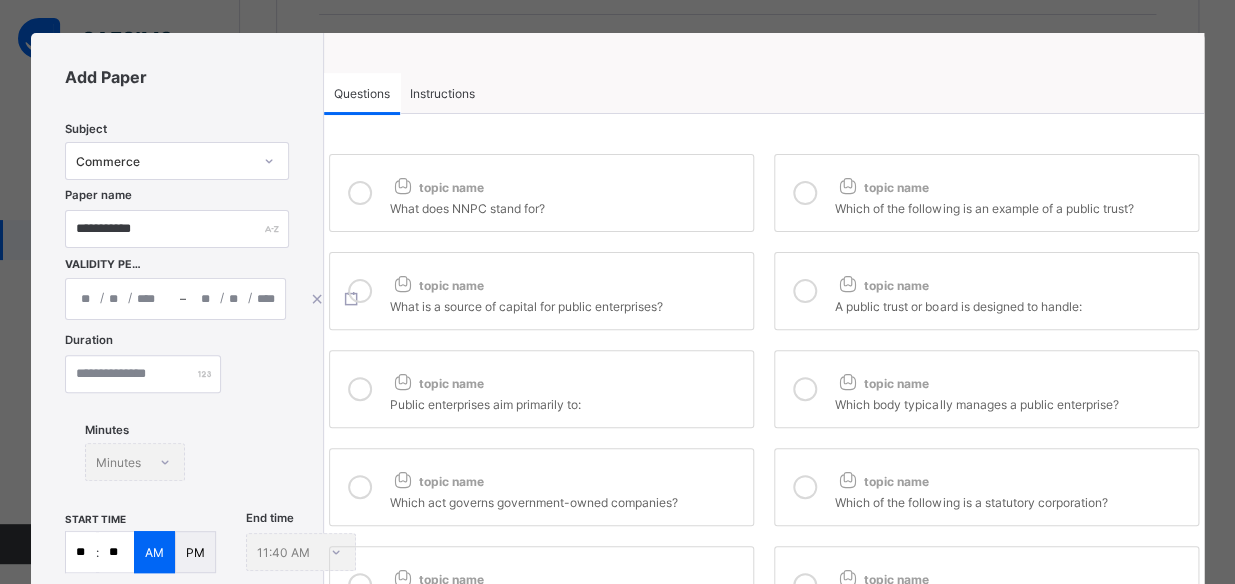 scroll, scrollTop: 0, scrollLeft: 0, axis: both 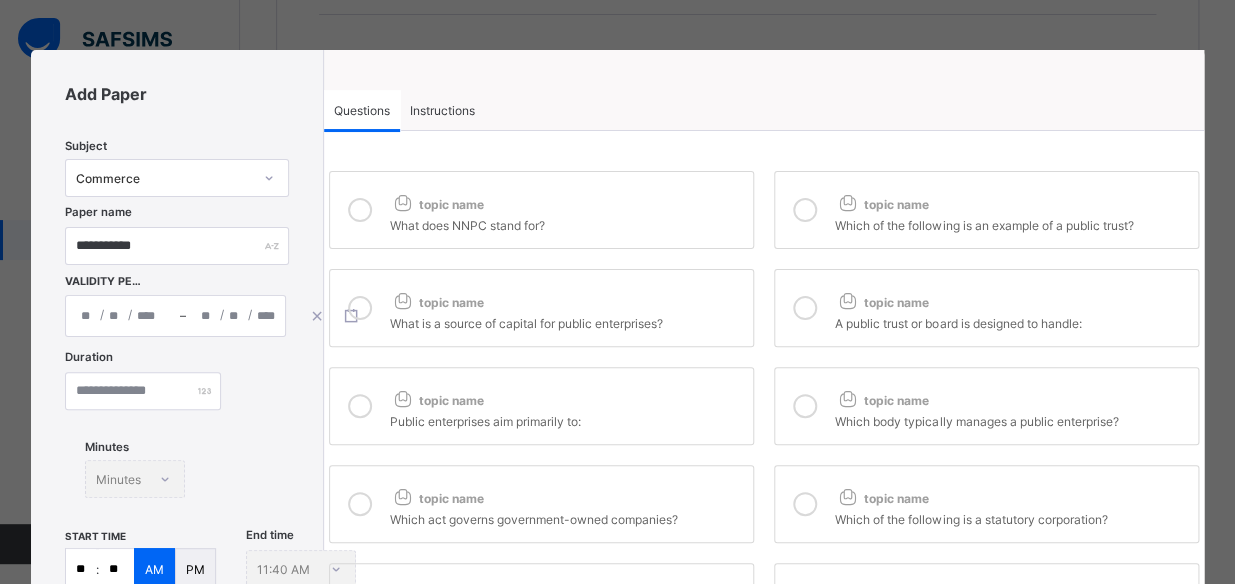 click on "topic name" at bounding box center (566, 200) 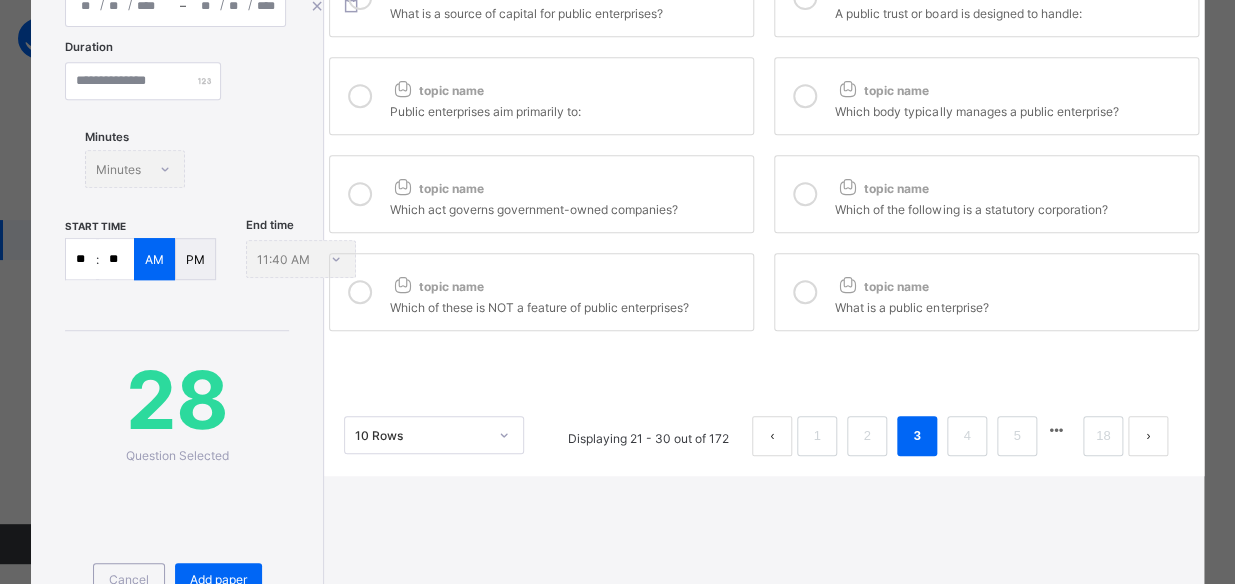 scroll, scrollTop: 452, scrollLeft: 0, axis: vertical 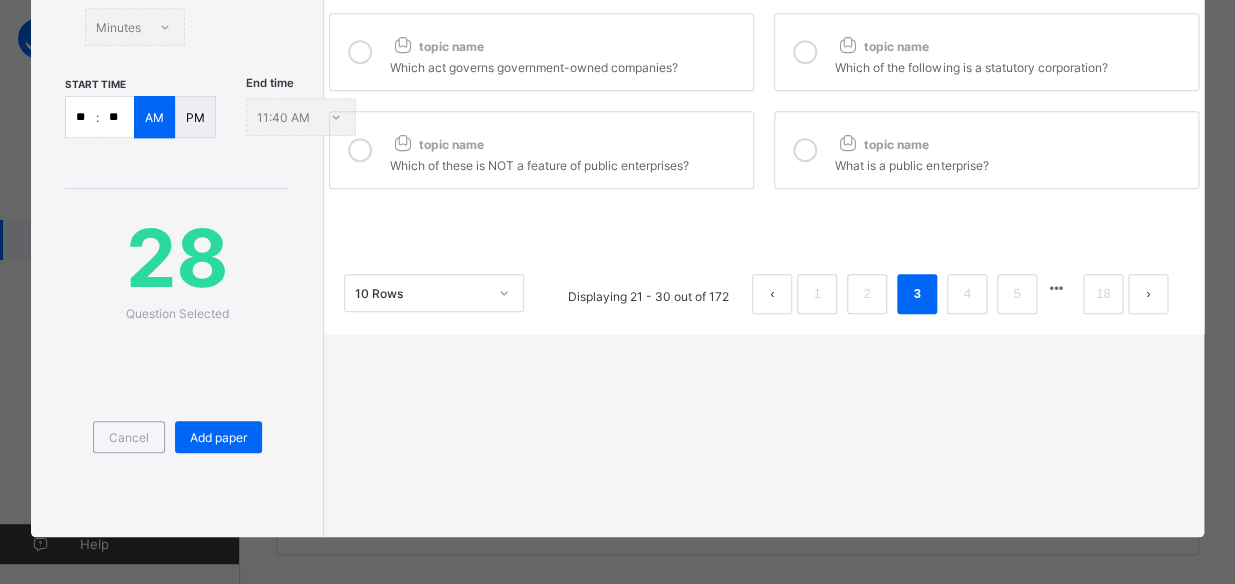 click on "topic name   Which of these is NOT a feature of public enterprises?" at bounding box center [541, 150] 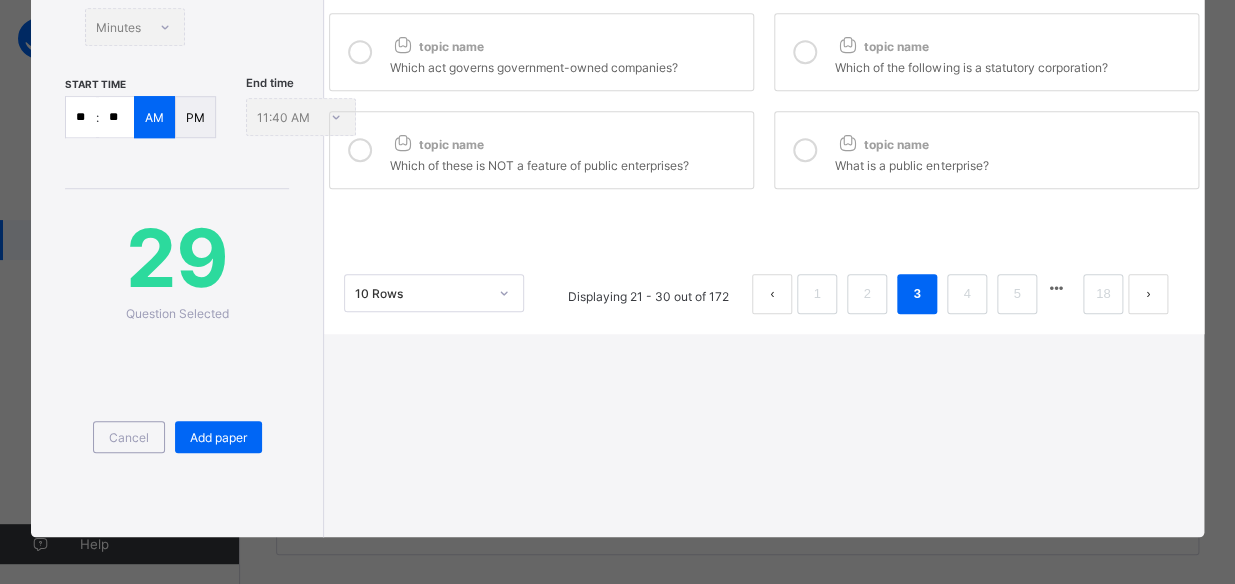 click at bounding box center (805, 150) 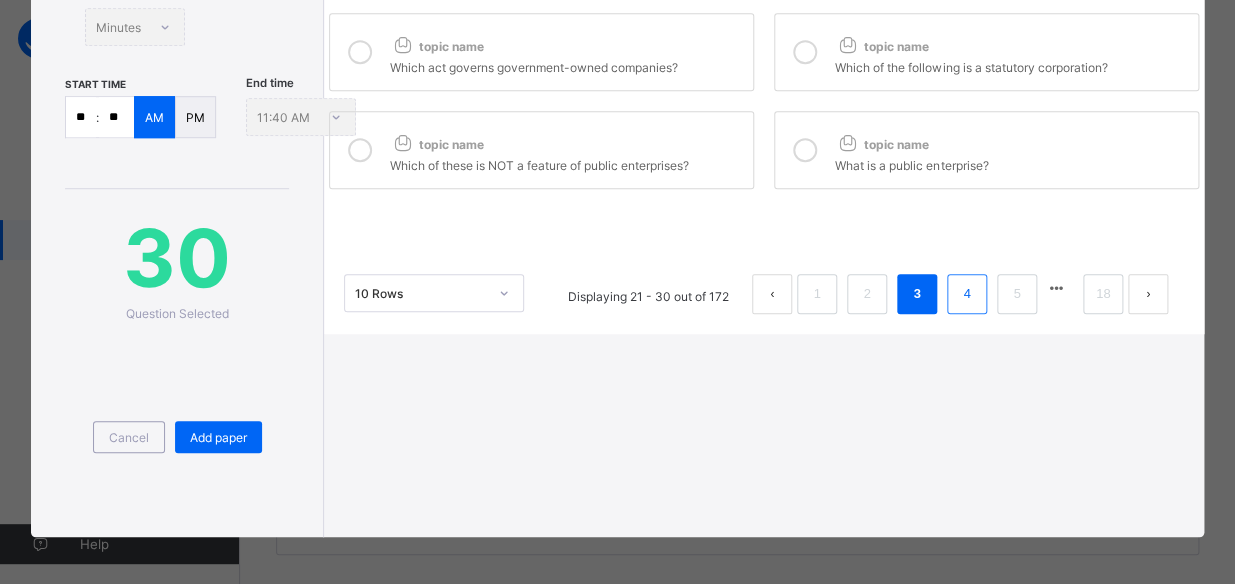 click on "4" at bounding box center (967, 294) 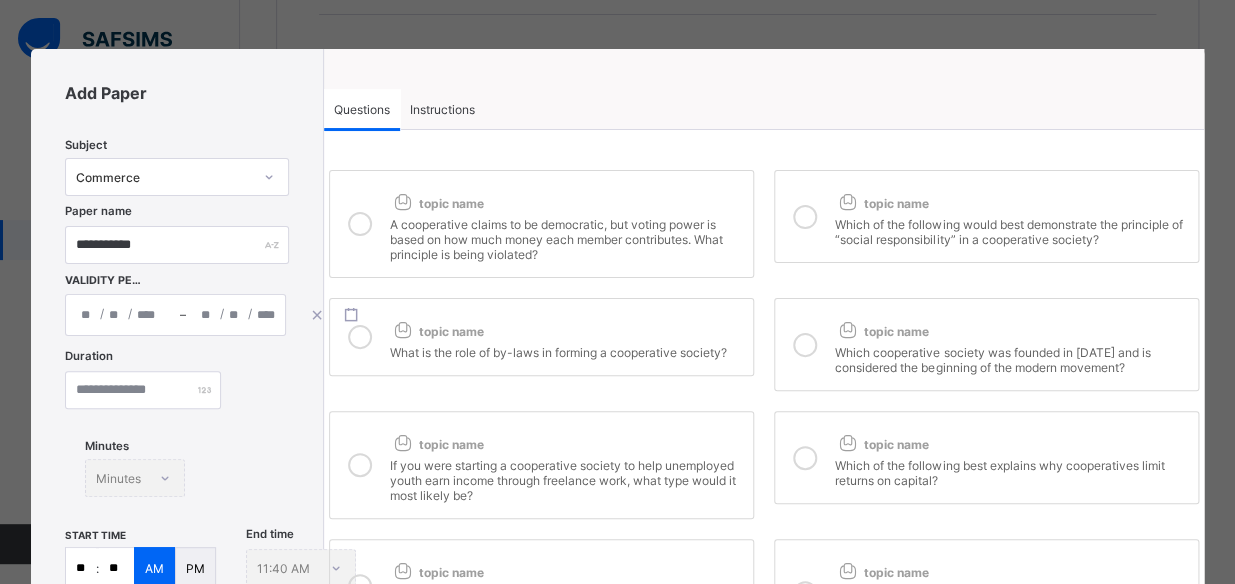 scroll, scrollTop: 0, scrollLeft: 0, axis: both 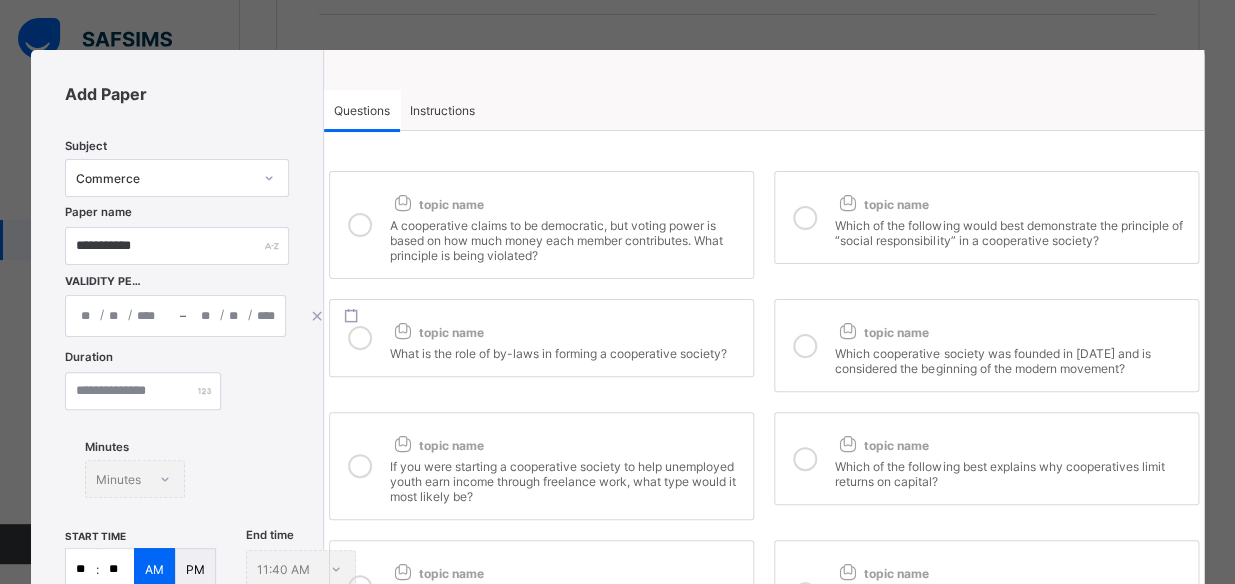 click on "A cooperative claims to be democratic, but voting power is based on how much money each member contributes. What principle is being violated?" at bounding box center [566, 238] 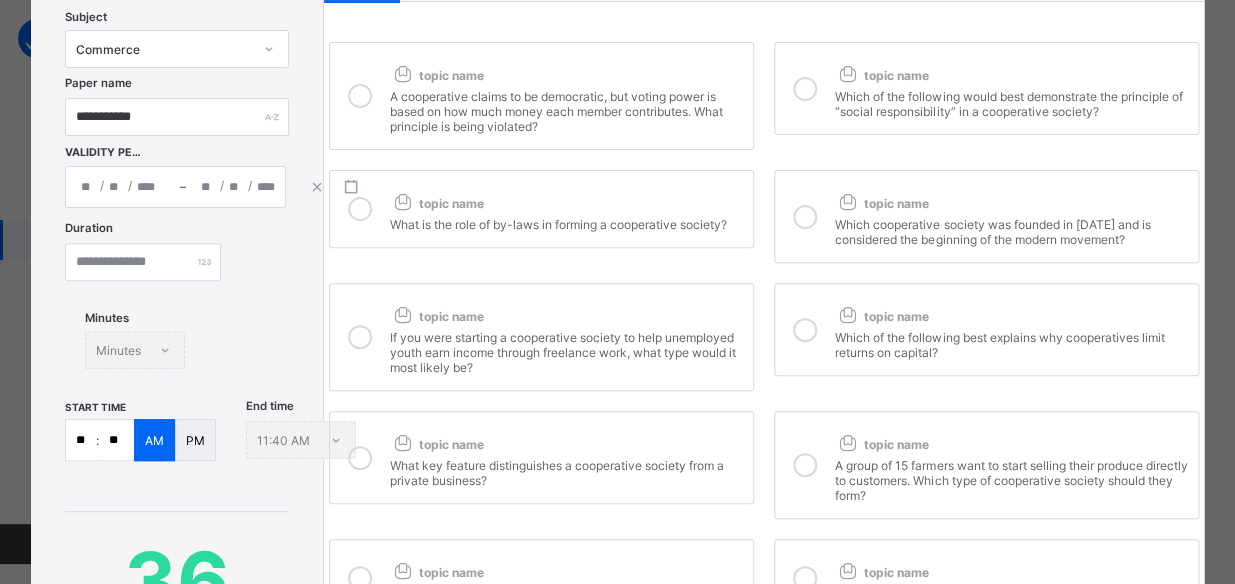 scroll, scrollTop: 124, scrollLeft: 0, axis: vertical 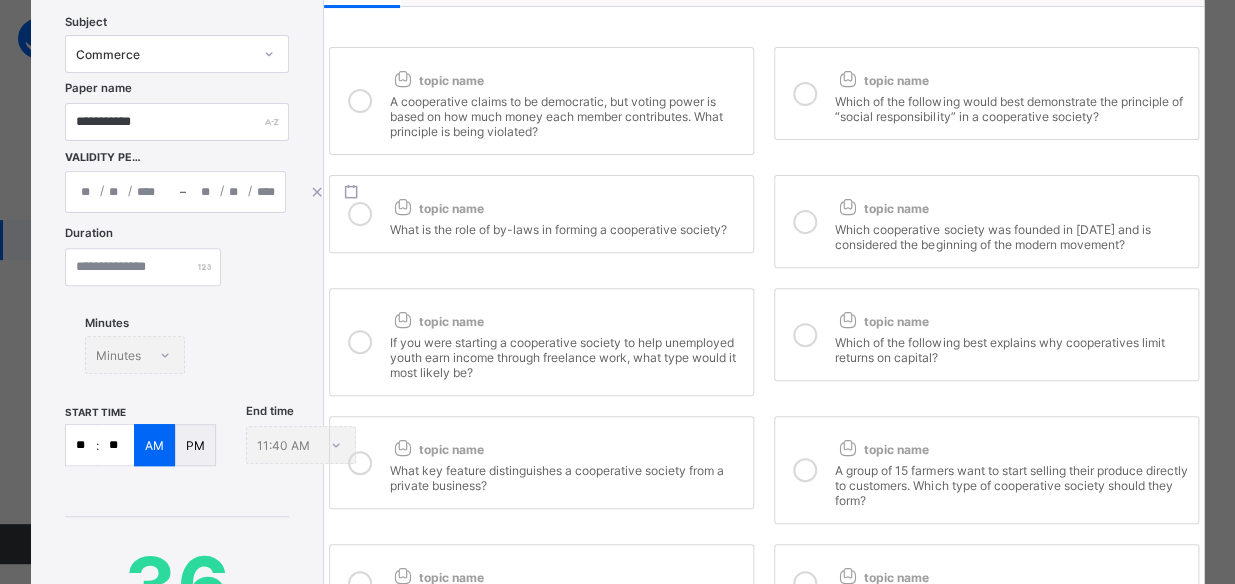 click on "topic name" at bounding box center [566, 445] 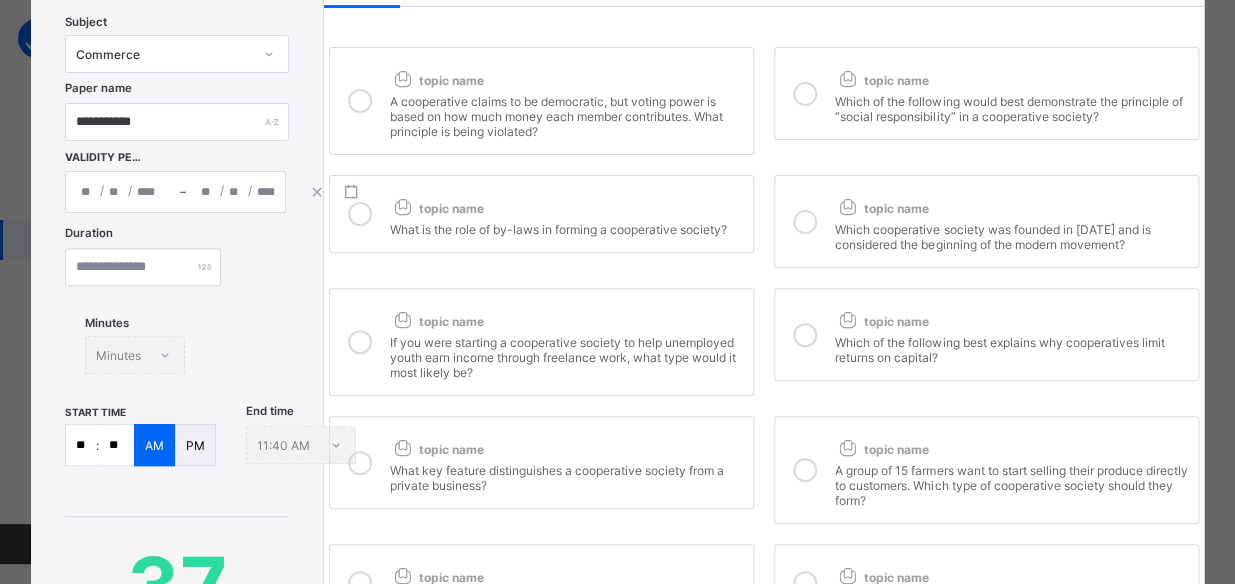click at bounding box center (847, 447) 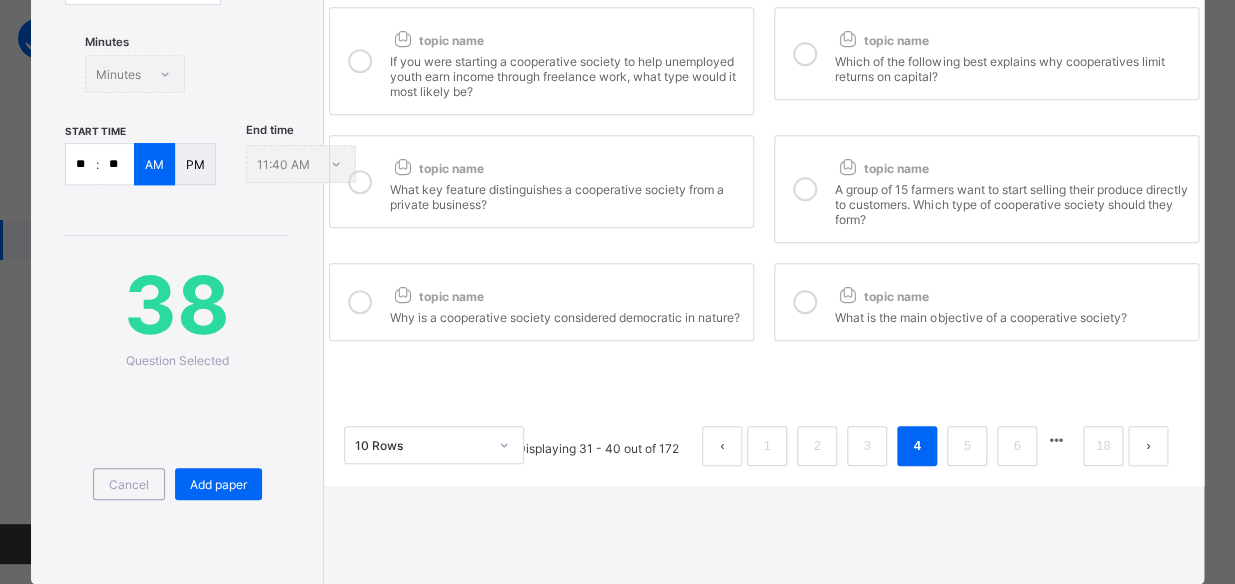 scroll, scrollTop: 389, scrollLeft: 0, axis: vertical 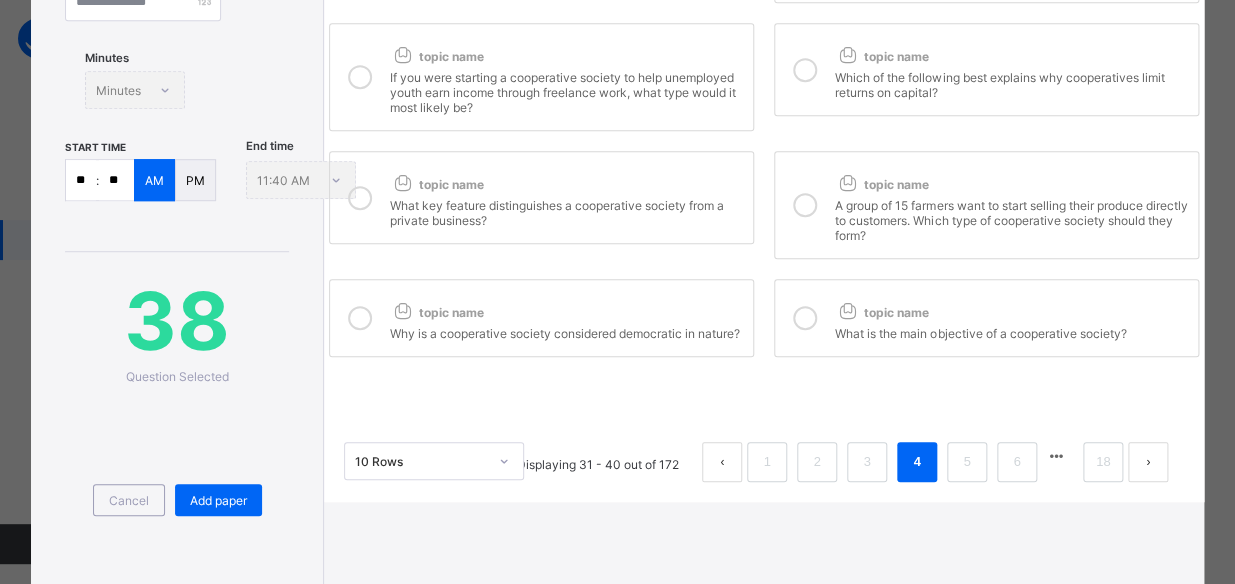 click on "Why is a cooperative society considered democratic in nature?" at bounding box center [566, 331] 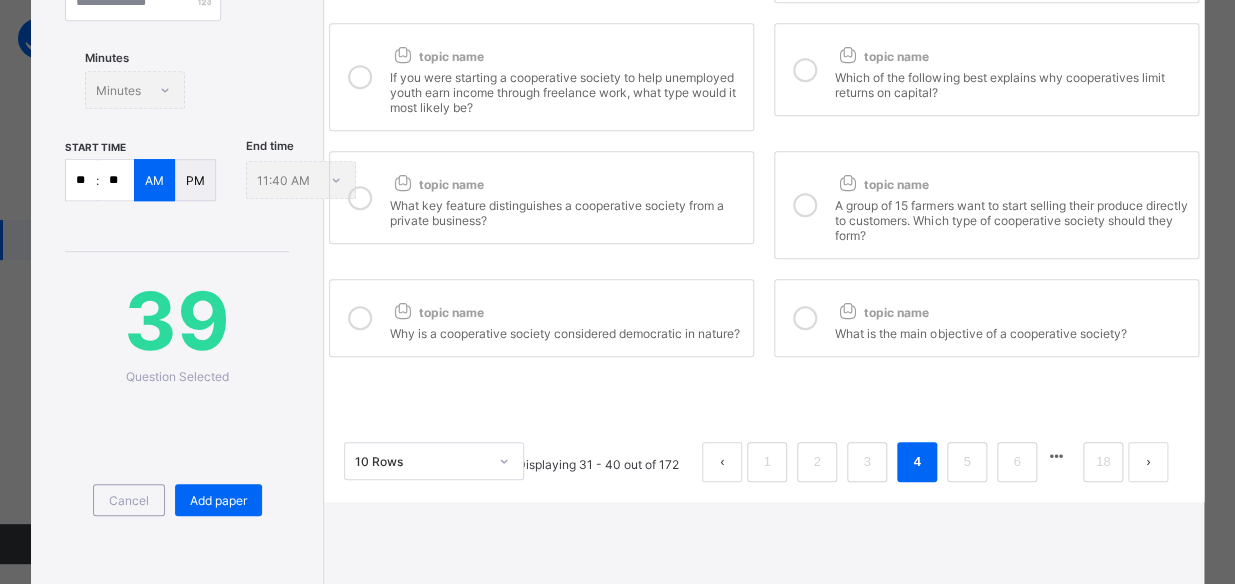 click at bounding box center (805, 318) 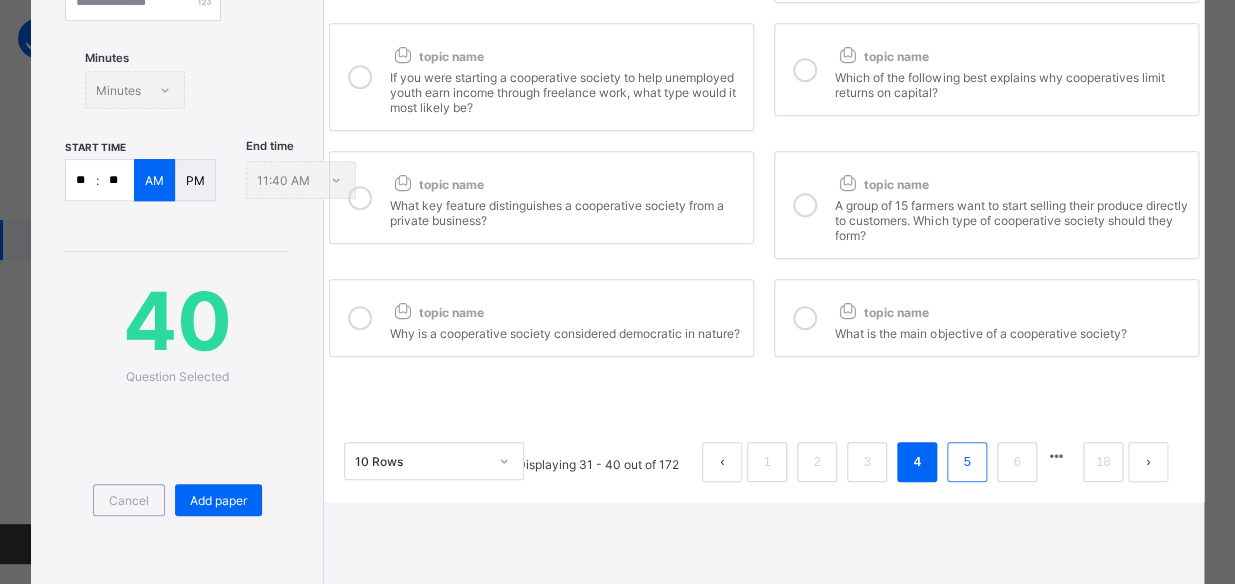 click on "5" at bounding box center [967, 462] 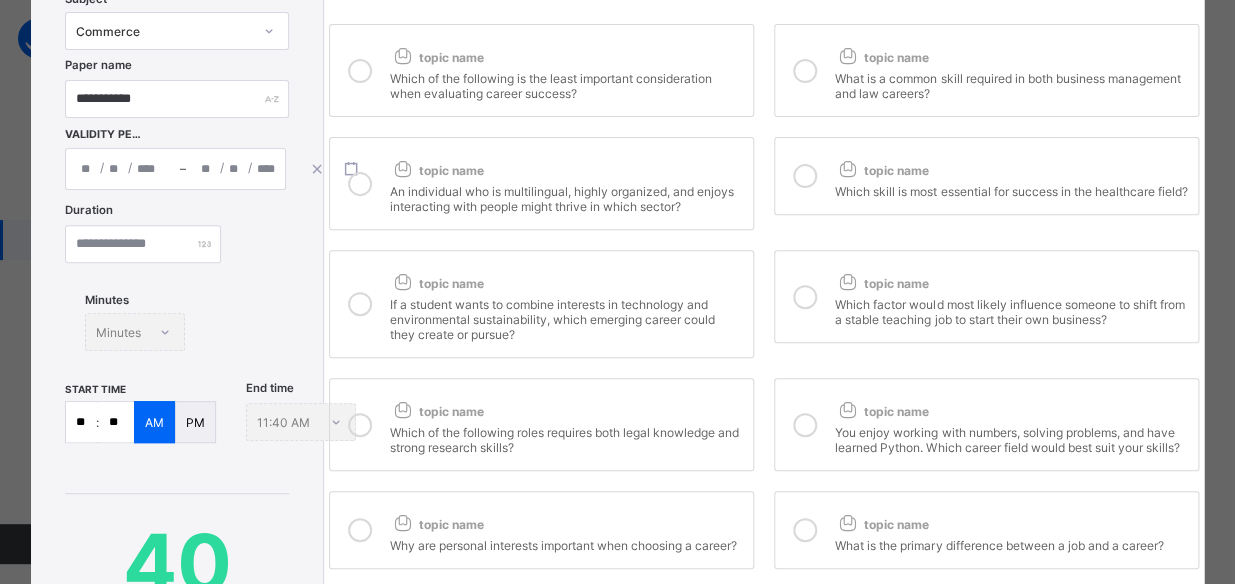 scroll, scrollTop: 0, scrollLeft: 0, axis: both 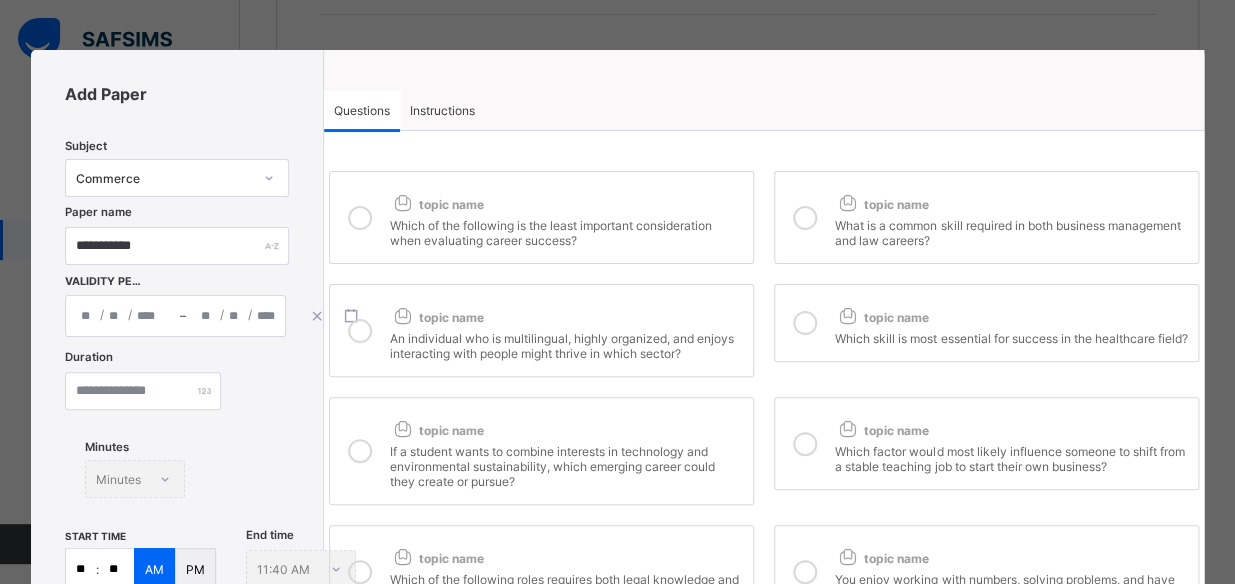 click on "Which of the following is the least important consideration when evaluating career success?" at bounding box center (566, 230) 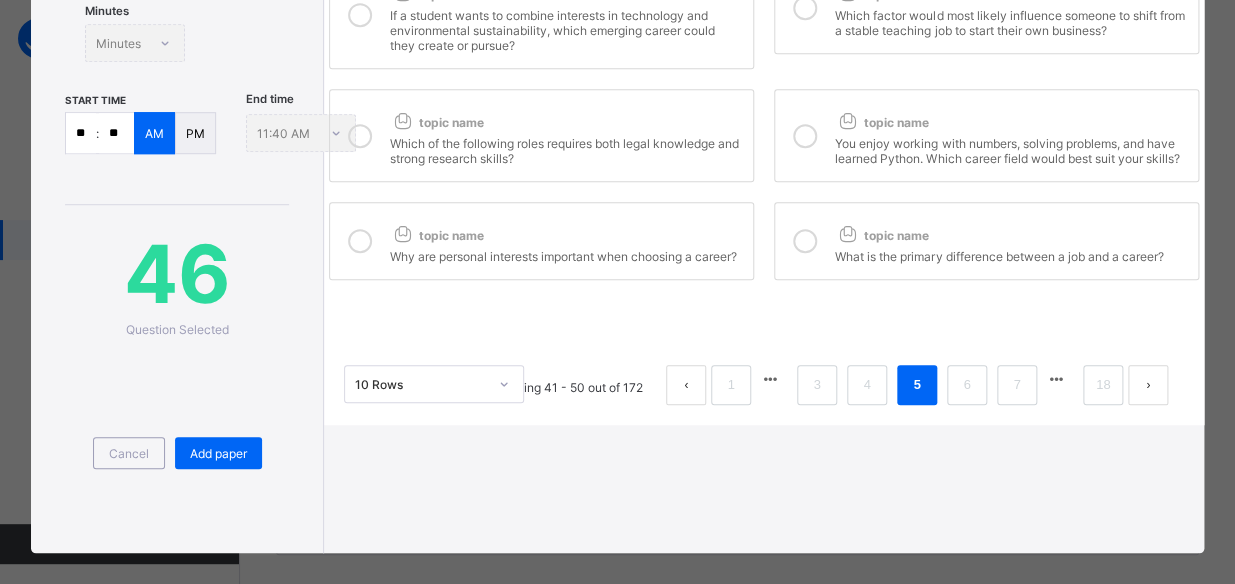 scroll, scrollTop: 452, scrollLeft: 0, axis: vertical 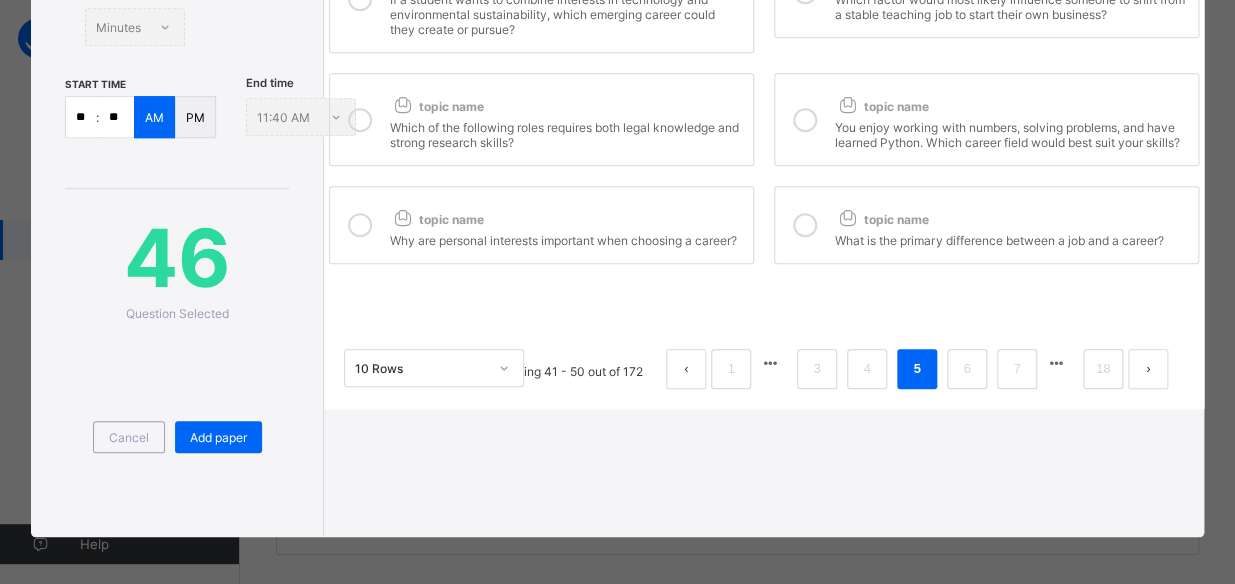click on "Which of the following roles requires both legal knowledge and strong research skills?" at bounding box center (566, 132) 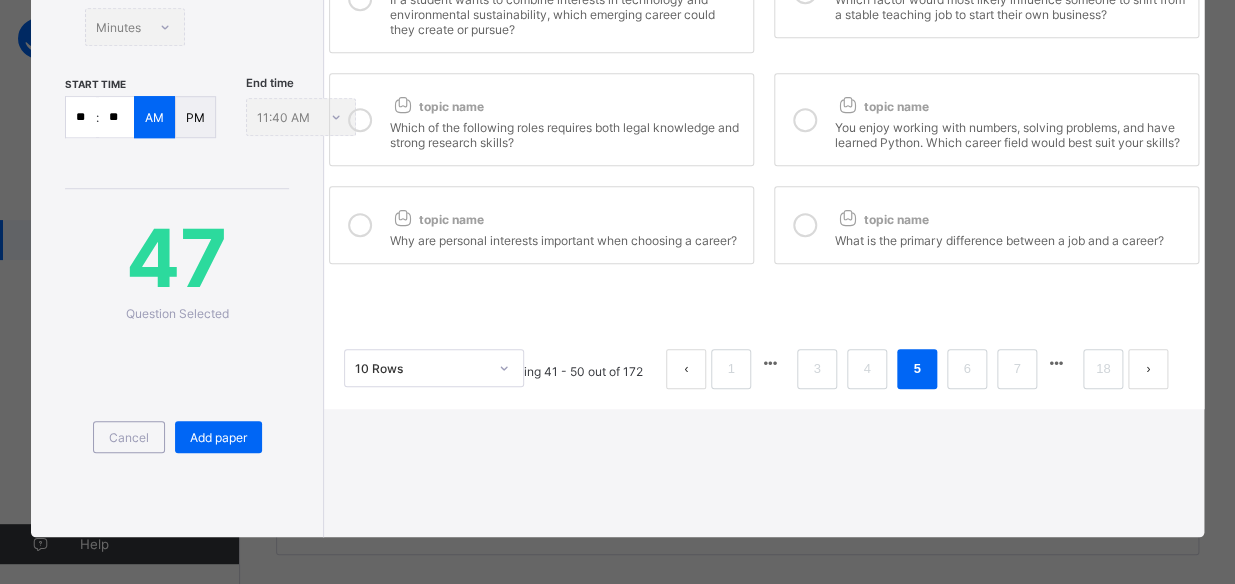 click at bounding box center [805, 120] 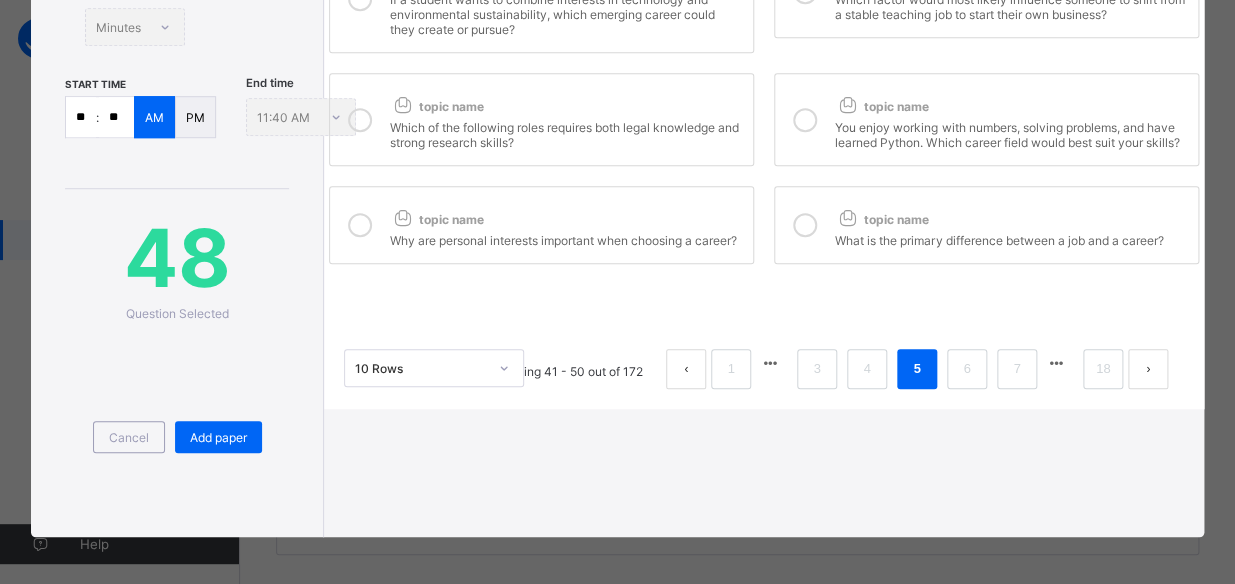 click on "topic name" at bounding box center (566, 215) 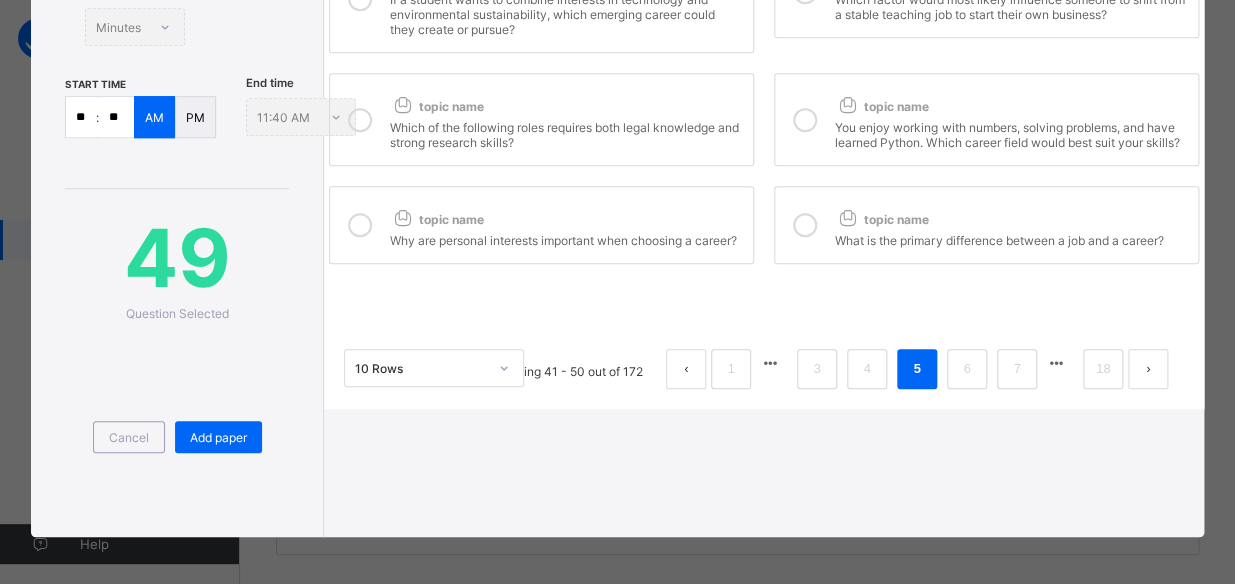 click at bounding box center (805, 225) 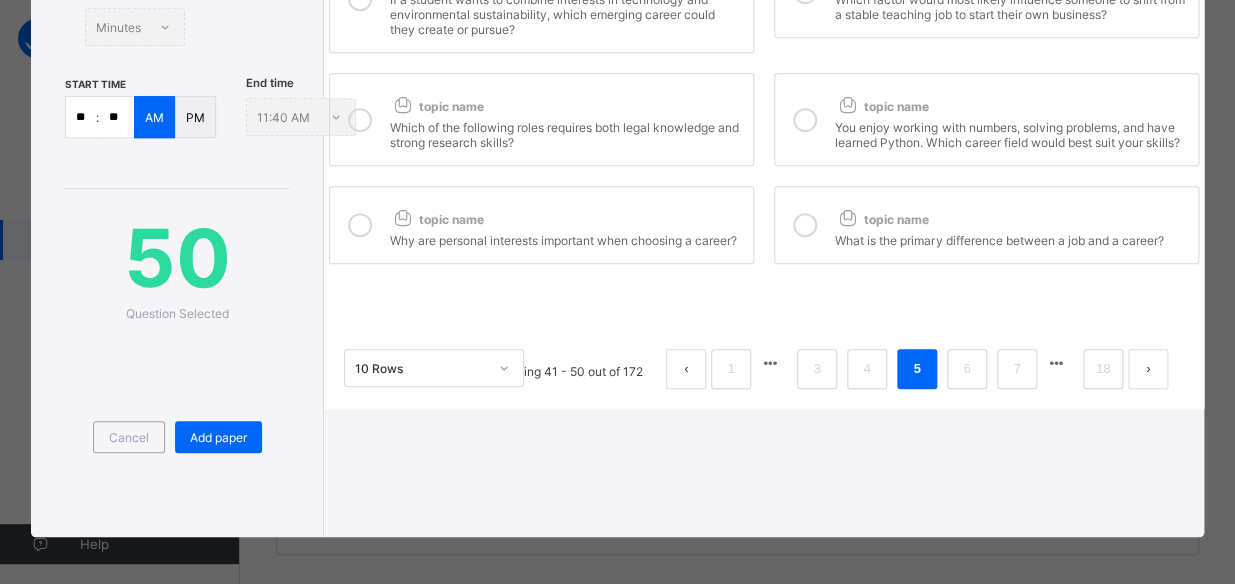 scroll, scrollTop: 0, scrollLeft: 0, axis: both 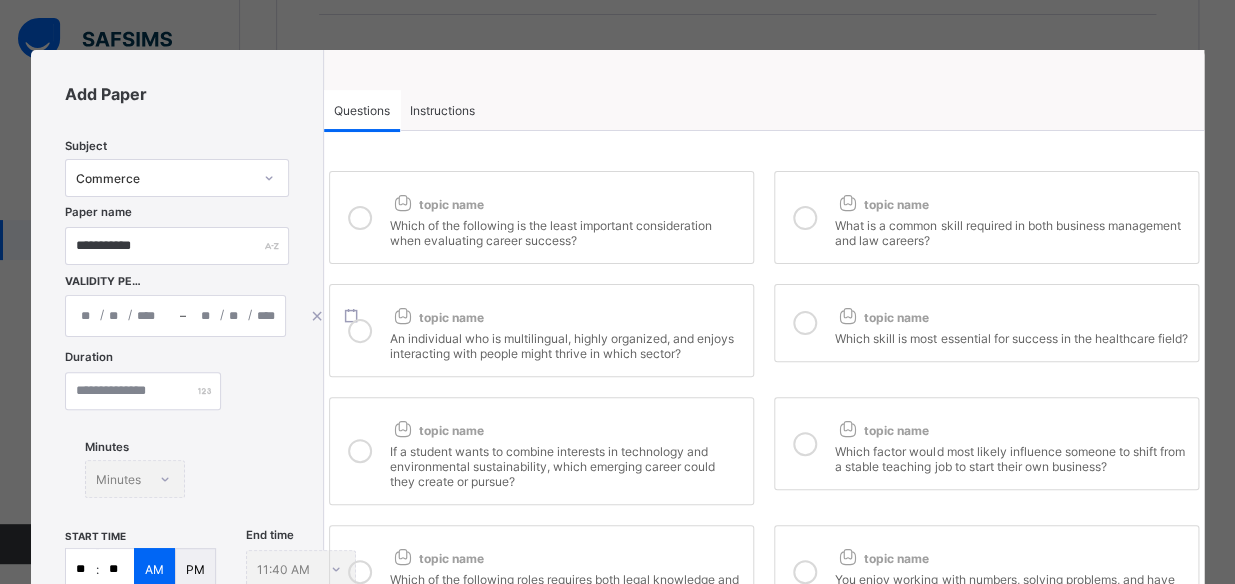 click on "Questions Instructions" at bounding box center [764, 110] 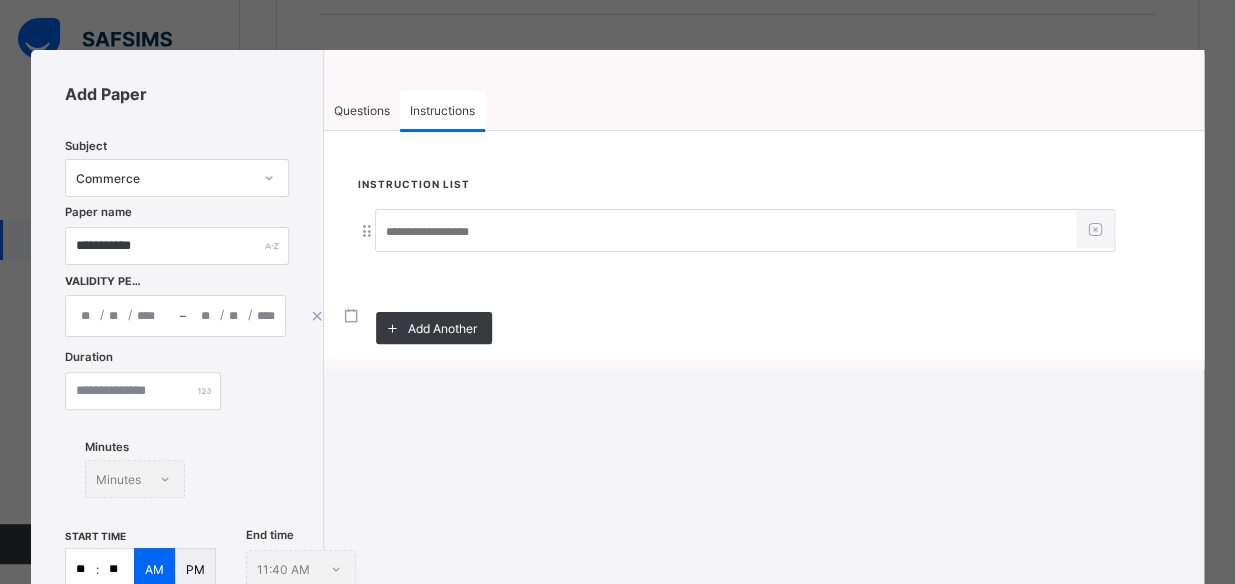 click at bounding box center [726, 232] 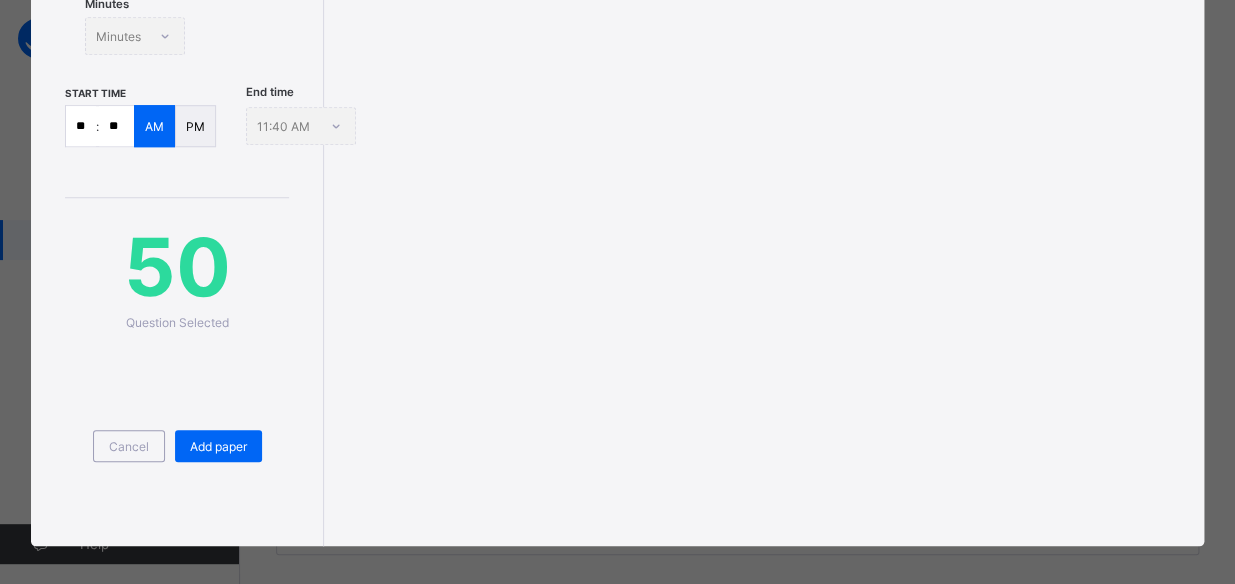 scroll, scrollTop: 445, scrollLeft: 0, axis: vertical 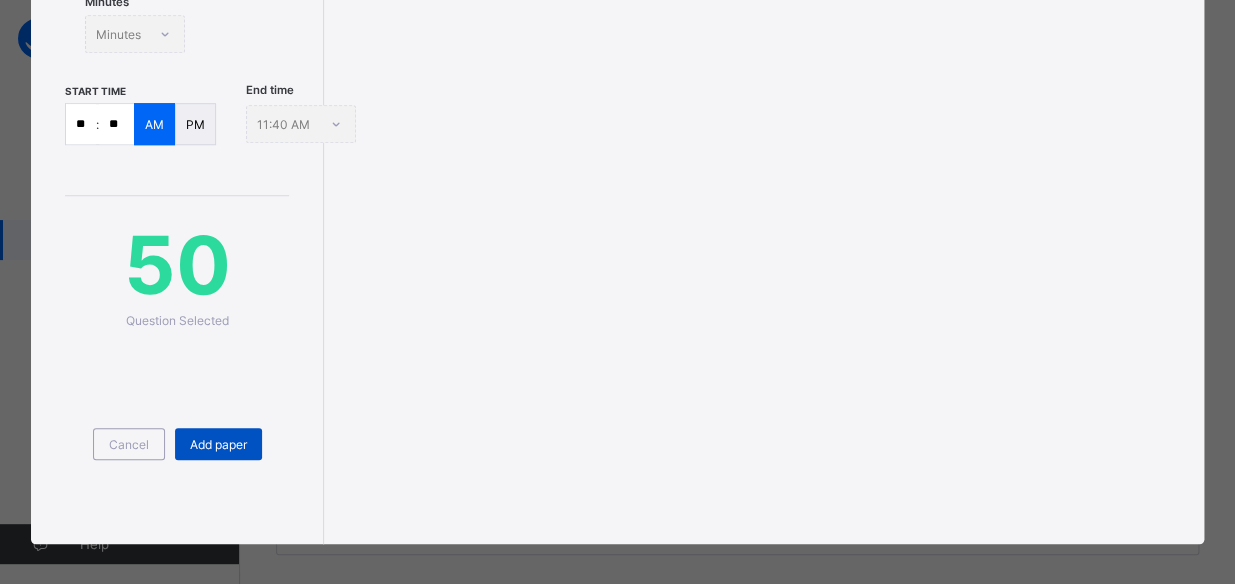 type on "**********" 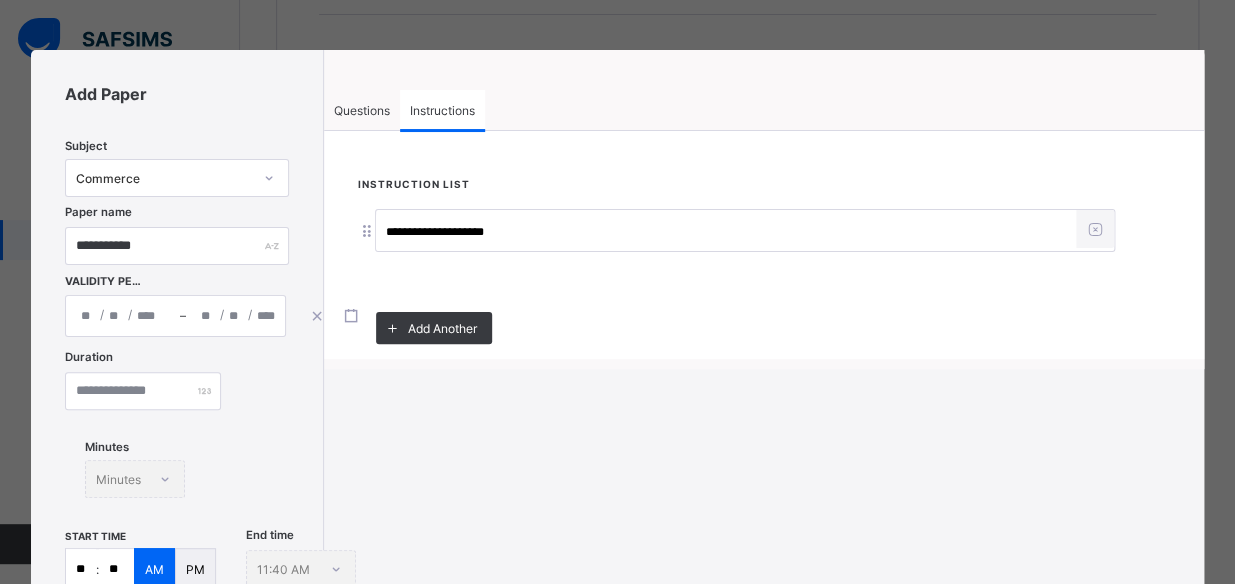 scroll, scrollTop: 2, scrollLeft: 0, axis: vertical 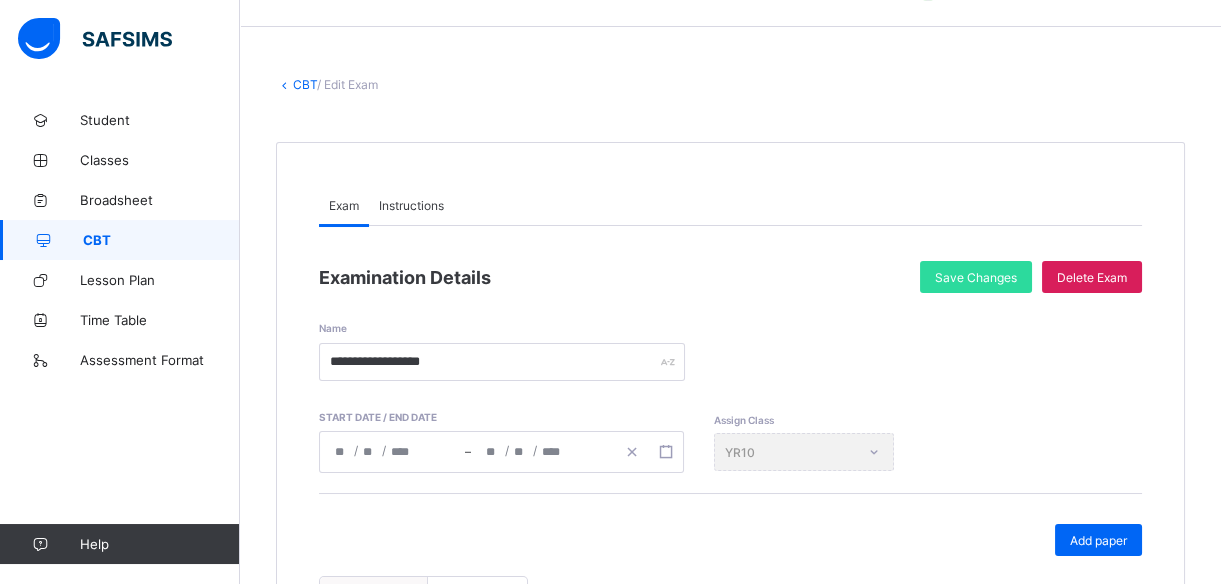 click on "CBT" at bounding box center (161, 240) 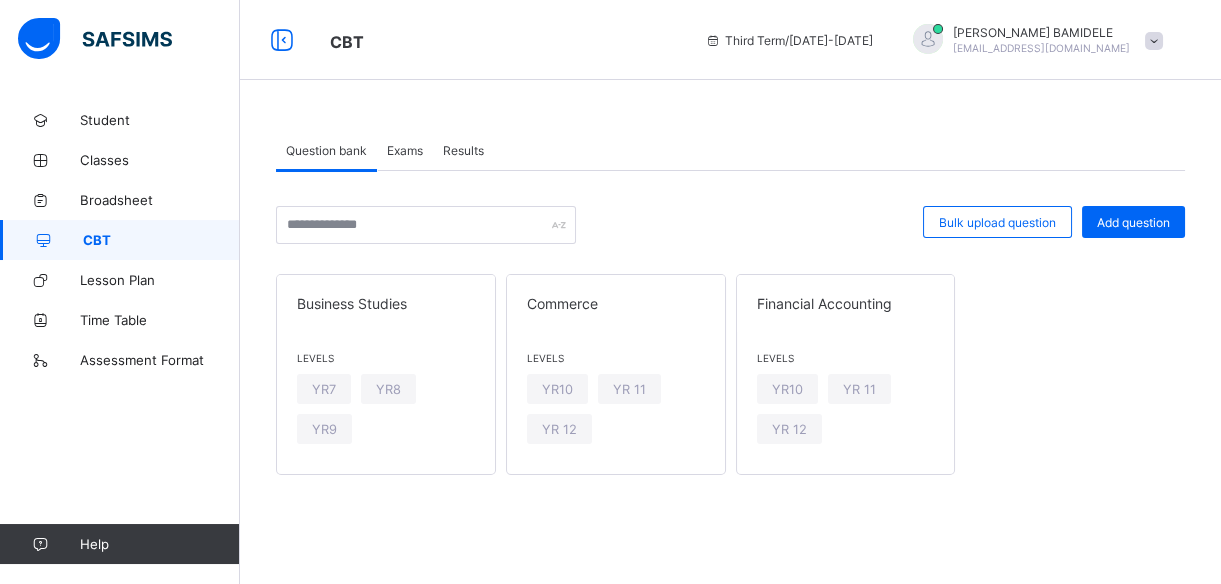scroll, scrollTop: 0, scrollLeft: 0, axis: both 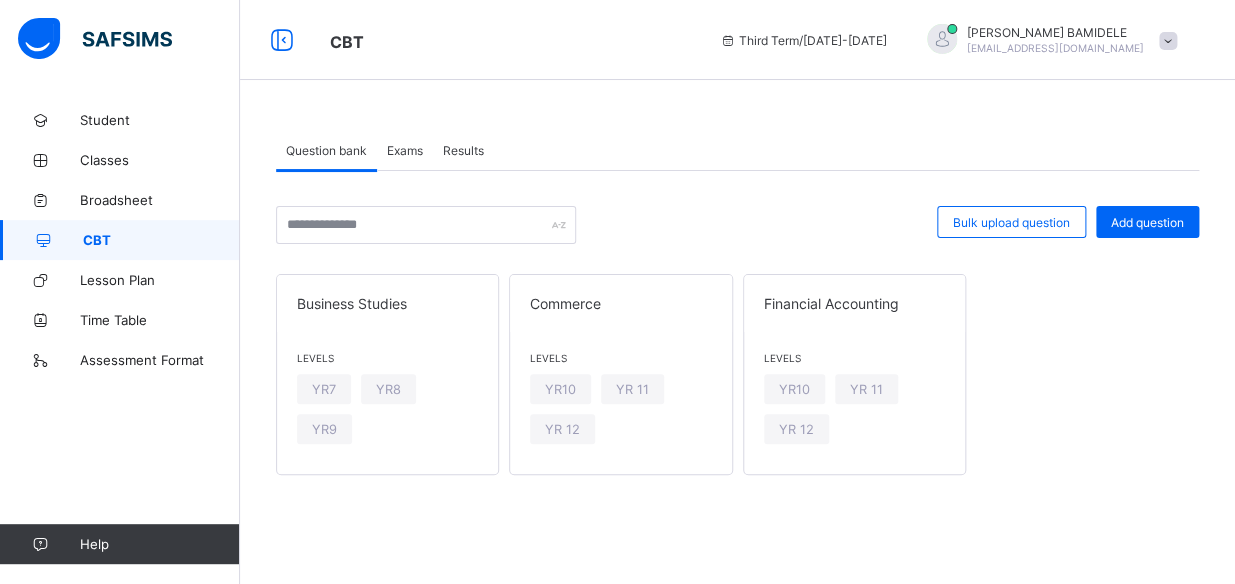 click on "Exams" at bounding box center [405, 150] 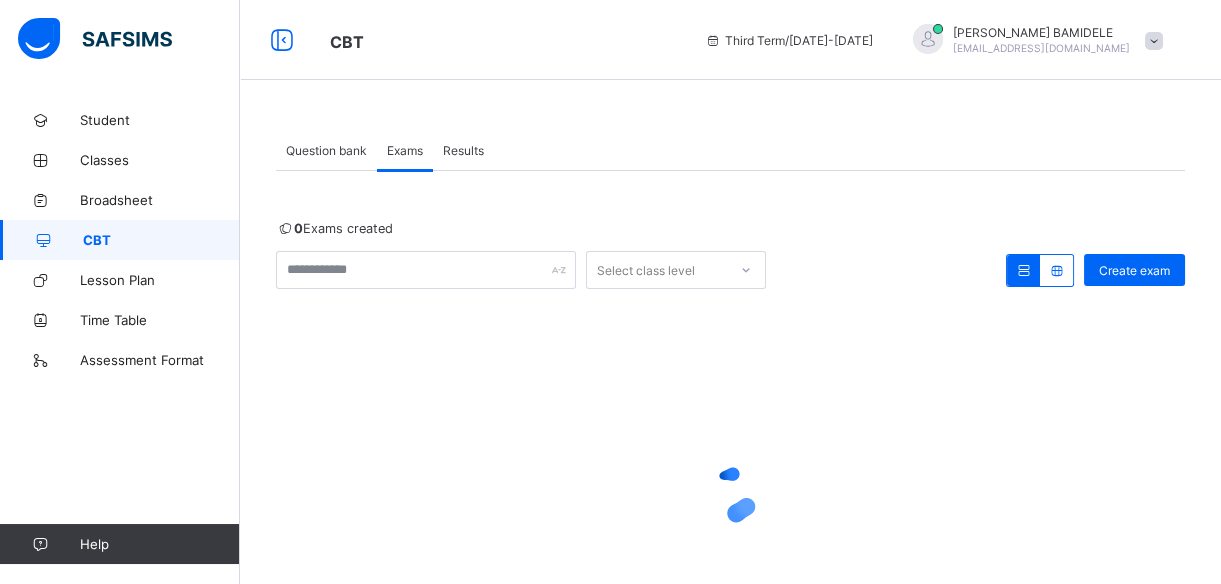 click on "Question bank" at bounding box center [326, 150] 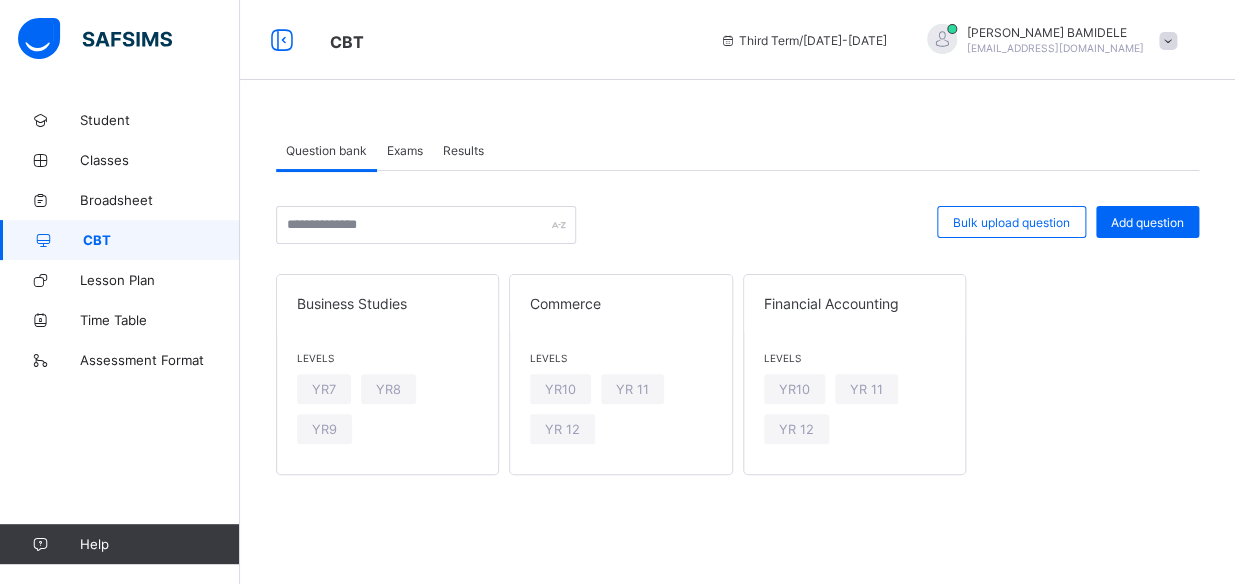click on "Exams" at bounding box center (405, 150) 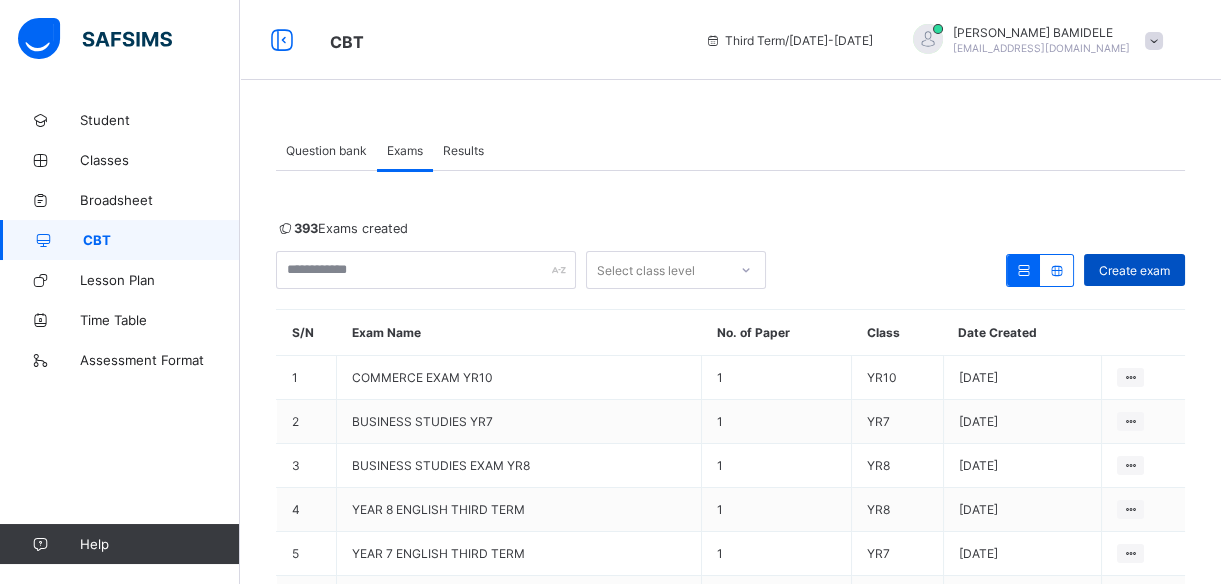 click on "Create exam" at bounding box center [1134, 270] 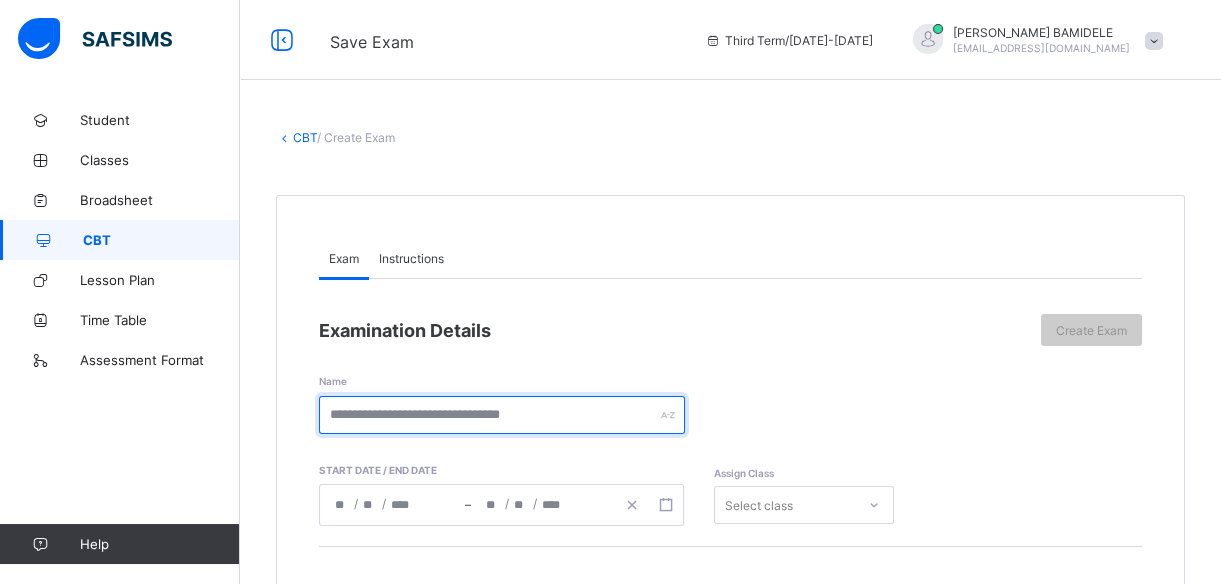 click at bounding box center [502, 415] 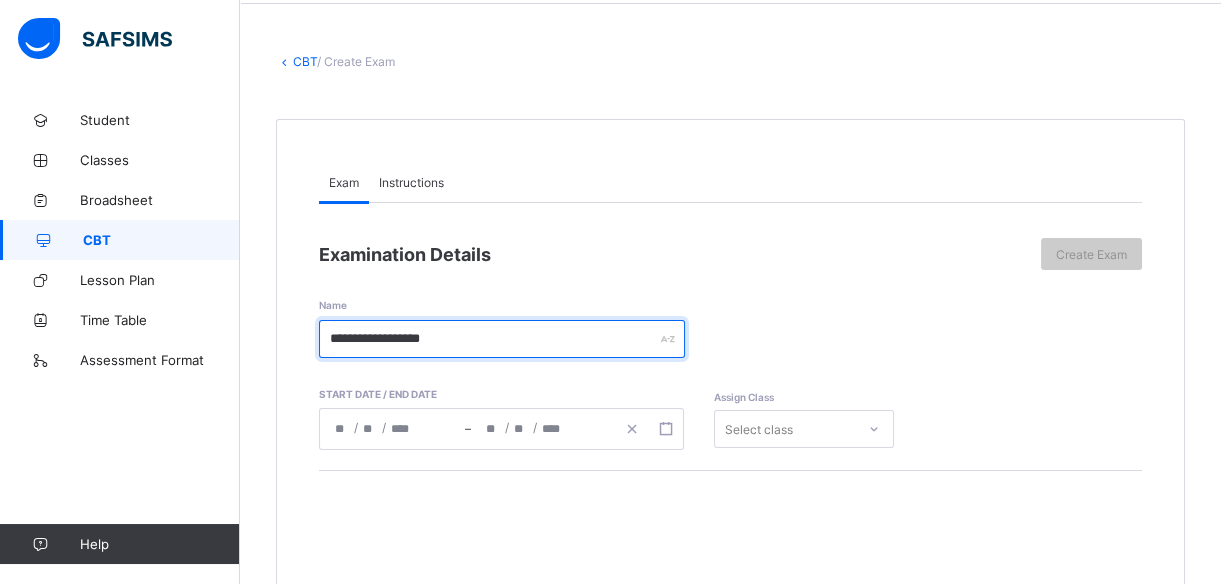 scroll, scrollTop: 79, scrollLeft: 0, axis: vertical 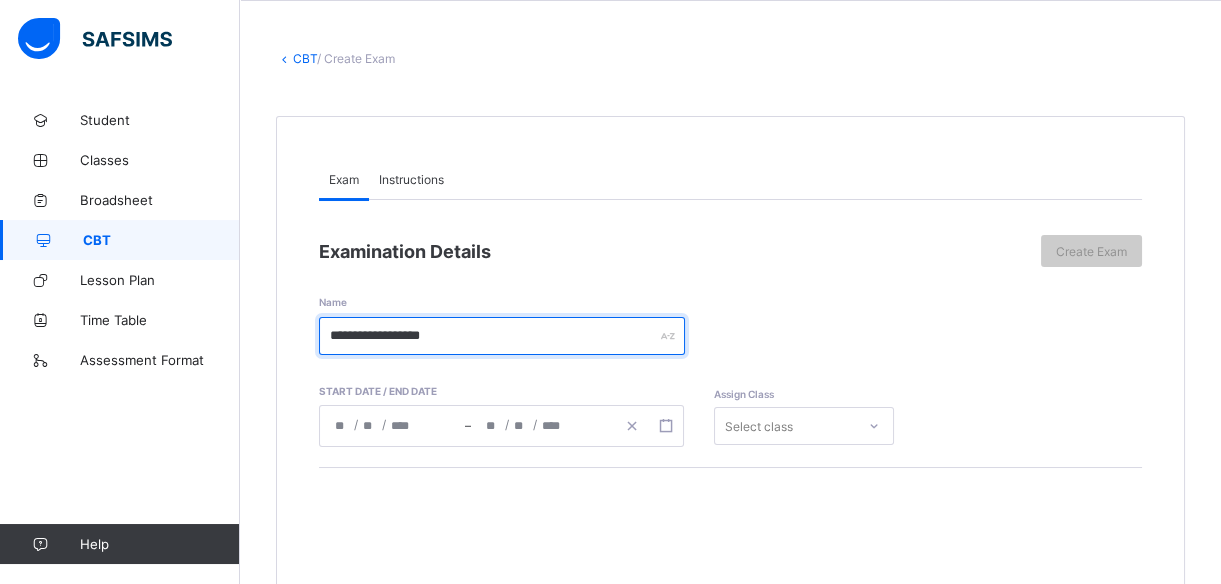 type on "**********" 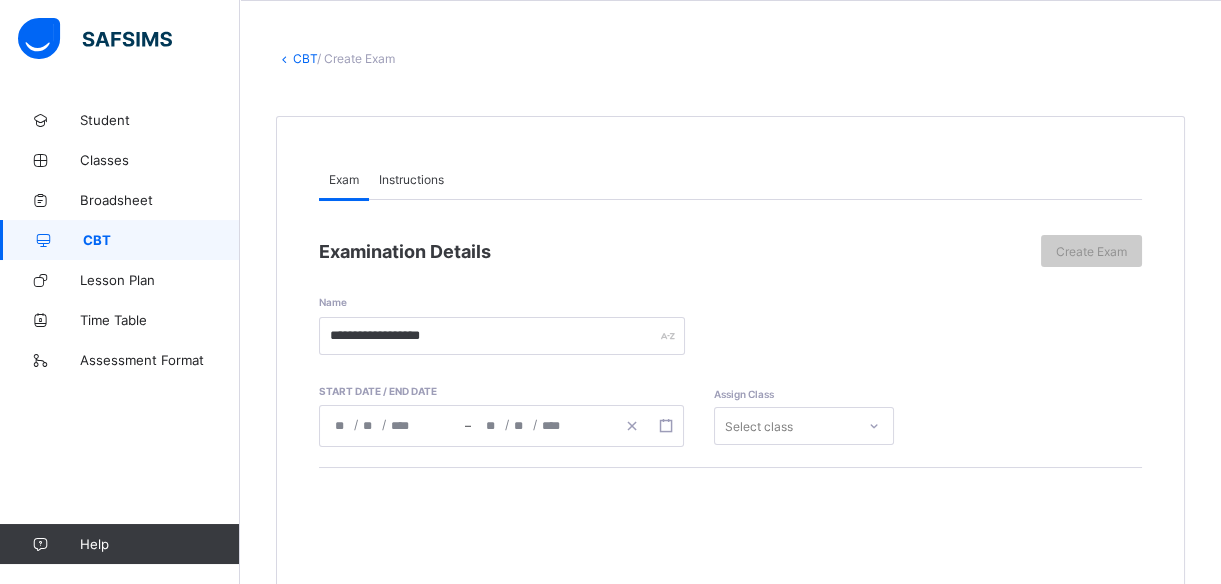 click 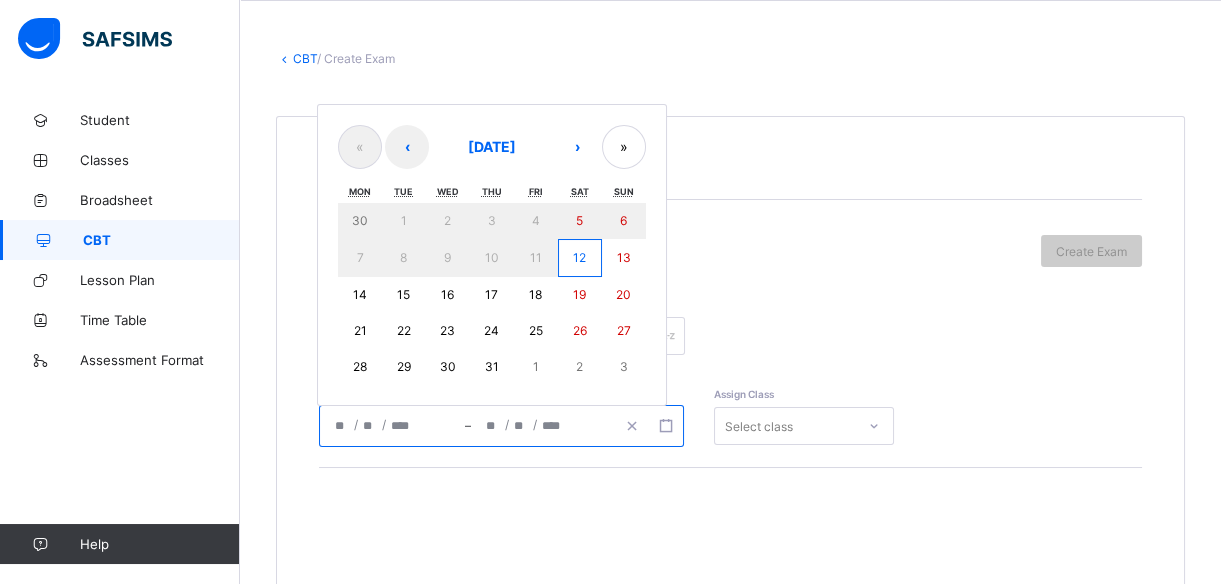 click on "15" at bounding box center (403, 294) 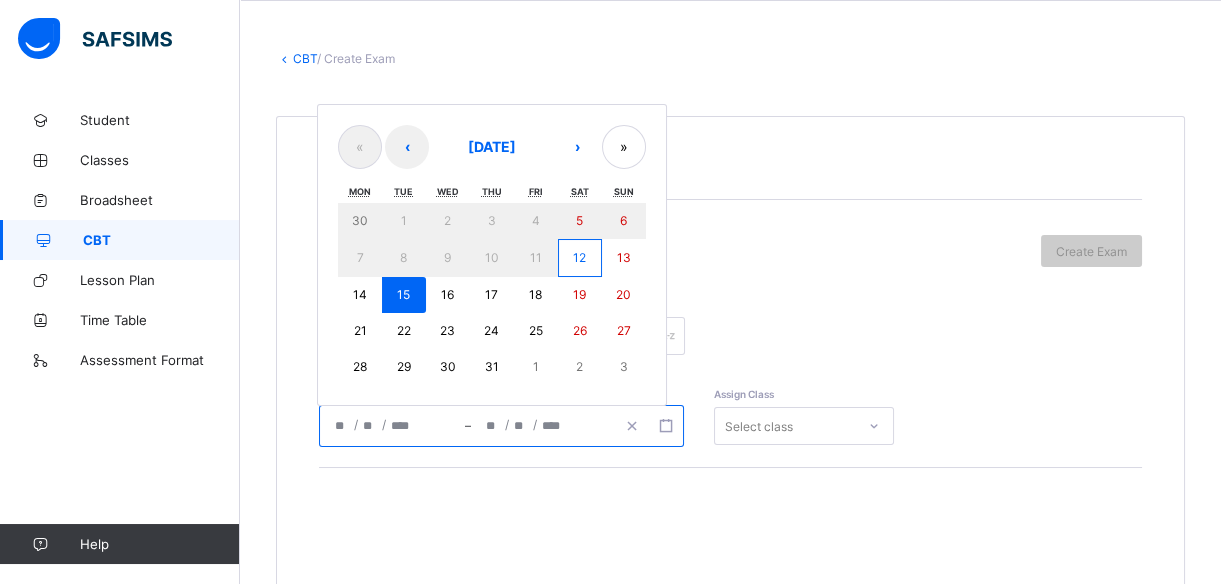 click on "15" at bounding box center [403, 294] 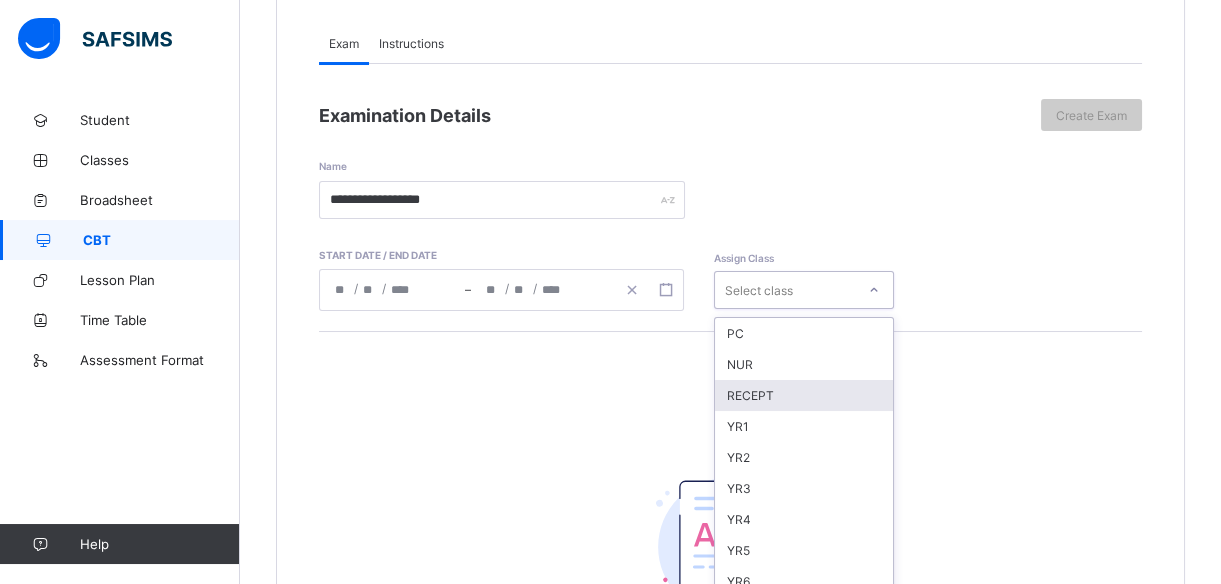 click on "option RECEPT focused, 3 of 15. 15 results available. Use Up and Down to choose options, press Enter to select the currently focused option, press Escape to exit the menu, press Tab to select the option and exit the menu. Select class PC NUR RECEPT YR1 YR2 YR3 YR4 YR5 YR6 YR7 YR8 YR9 YR10 YR 11 YR 12" at bounding box center (804, 290) 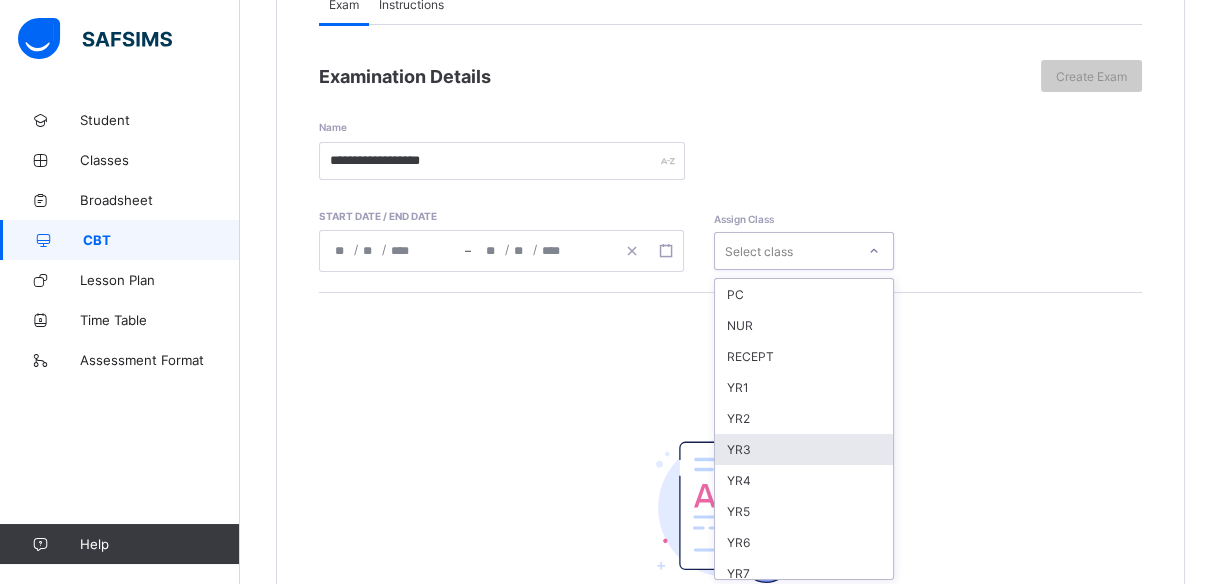 scroll, scrollTop: 257, scrollLeft: 0, axis: vertical 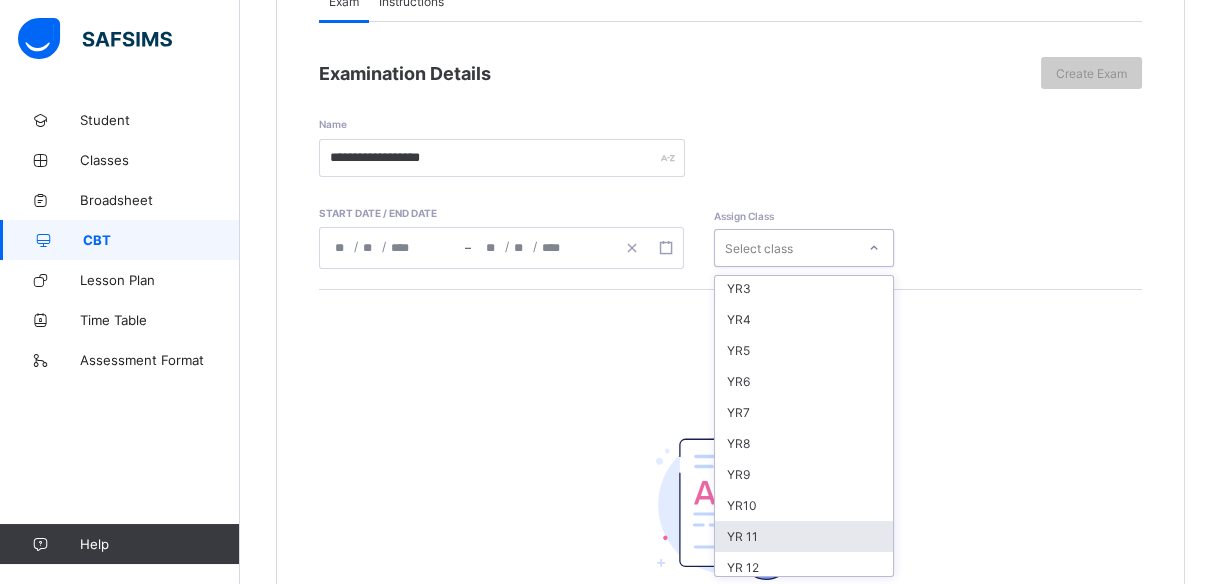 click on "YR 11" at bounding box center (804, 536) 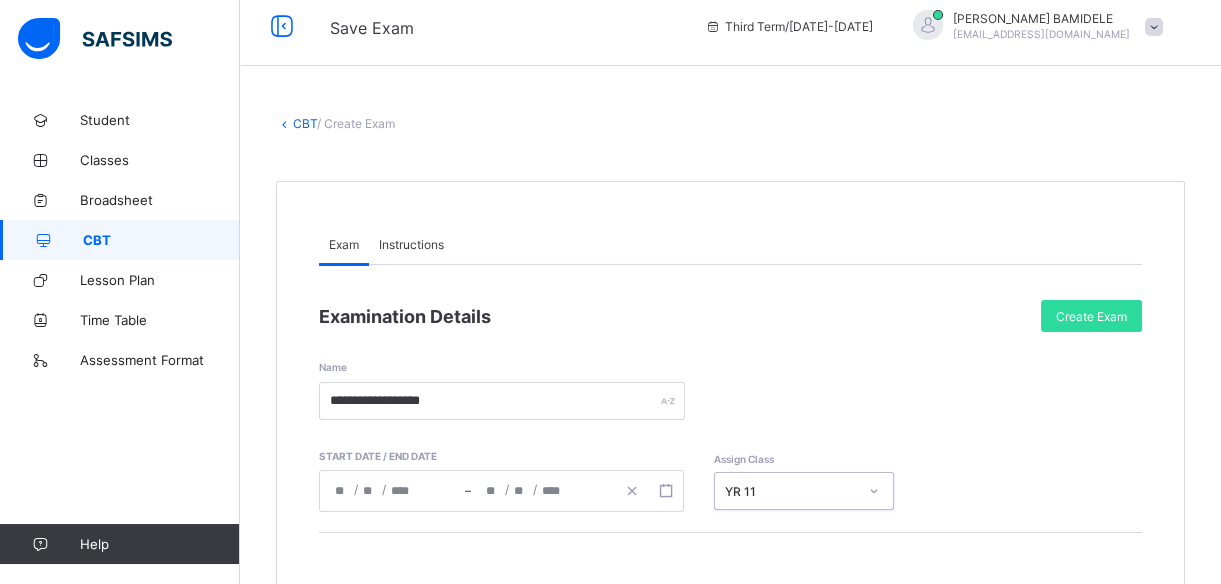 scroll, scrollTop: 0, scrollLeft: 0, axis: both 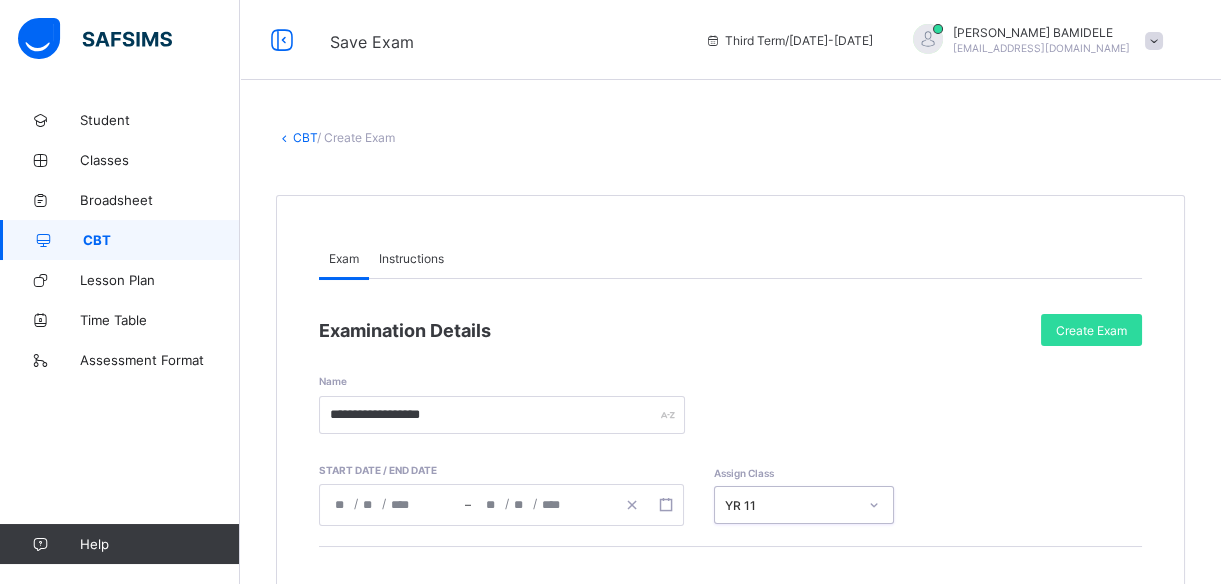 click on "Instructions" at bounding box center (411, 258) 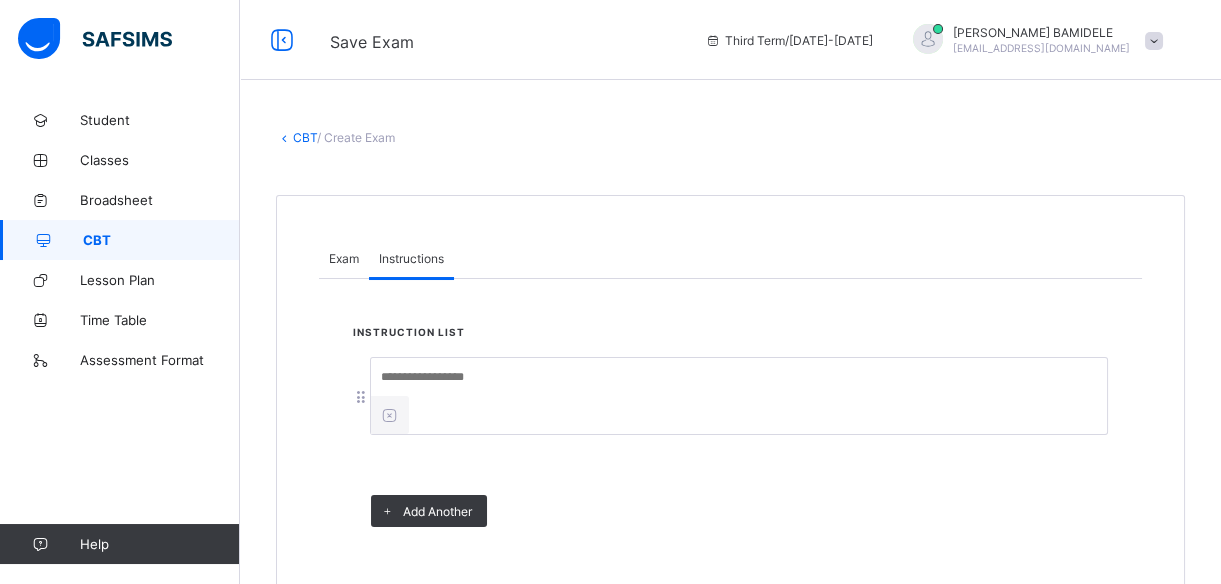 click at bounding box center [721, 377] 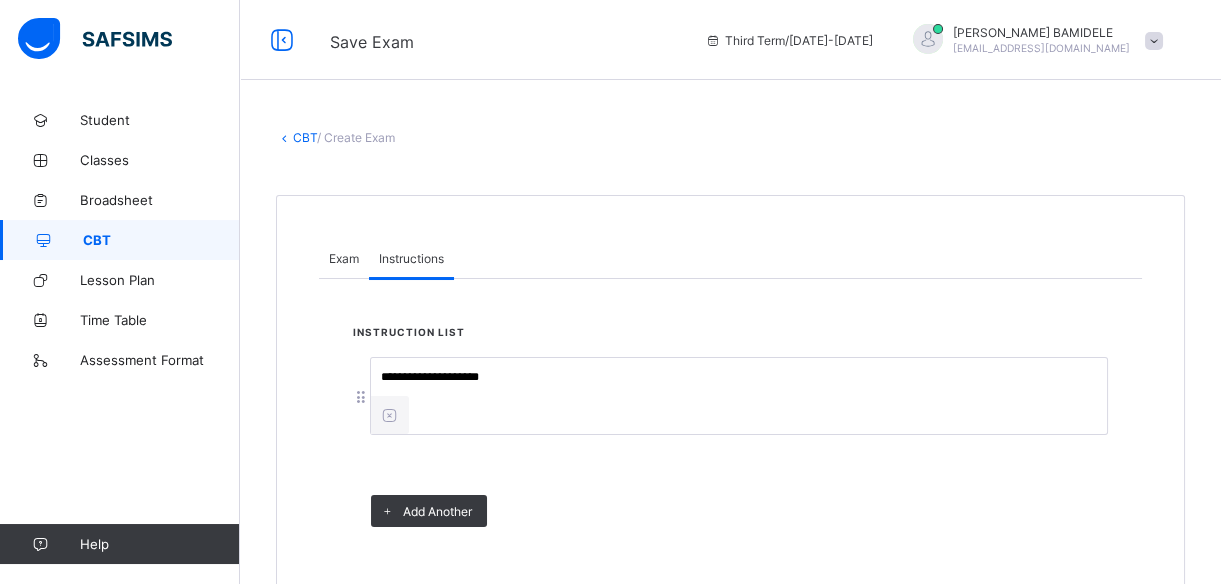 scroll, scrollTop: 2, scrollLeft: 0, axis: vertical 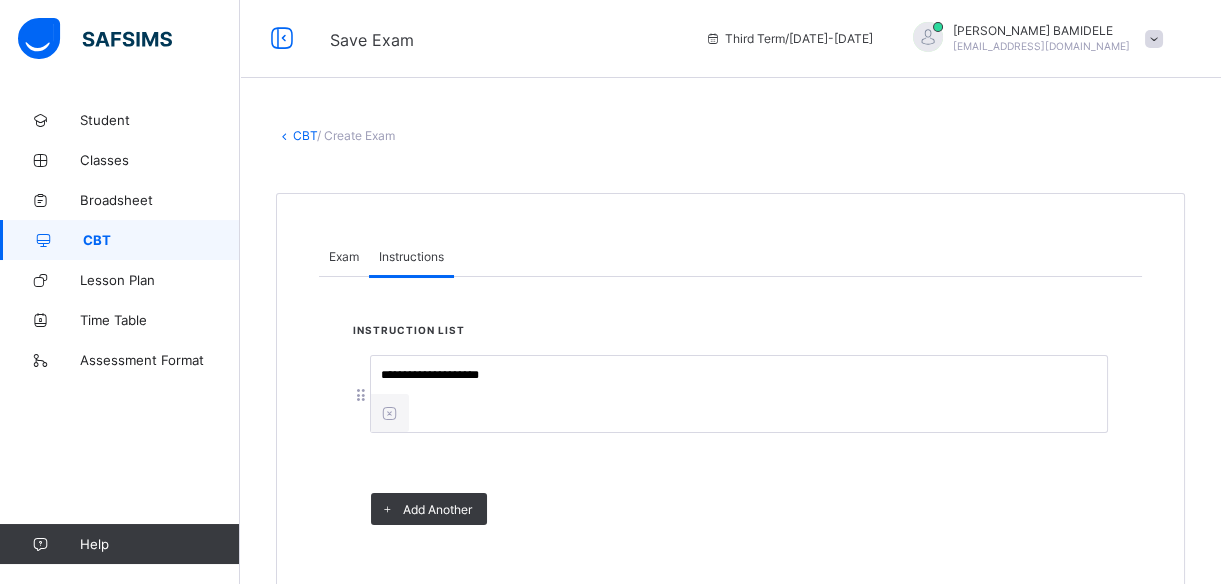 type on "**********" 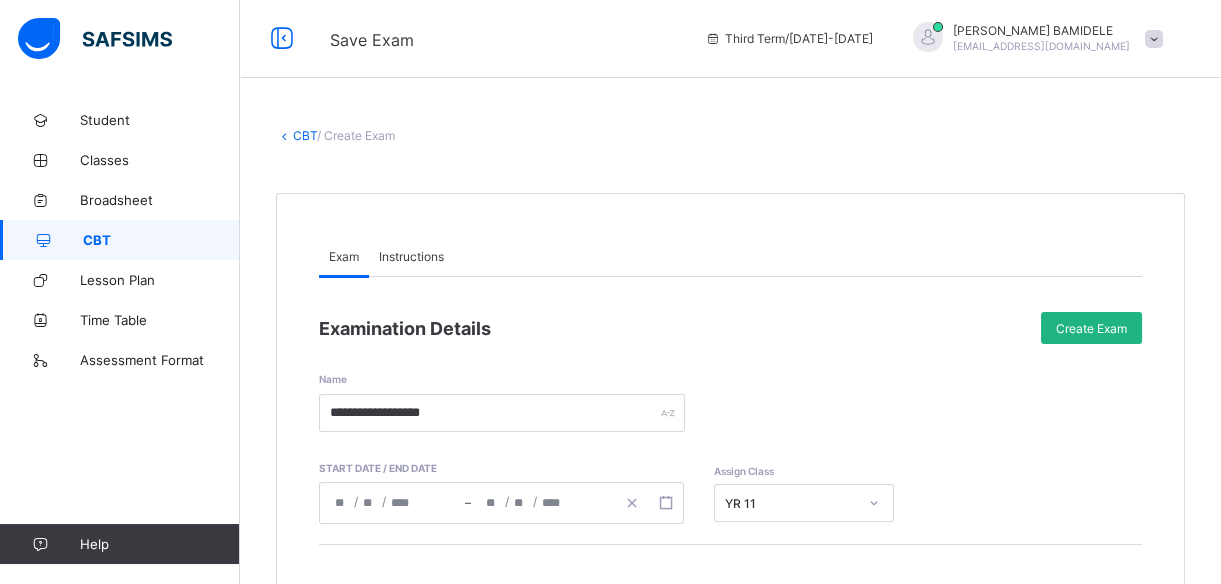 click on "Create Exam" at bounding box center [1091, 328] 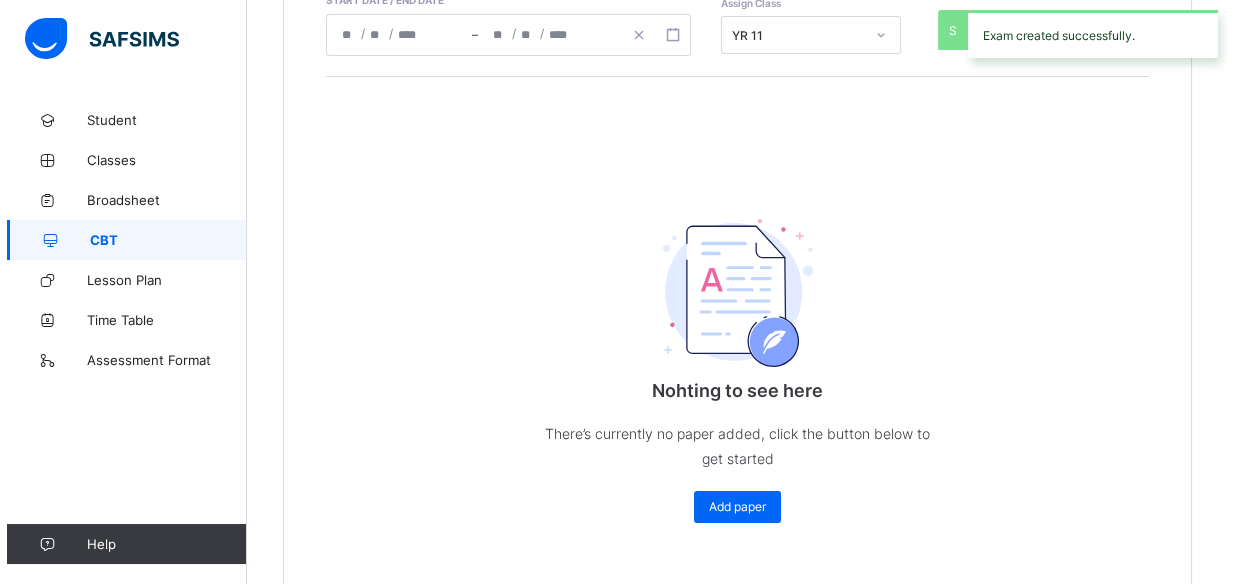 scroll, scrollTop: 532, scrollLeft: 0, axis: vertical 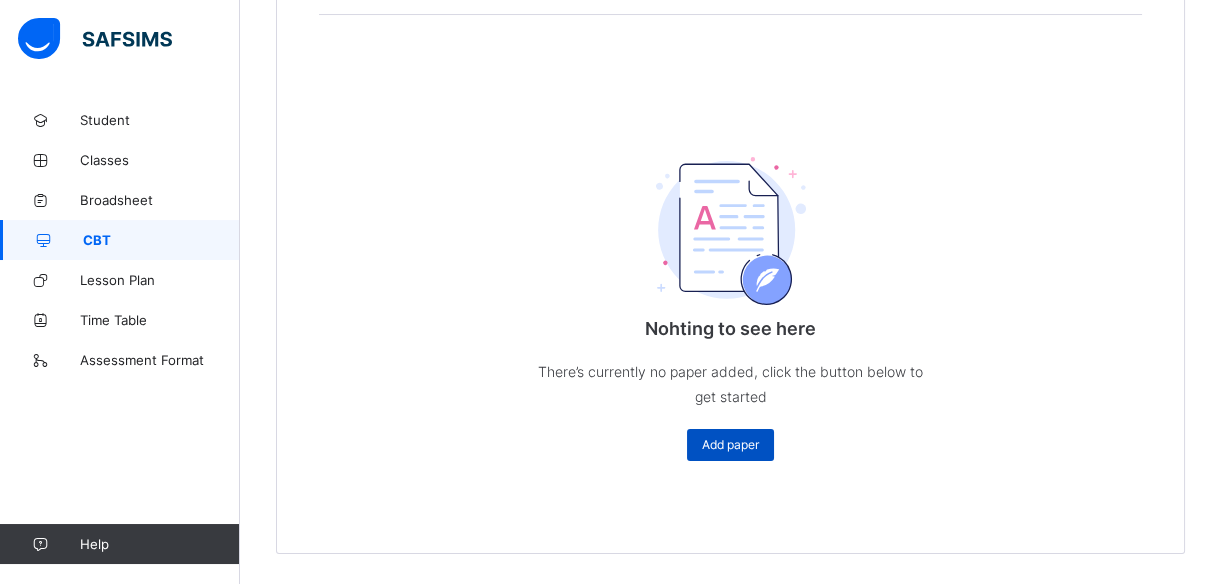 click on "Add paper" at bounding box center [730, 444] 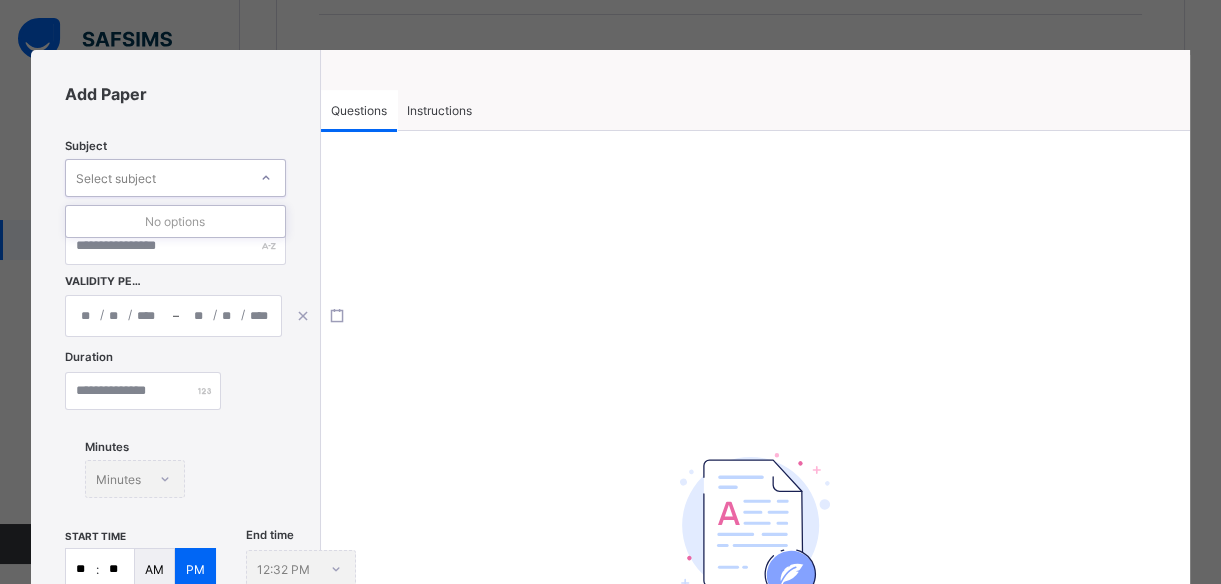 click 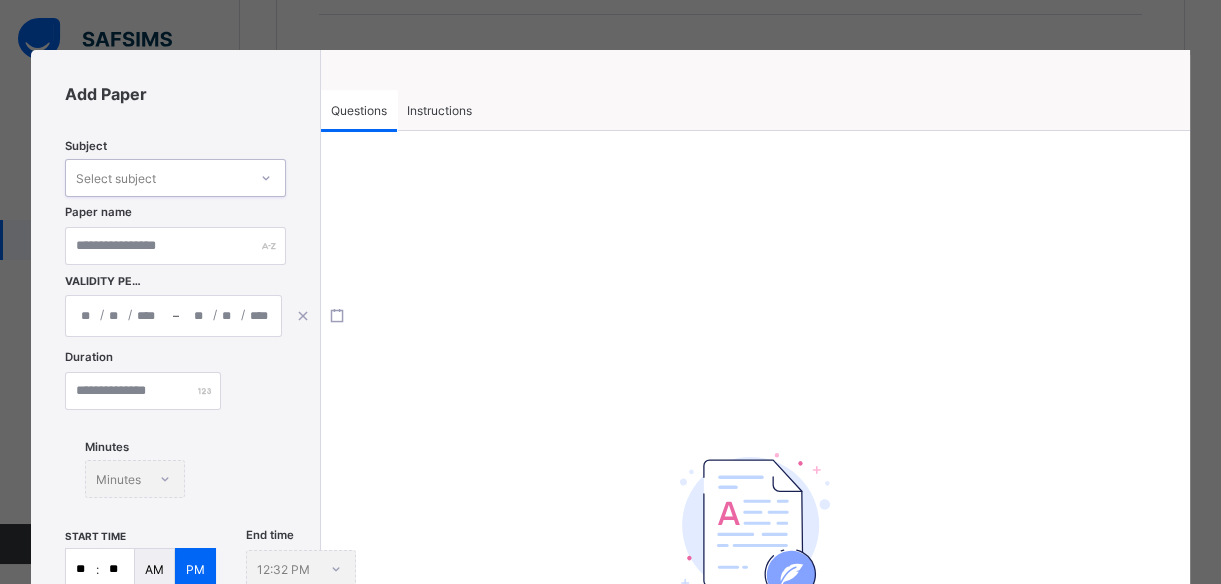 click on "Select subject" at bounding box center (156, 178) 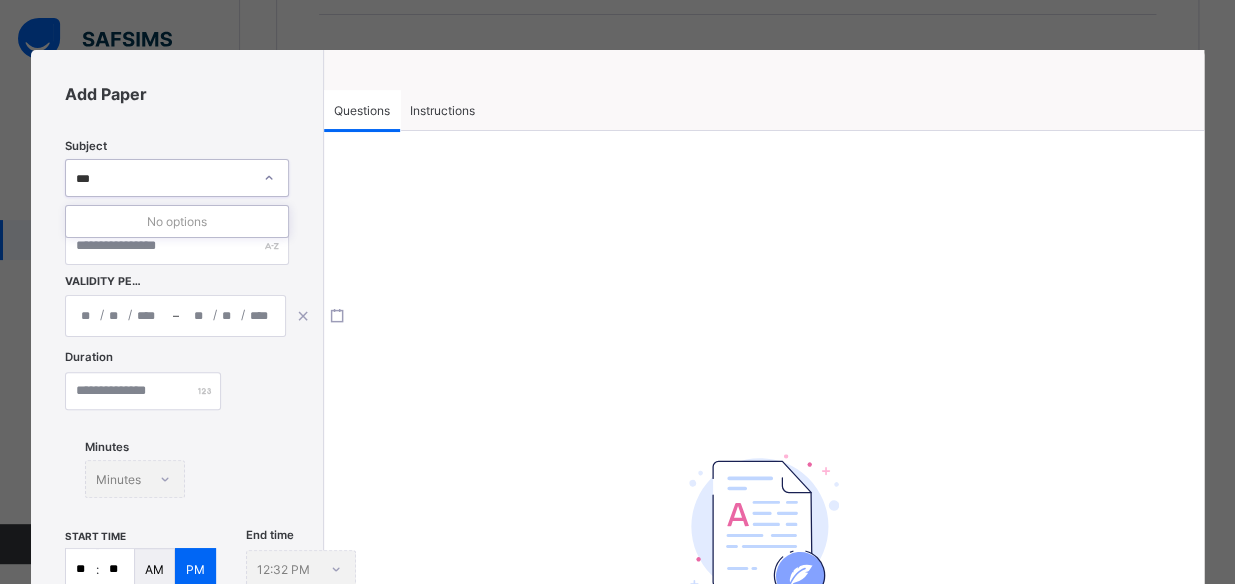 type on "****" 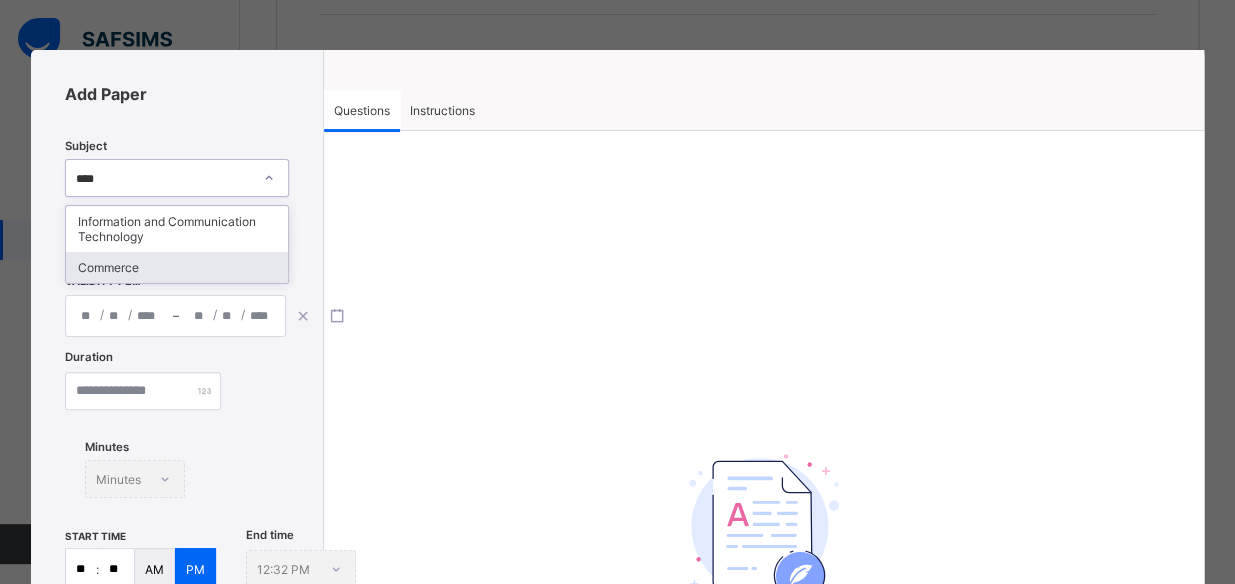 click on "Commerce" at bounding box center [177, 267] 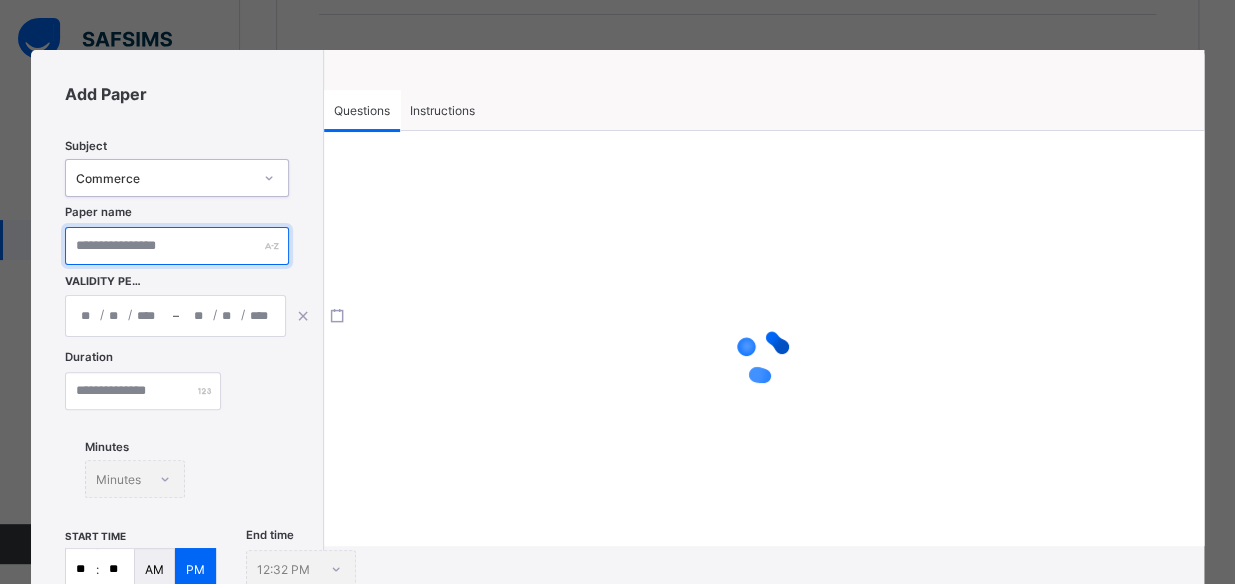 click at bounding box center (177, 246) 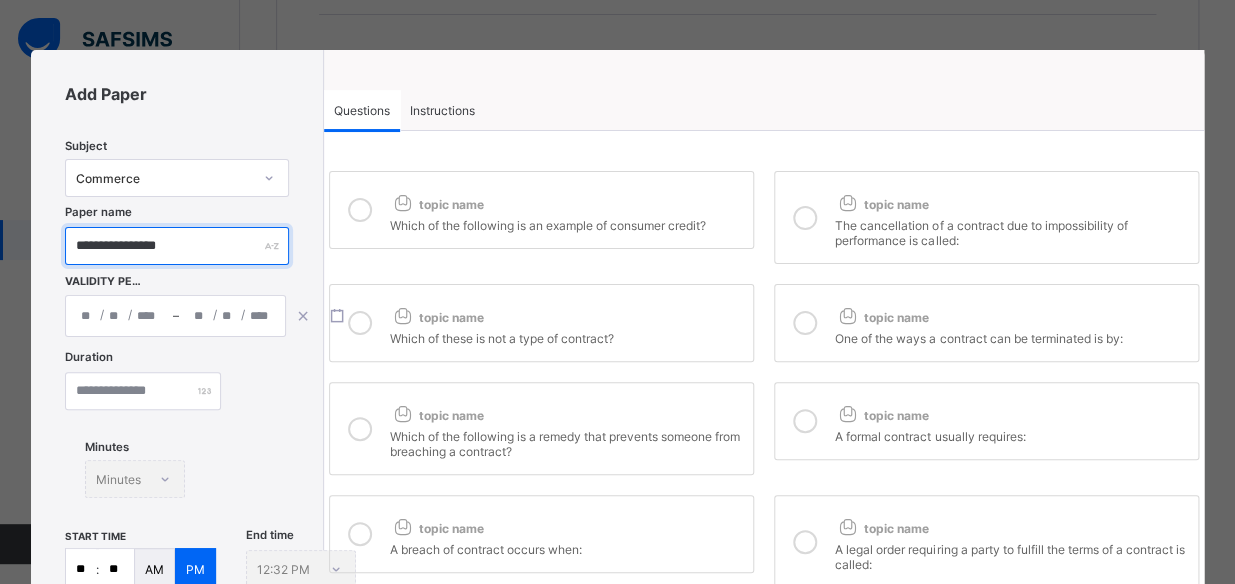 type on "**********" 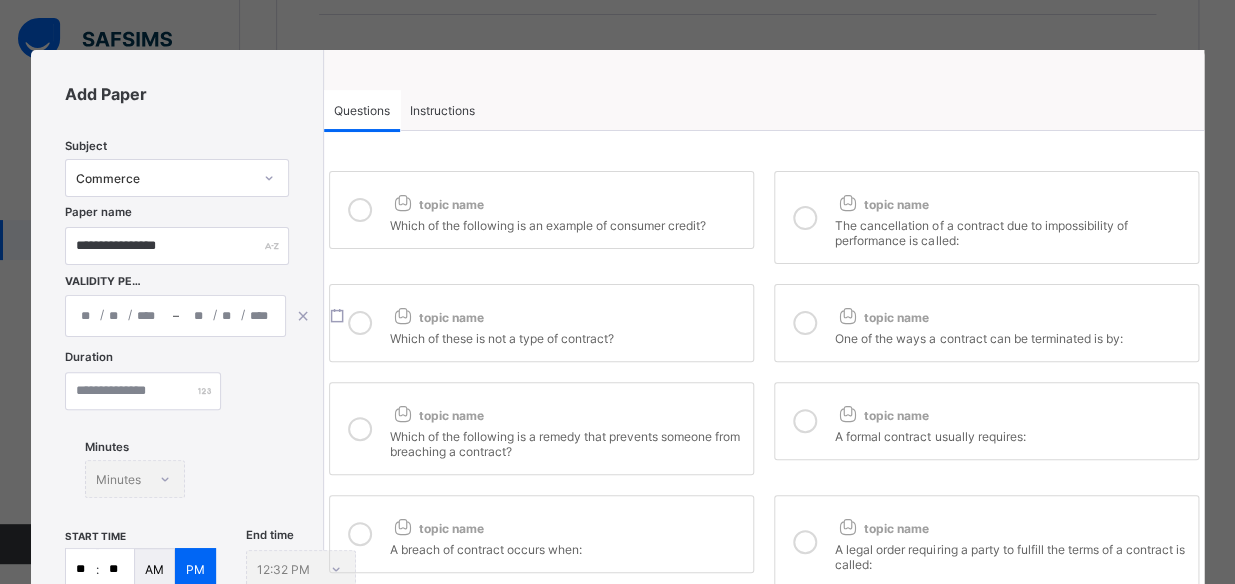 click on "–" at bounding box center [176, 316] 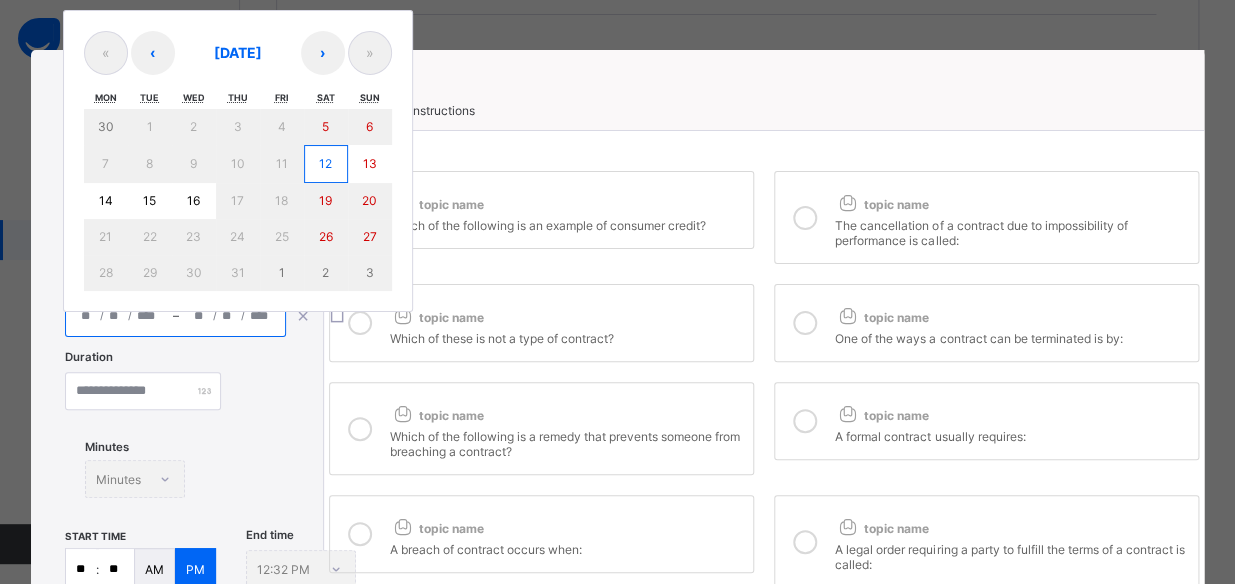 click on "15" at bounding box center (149, 200) 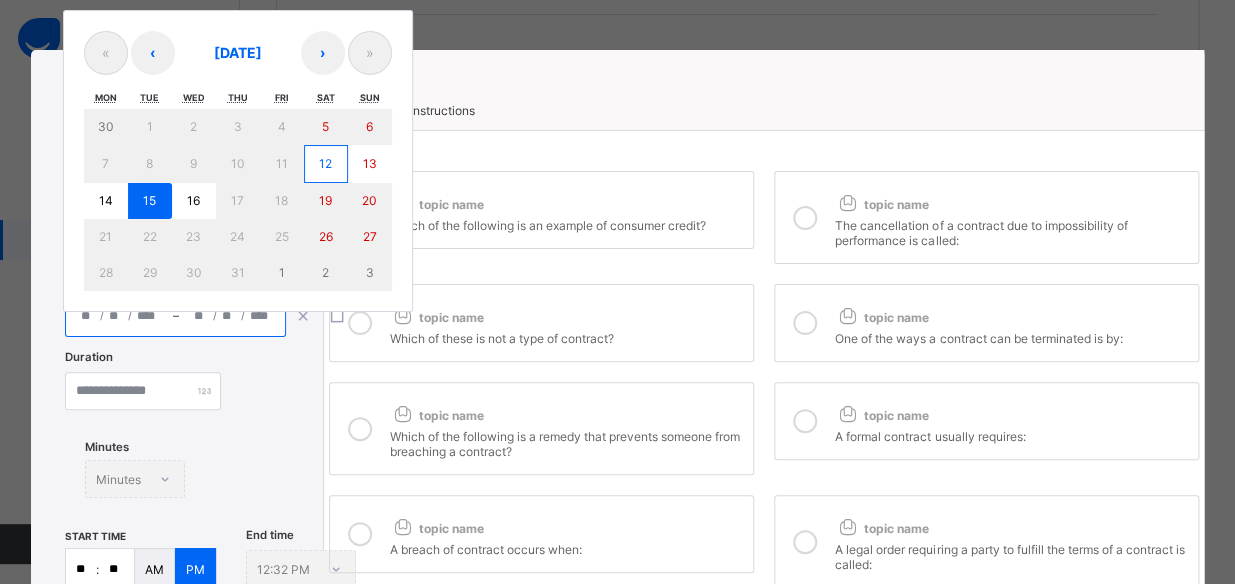 click on "15" at bounding box center (149, 200) 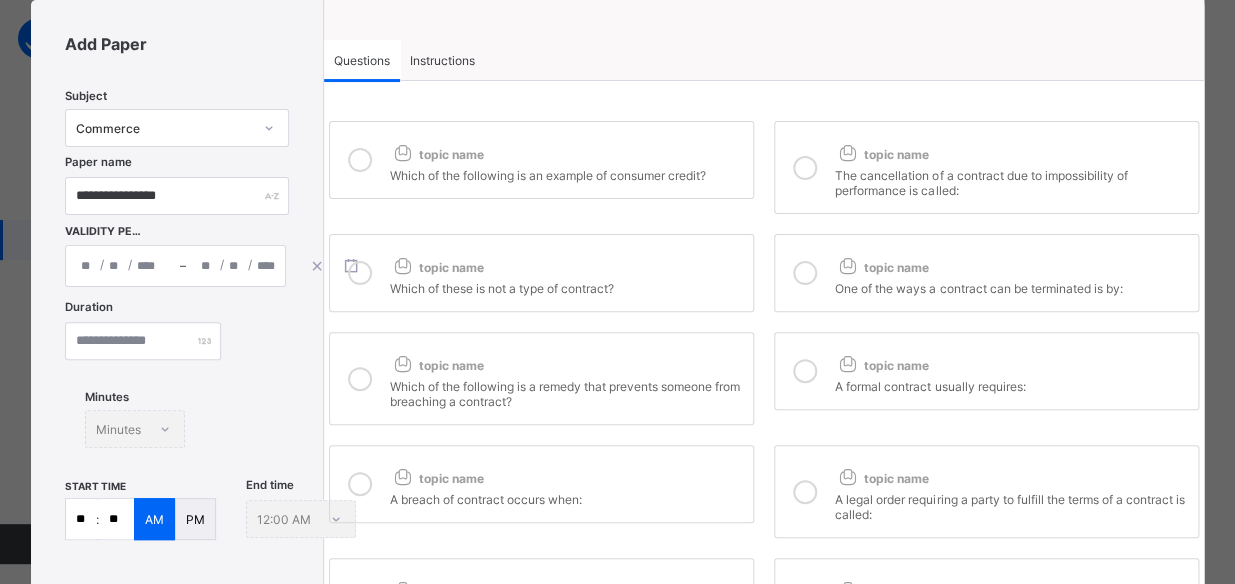 scroll, scrollTop: 63, scrollLeft: 0, axis: vertical 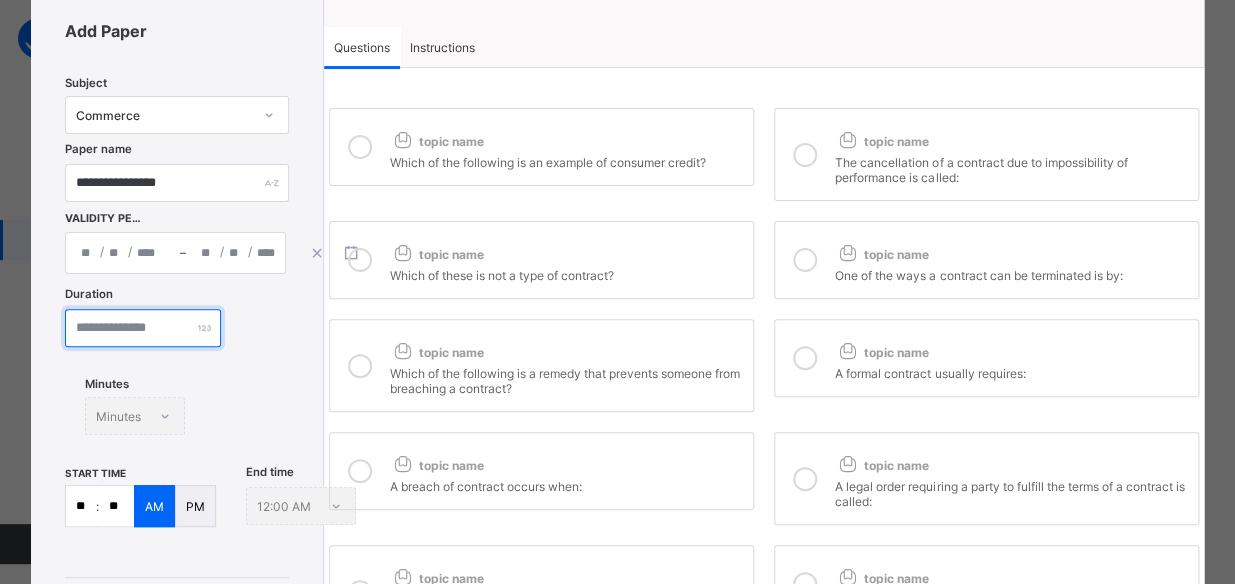 click at bounding box center [143, 328] 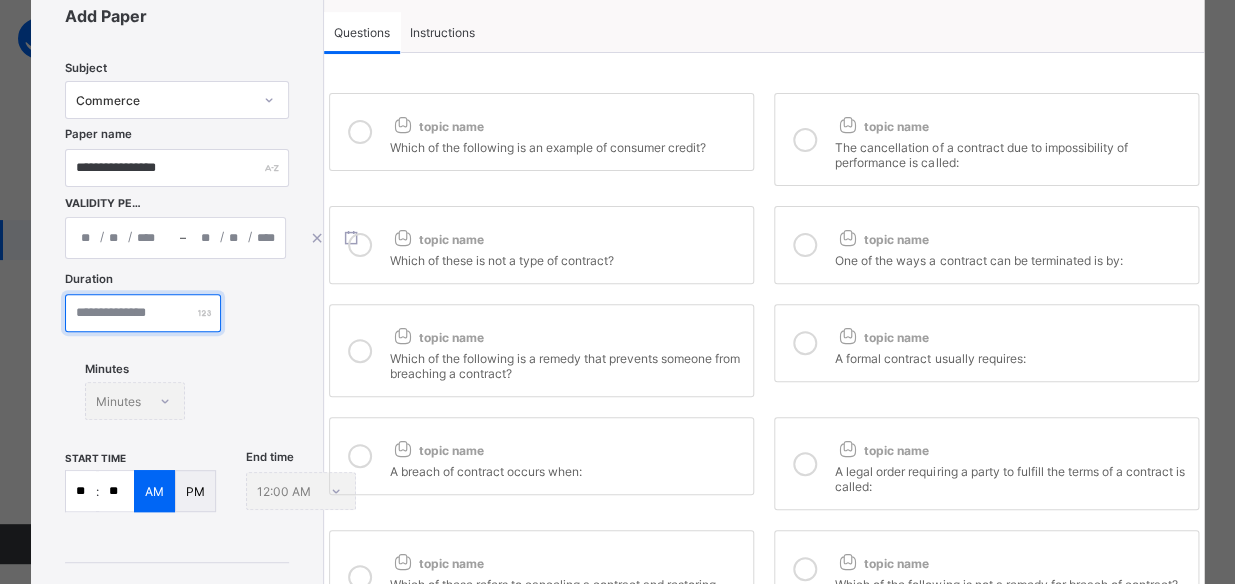 scroll, scrollTop: 79, scrollLeft: 0, axis: vertical 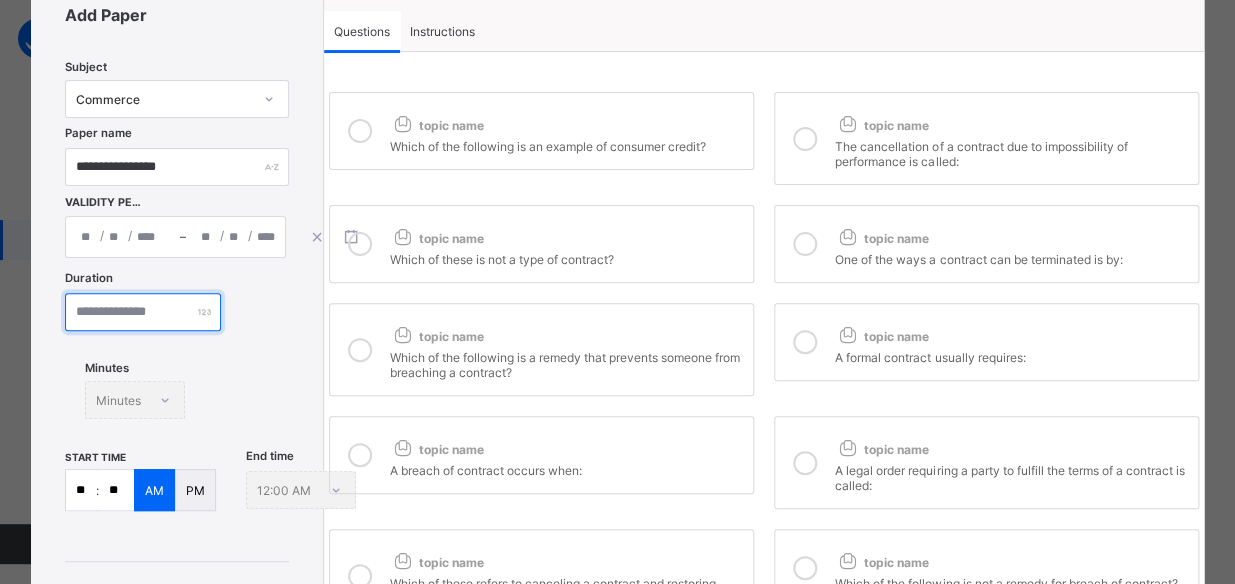 type on "**" 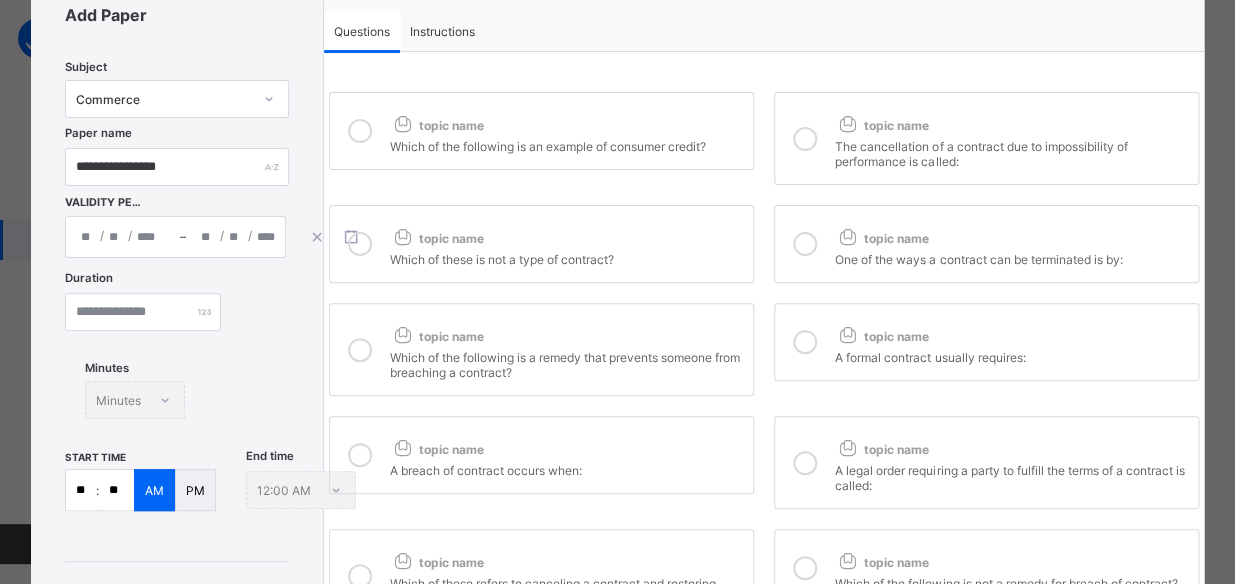 click on "**" at bounding box center [81, 490] 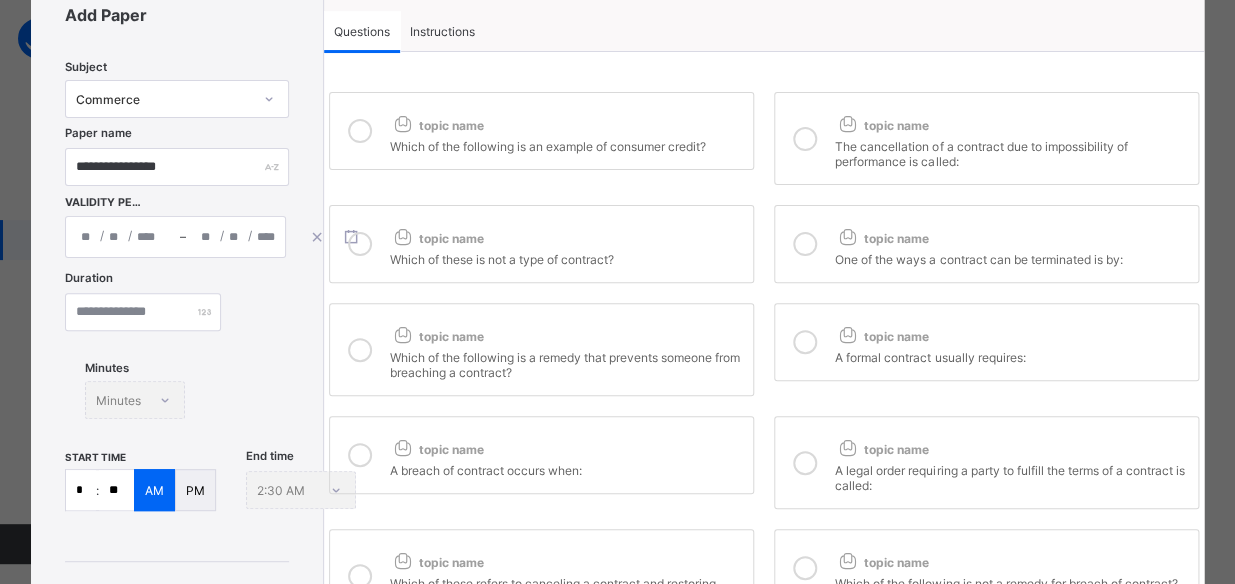 type on "**" 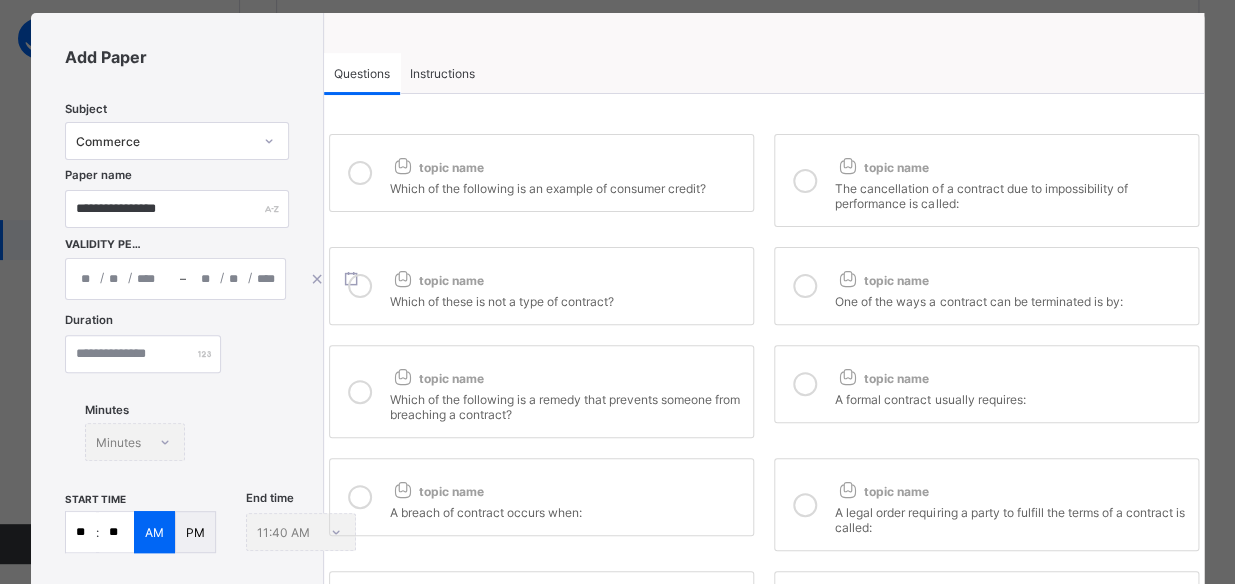 scroll, scrollTop: 0, scrollLeft: 0, axis: both 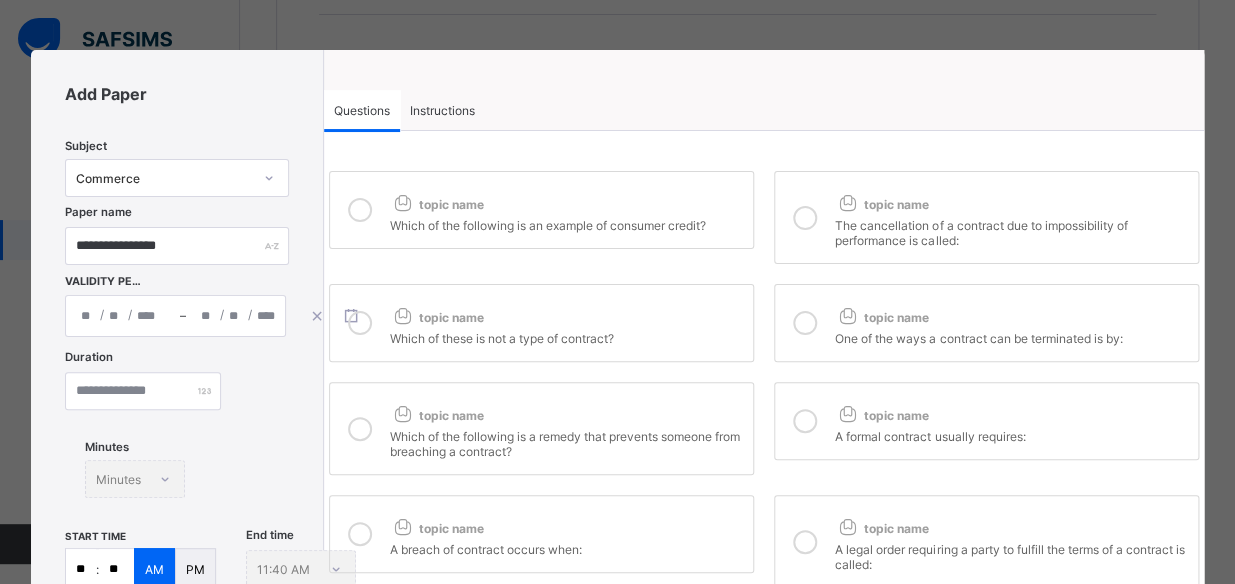 type on "**" 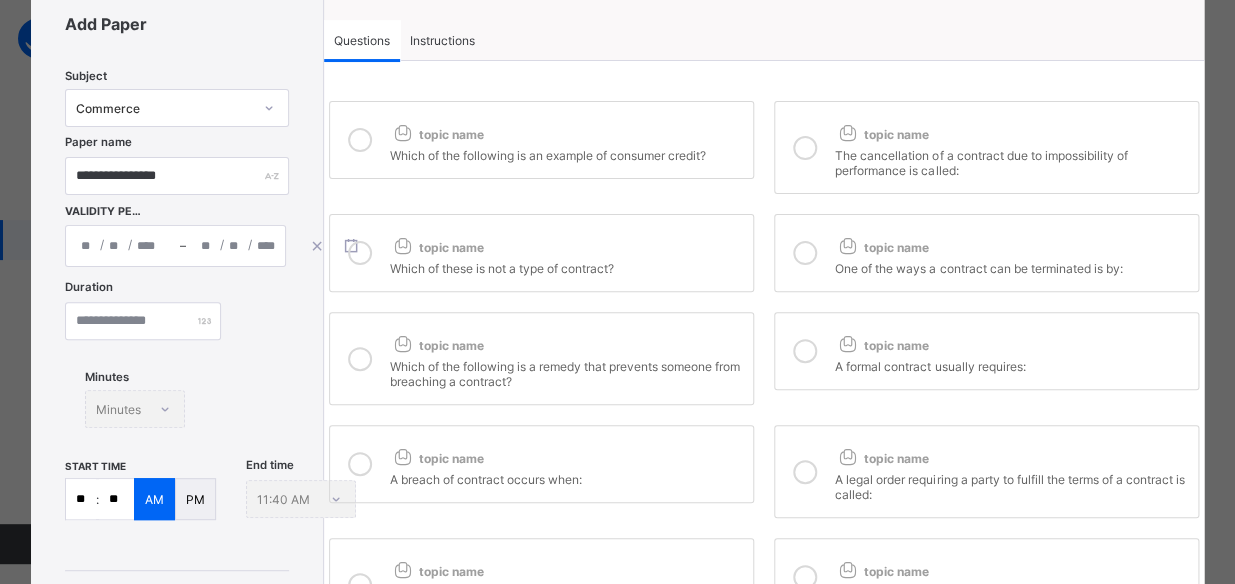 scroll, scrollTop: 72, scrollLeft: 0, axis: vertical 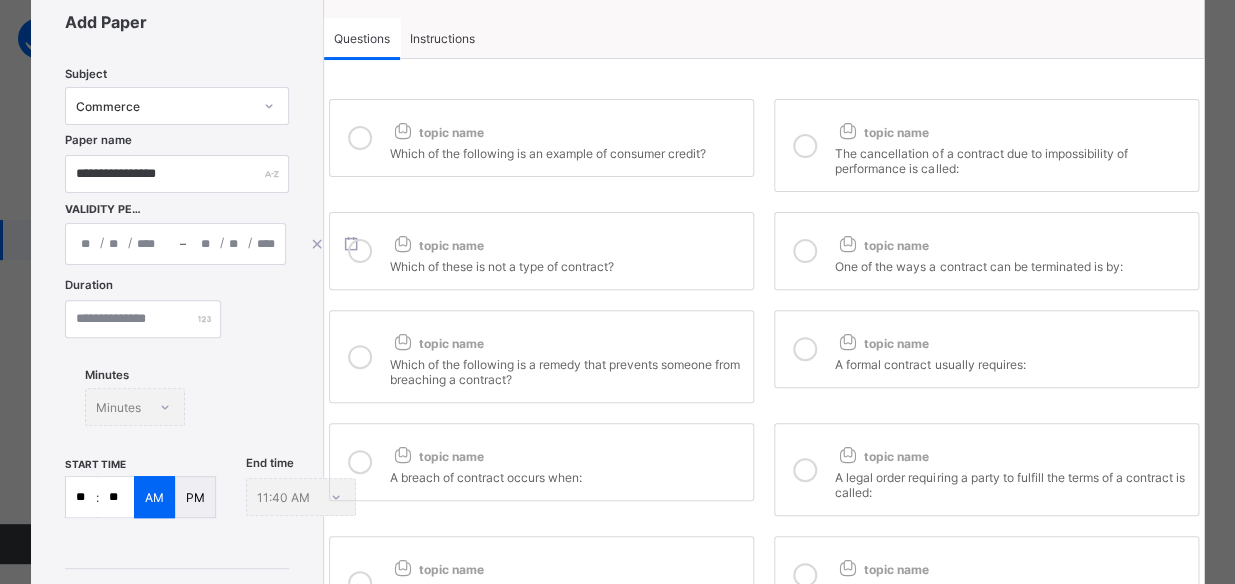 click on "topic name" at bounding box center (566, 452) 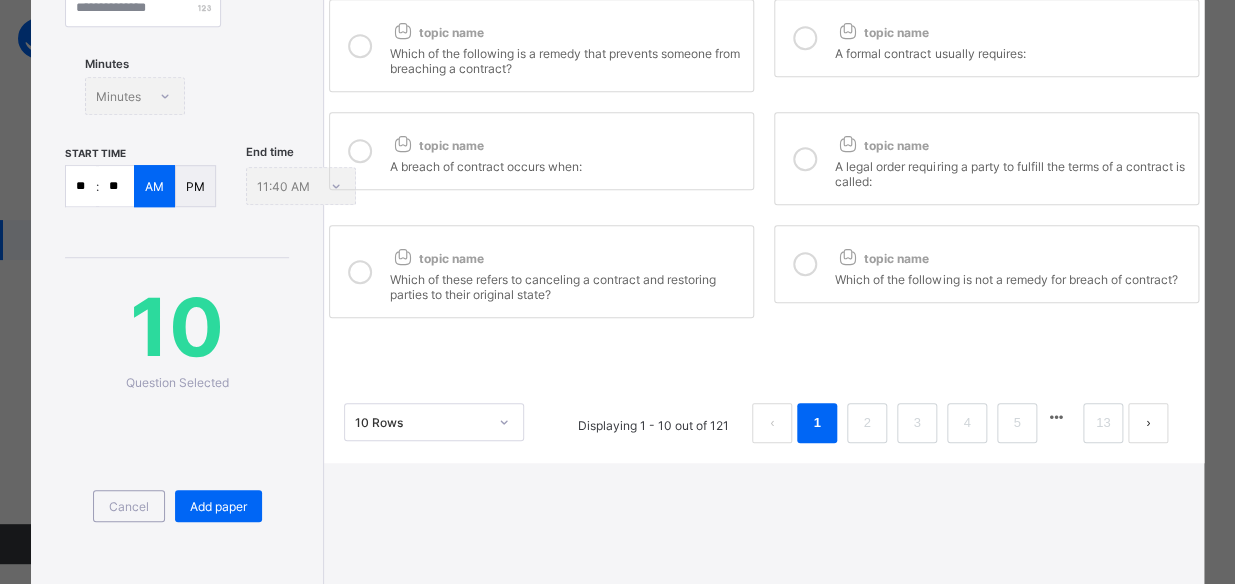 scroll, scrollTop: 452, scrollLeft: 0, axis: vertical 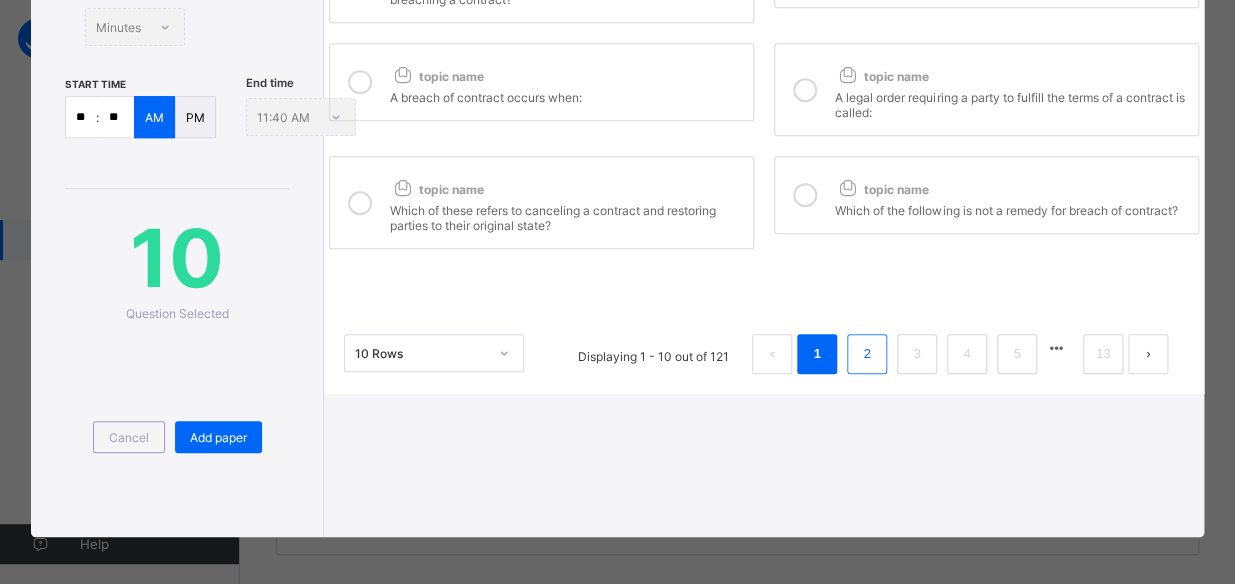 click on "2" at bounding box center (867, 354) 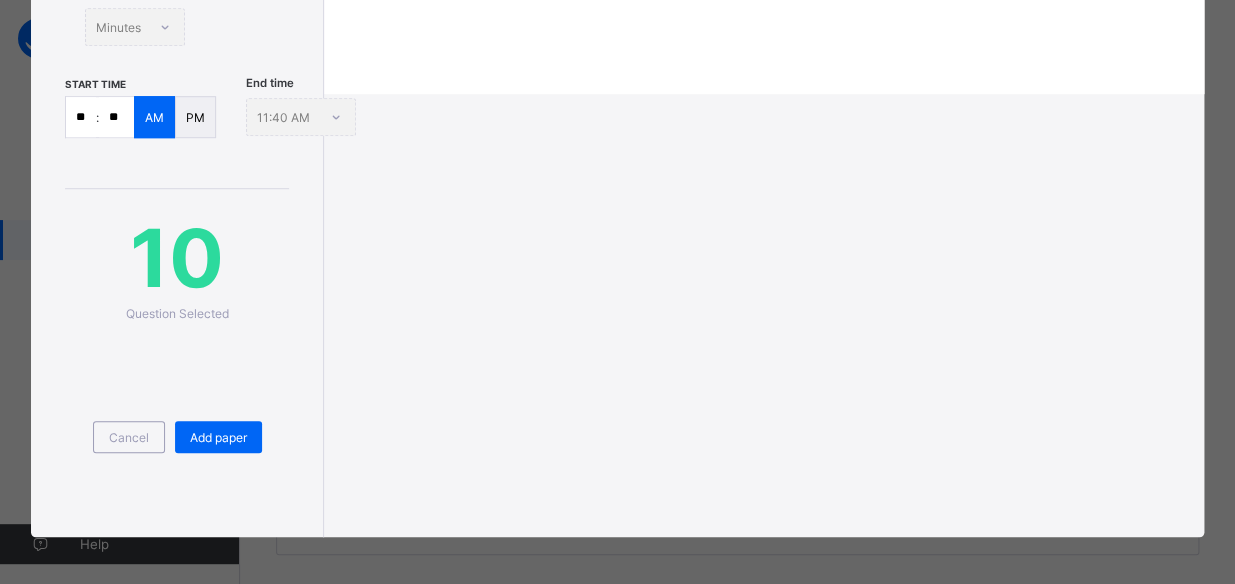 click on "**********" at bounding box center [617, 67] 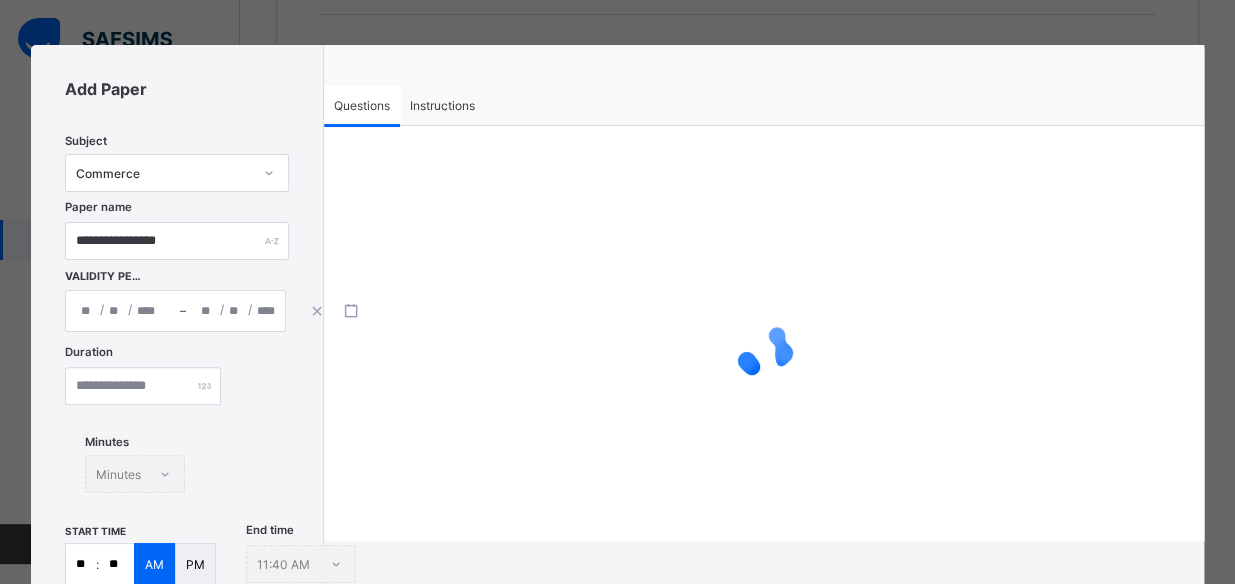 scroll, scrollTop: 0, scrollLeft: 0, axis: both 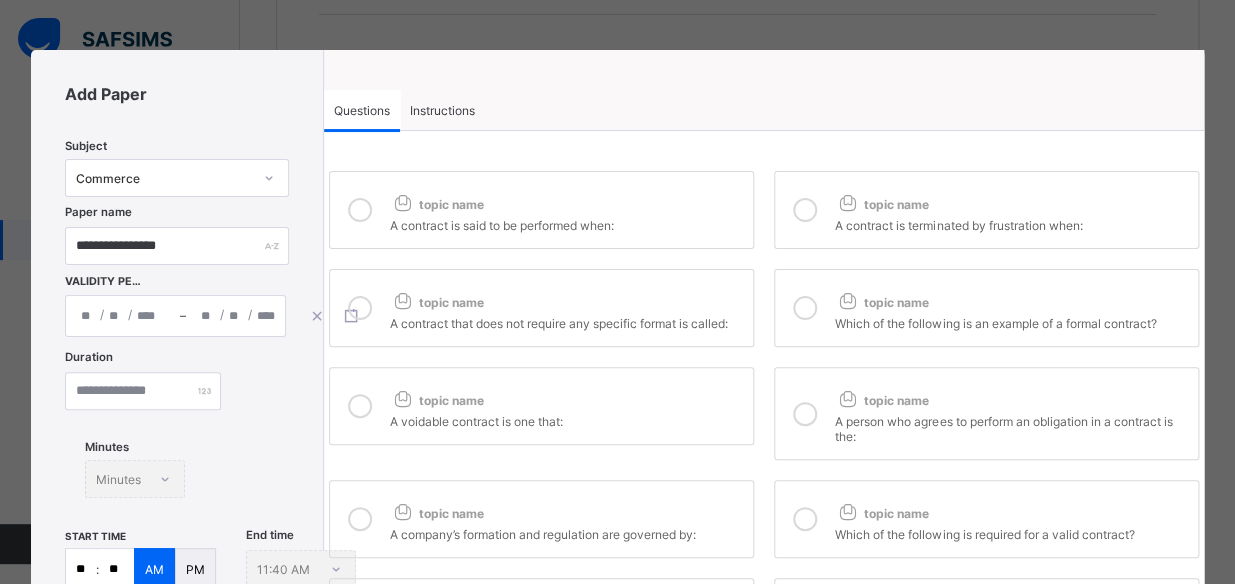 click at bounding box center [360, 210] 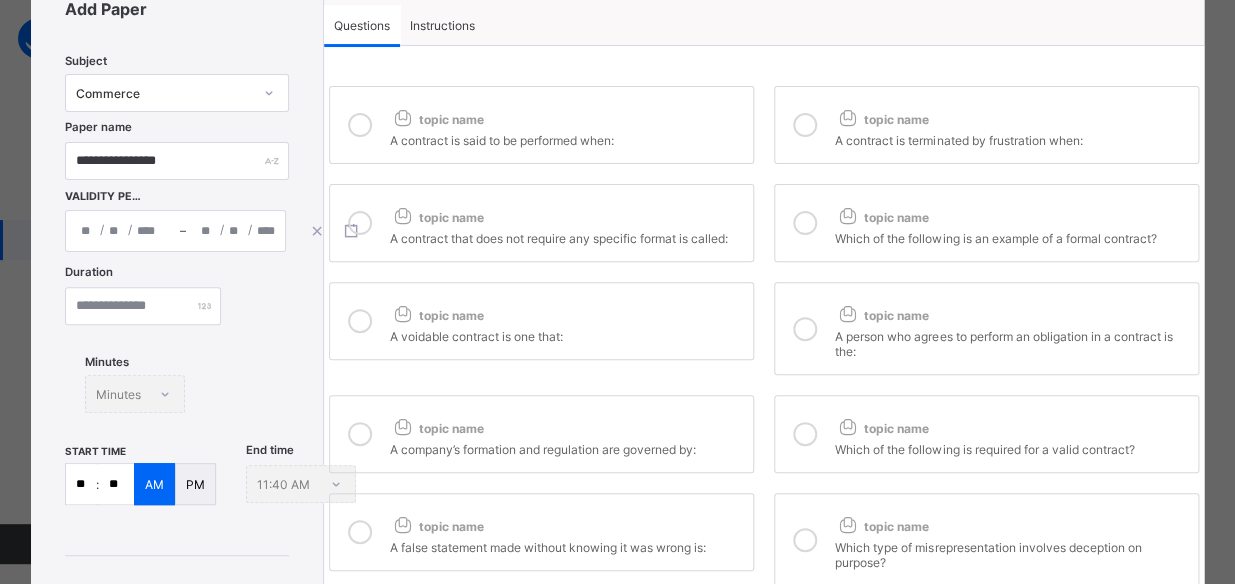 scroll, scrollTop: 100, scrollLeft: 0, axis: vertical 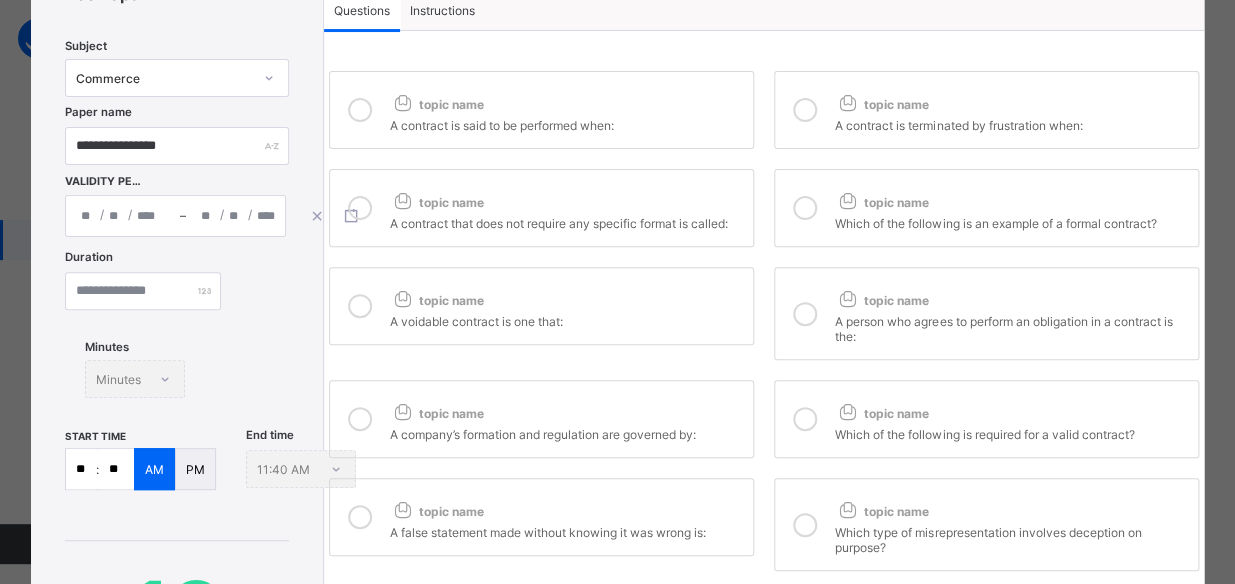 click on "A false statement made without knowing it was wrong is:" at bounding box center (566, 530) 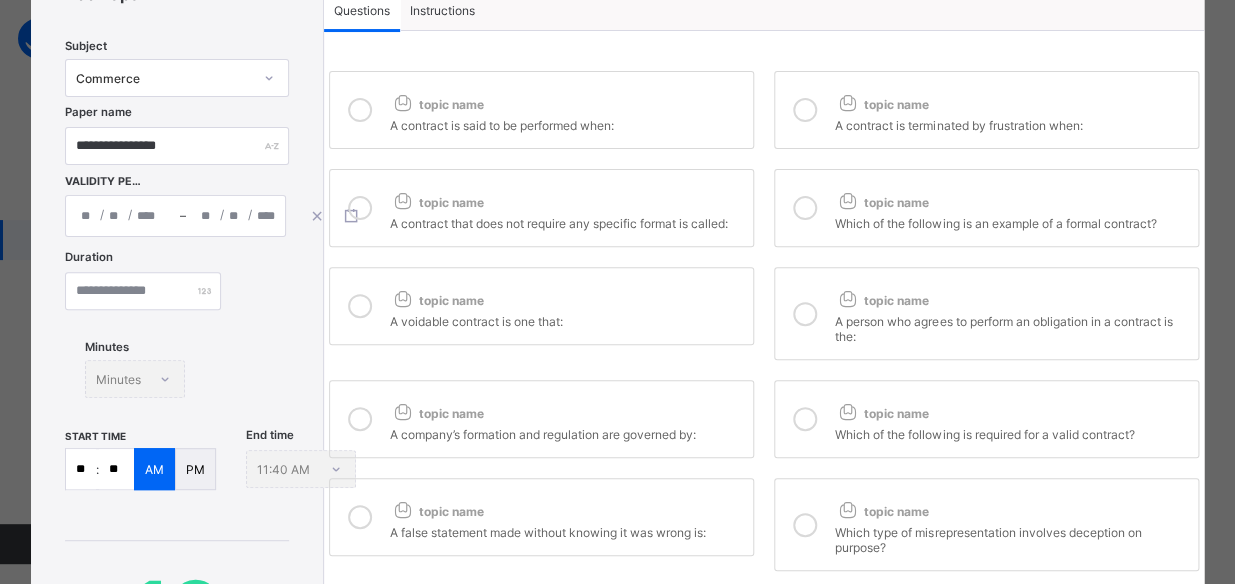 click at bounding box center (805, 524) 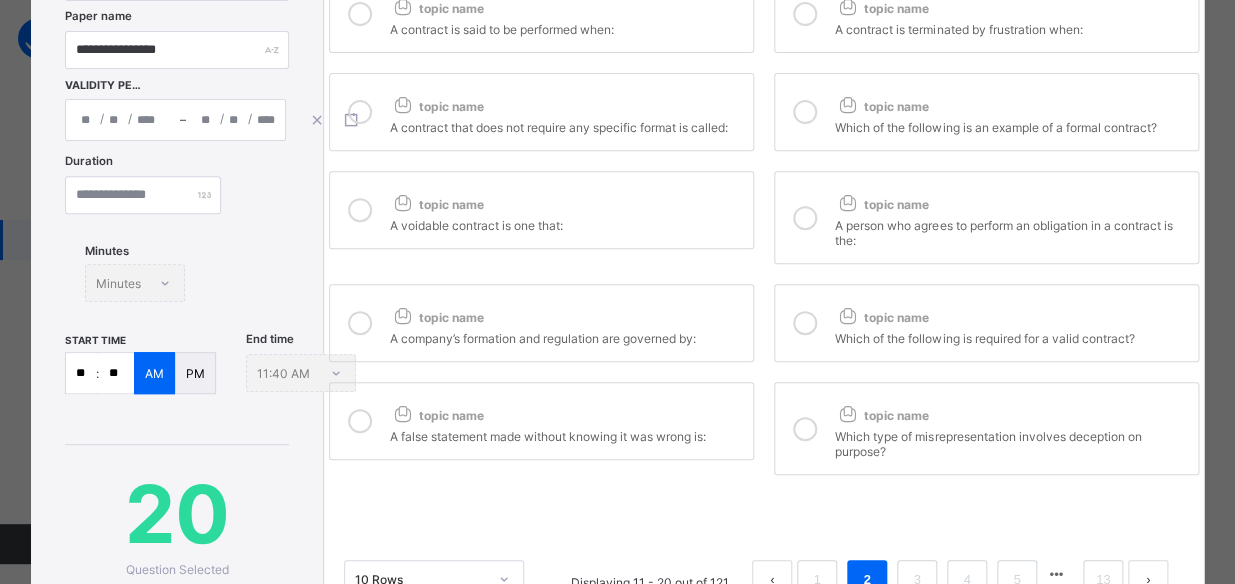 scroll, scrollTop: 224, scrollLeft: 0, axis: vertical 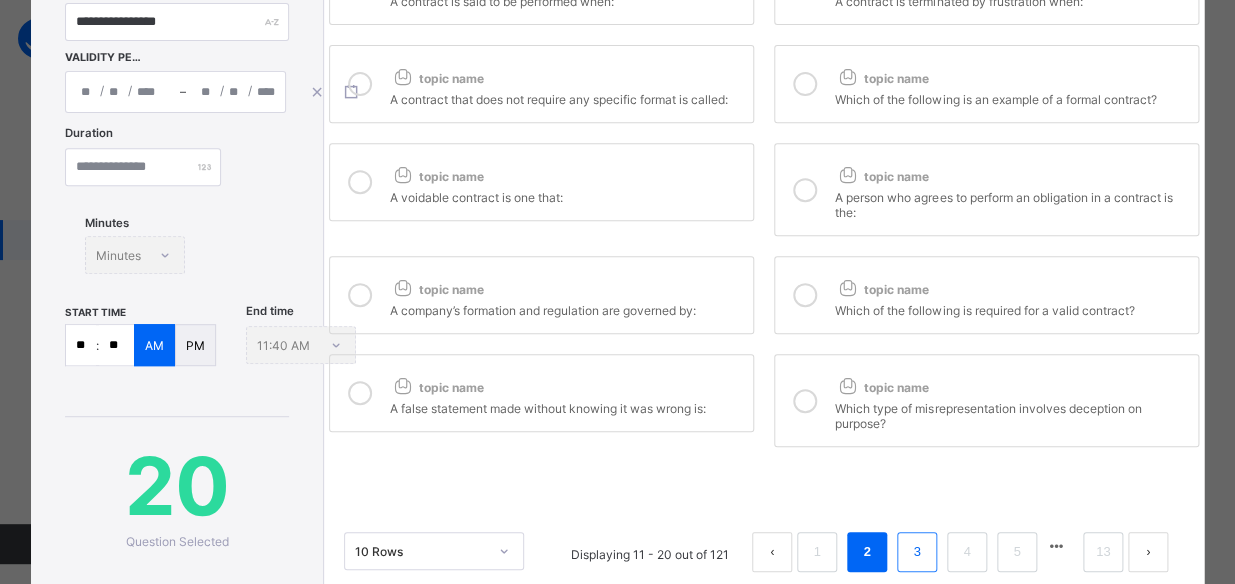 click on "3" at bounding box center [917, 552] 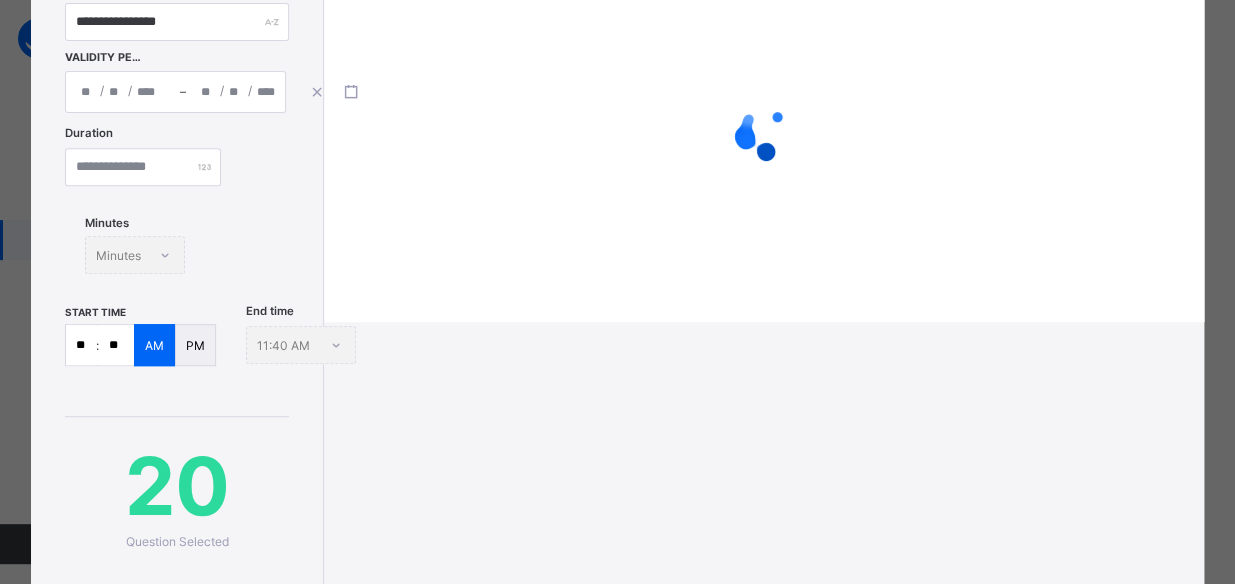 click on "**********" at bounding box center [617, 295] 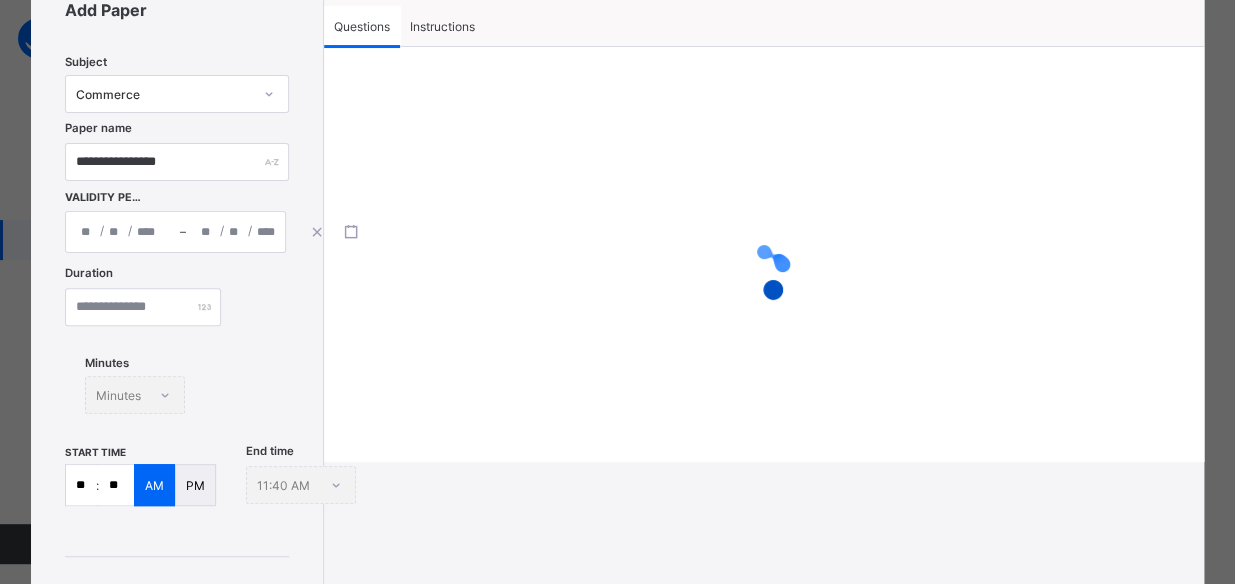 scroll, scrollTop: 19, scrollLeft: 0, axis: vertical 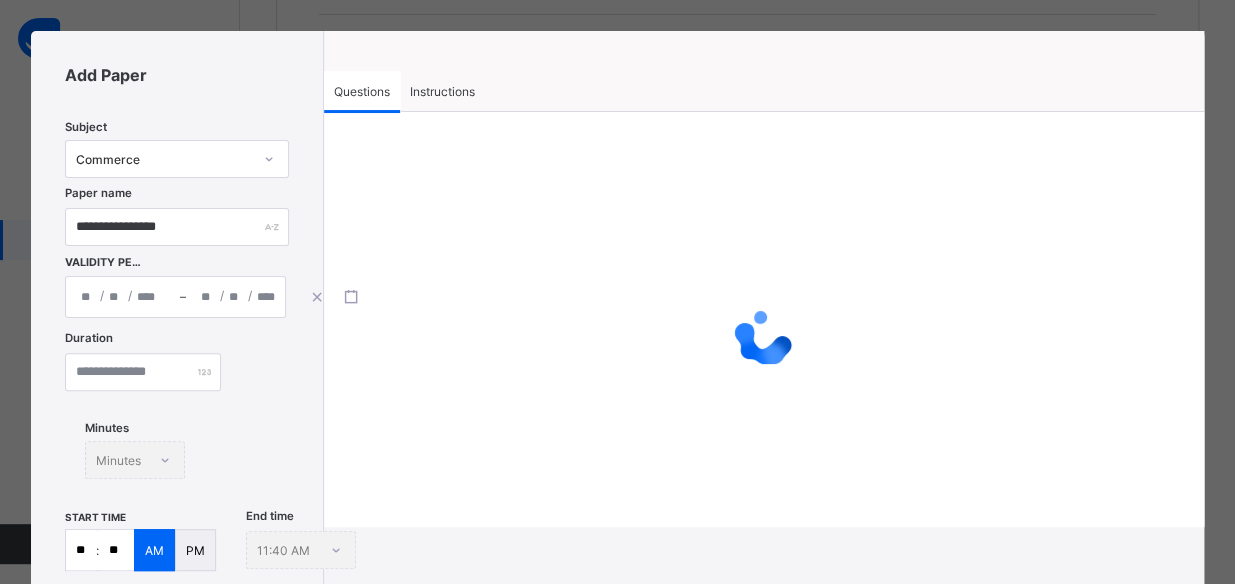 click on "**********" at bounding box center (617, 500) 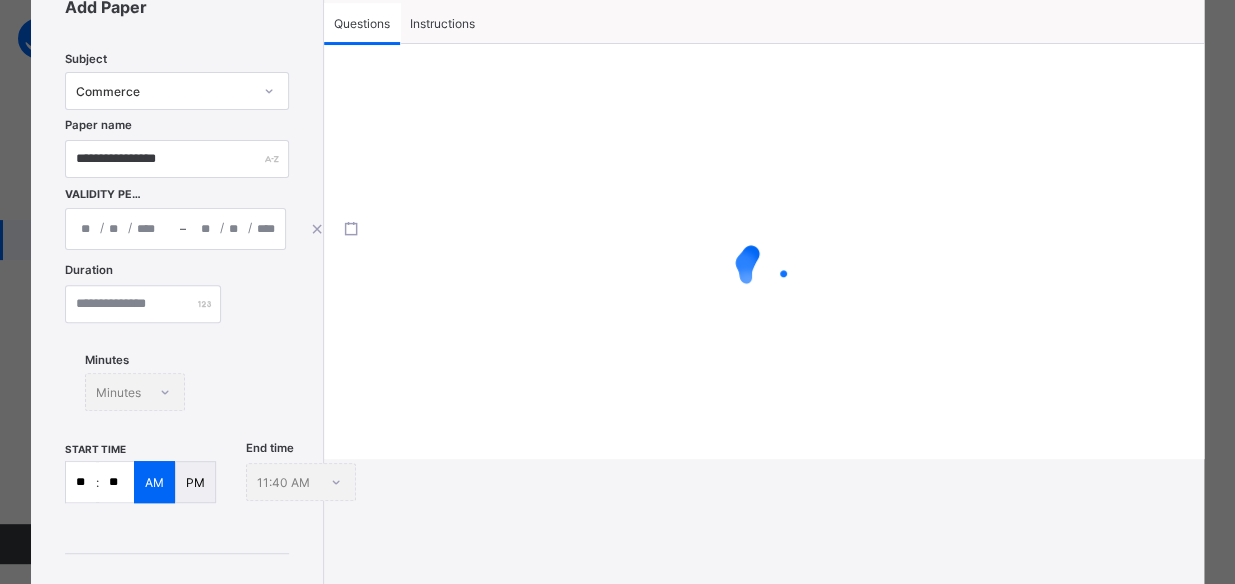 scroll, scrollTop: 0, scrollLeft: 0, axis: both 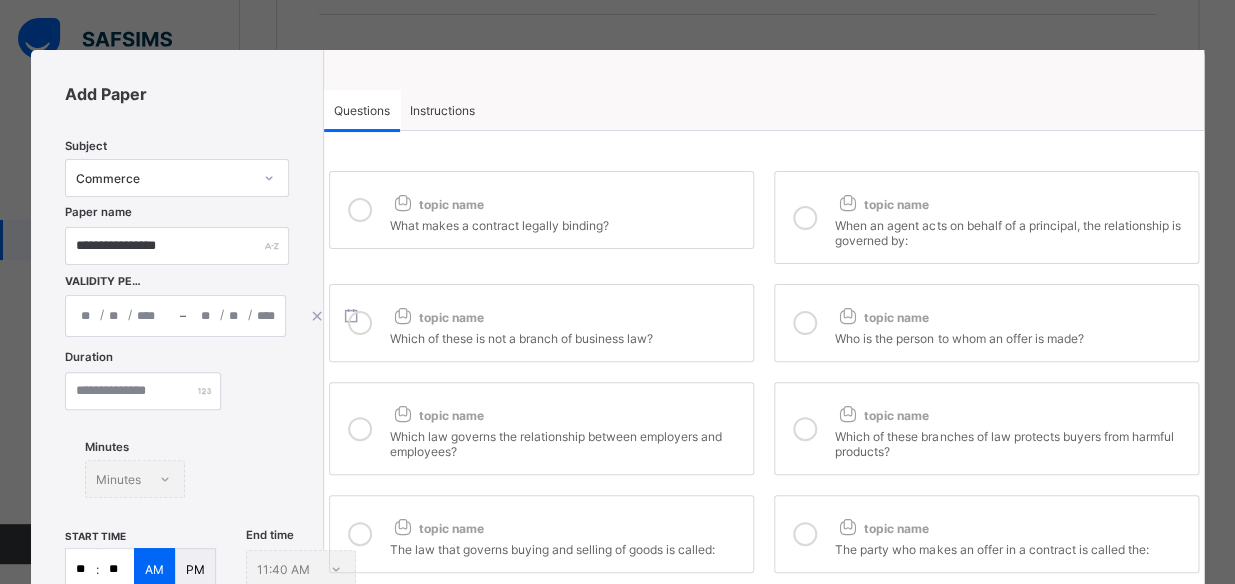 click on "topic name   What makes a contract legally binding?" at bounding box center [541, 210] 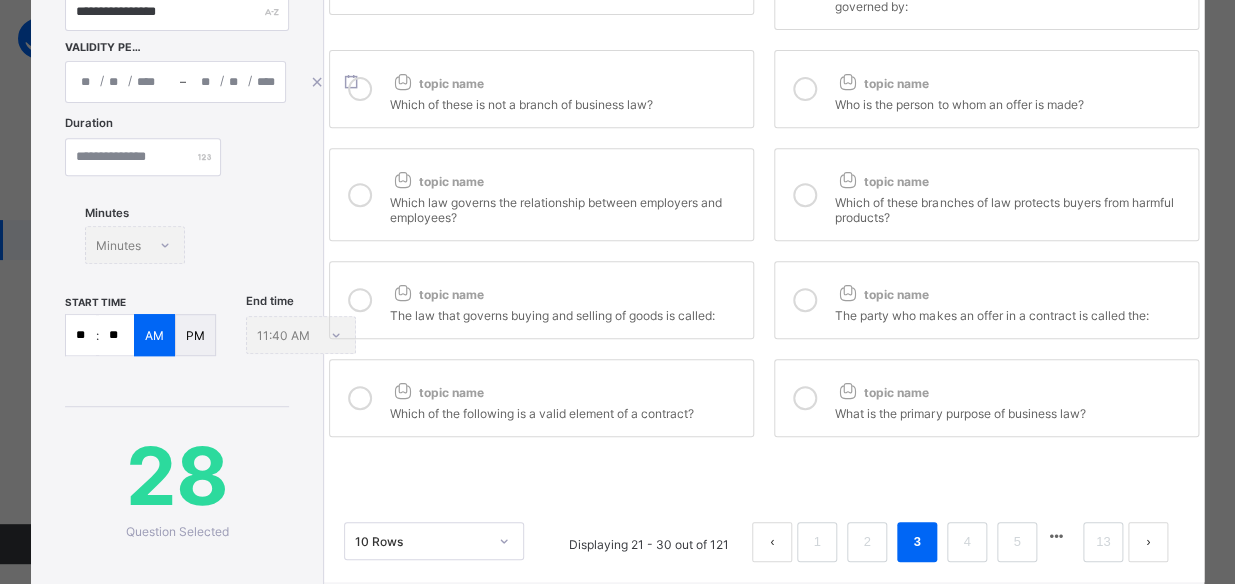 scroll, scrollTop: 236, scrollLeft: 0, axis: vertical 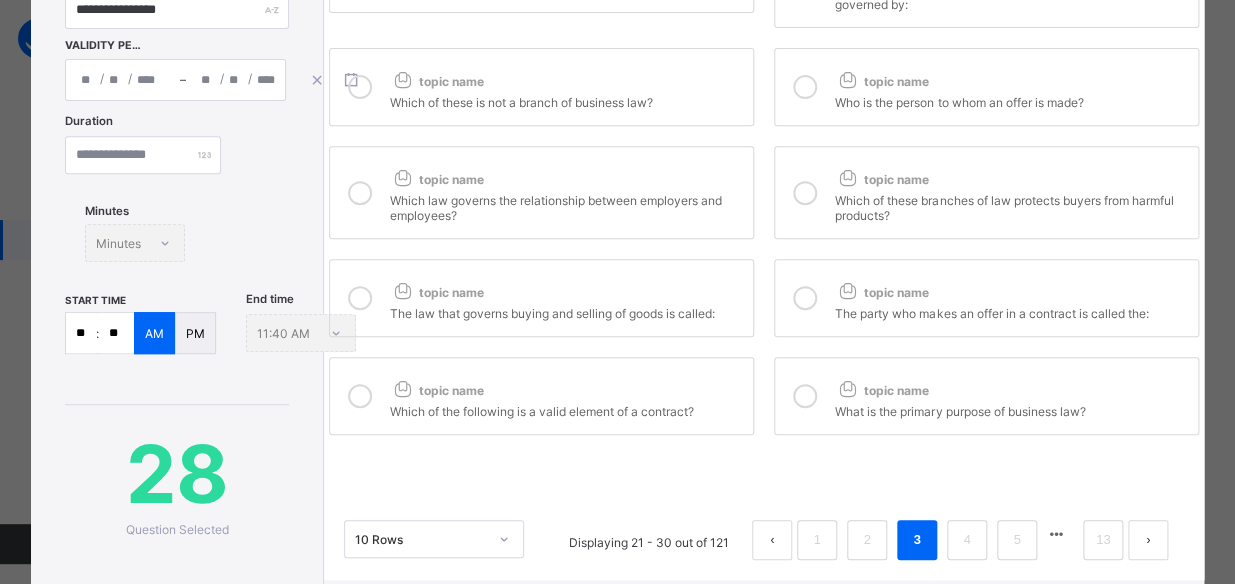 click on "topic name" at bounding box center (566, 386) 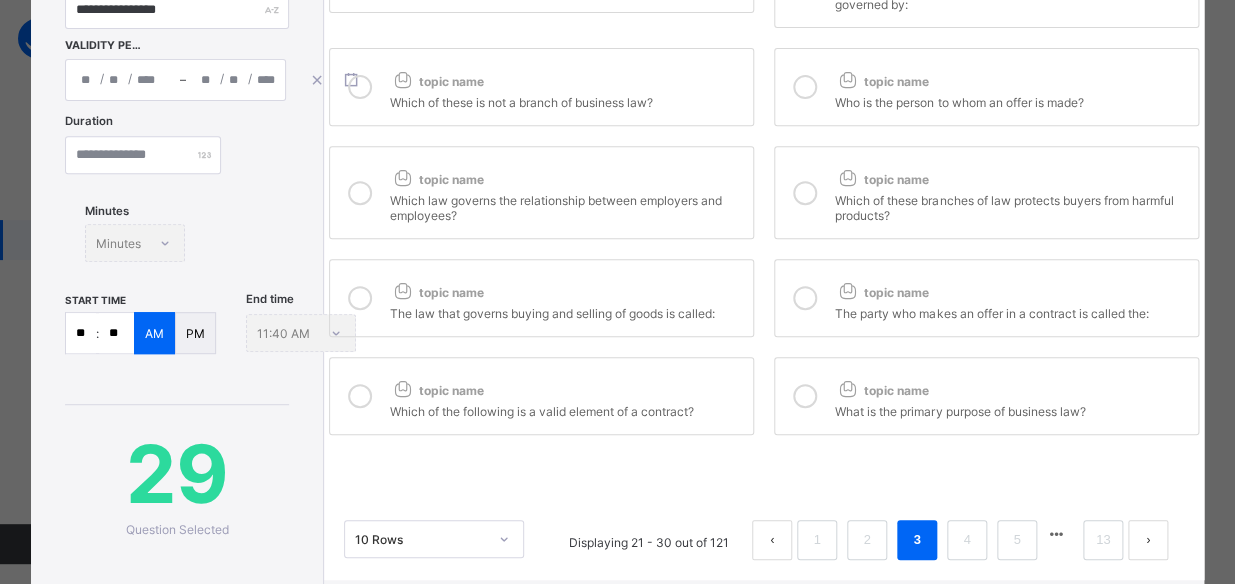click on "topic name" at bounding box center [881, 390] 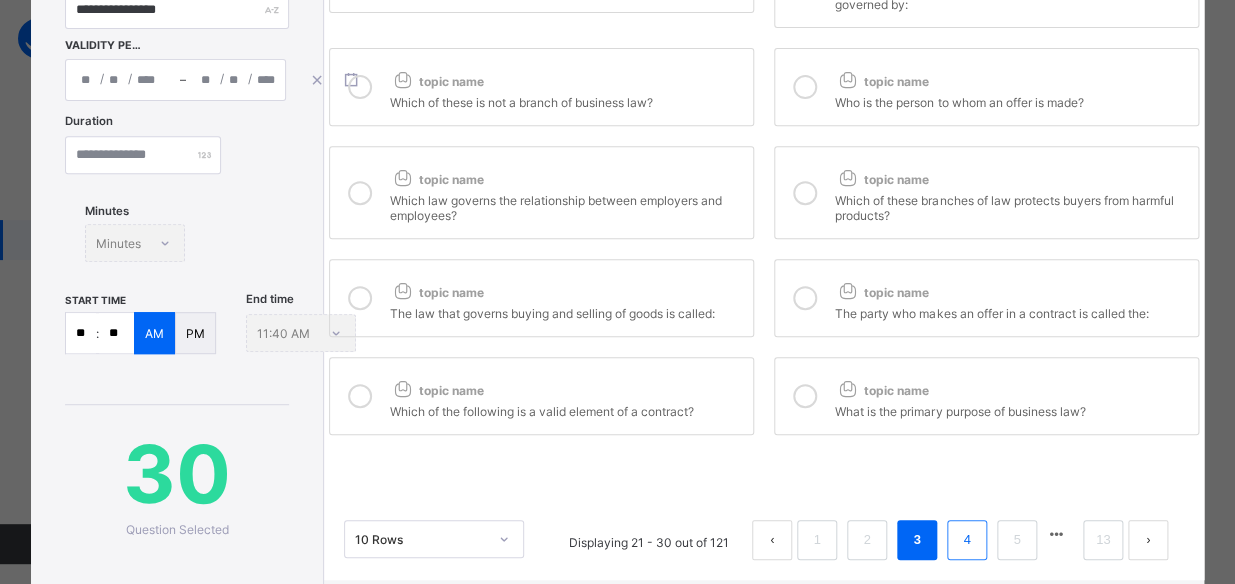 click on "4" at bounding box center [967, 540] 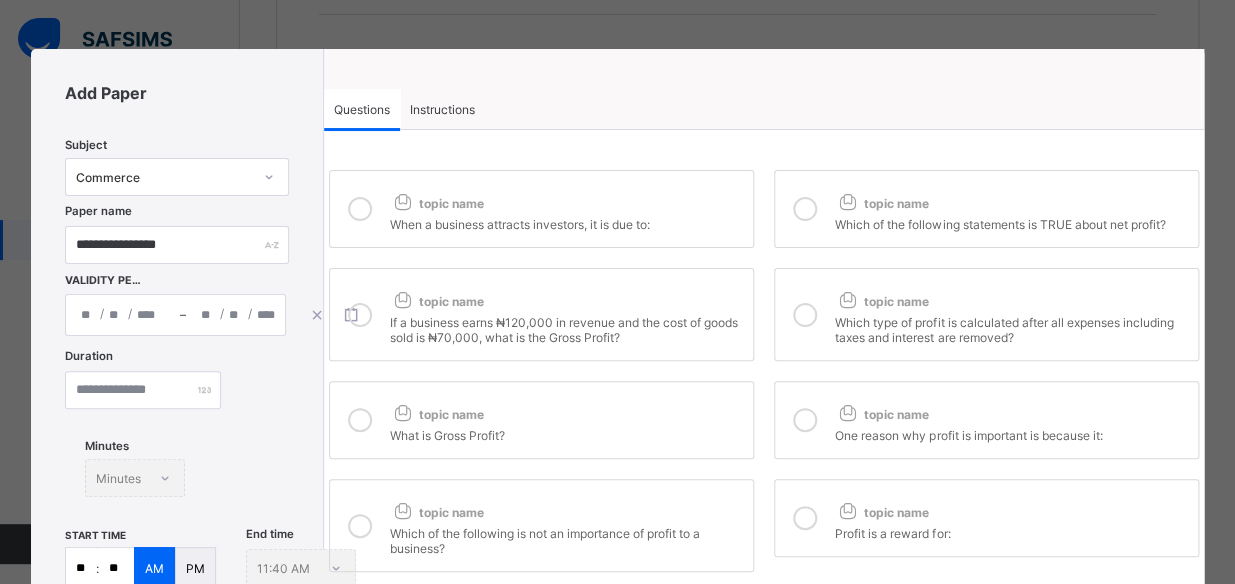 scroll, scrollTop: 0, scrollLeft: 0, axis: both 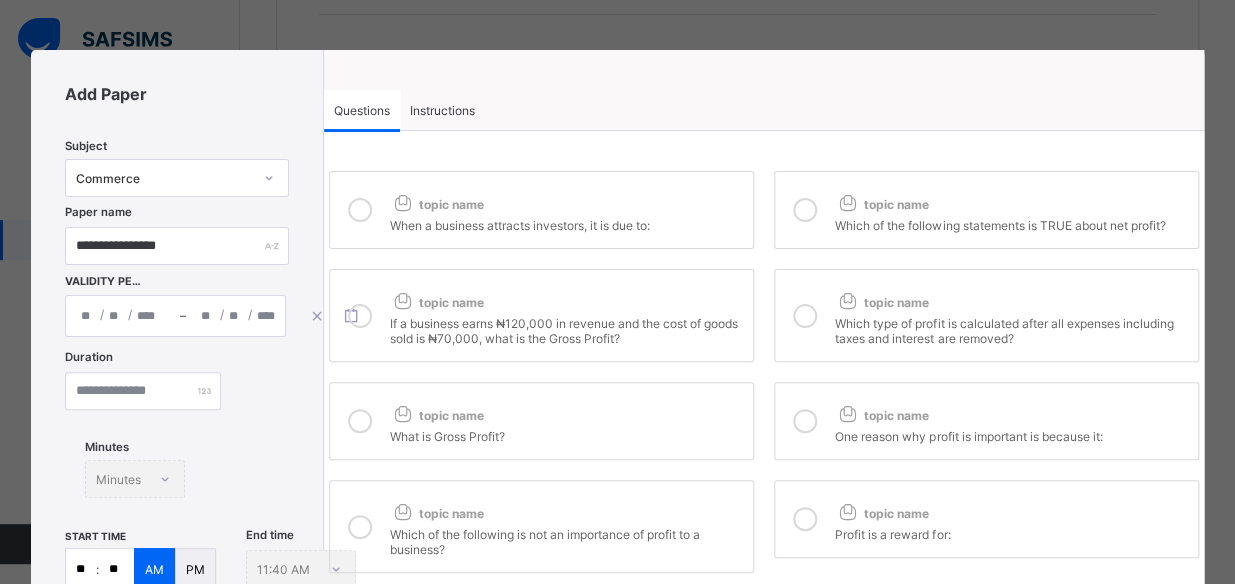 click on "topic name" at bounding box center (566, 200) 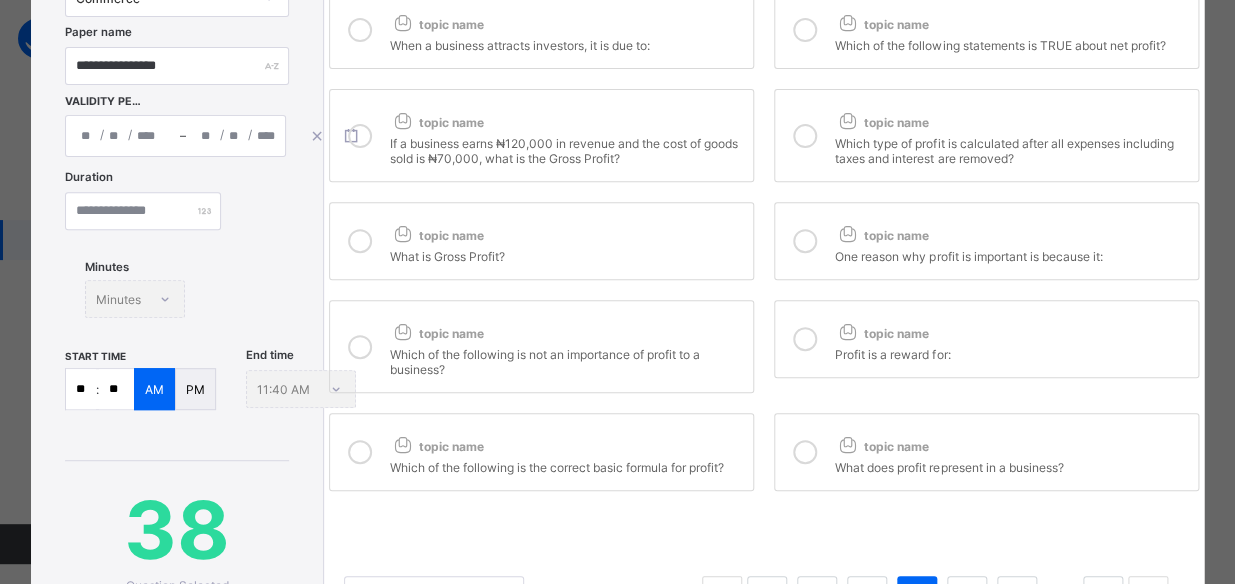 scroll, scrollTop: 239, scrollLeft: 0, axis: vertical 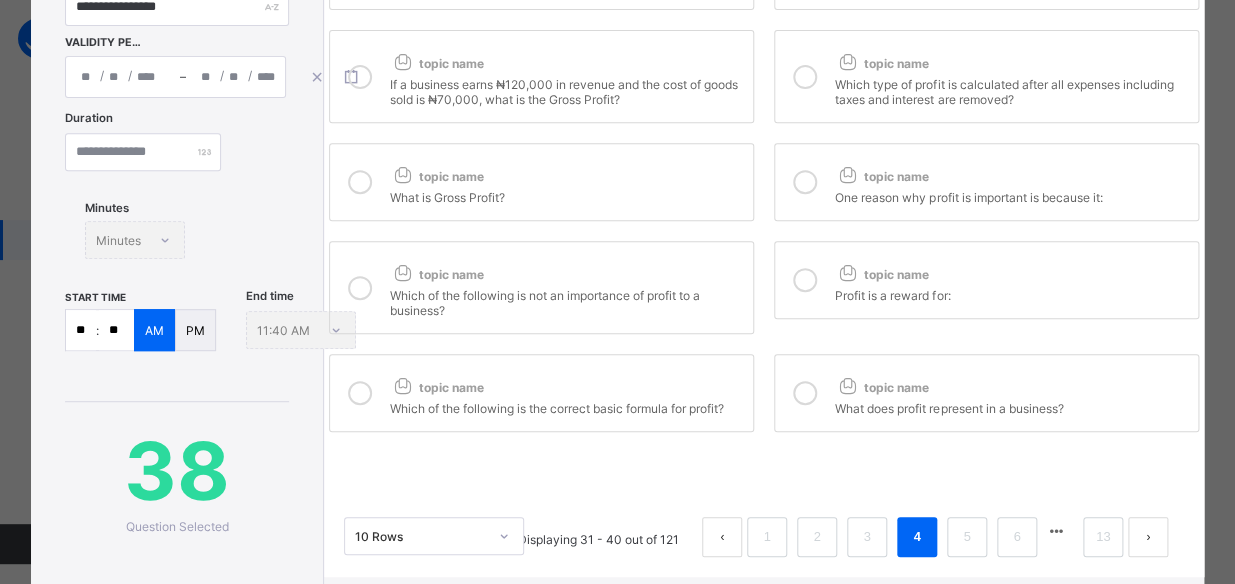 click on "Which of the following is the correct basic formula for profit?" at bounding box center (566, 406) 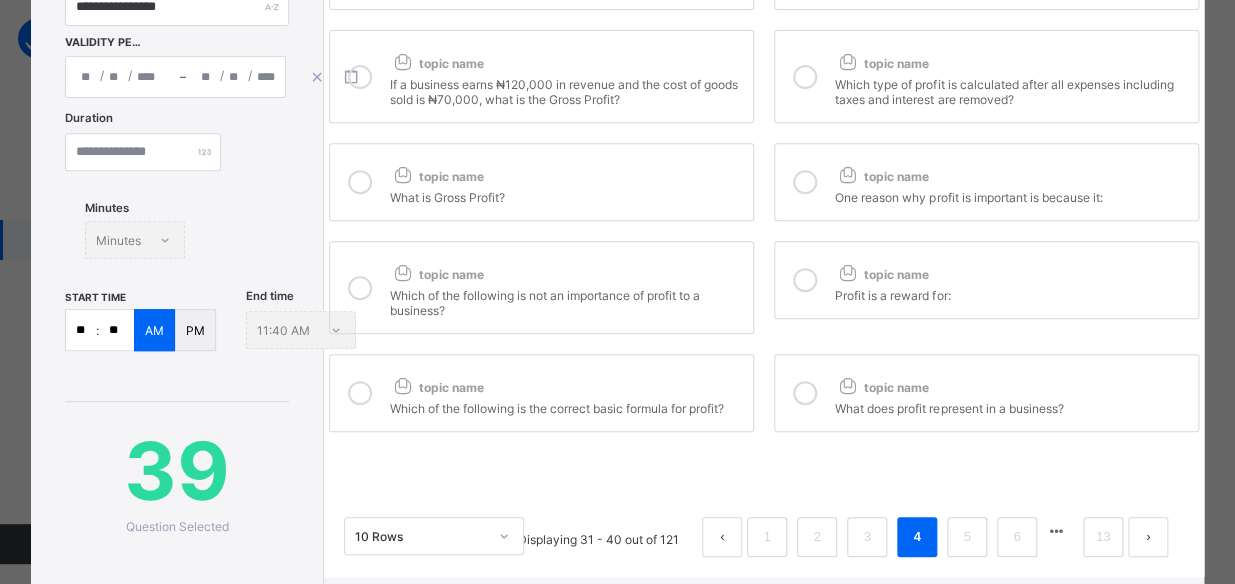 click at bounding box center (805, 393) 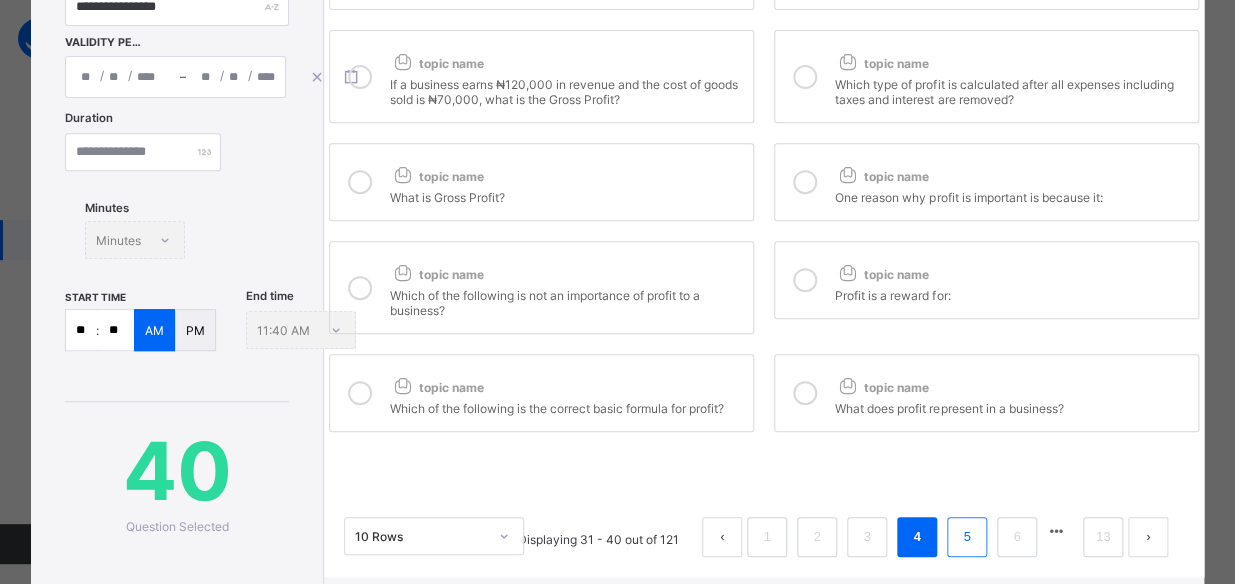 click on "5" at bounding box center (967, 537) 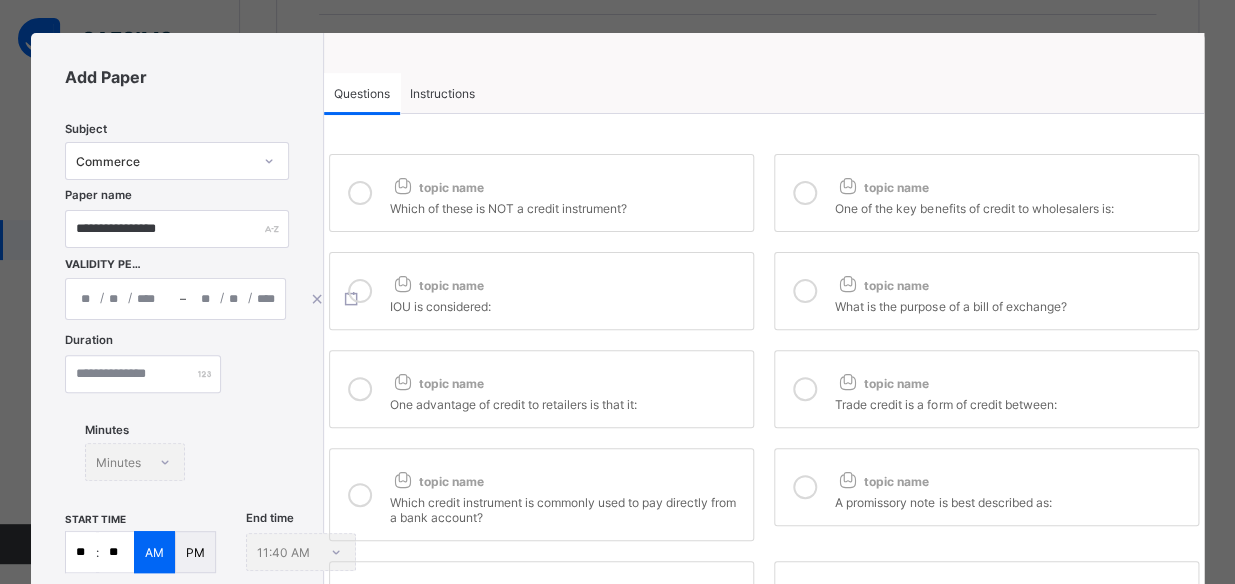 scroll, scrollTop: 0, scrollLeft: 0, axis: both 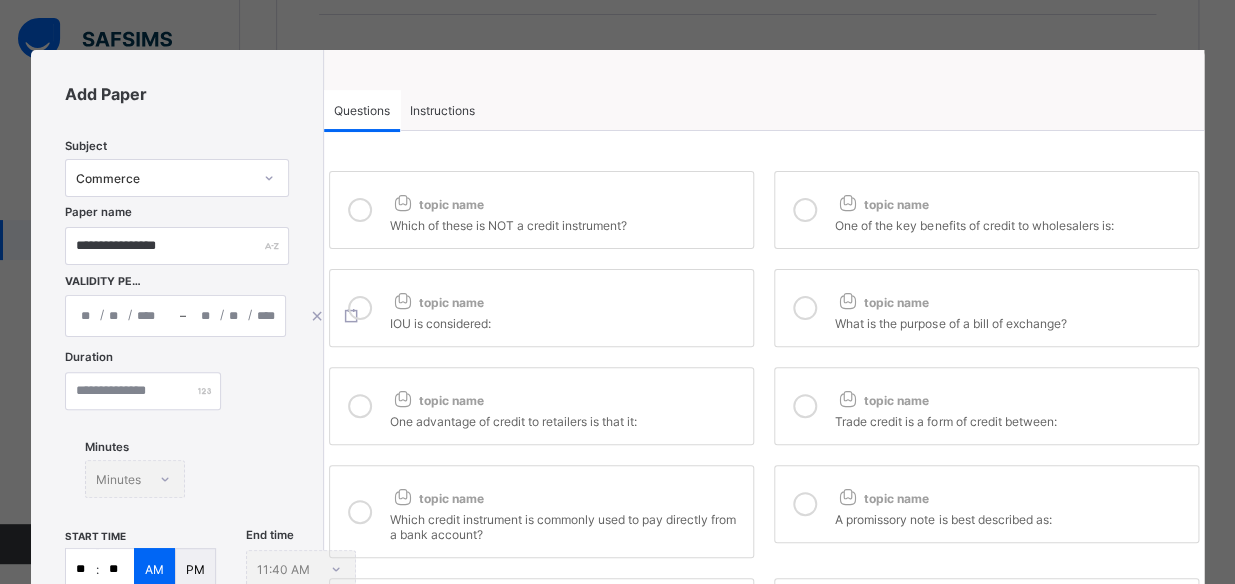 click on "topic name   Which of these is NOT a credit instrument?" at bounding box center [541, 210] 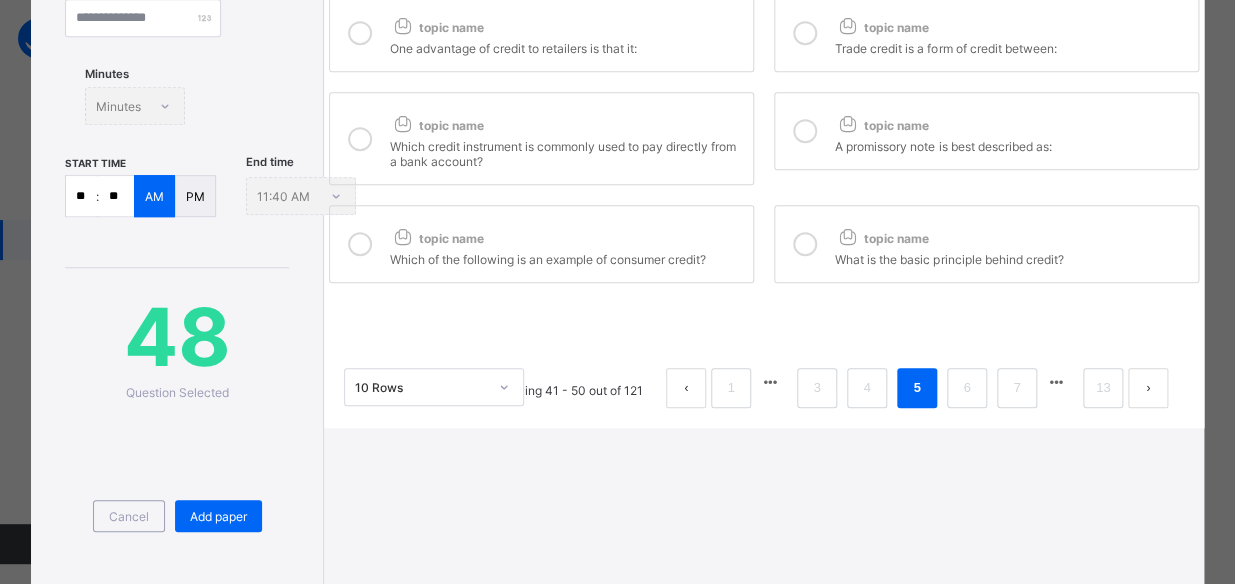 scroll, scrollTop: 452, scrollLeft: 0, axis: vertical 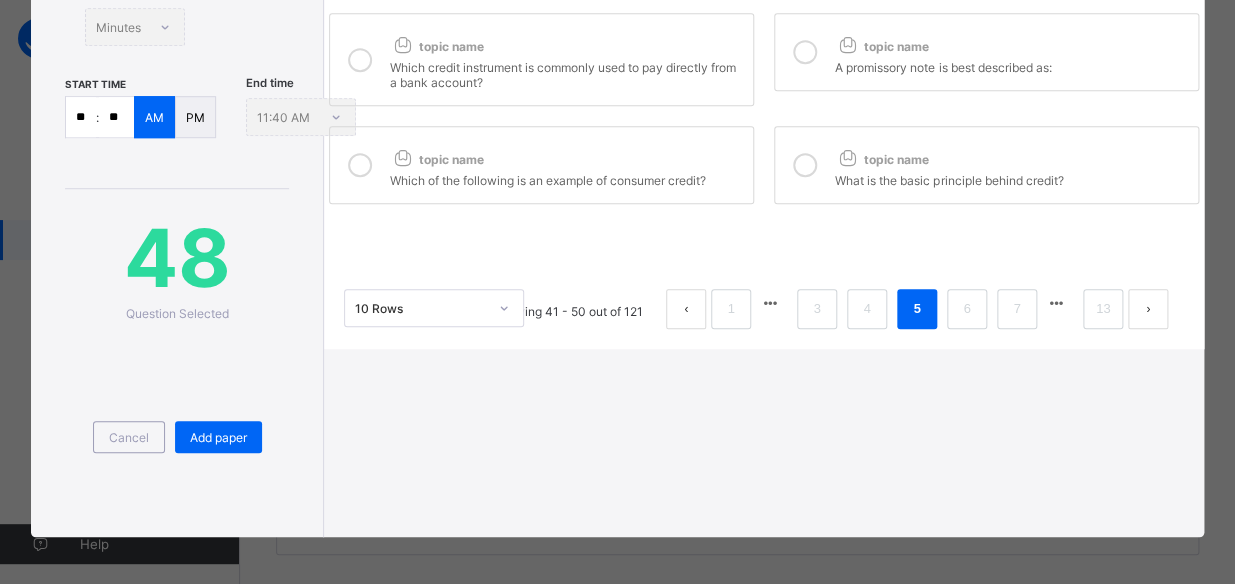 click on "topic name" at bounding box center [566, 155] 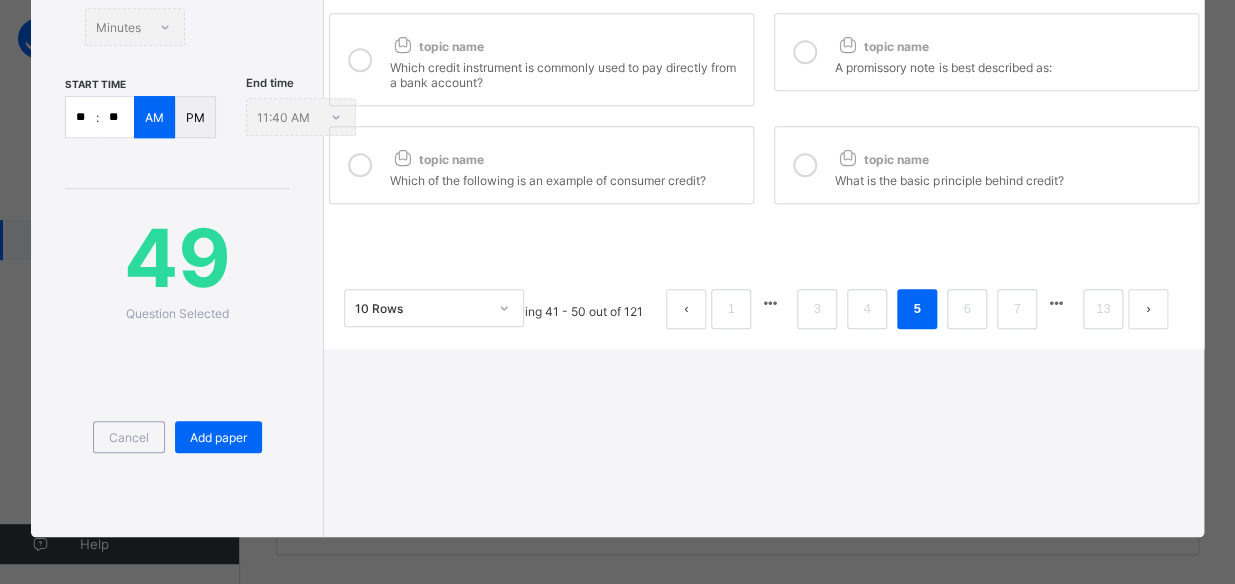 click on "topic name" at bounding box center (1011, 155) 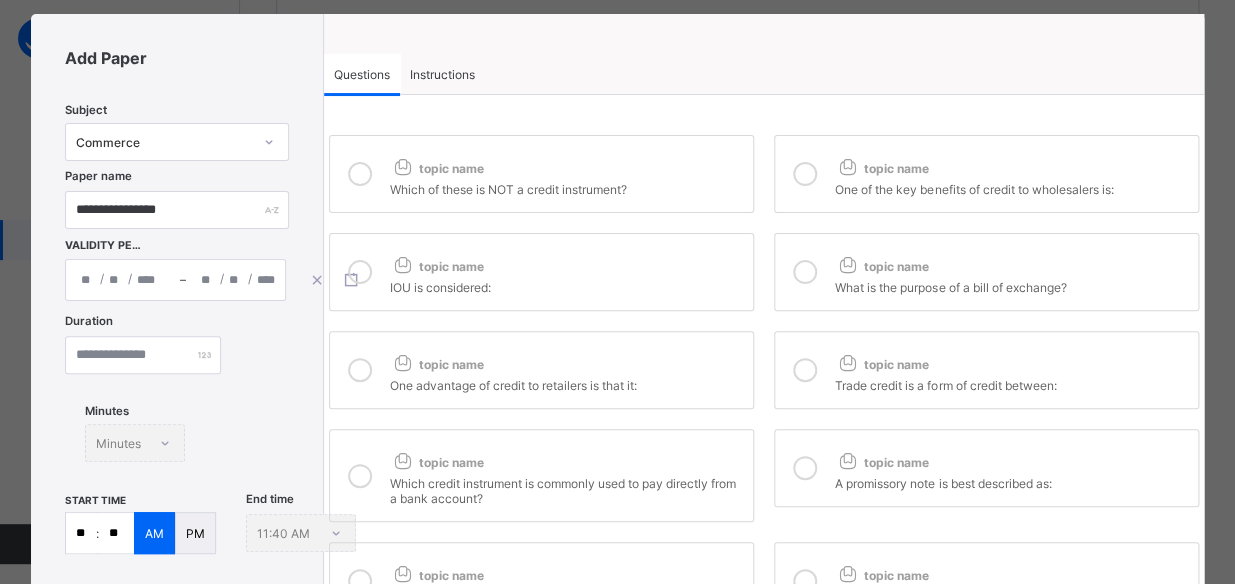 scroll, scrollTop: 0, scrollLeft: 0, axis: both 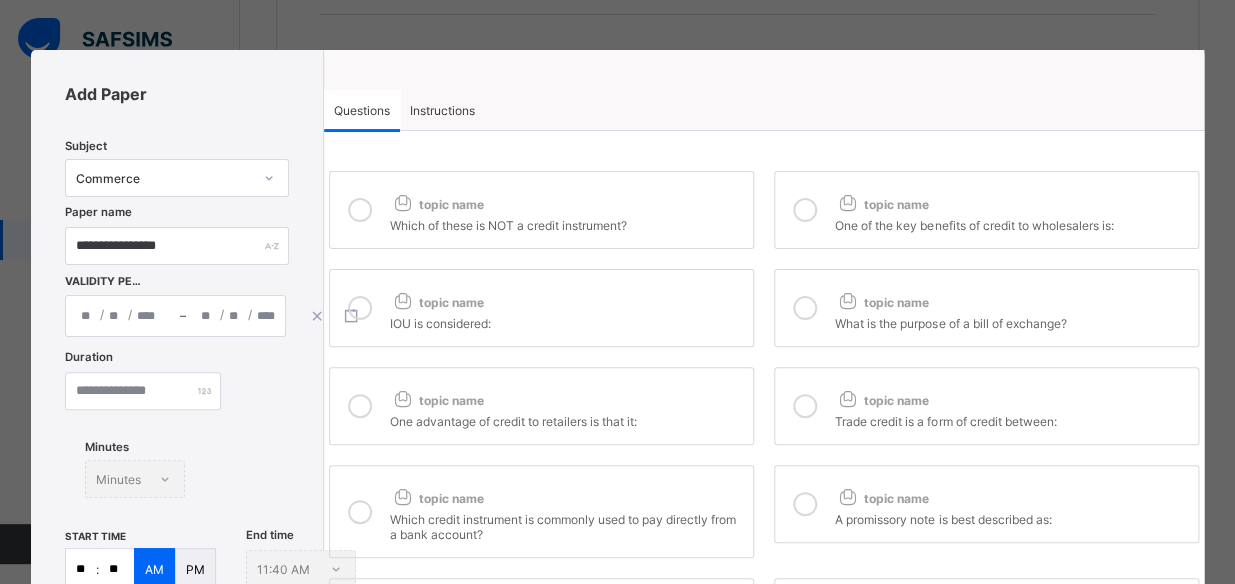click on "Instructions" at bounding box center (442, 110) 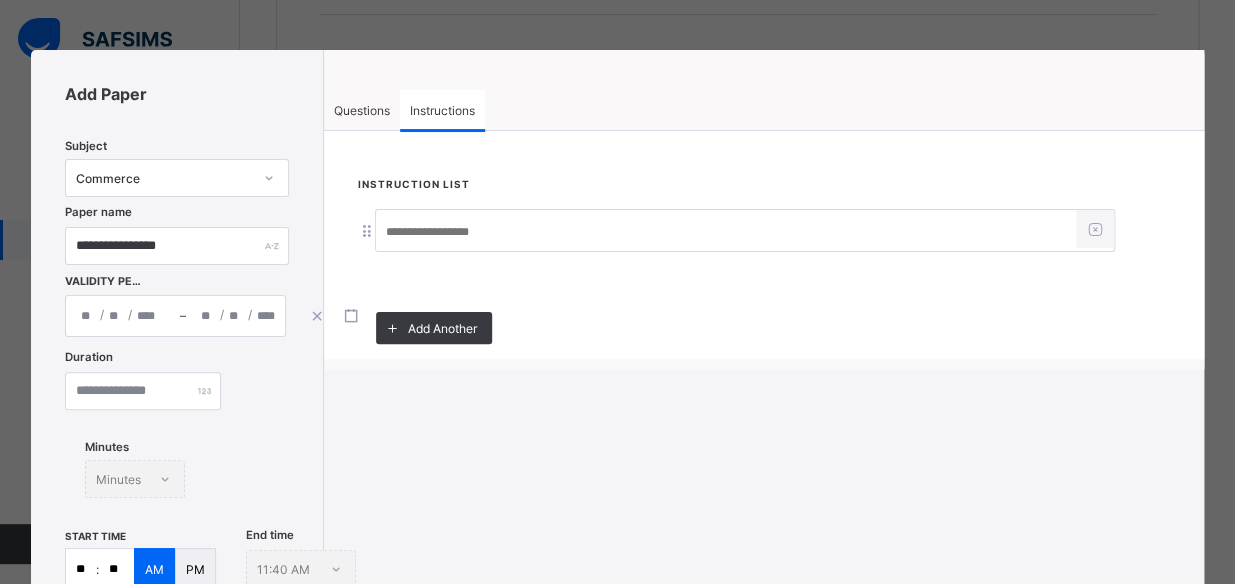 click at bounding box center [726, 232] 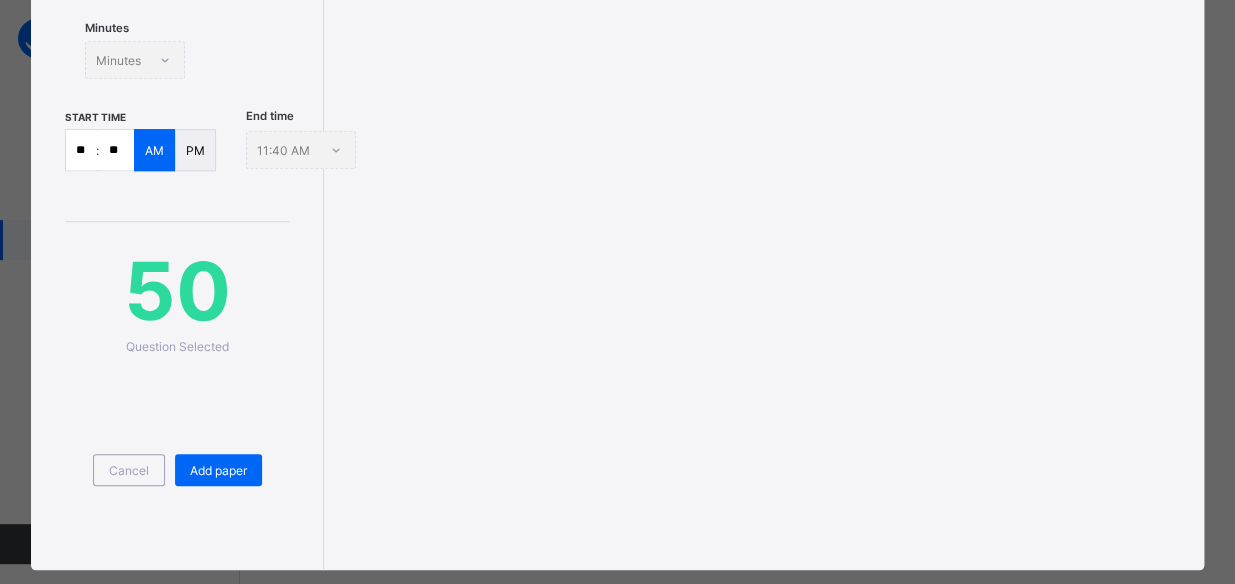 scroll, scrollTop: 445, scrollLeft: 0, axis: vertical 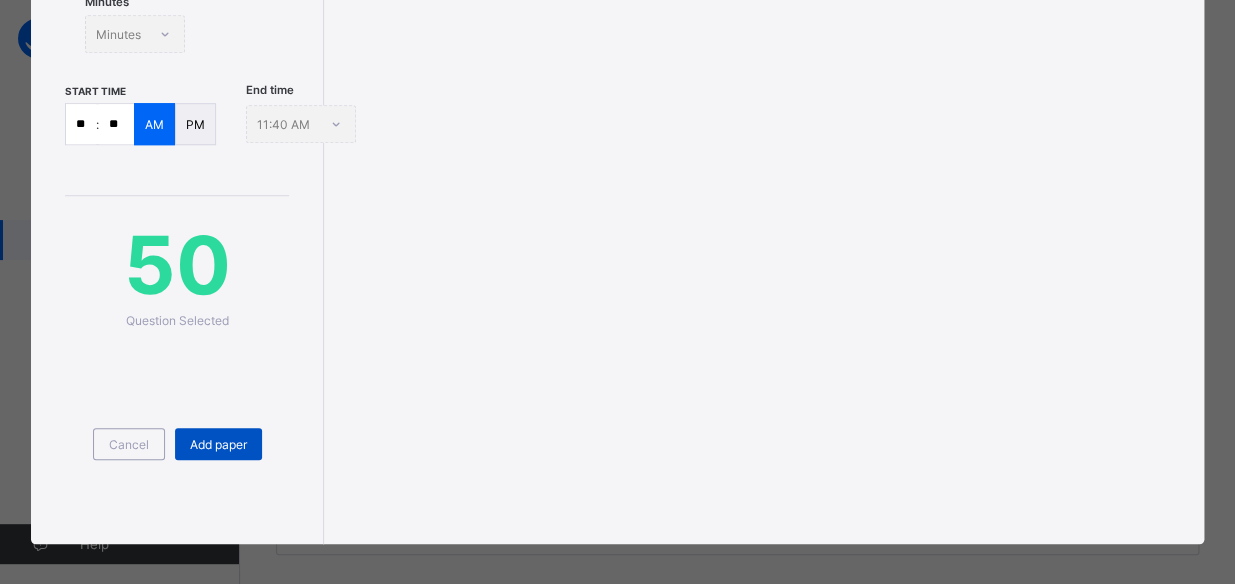 type on "**********" 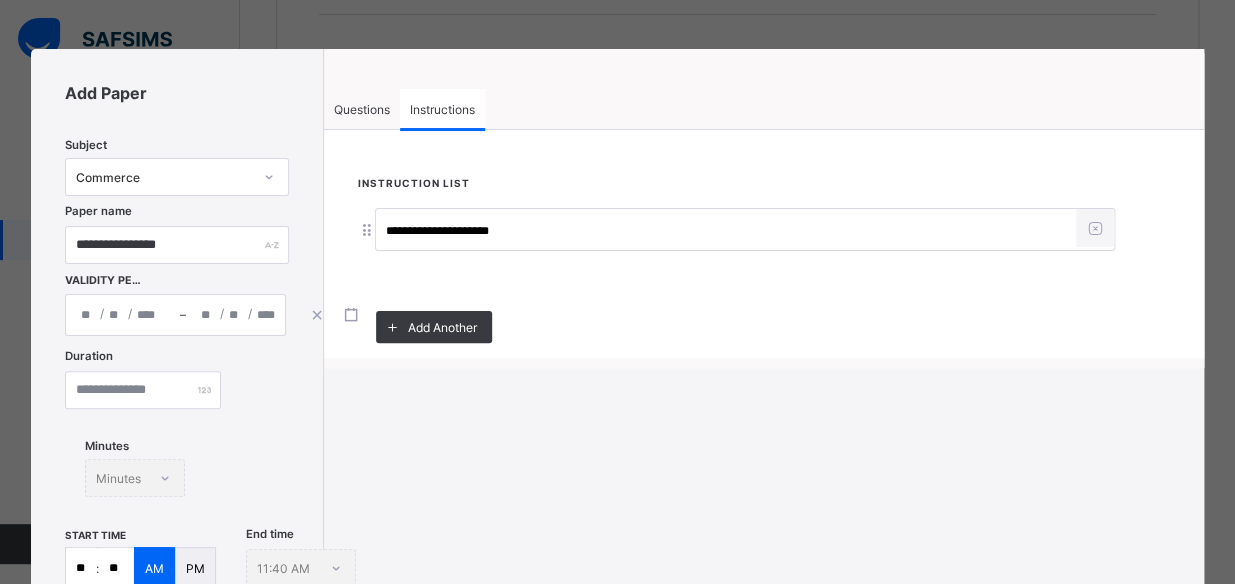 scroll, scrollTop: 0, scrollLeft: 0, axis: both 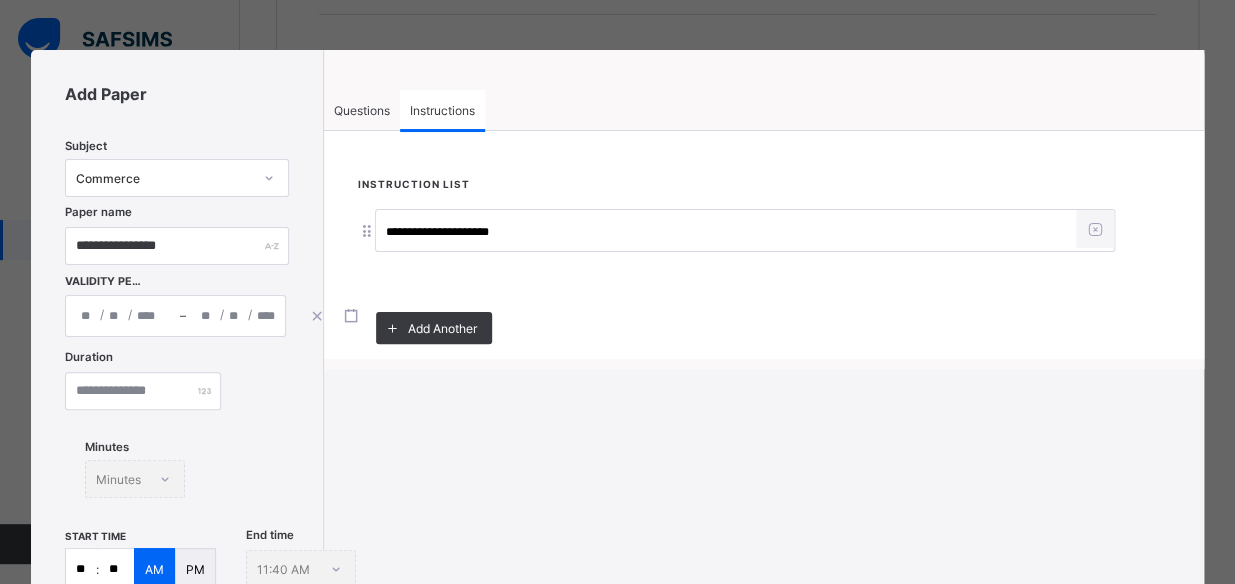 click on "Questions" at bounding box center (362, 110) 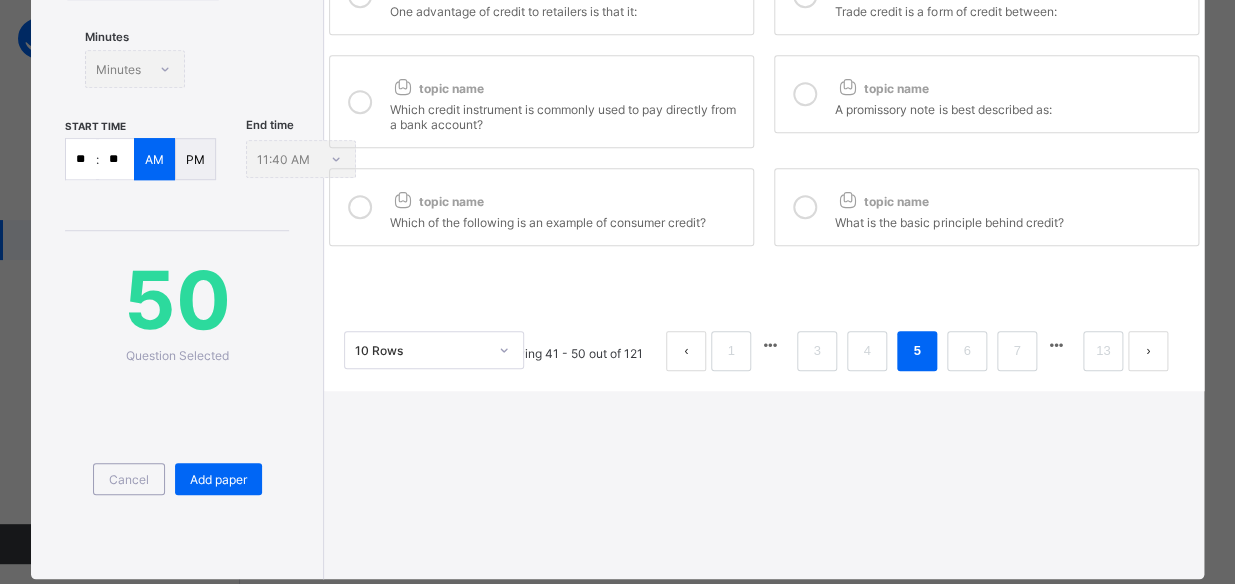 scroll, scrollTop: 427, scrollLeft: 0, axis: vertical 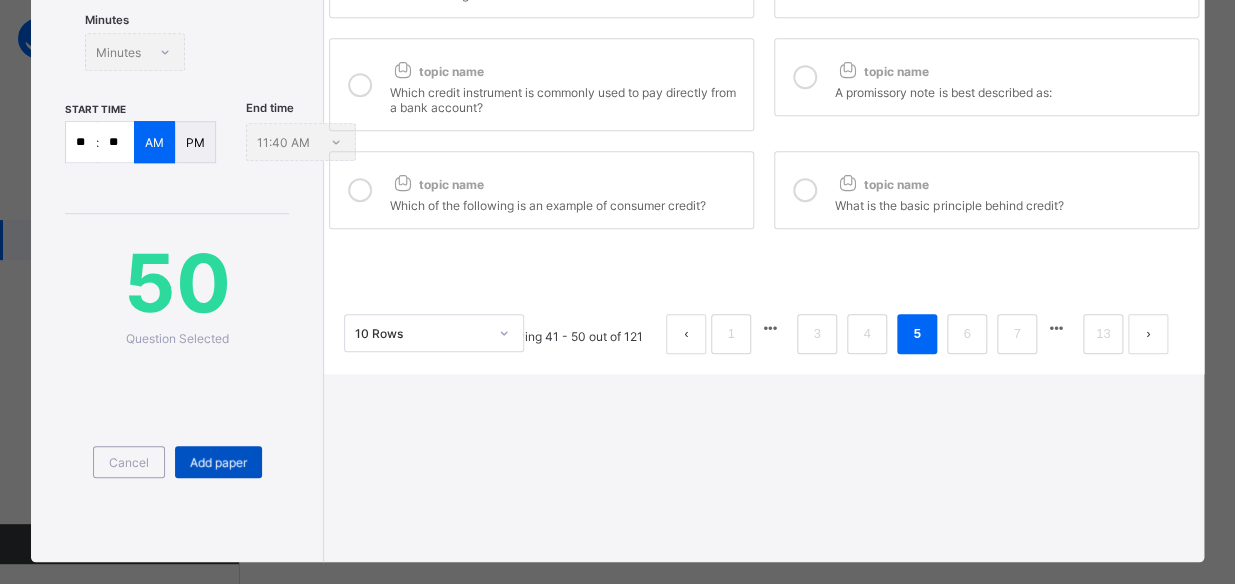 click on "Add paper" at bounding box center (218, 462) 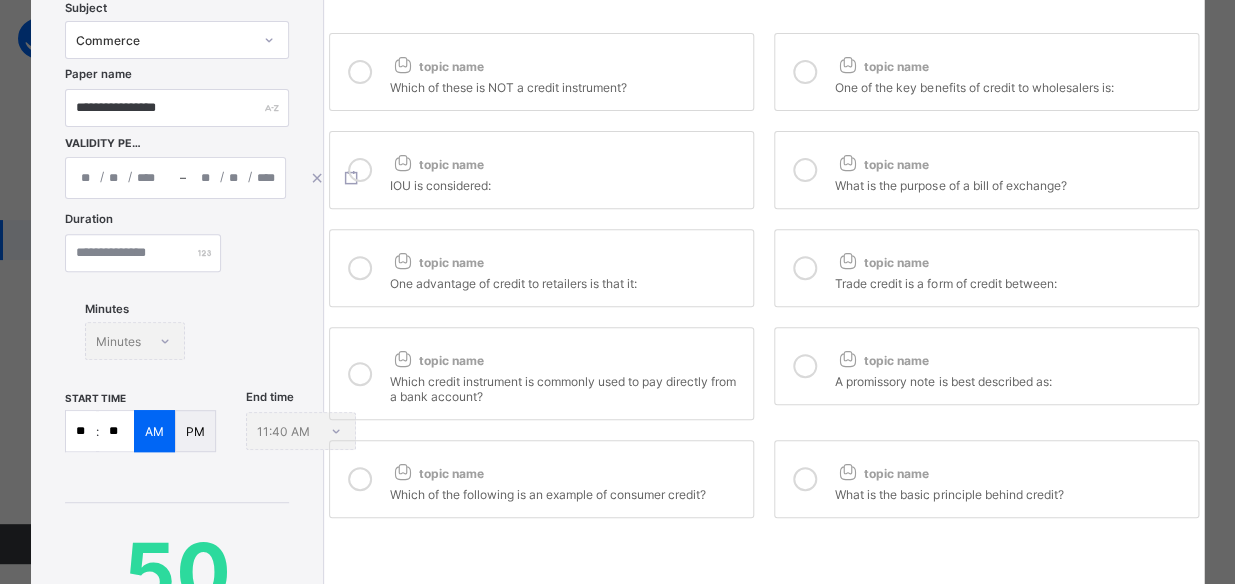 scroll, scrollTop: 0, scrollLeft: 0, axis: both 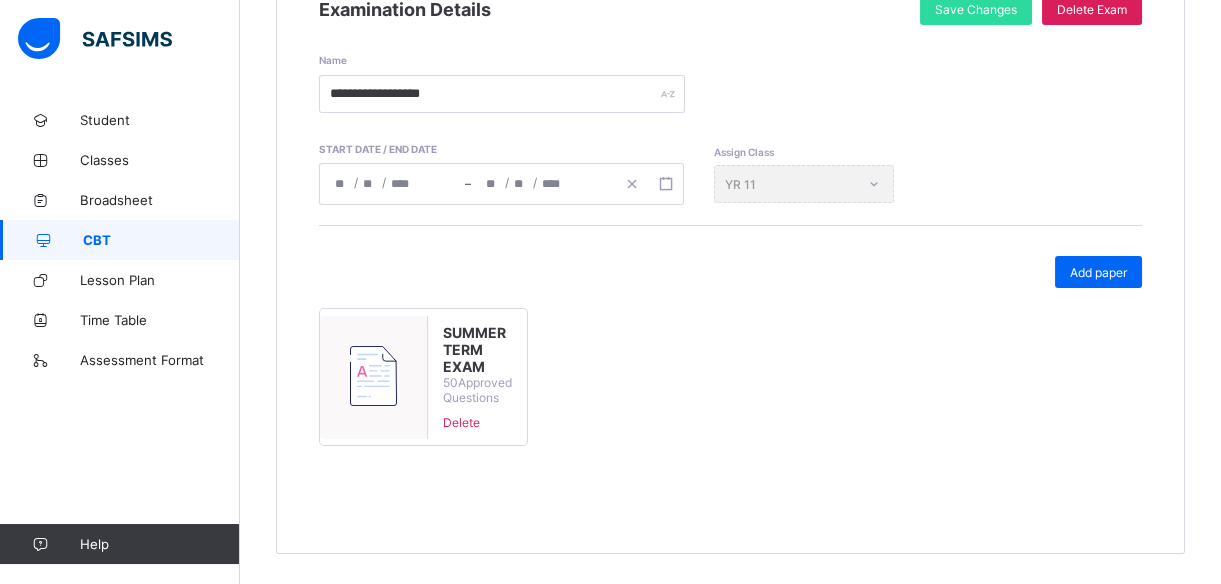click on "CBT" at bounding box center (120, 240) 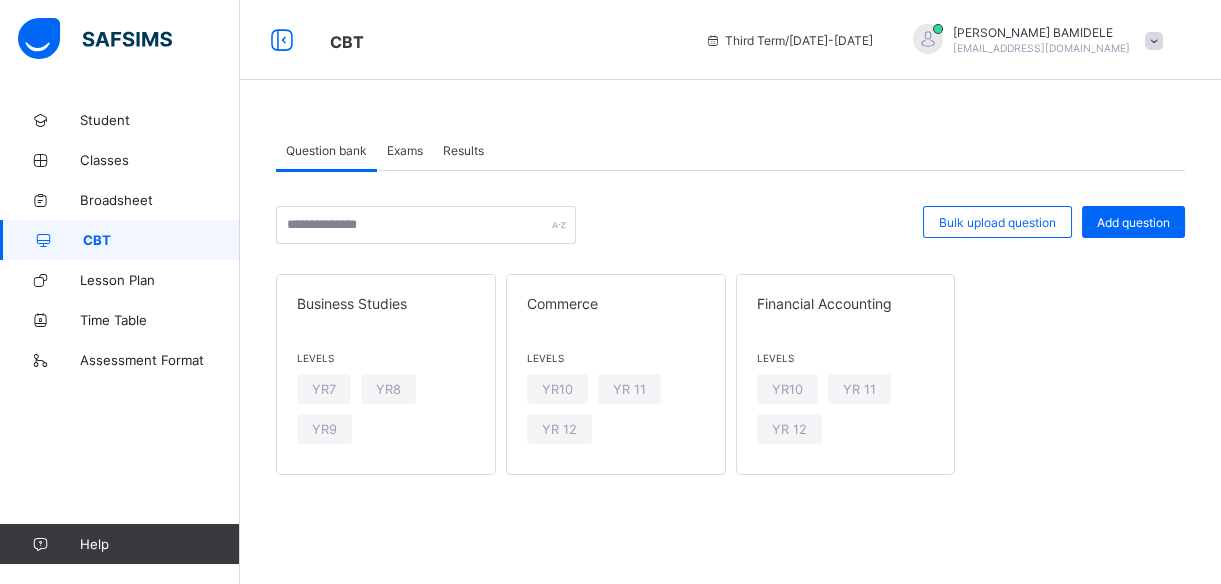 scroll, scrollTop: 0, scrollLeft: 0, axis: both 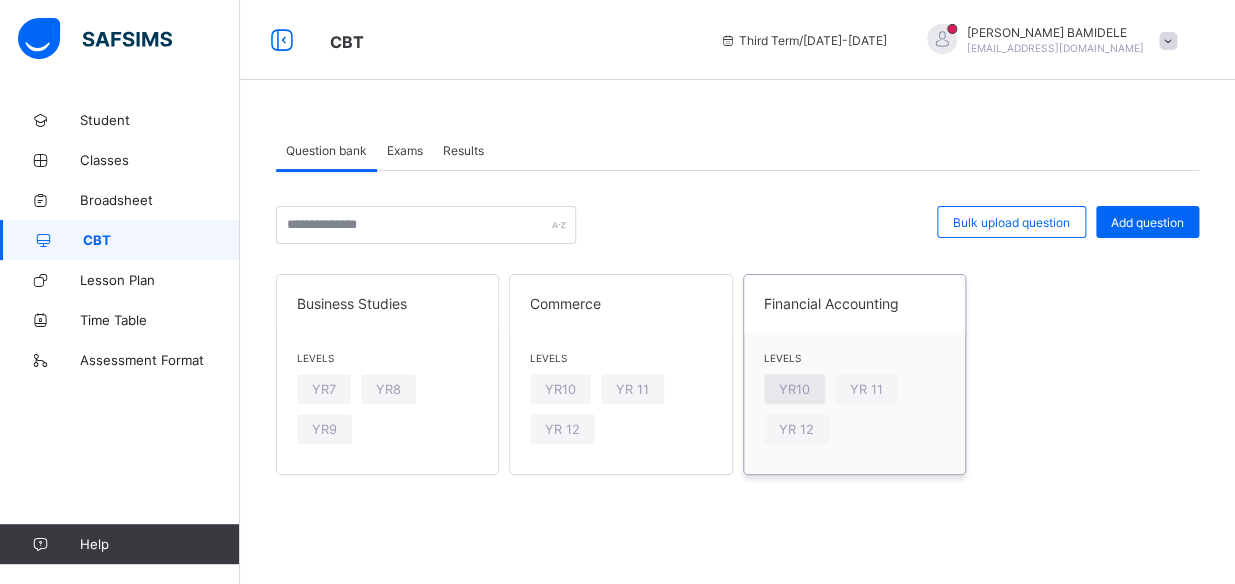 click on "YR10" at bounding box center (794, 389) 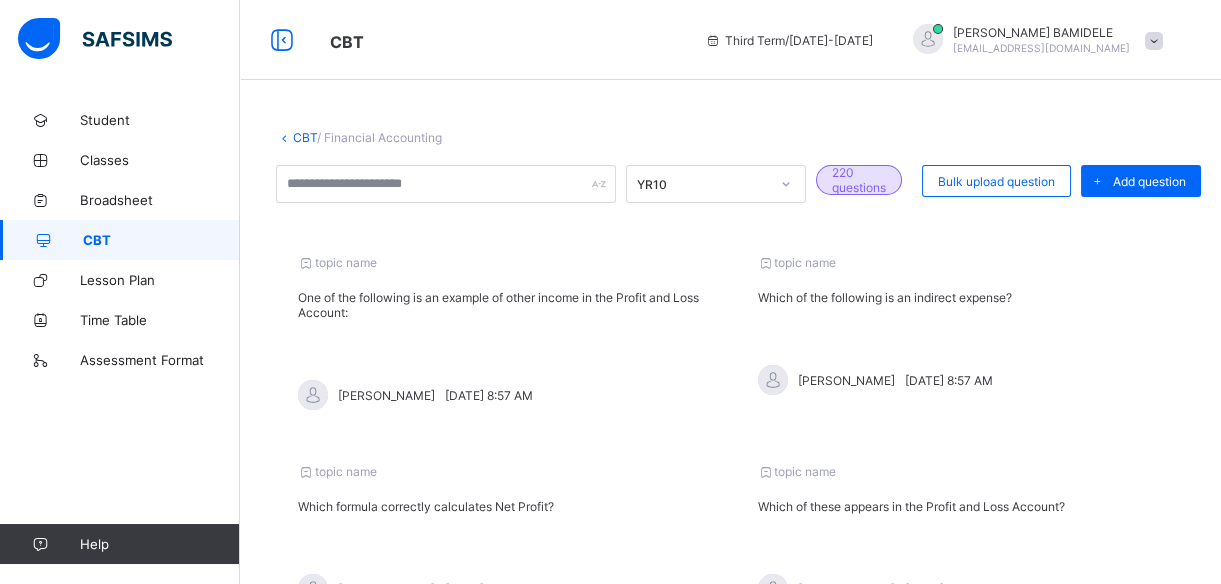 click on "CBT" at bounding box center [120, 240] 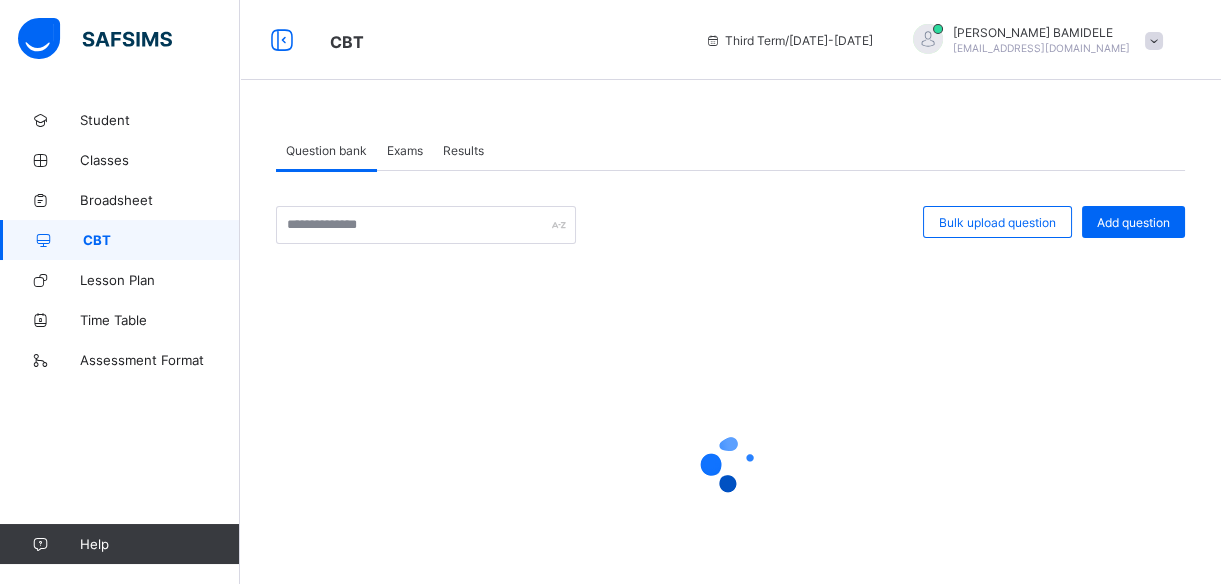 click on "Exams" at bounding box center [405, 150] 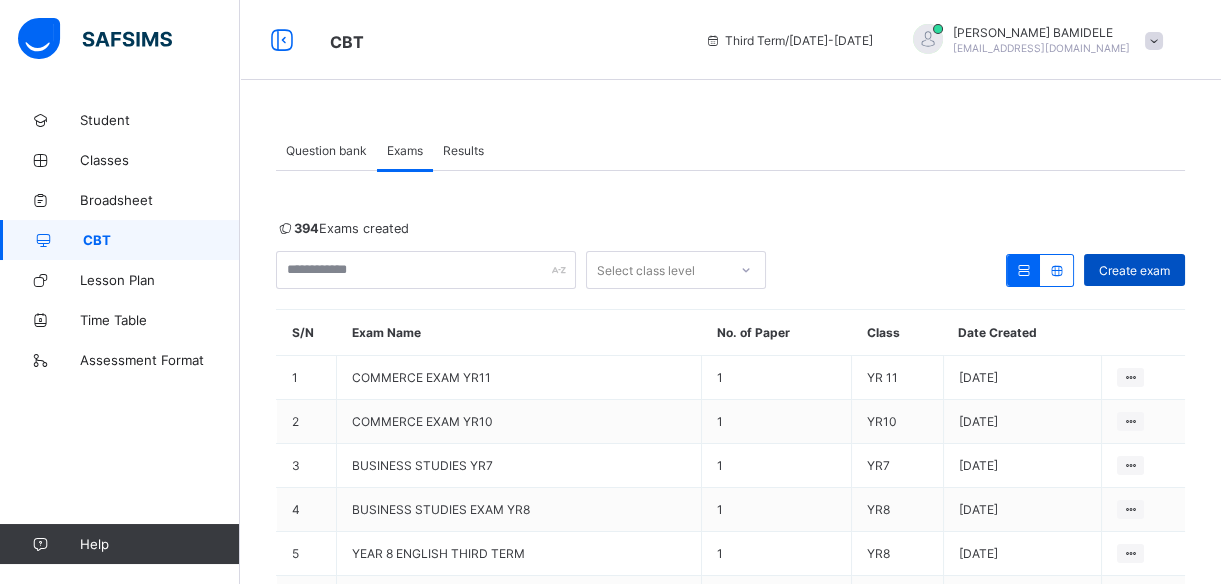 click on "Create exam" at bounding box center [1134, 270] 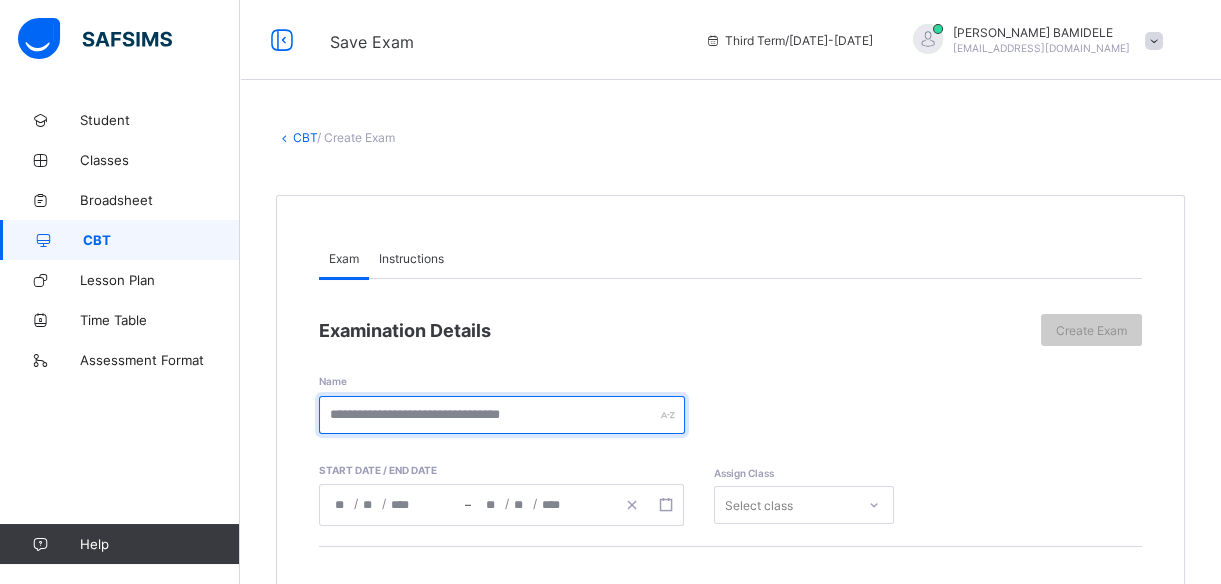 click at bounding box center (502, 415) 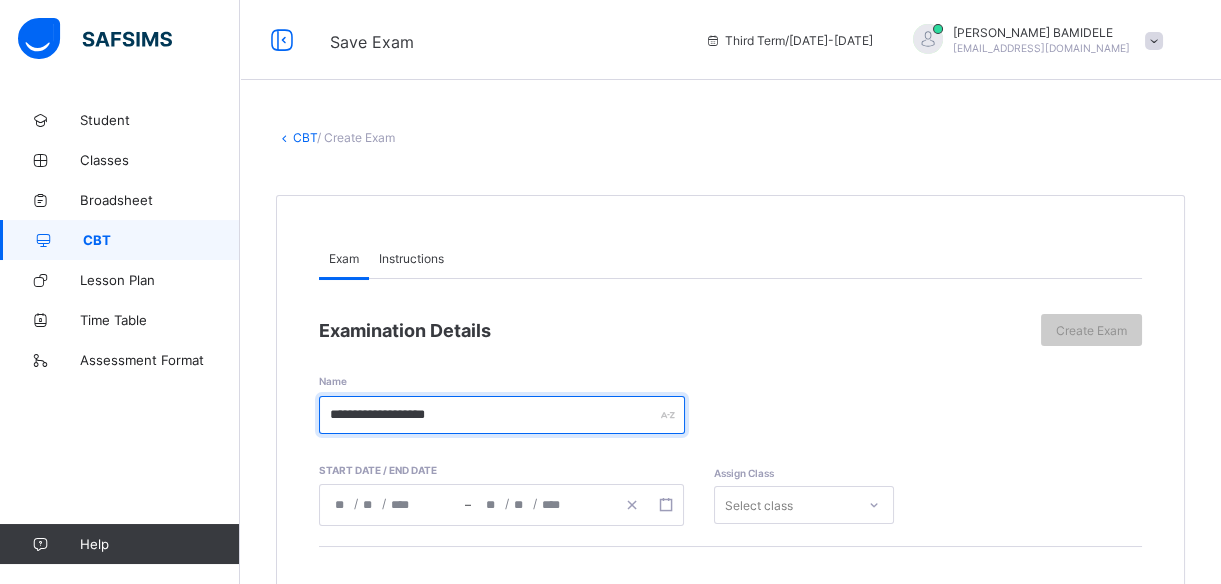 click on "**********" at bounding box center [502, 415] 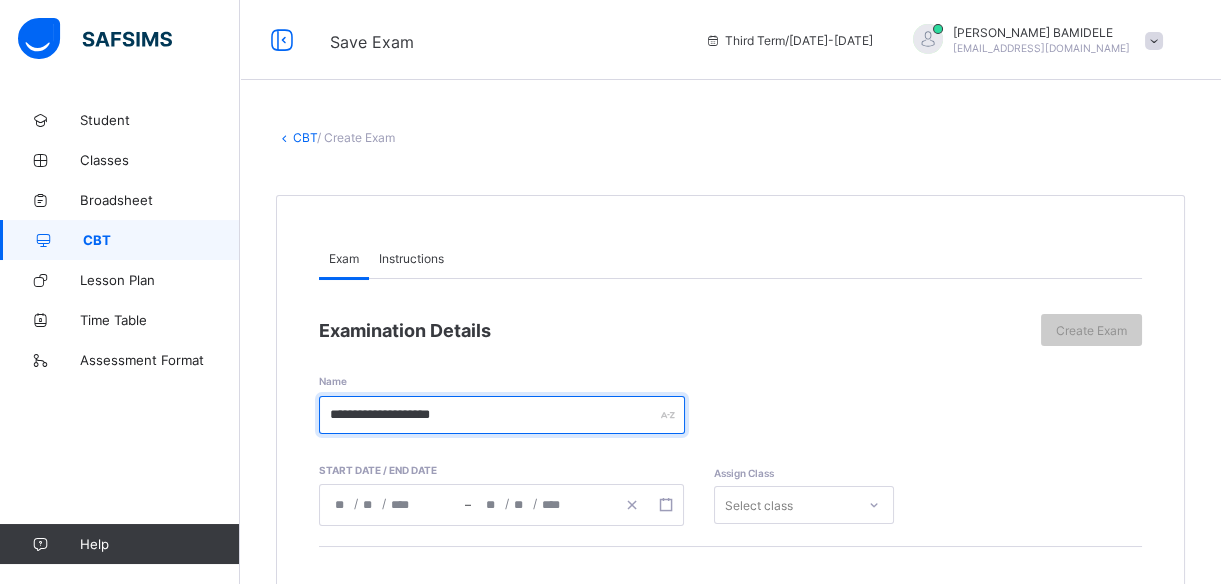 type on "**********" 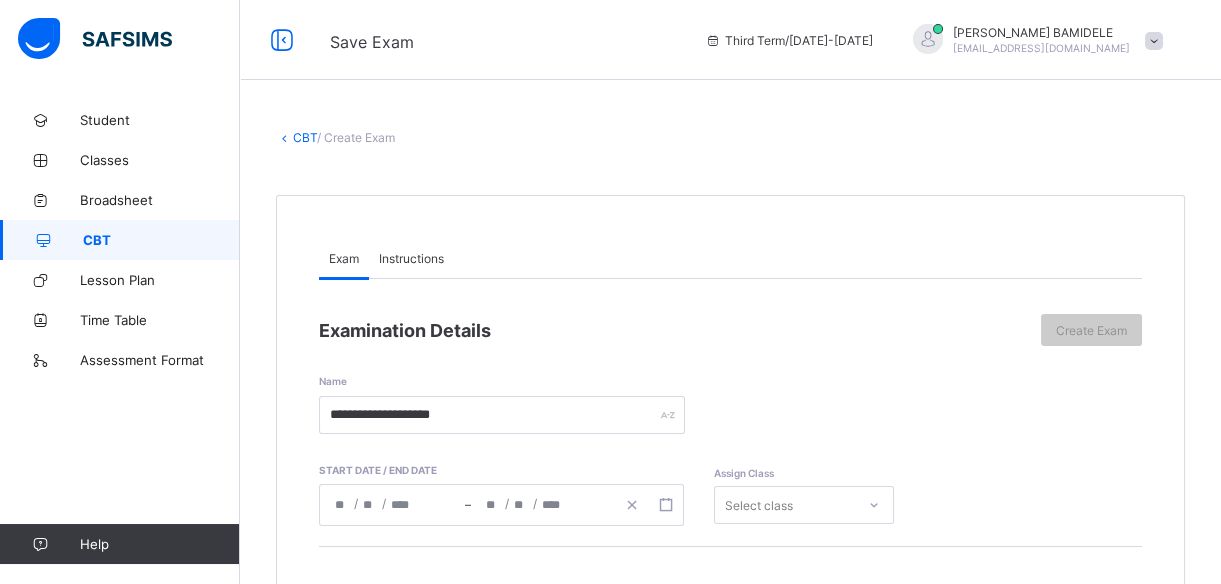 click on "/ /" at bounding box center [392, 505] 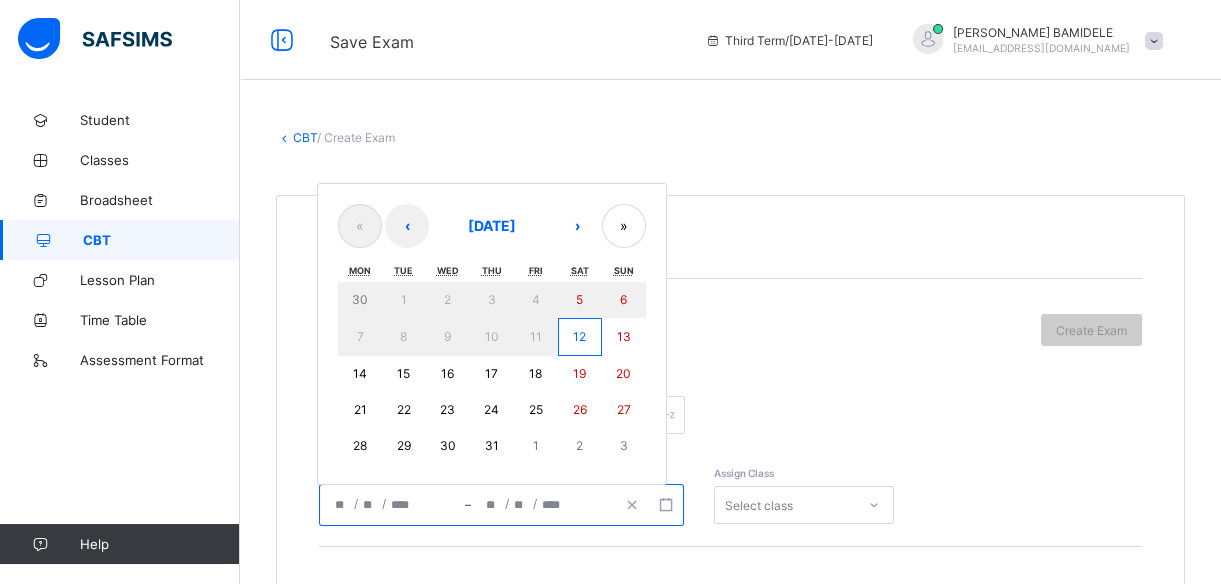 click on "15" at bounding box center [404, 374] 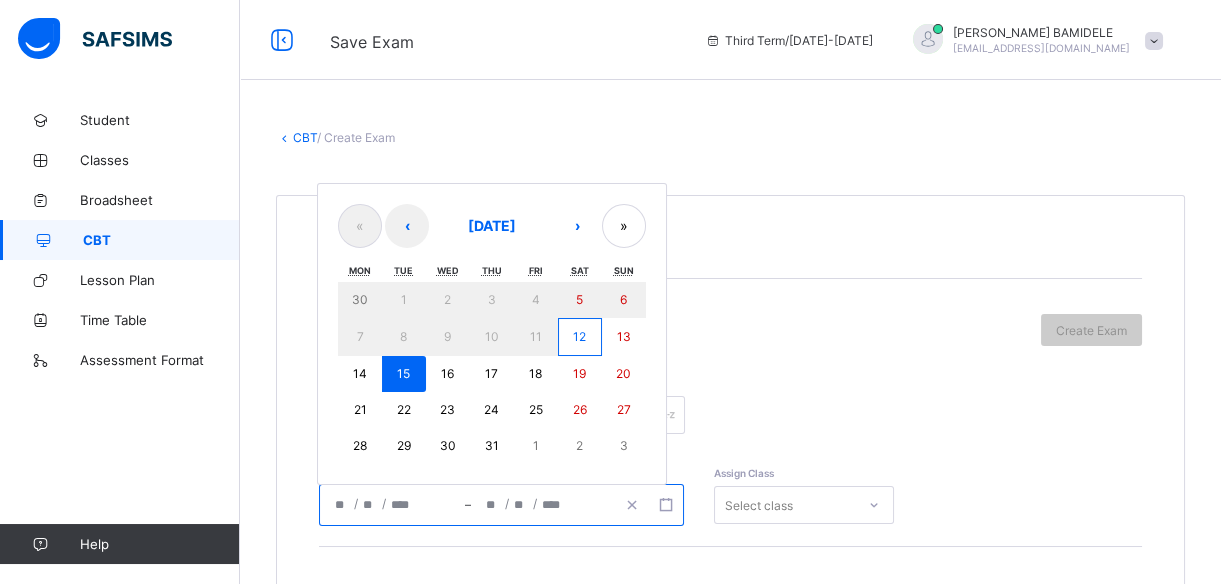 click on "15" at bounding box center [404, 374] 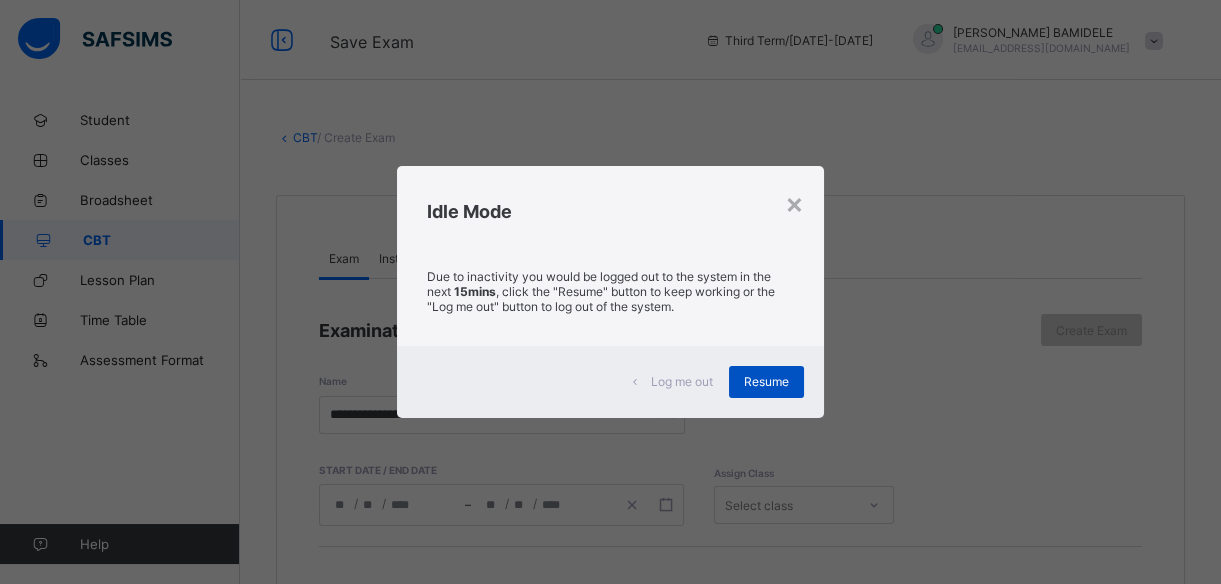 click on "Resume" at bounding box center (766, 382) 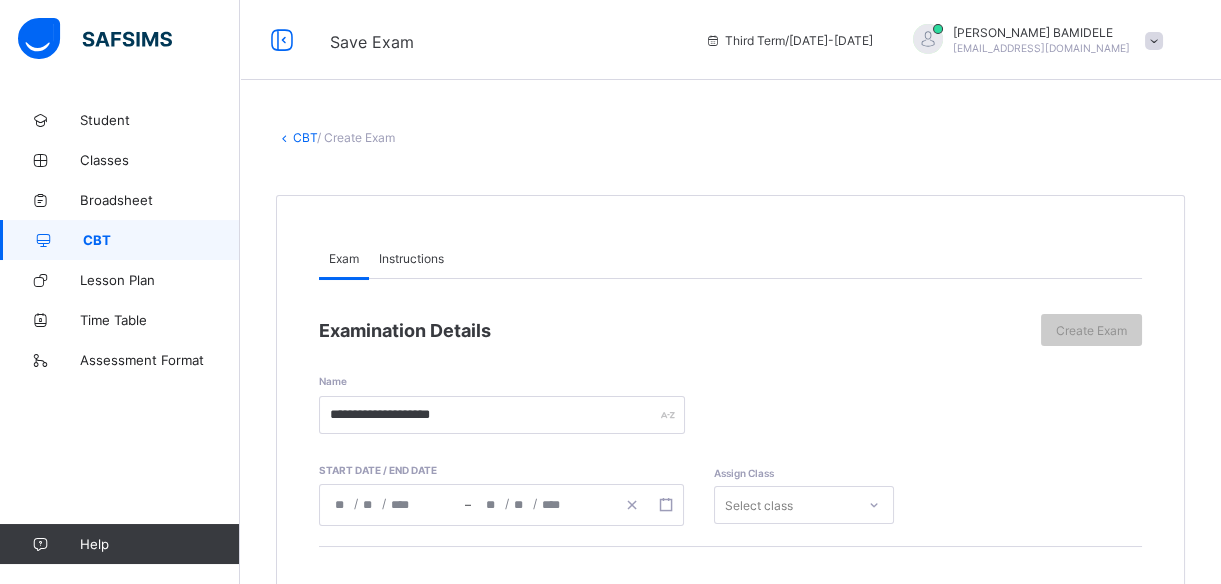 click on "Nohting to see here There’s currently no paper added, click the button below to get started Add paper" at bounding box center (730, 784) 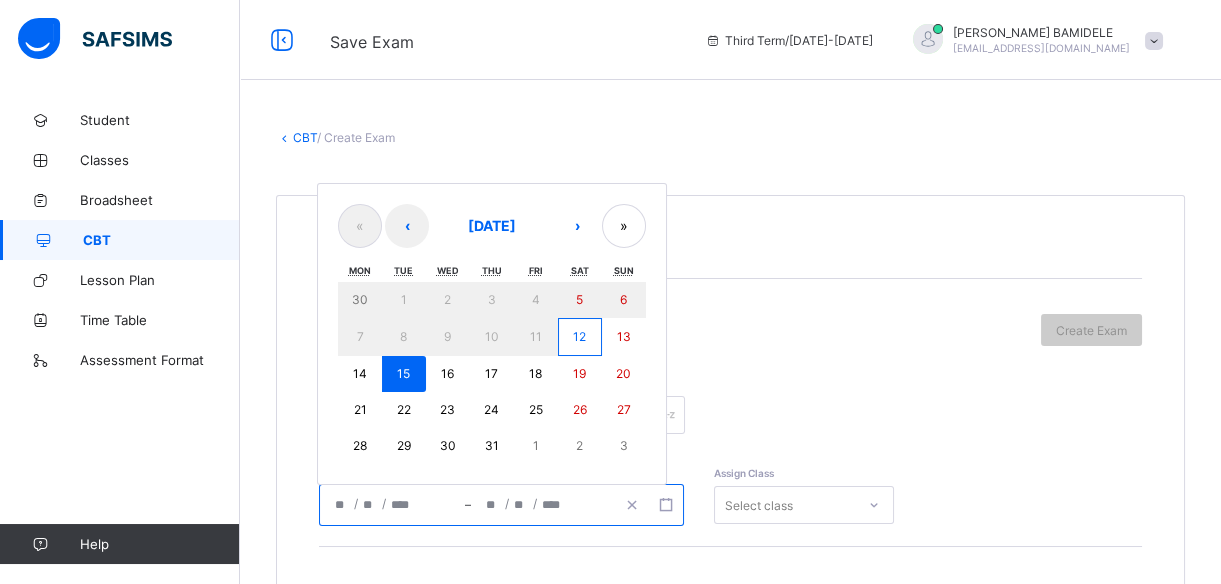 click on "**" 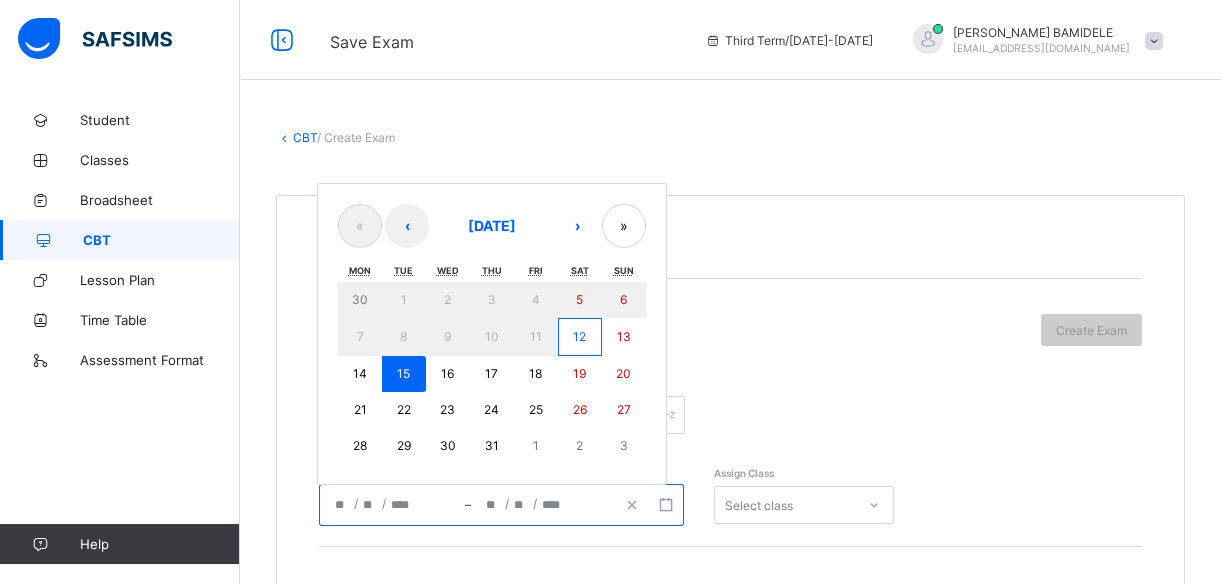 click on "21" at bounding box center [360, 410] 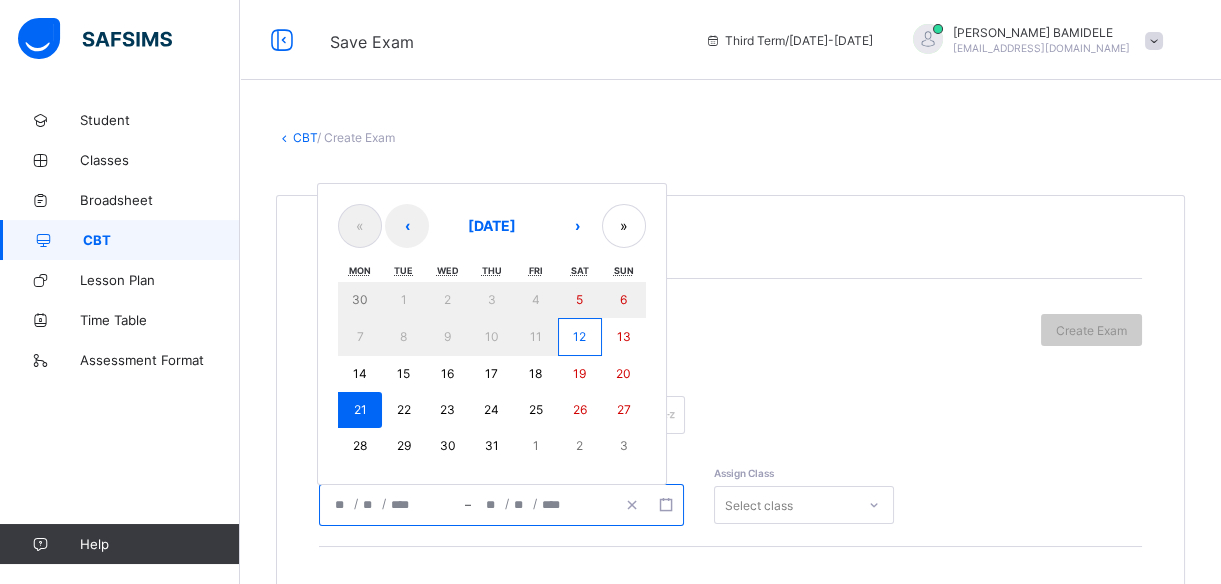 click on "21" at bounding box center [360, 410] 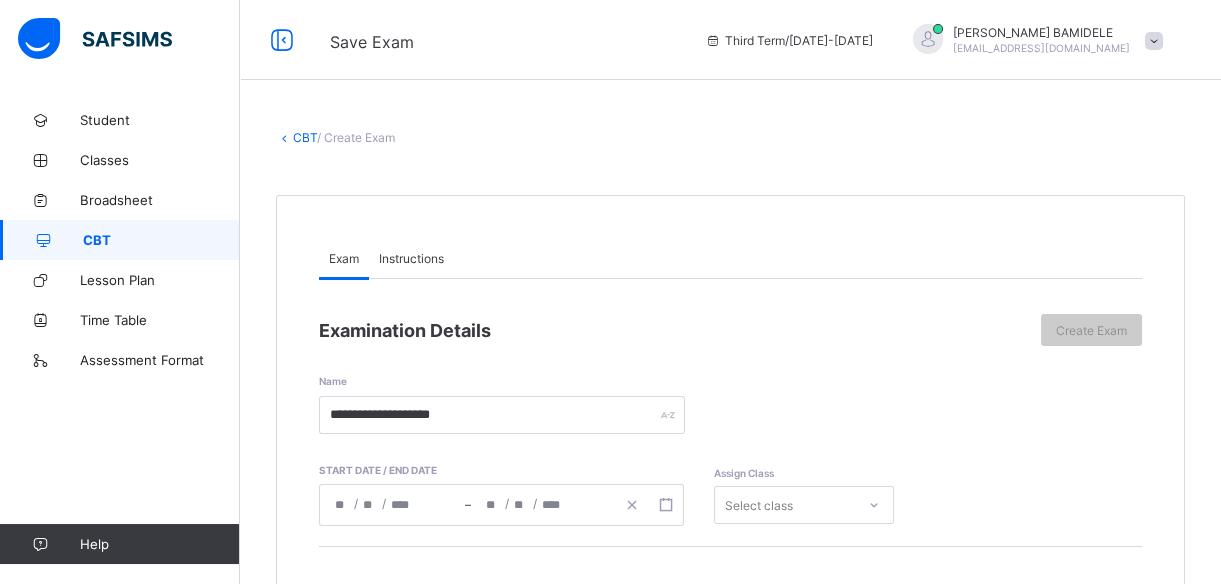 type on "**********" 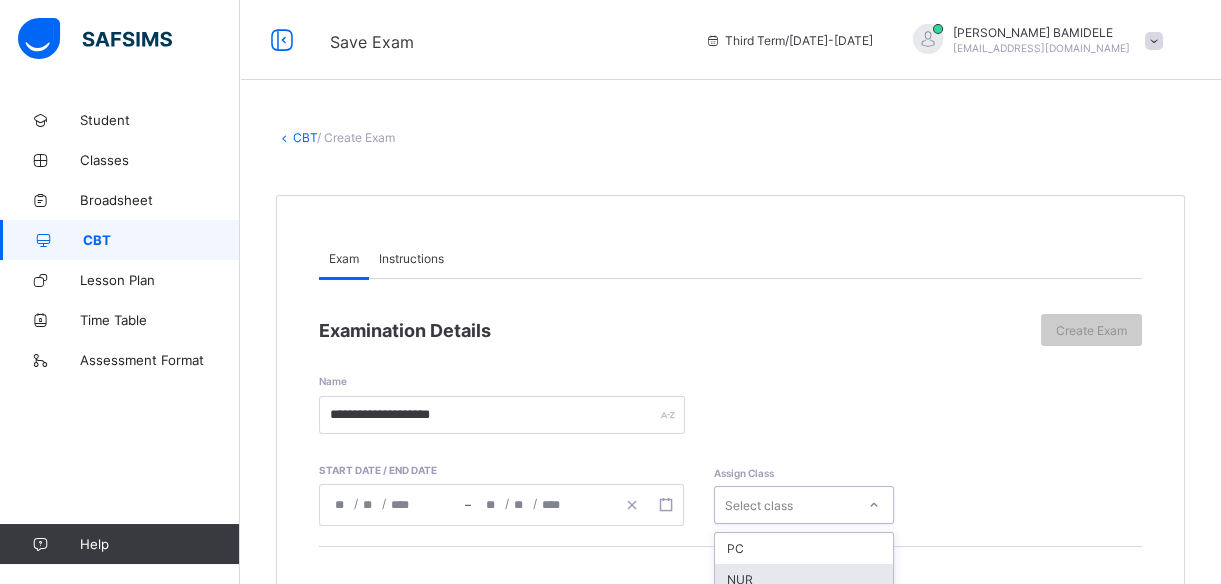 click on "option NUR focused, 2 of 15. 15 results available. Use Up and Down to choose options, press Enter to select the currently focused option, press Escape to exit the menu, press Tab to select the option and exit the menu. Select class PC NUR RECEPT YR1 YR2 YR3 YR4 YR5 YR6 YR7 YR8 YR9 YR10 YR 11 YR 12" at bounding box center [804, 505] 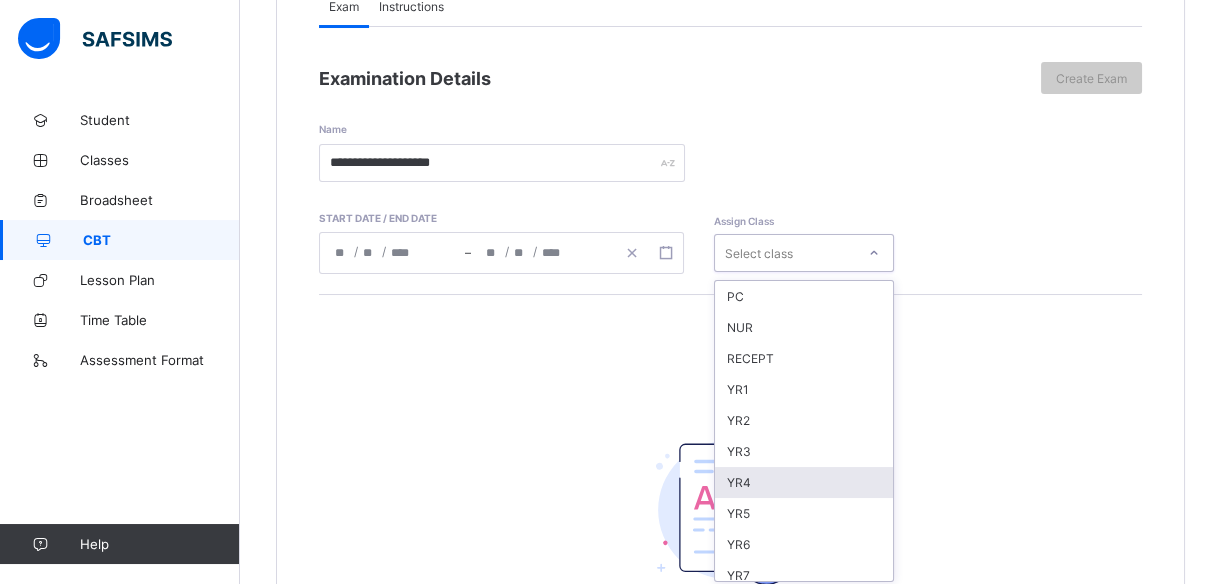 scroll, scrollTop: 257, scrollLeft: 0, axis: vertical 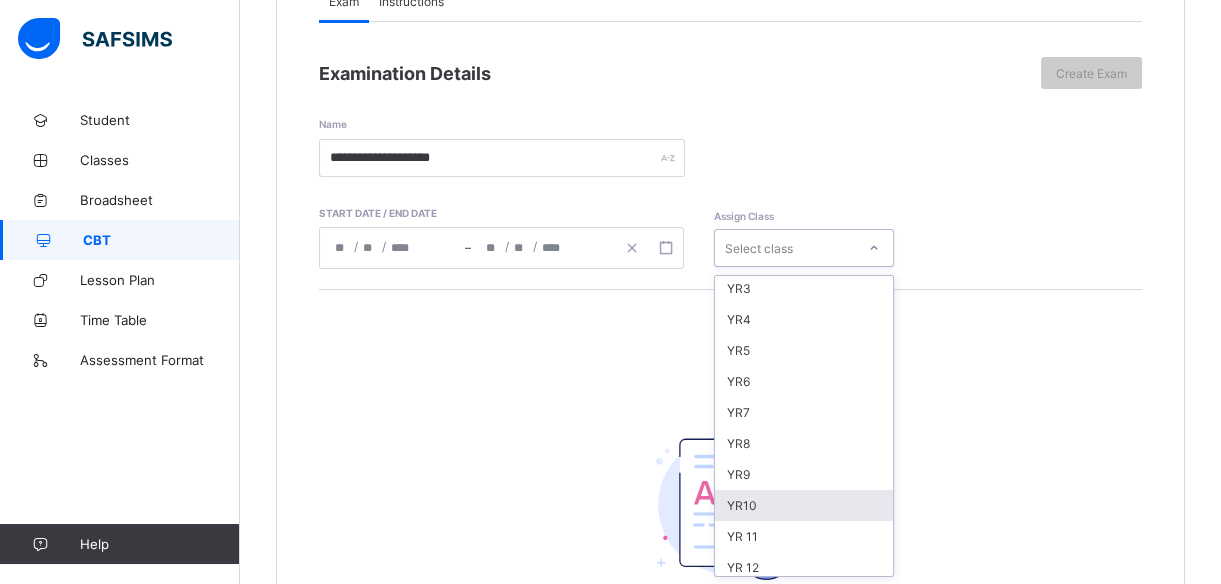 click on "YR10" at bounding box center (804, 505) 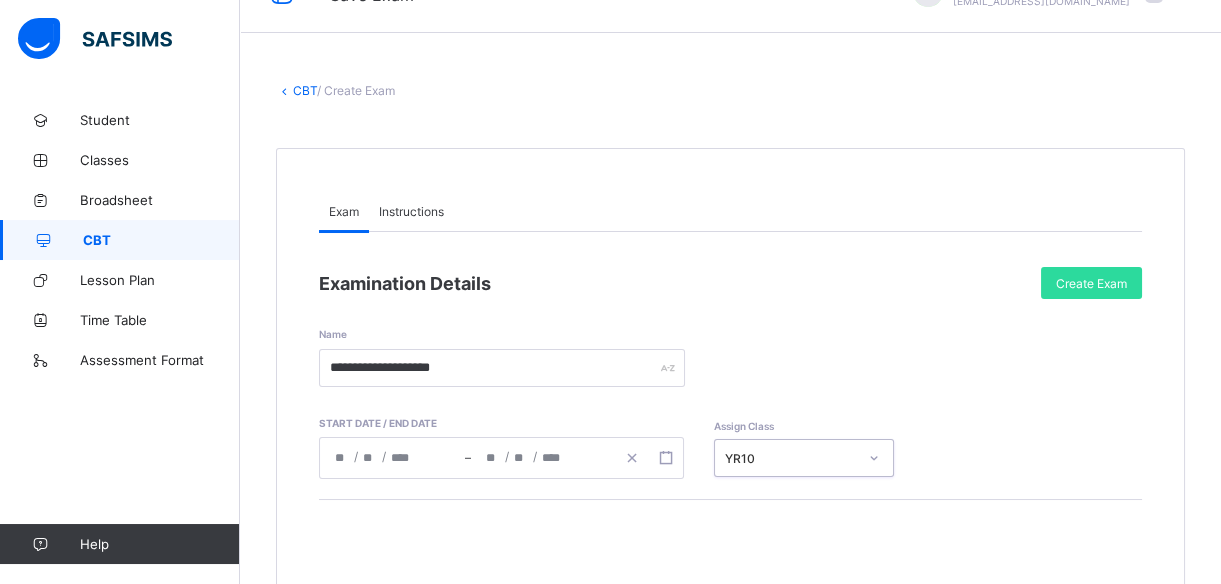scroll, scrollTop: 0, scrollLeft: 0, axis: both 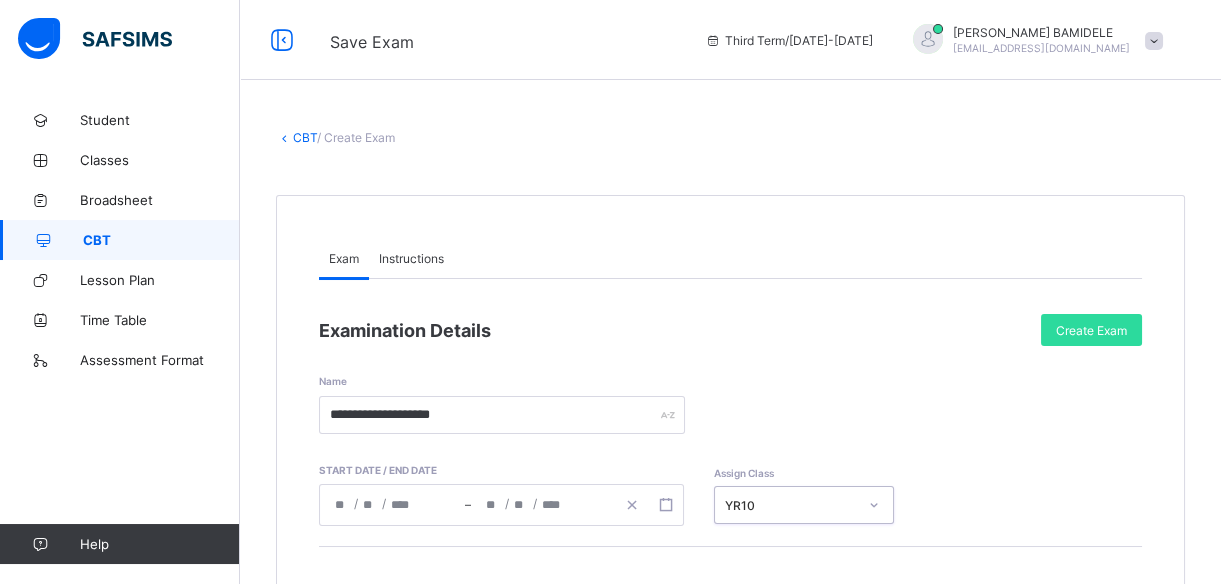 click on "Instructions" at bounding box center [411, 258] 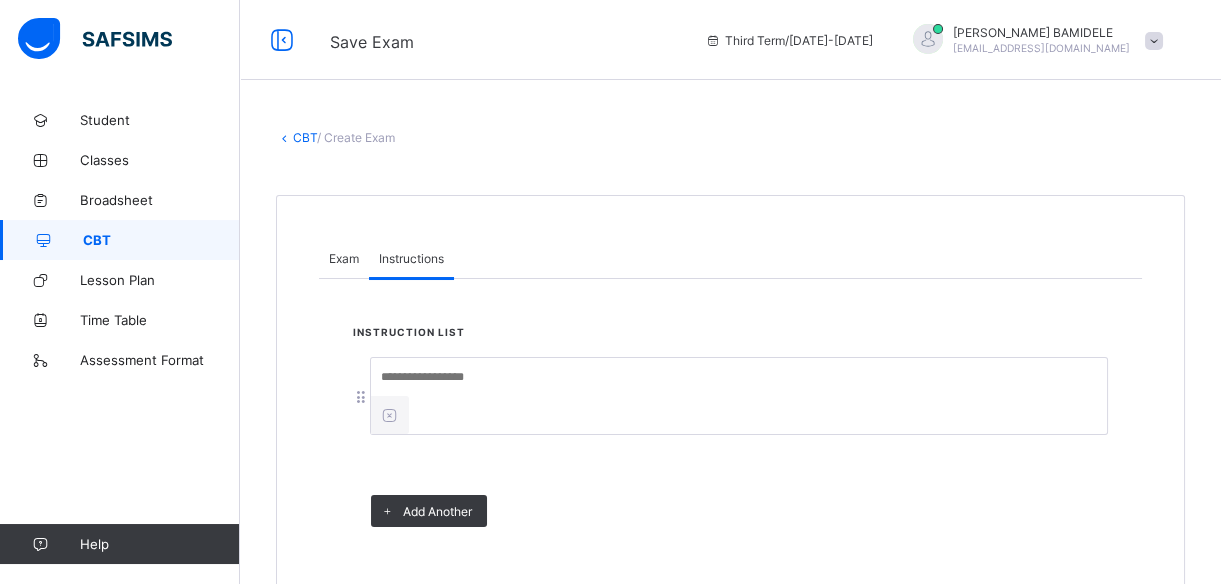 click at bounding box center [721, 377] 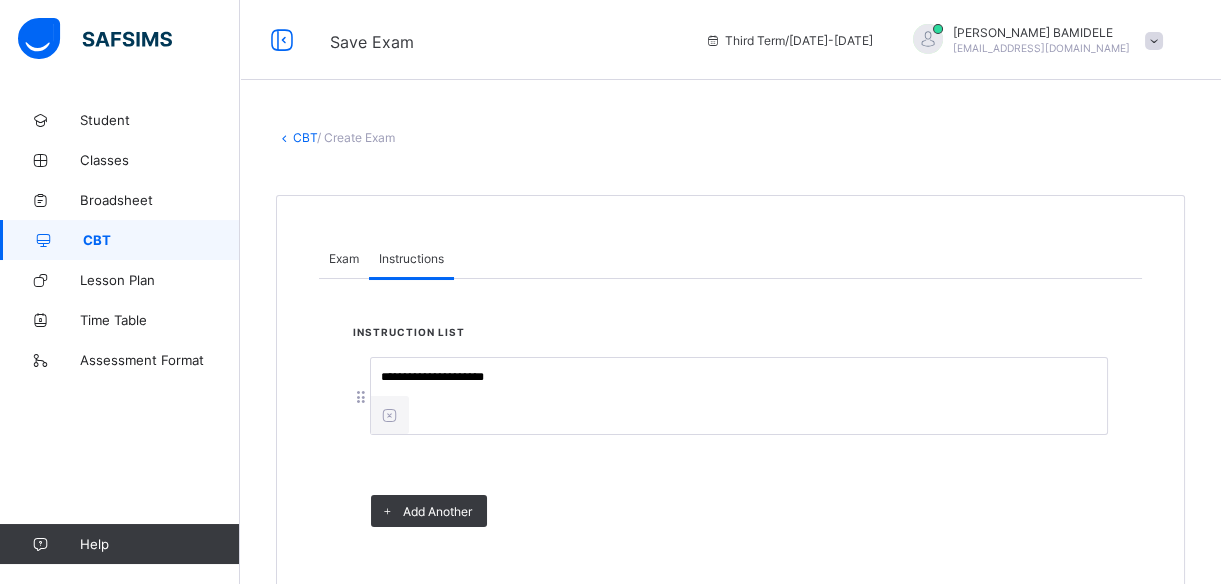 type on "**********" 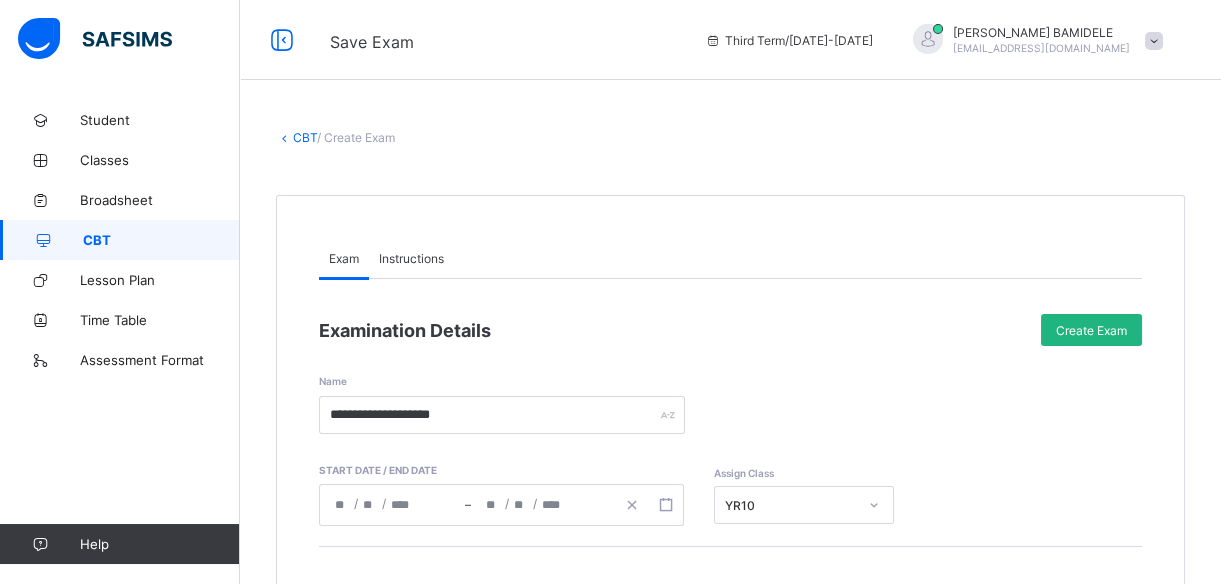 click on "Create Exam" at bounding box center (1091, 330) 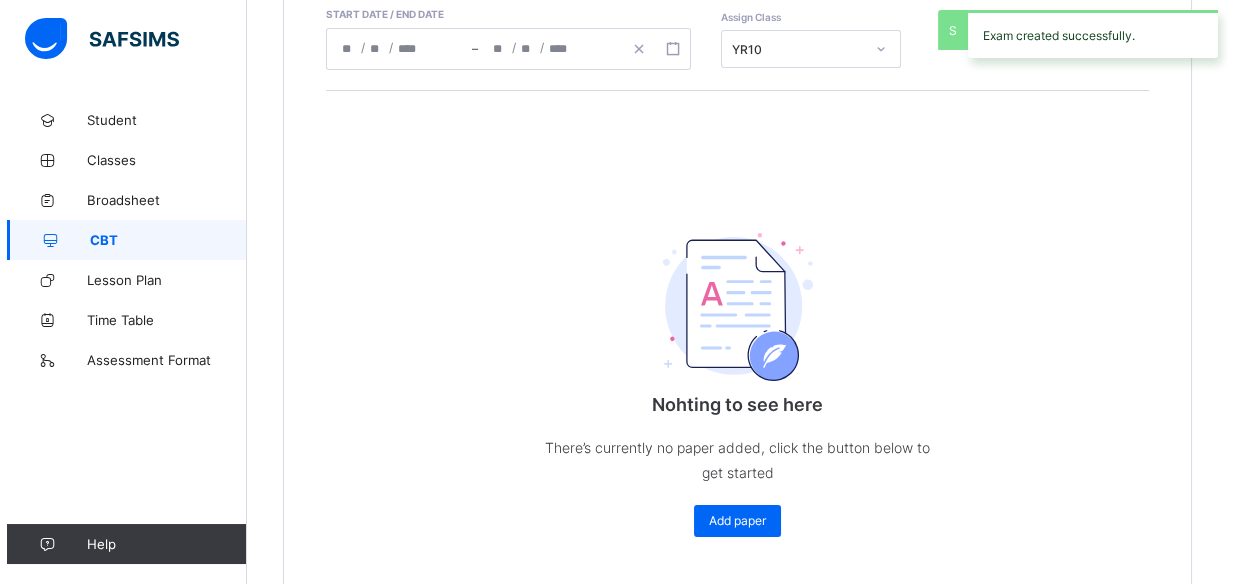 scroll, scrollTop: 532, scrollLeft: 0, axis: vertical 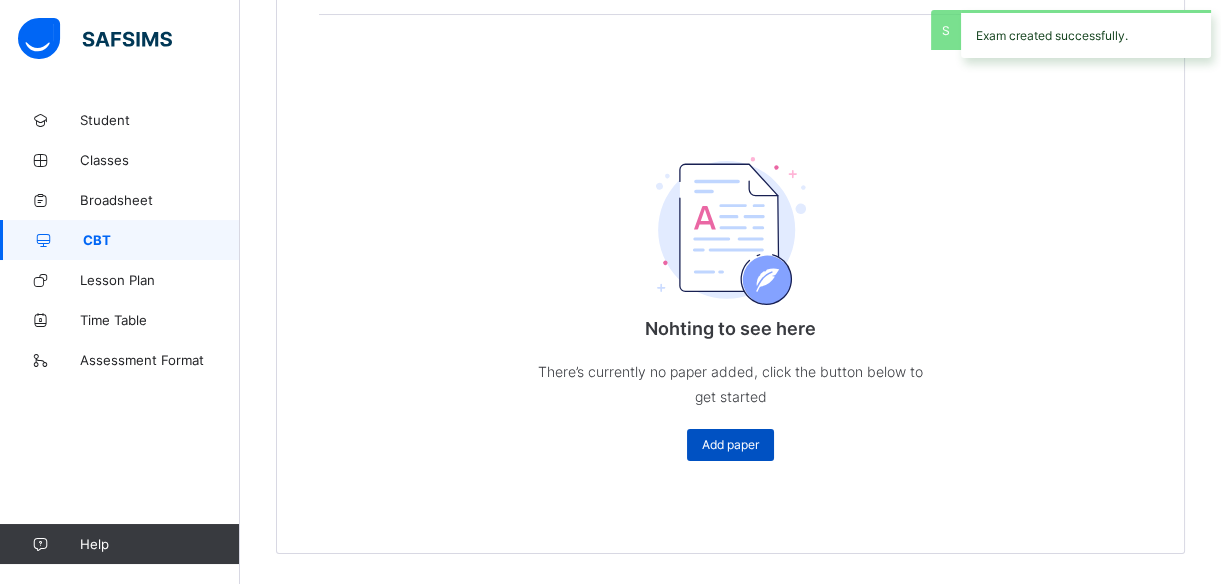 click on "Add paper" at bounding box center (730, 444) 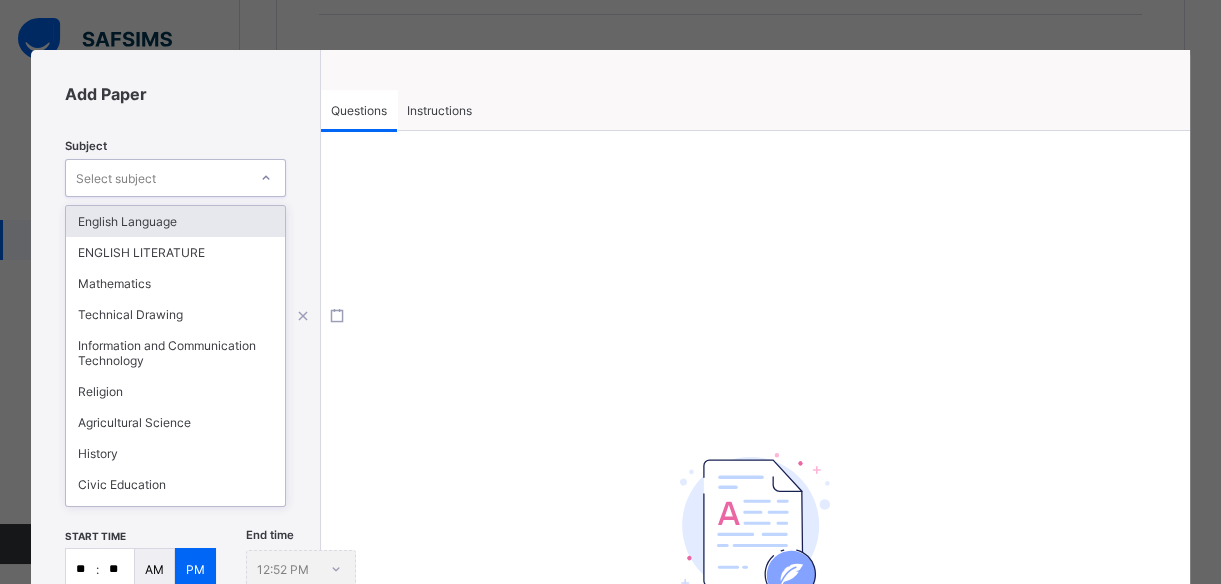 click on "Select subject" at bounding box center [156, 178] 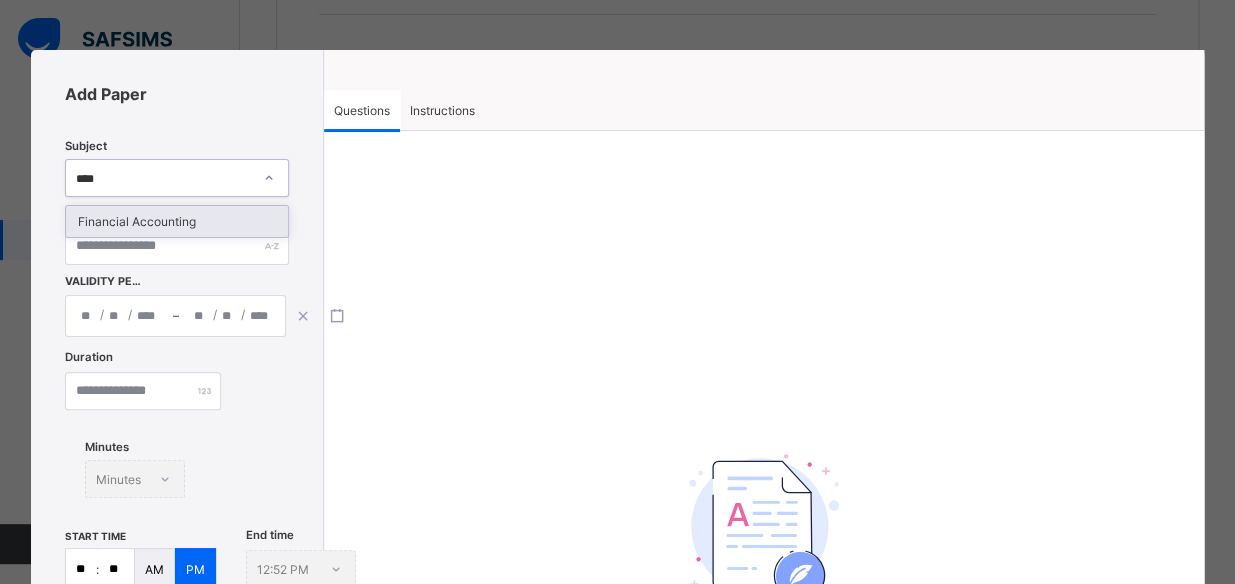 type on "*****" 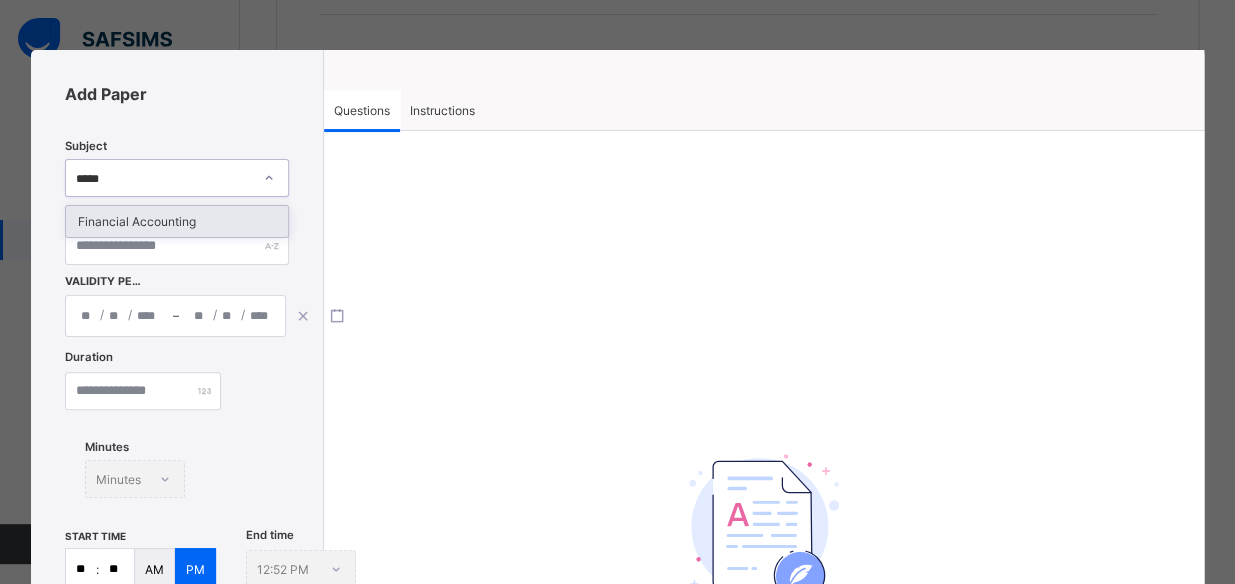 click on "Financial Accounting" at bounding box center [177, 221] 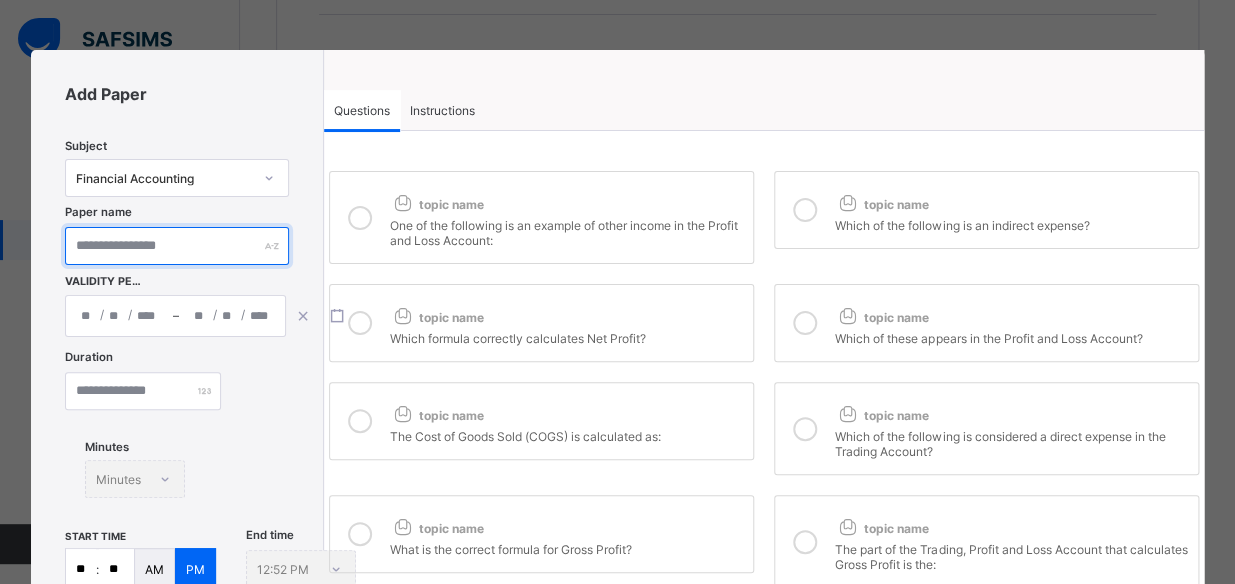 click at bounding box center (177, 246) 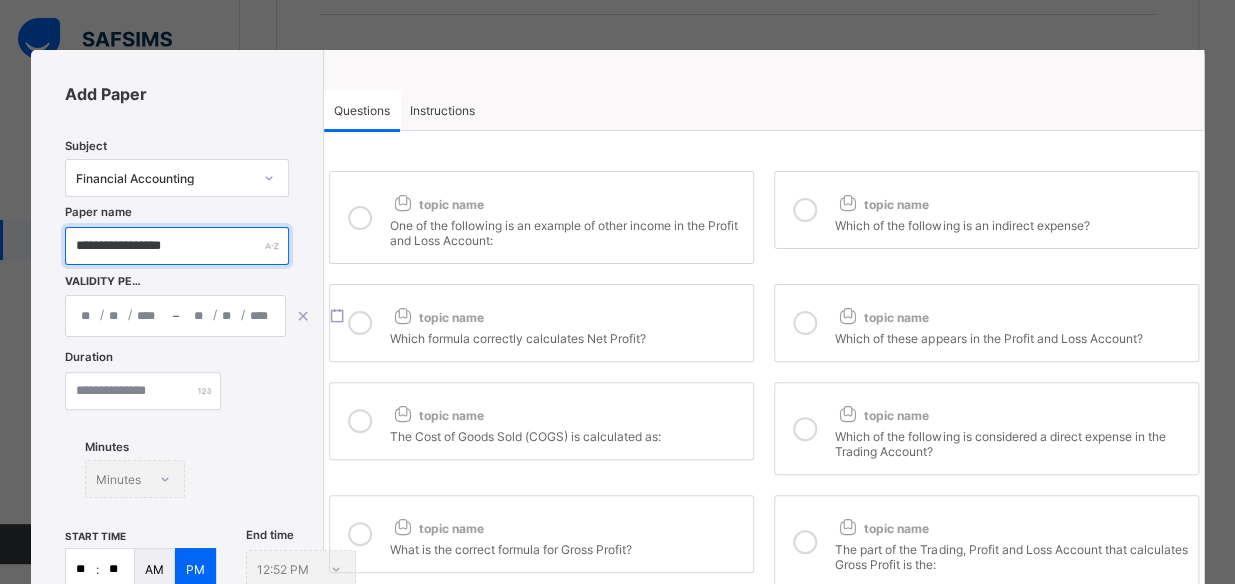 type on "**********" 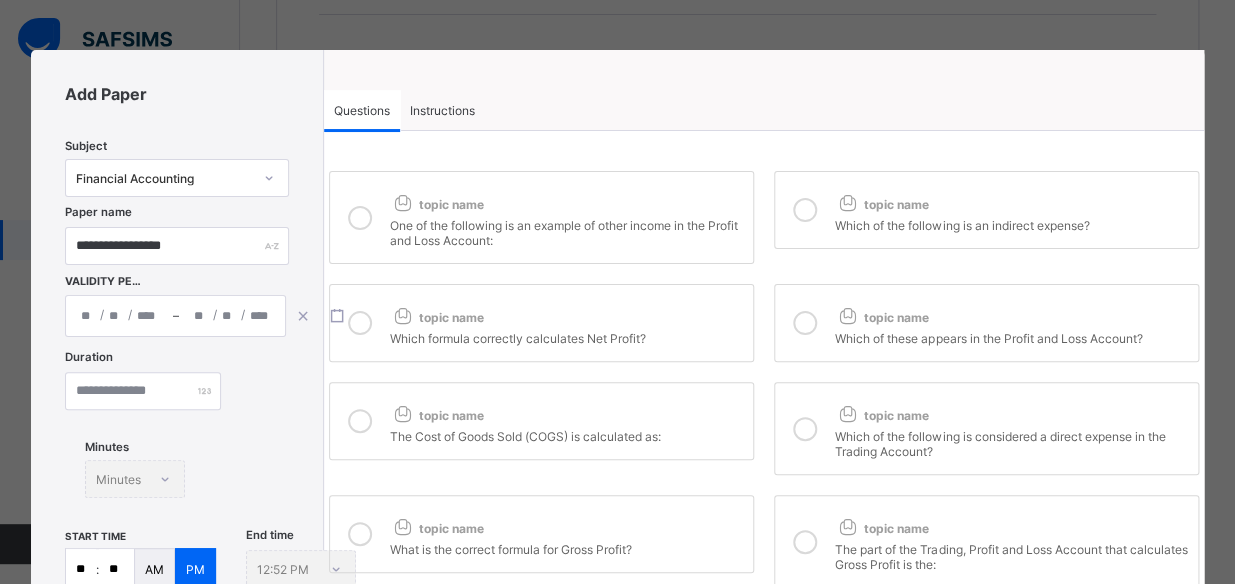 click 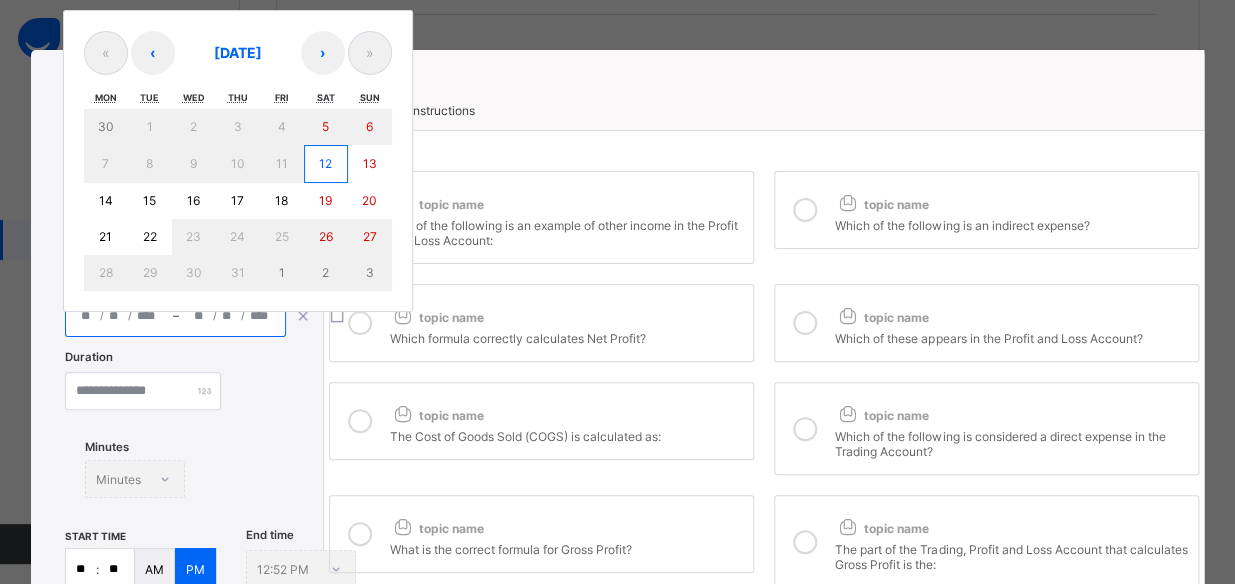 click on "21" at bounding box center [106, 237] 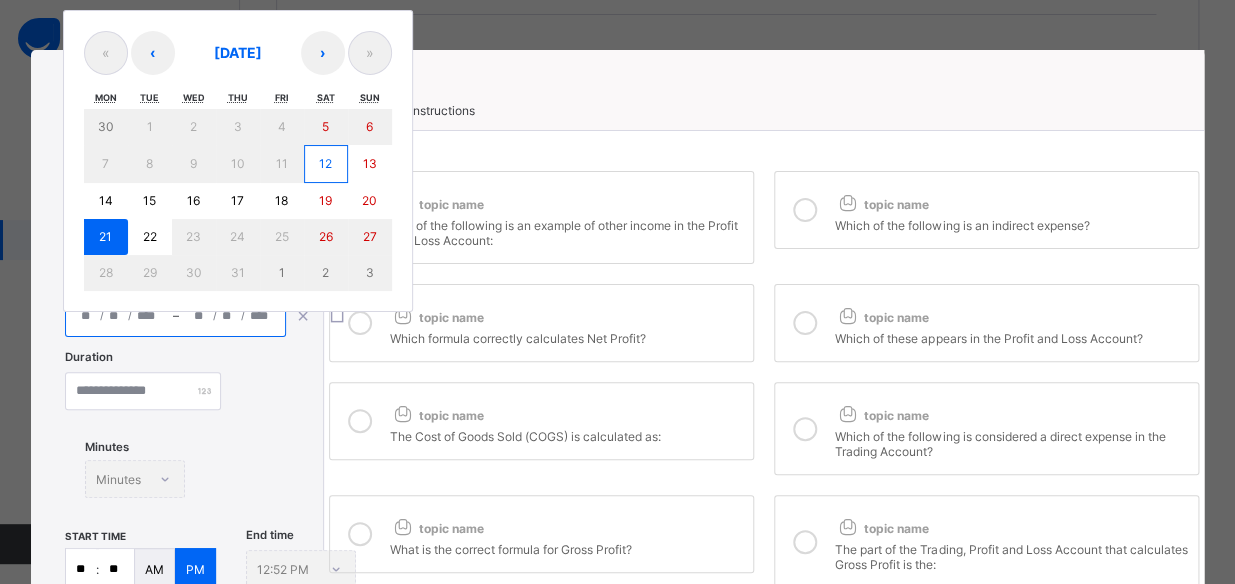 click on "21" at bounding box center (106, 237) 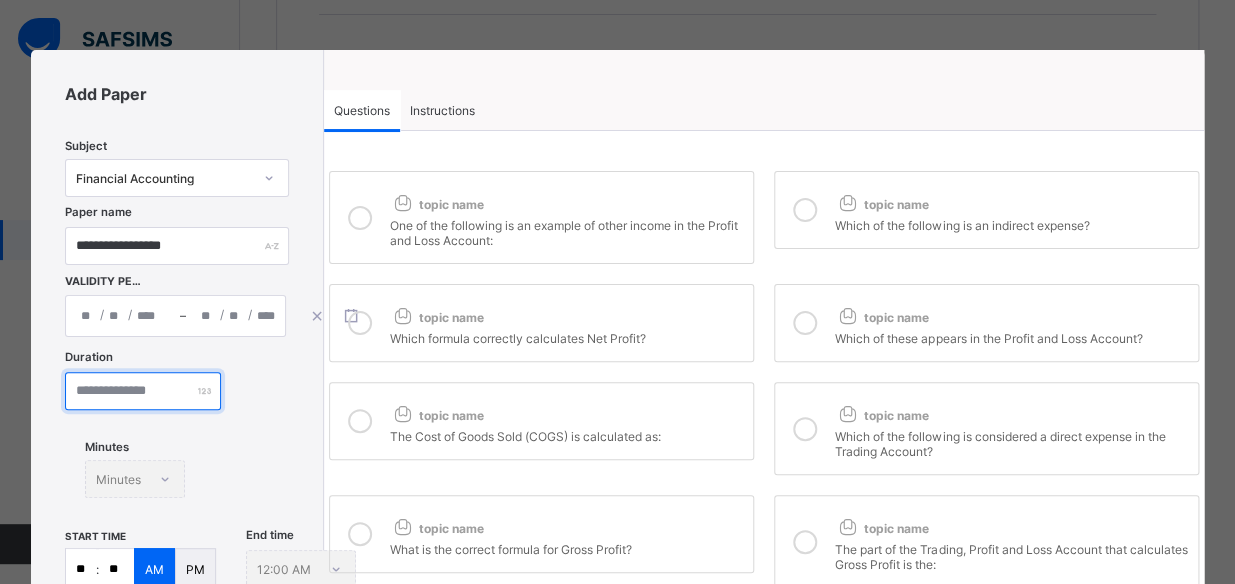 click at bounding box center [143, 391] 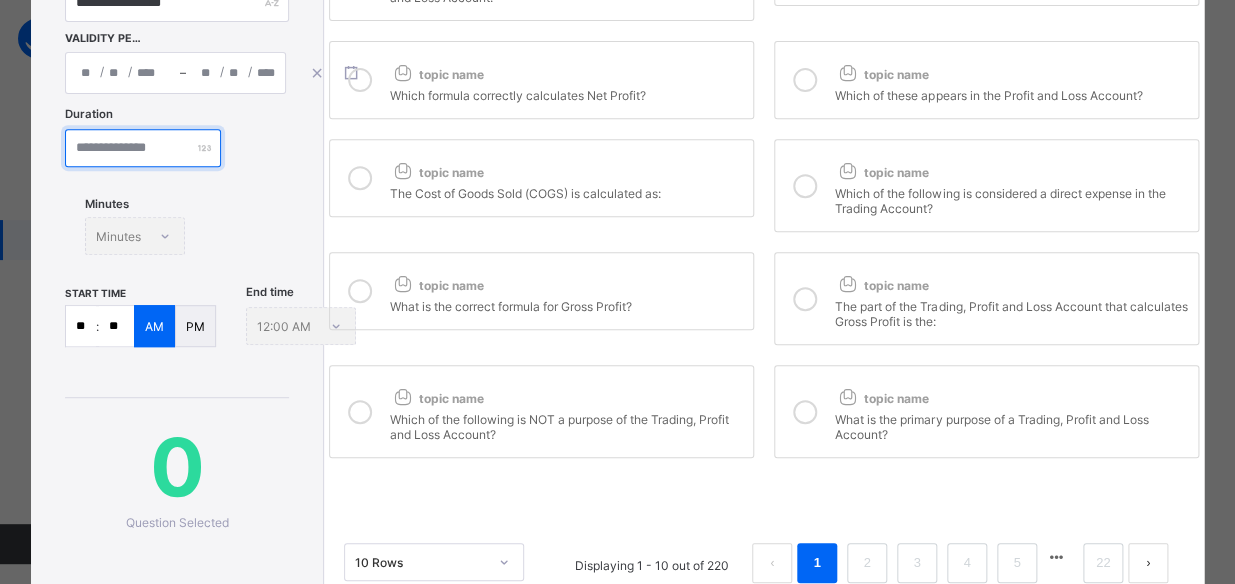 scroll, scrollTop: 245, scrollLeft: 0, axis: vertical 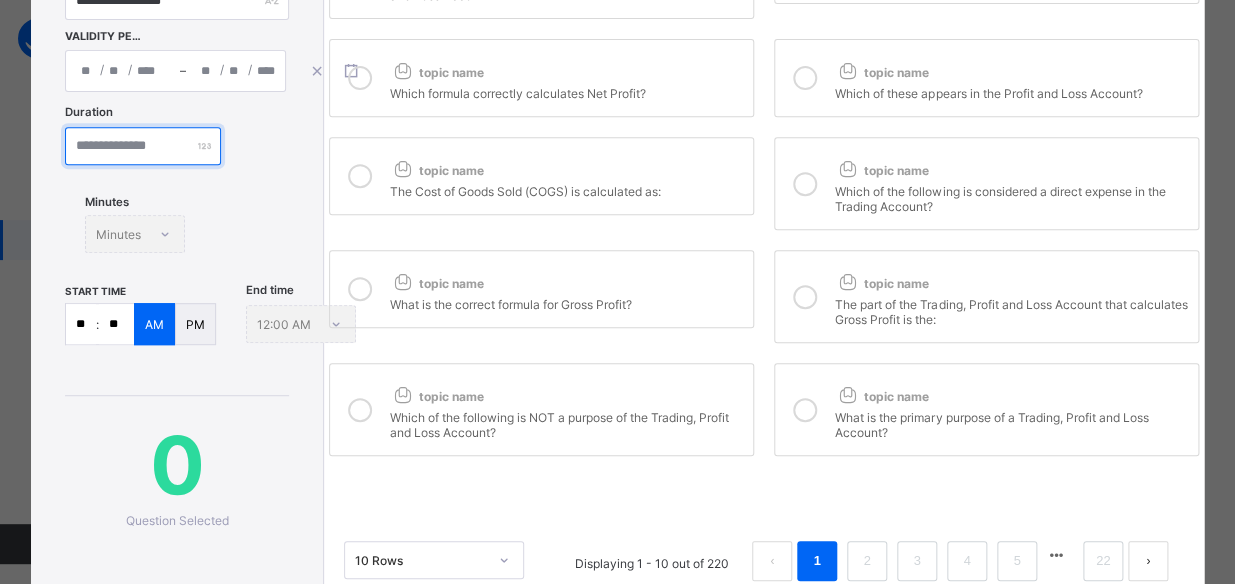 type on "**" 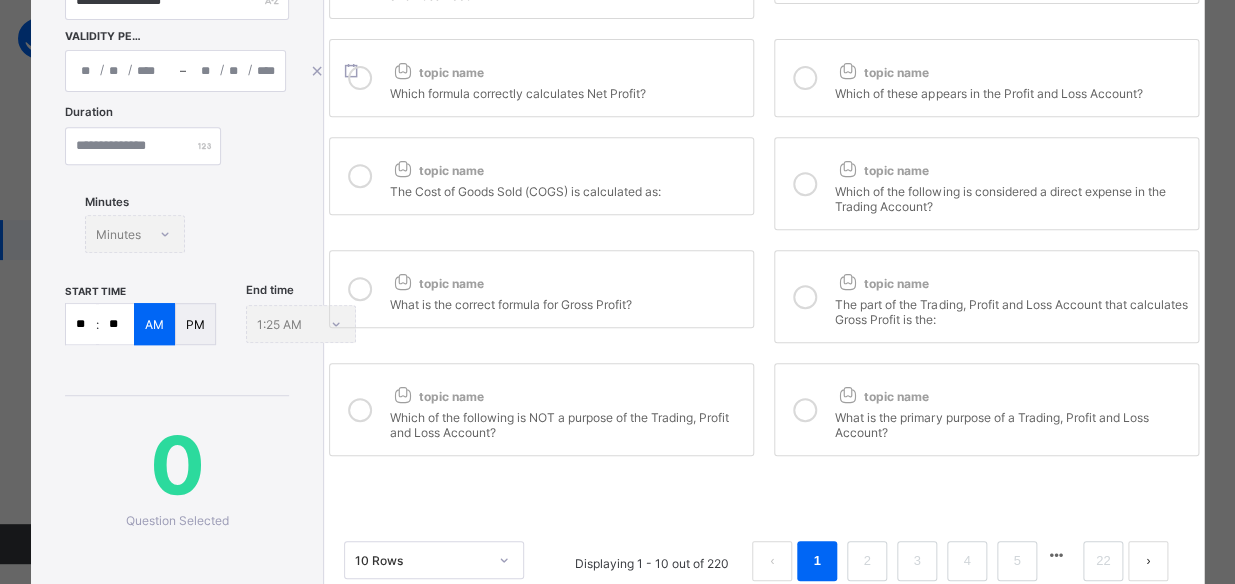 click on "**" at bounding box center [116, 324] 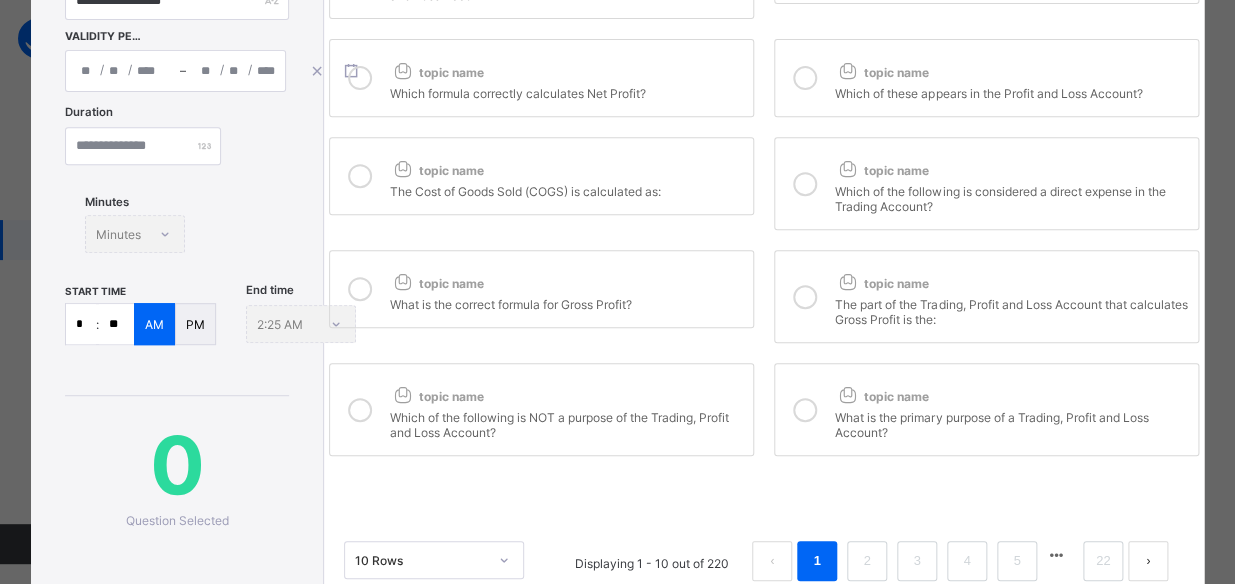 type on "**" 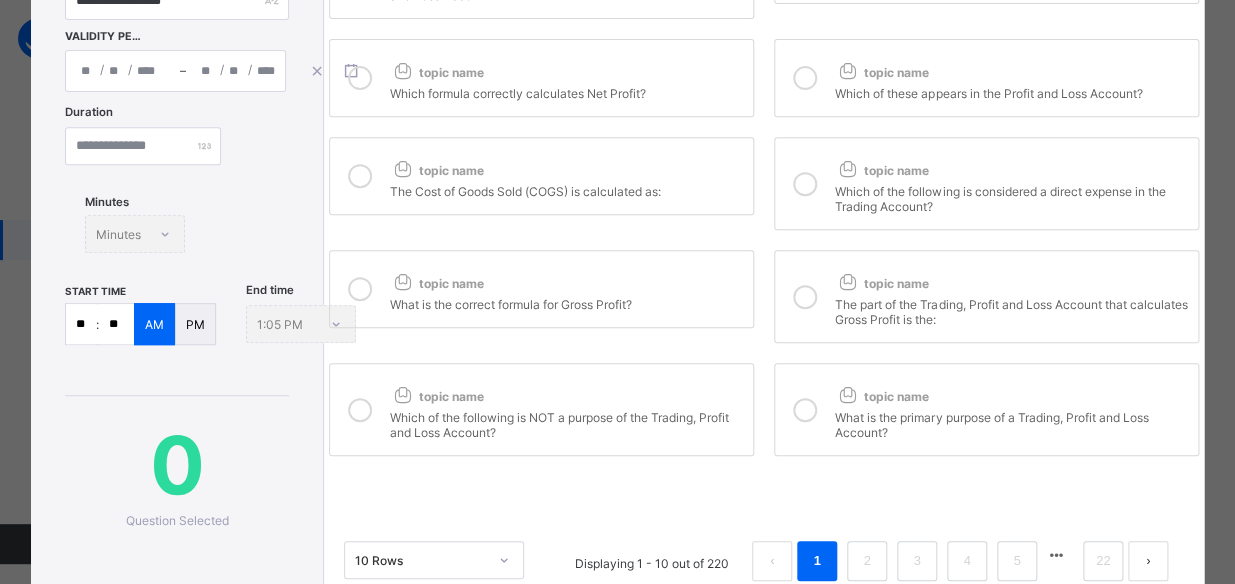 type on "**" 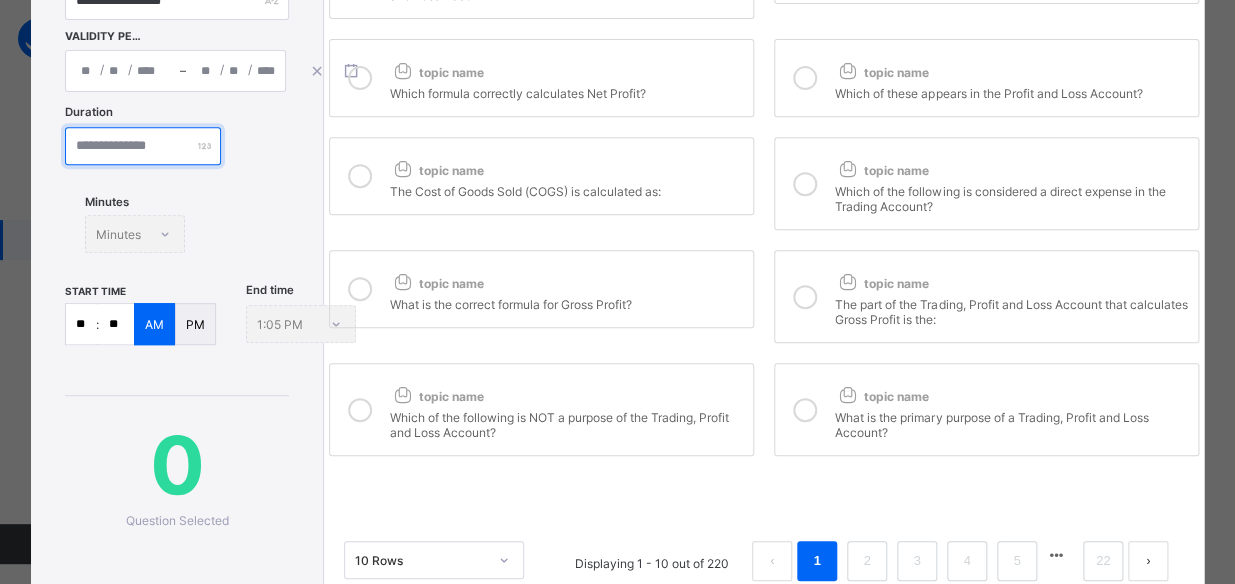 click on "**" at bounding box center (143, 146) 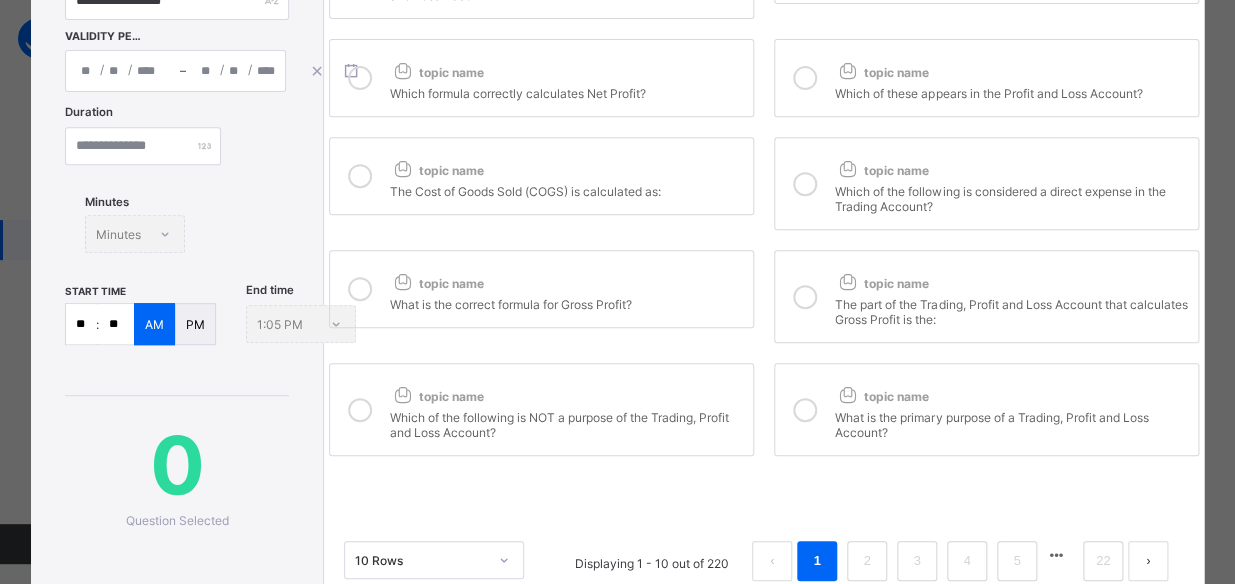 click on "Duration ** Minutes Minutes" at bounding box center (177, 195) 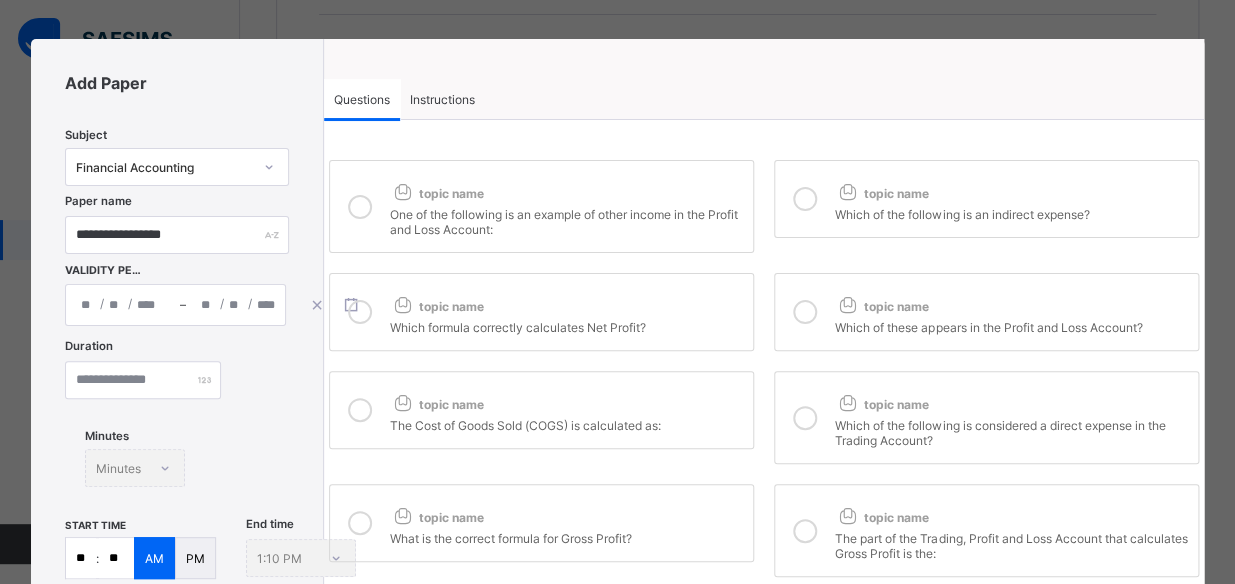 scroll, scrollTop: 0, scrollLeft: 0, axis: both 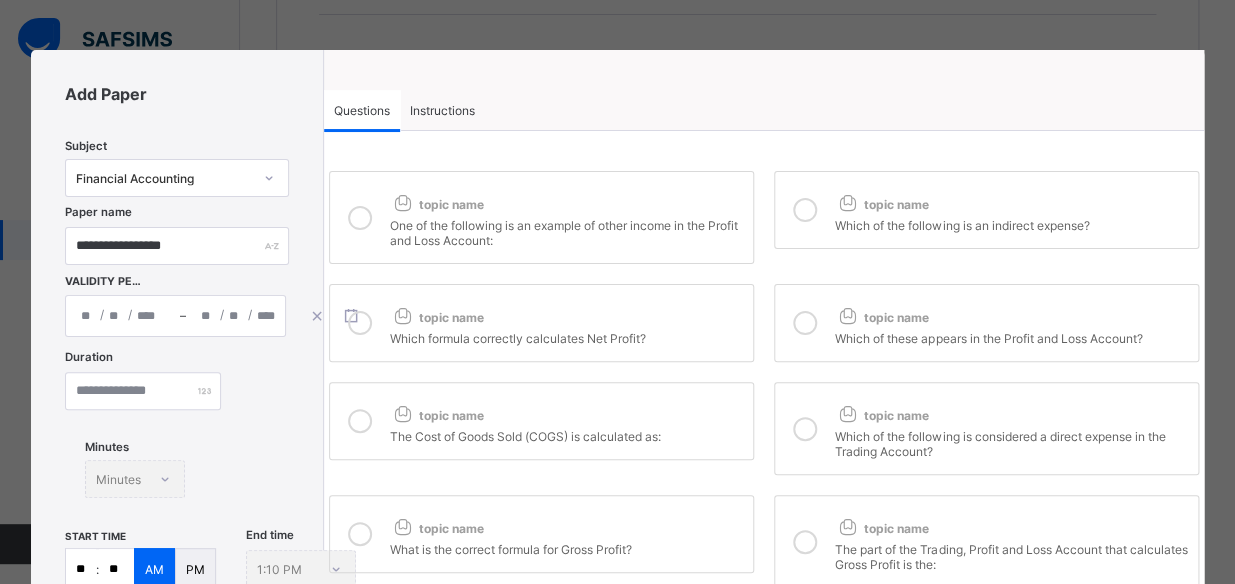 click on "One of the following is an example of other income in the Profit and Loss Account:" at bounding box center (566, 230) 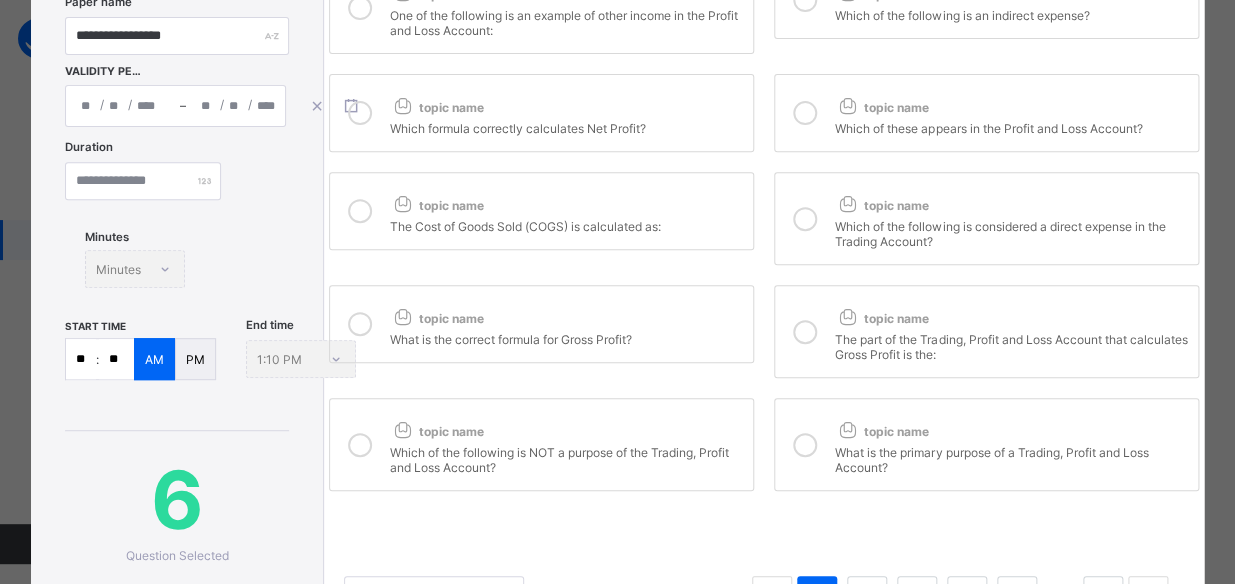 scroll, scrollTop: 215, scrollLeft: 0, axis: vertical 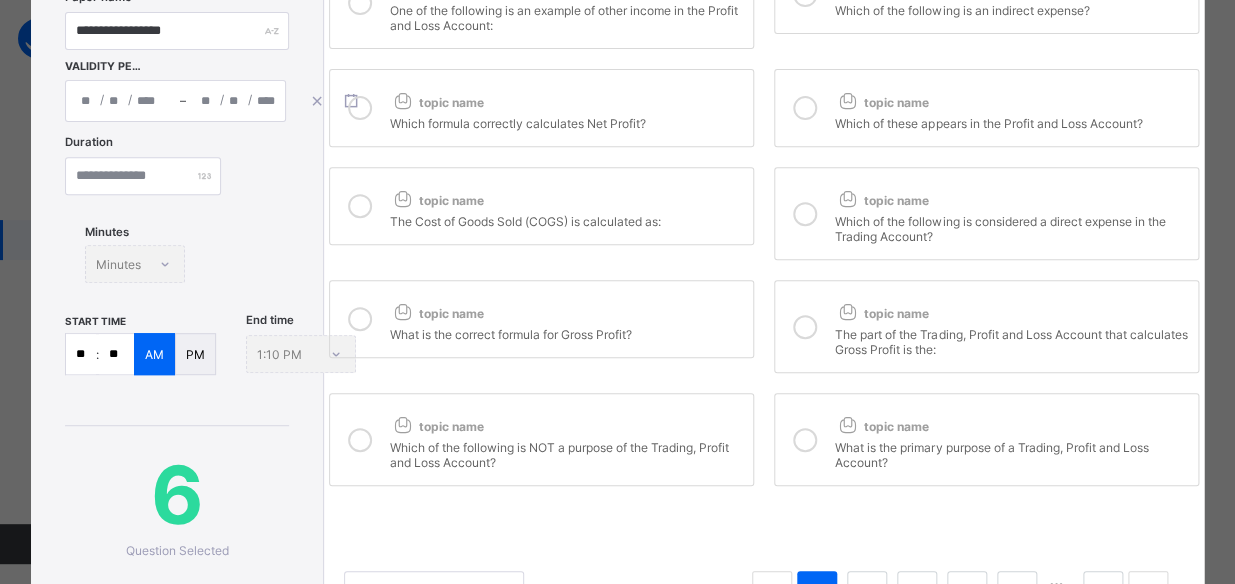 click on "topic name   What is the correct formula for Gross Profit?" at bounding box center [541, 319] 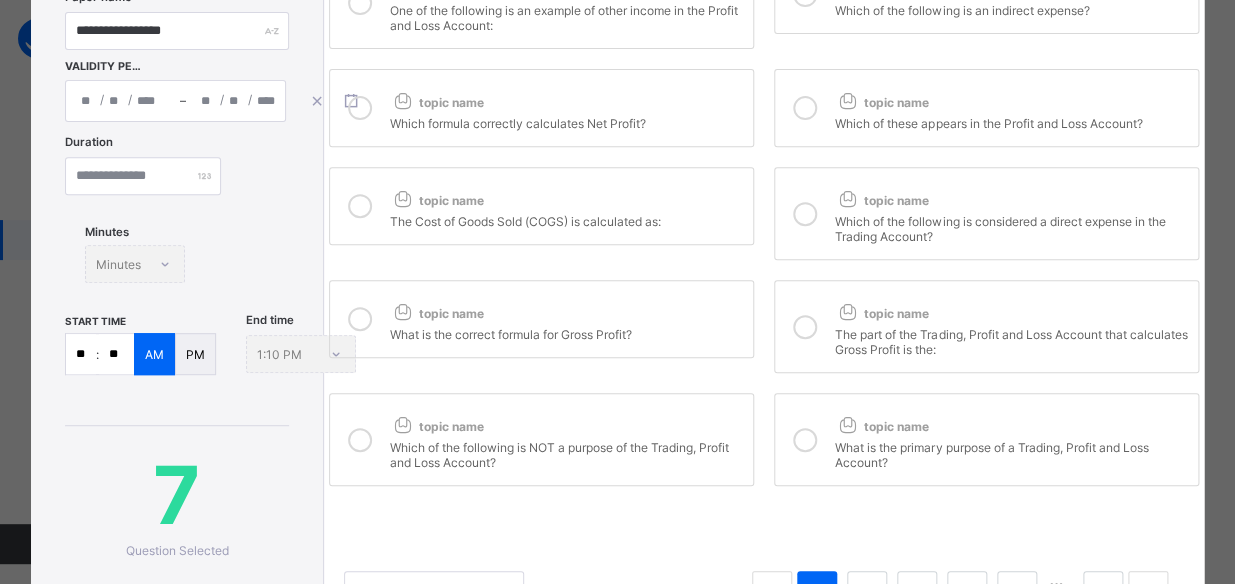 click on "topic name" at bounding box center (881, 313) 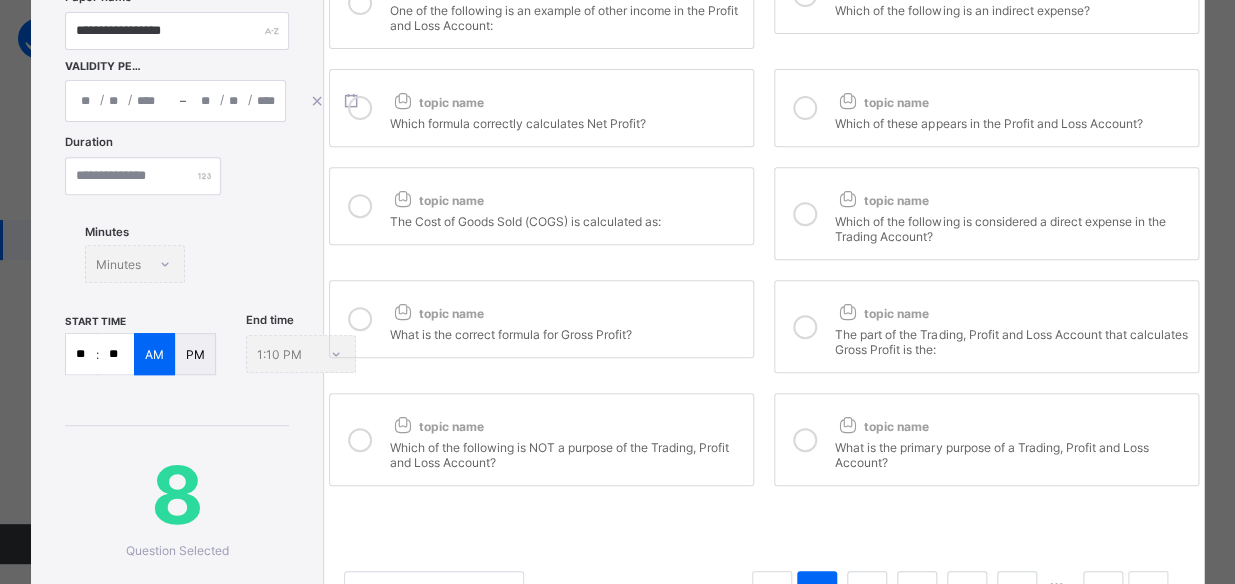 click on "topic name" at bounding box center (566, 422) 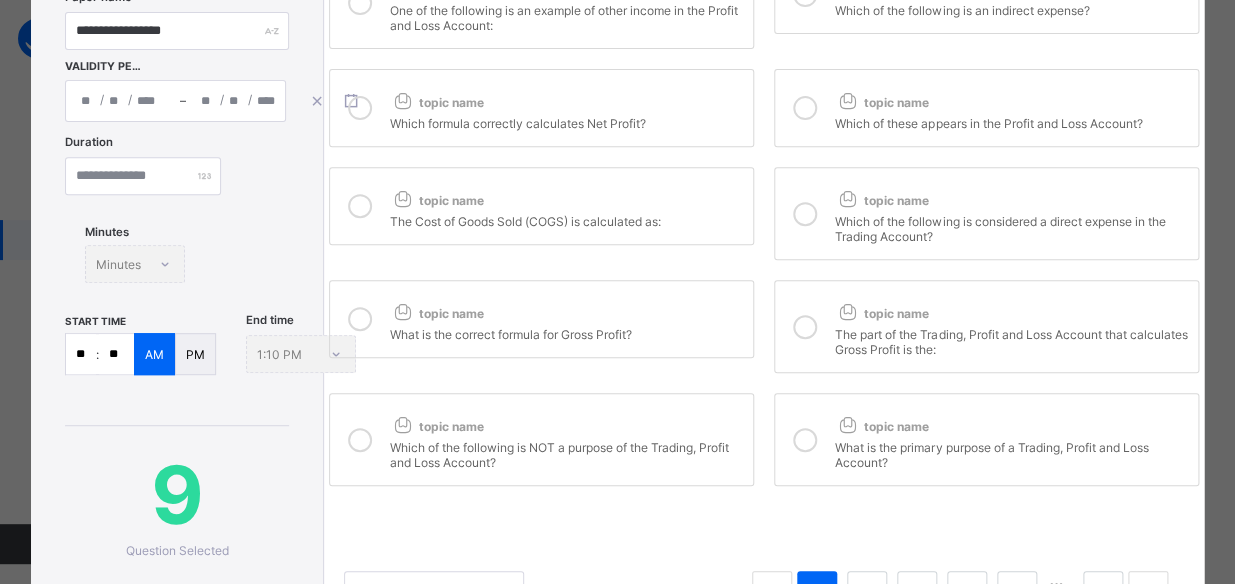 click on "topic name" at bounding box center [881, 426] 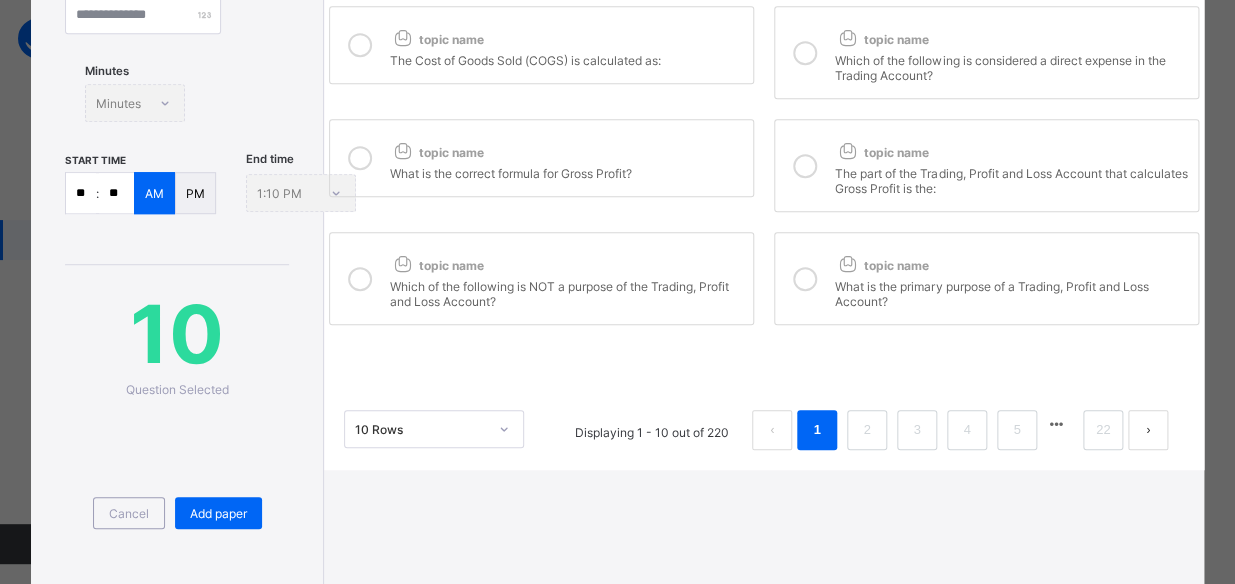 scroll, scrollTop: 390, scrollLeft: 0, axis: vertical 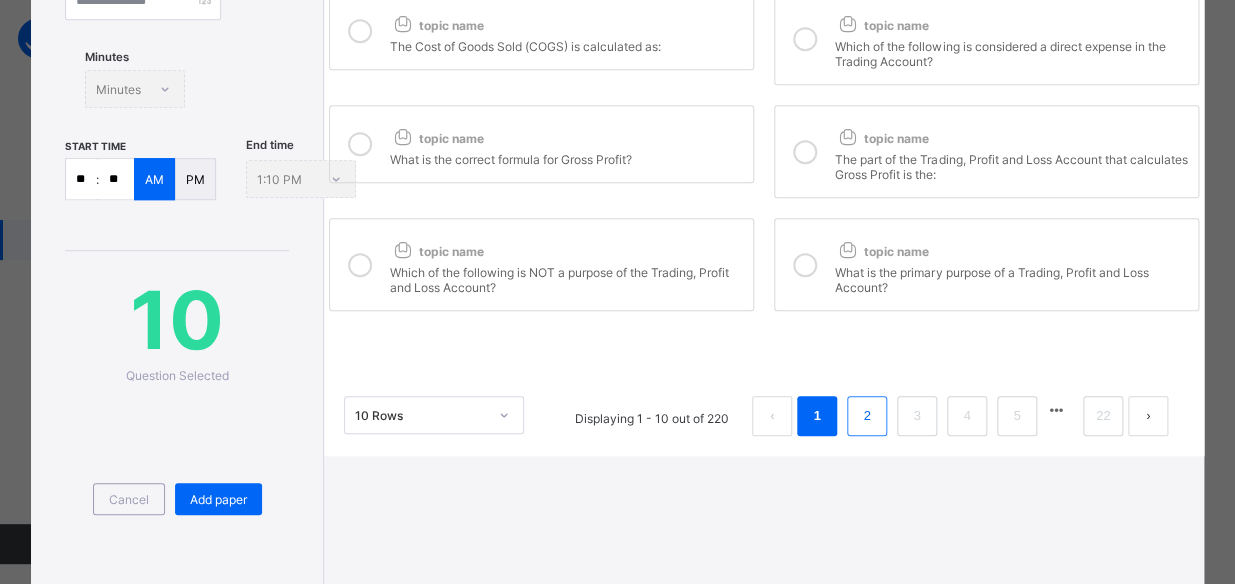 click on "2" at bounding box center (867, 416) 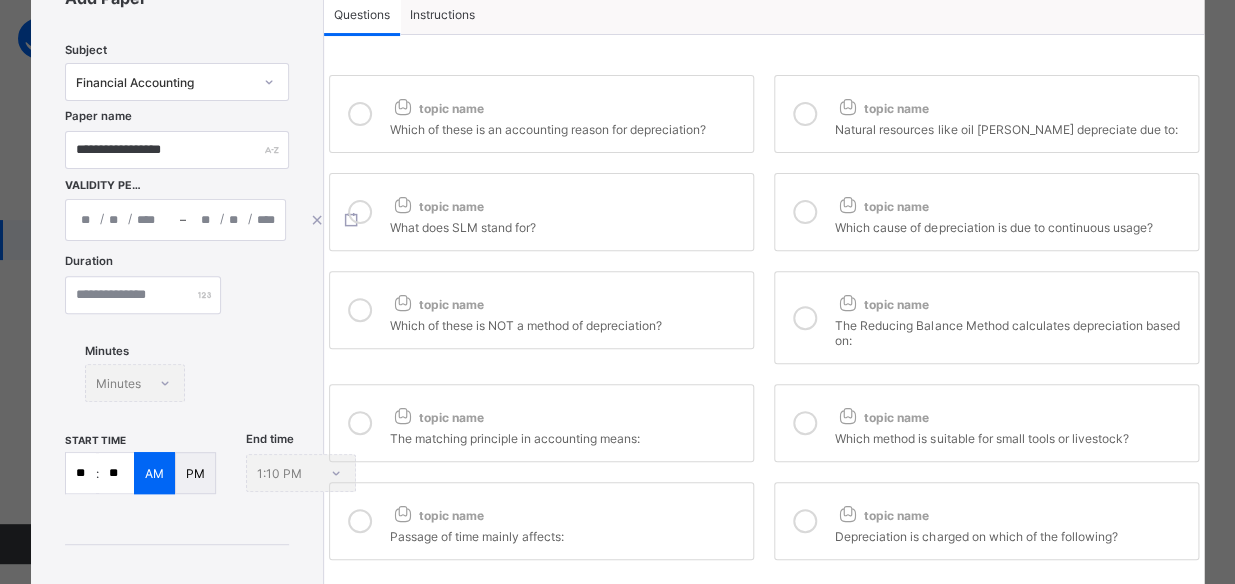scroll, scrollTop: 0, scrollLeft: 0, axis: both 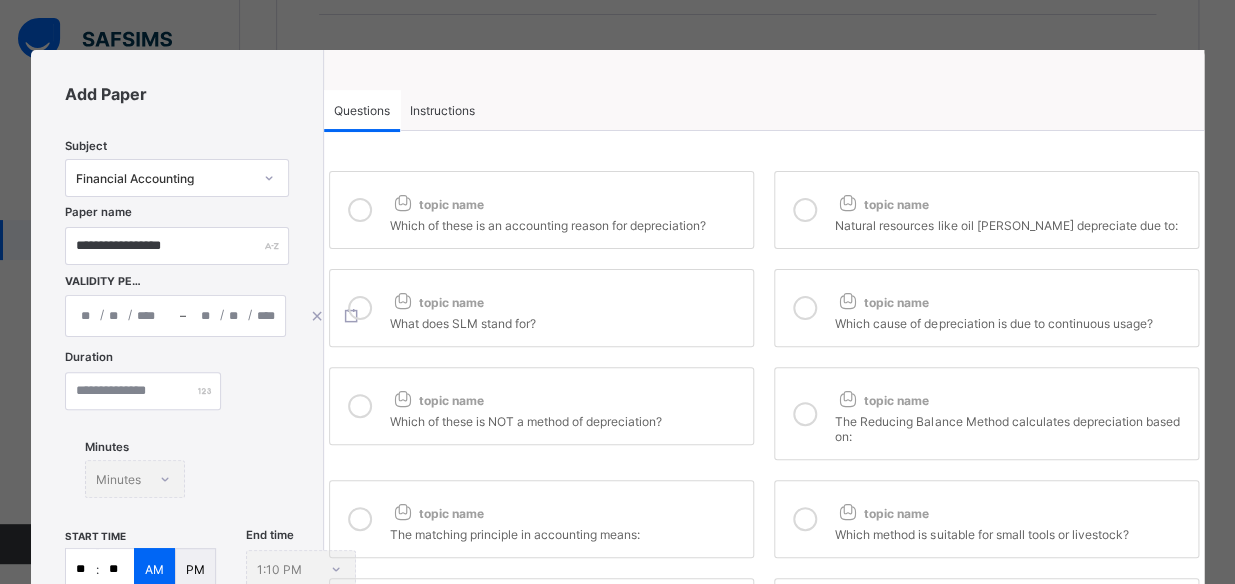 click on "Which of these is an accounting reason for depreciation?" at bounding box center (566, 223) 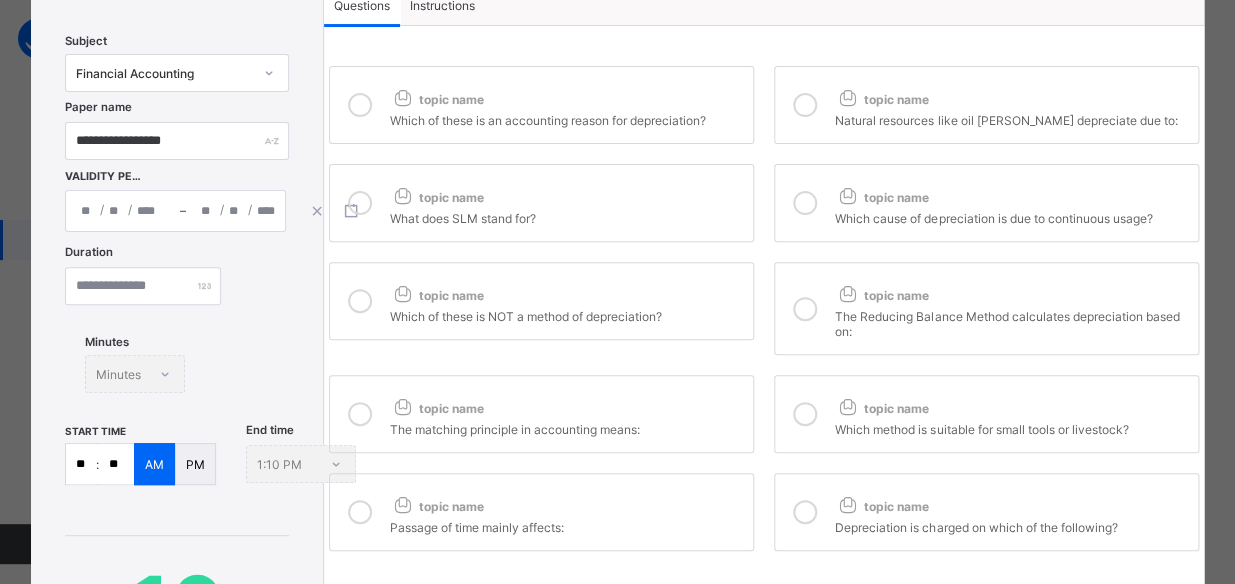 scroll, scrollTop: 106, scrollLeft: 0, axis: vertical 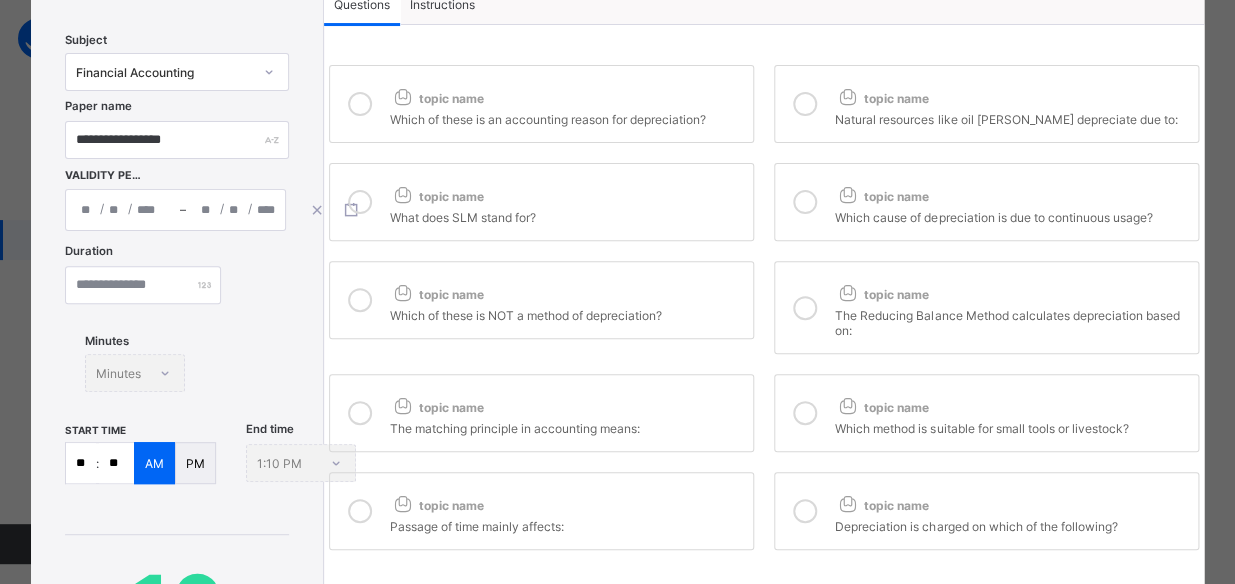 click on "topic name" at bounding box center (566, 403) 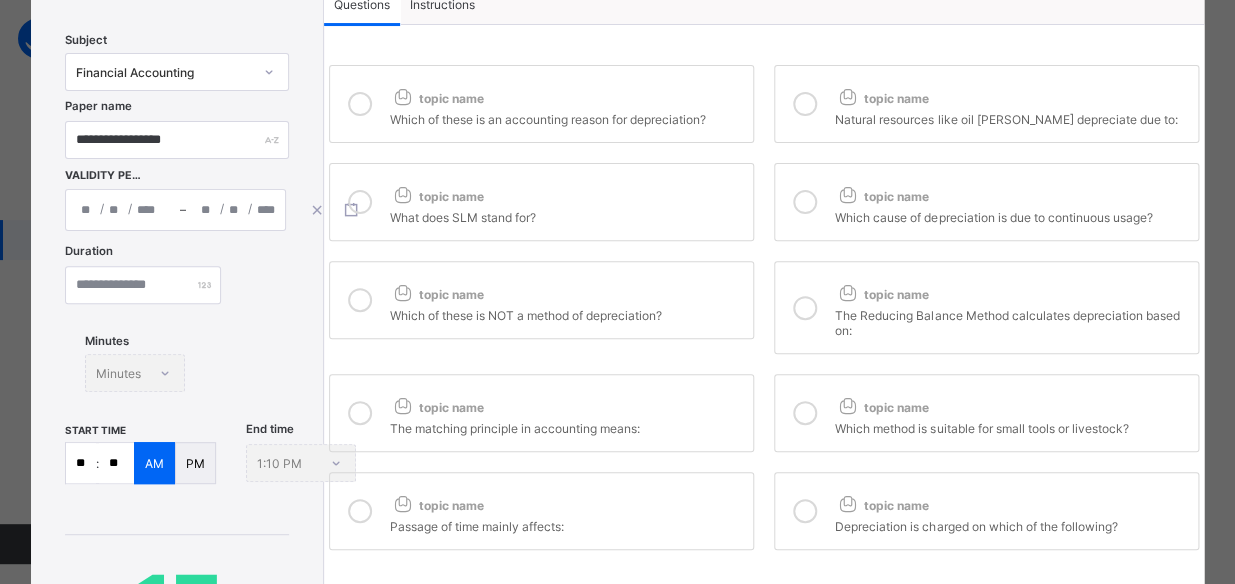 click on "topic name   Which method is suitable for small tools or livestock?" at bounding box center (986, 413) 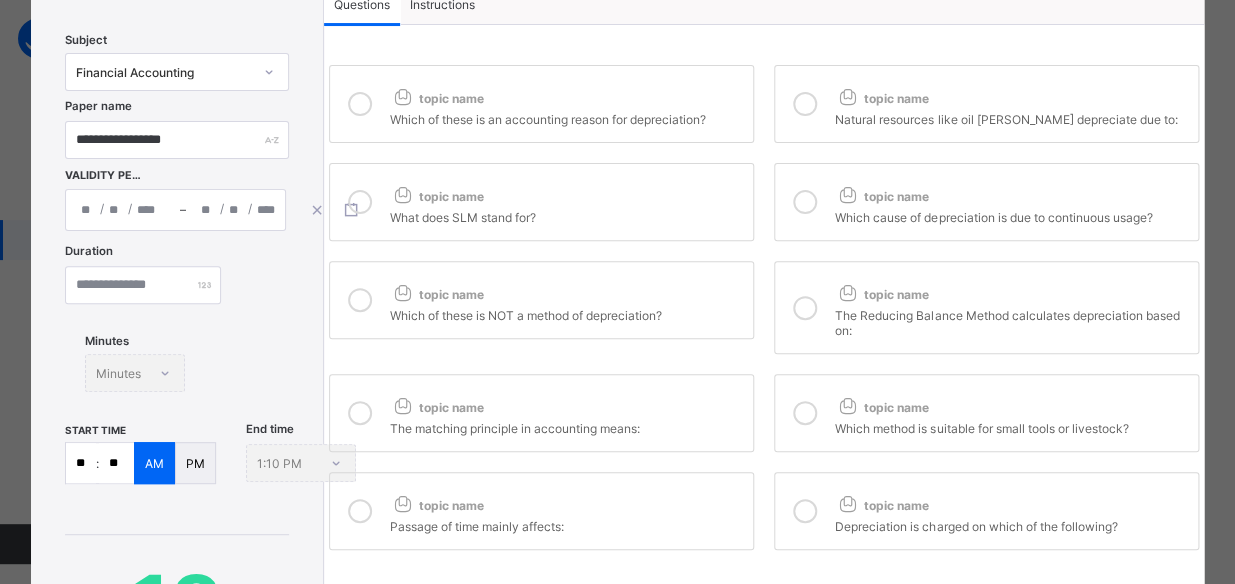 click on "topic name" at bounding box center (566, 501) 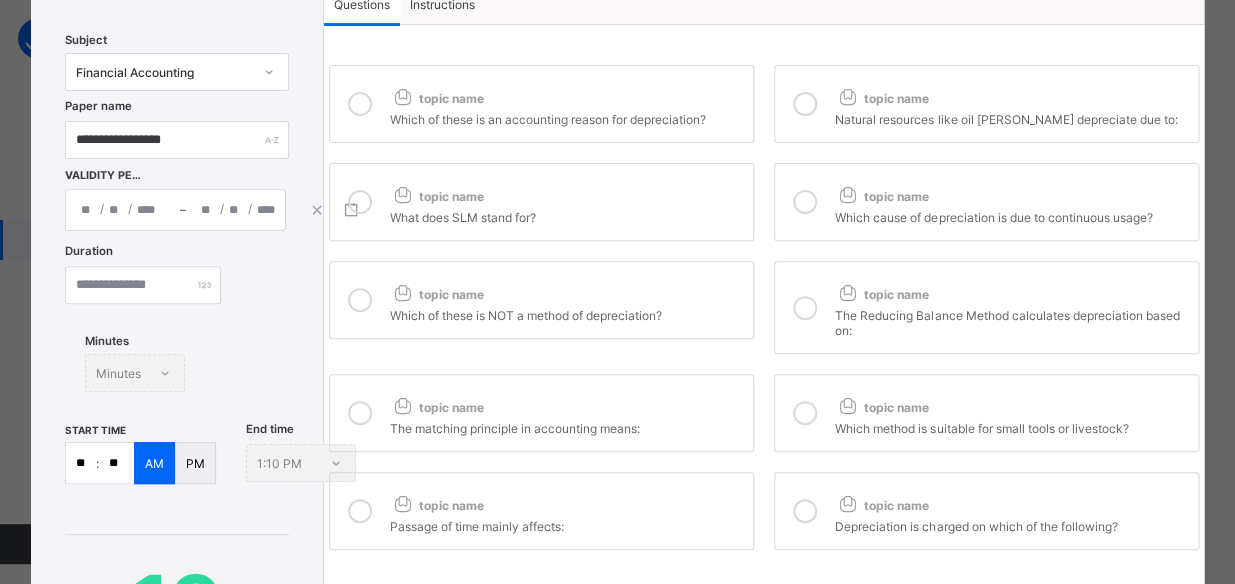click on "topic name" at bounding box center [1011, 501] 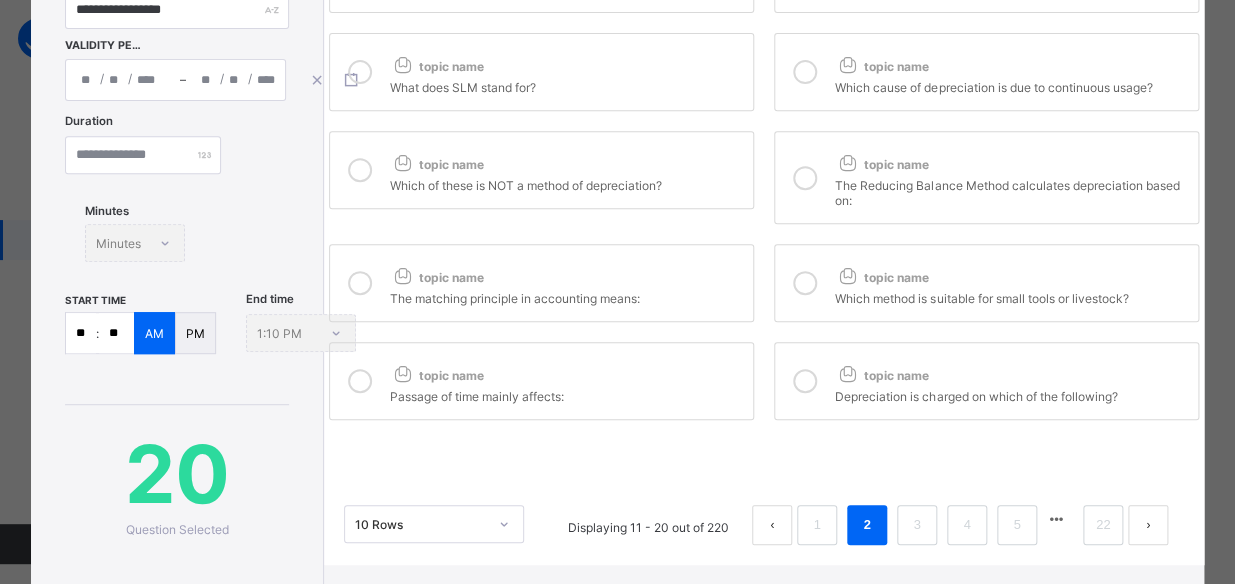scroll, scrollTop: 230, scrollLeft: 0, axis: vertical 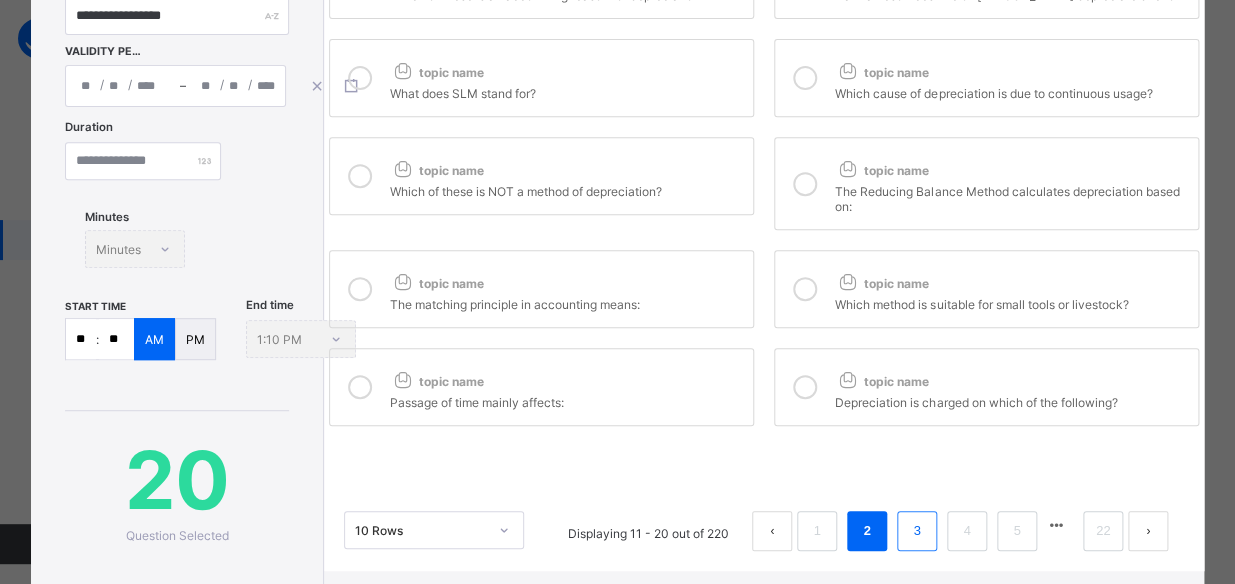 drag, startPoint x: 854, startPoint y: 513, endPoint x: 893, endPoint y: 525, distance: 40.804413 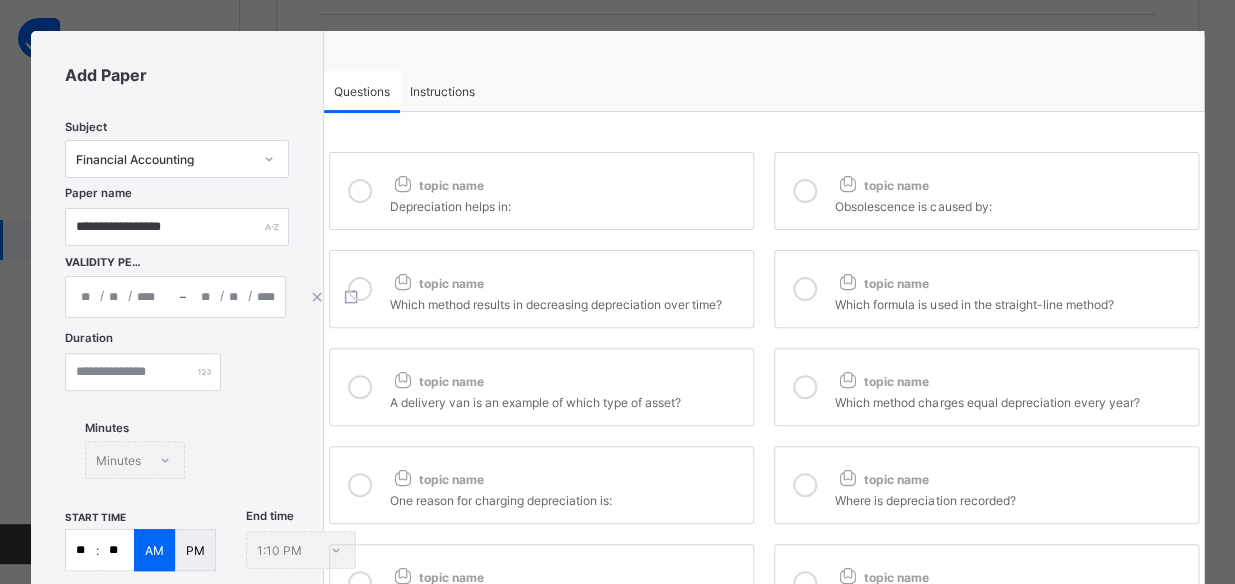 scroll, scrollTop: 0, scrollLeft: 0, axis: both 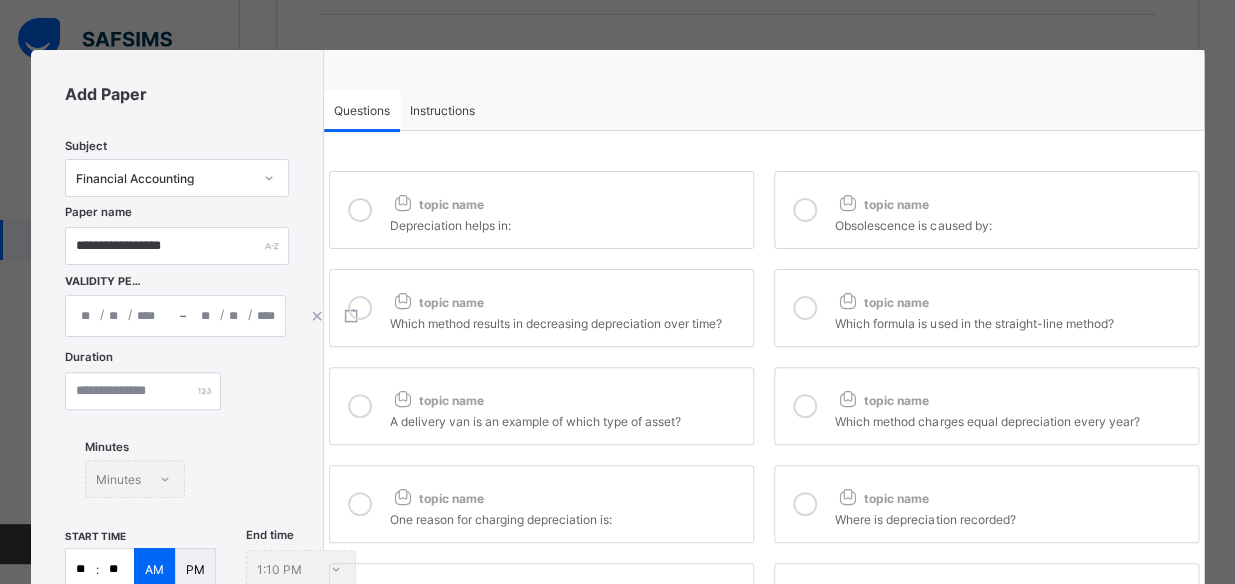 click on "topic name   Depreciation helps in:" at bounding box center (541, 210) 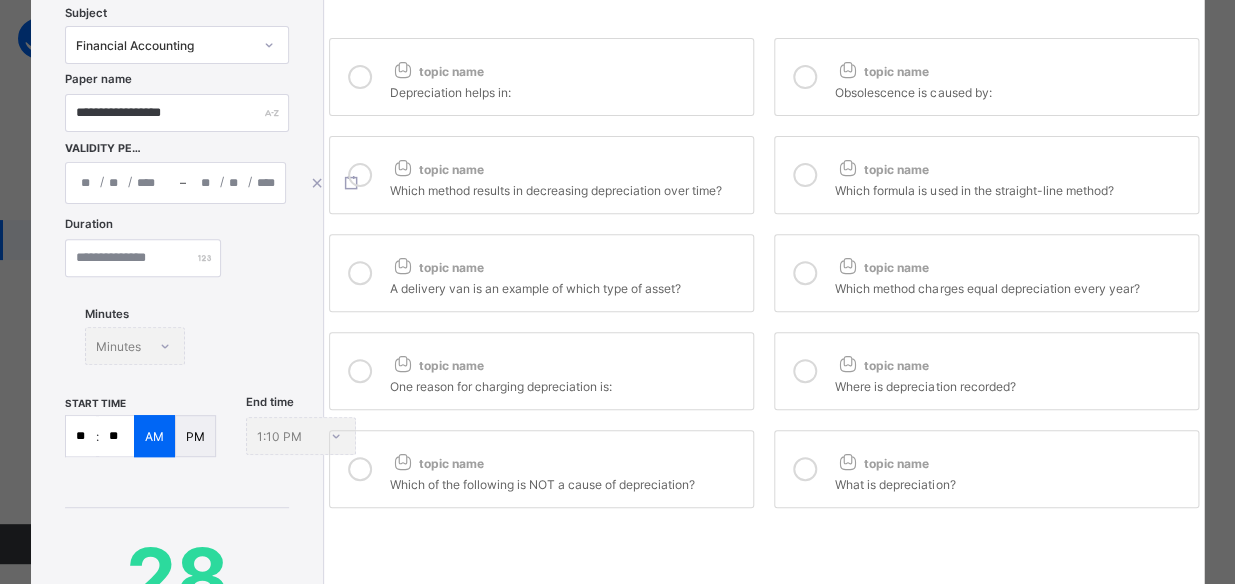 scroll, scrollTop: 142, scrollLeft: 0, axis: vertical 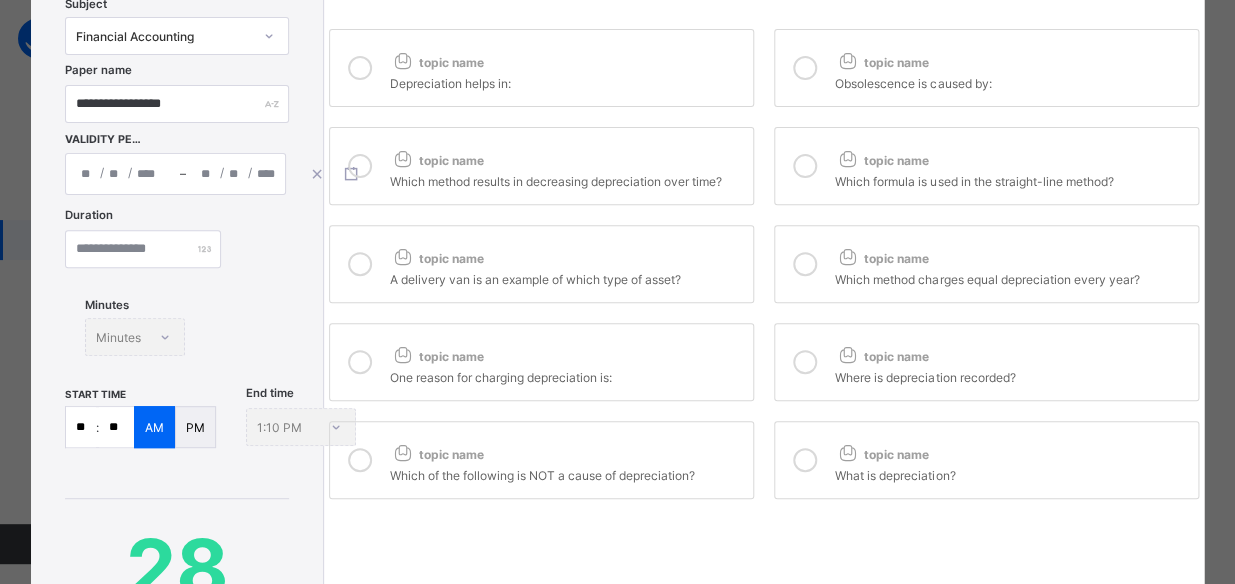 click on "topic name   Which of the following is NOT a cause of depreciation?" at bounding box center [541, 460] 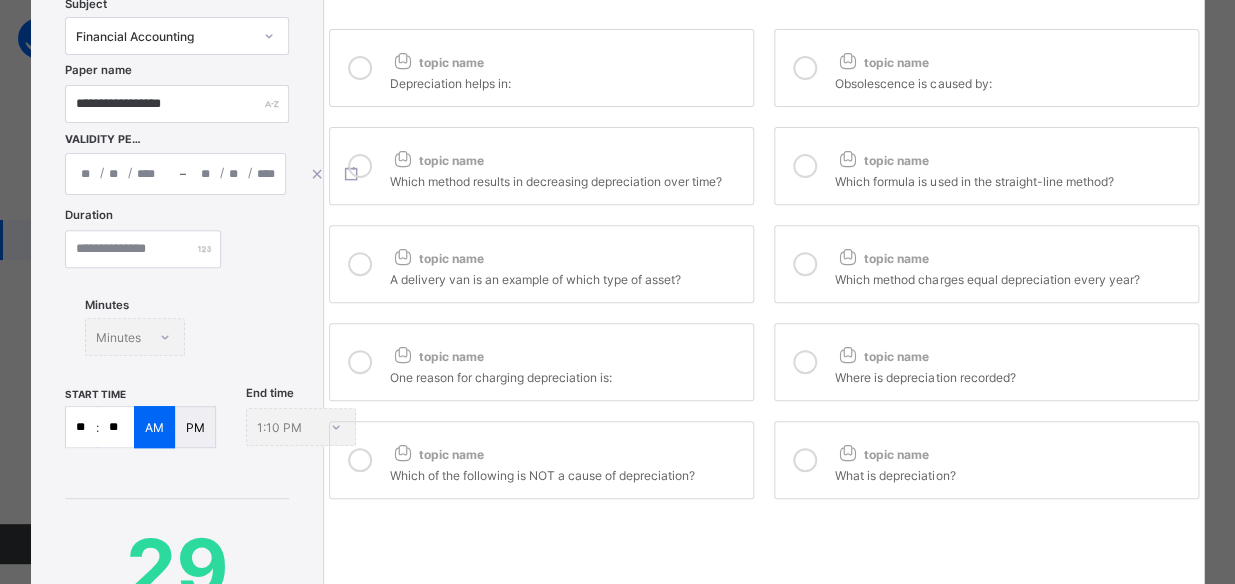 click on "topic name" at bounding box center (881, 454) 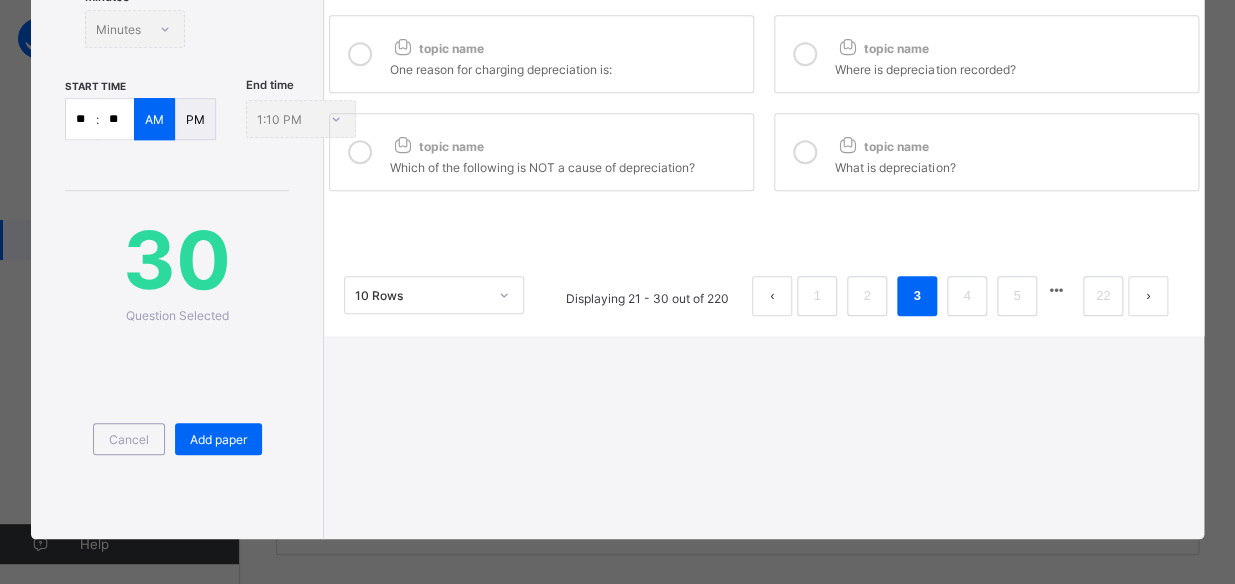 scroll, scrollTop: 452, scrollLeft: 0, axis: vertical 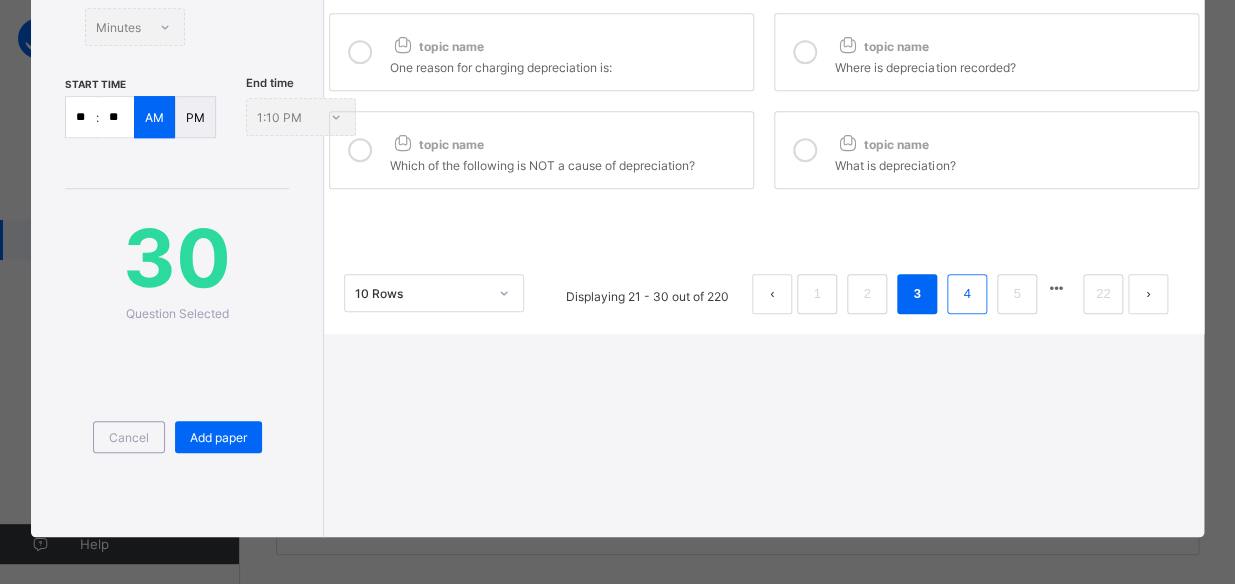 click on "4" at bounding box center (967, 294) 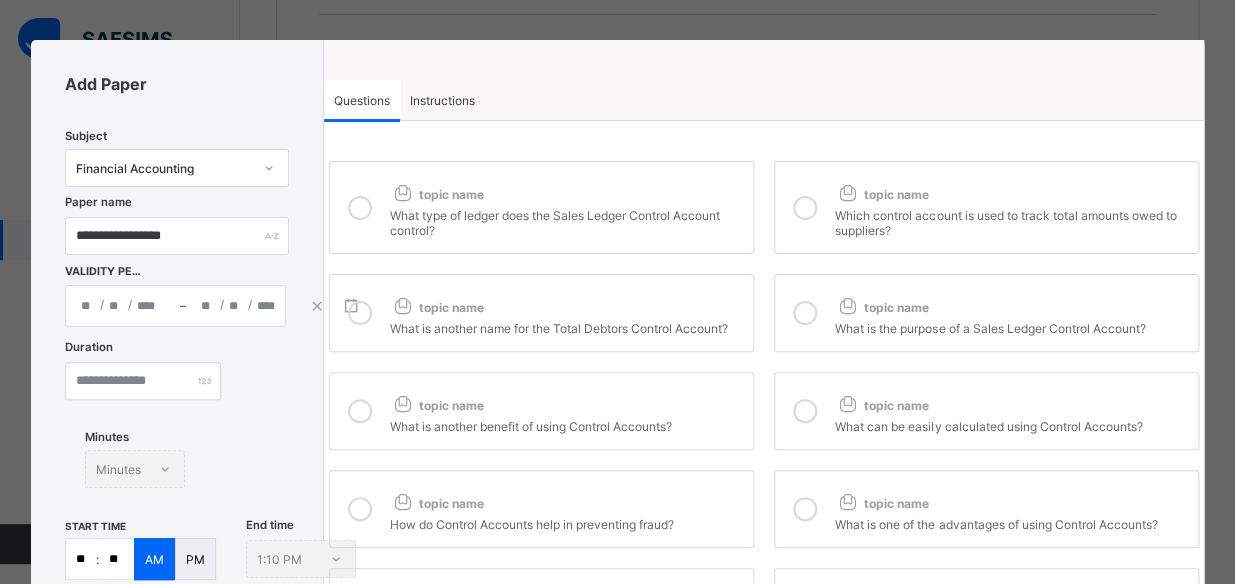 scroll, scrollTop: 0, scrollLeft: 0, axis: both 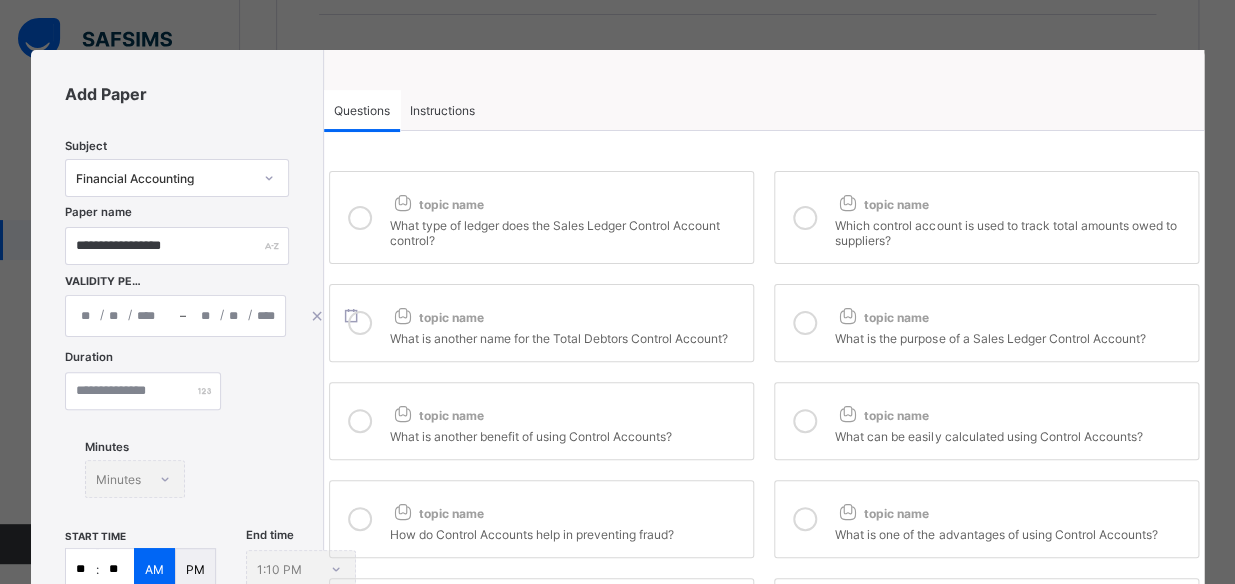 click on "What type of ledger does the Sales Ledger Control Account control?" at bounding box center (566, 230) 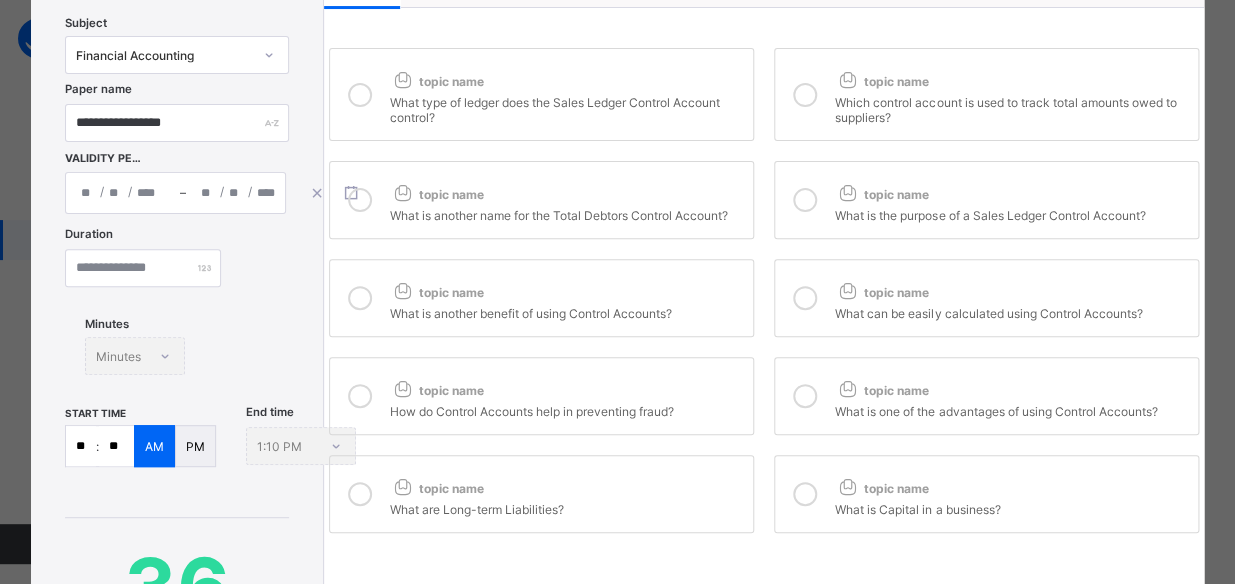 scroll, scrollTop: 124, scrollLeft: 0, axis: vertical 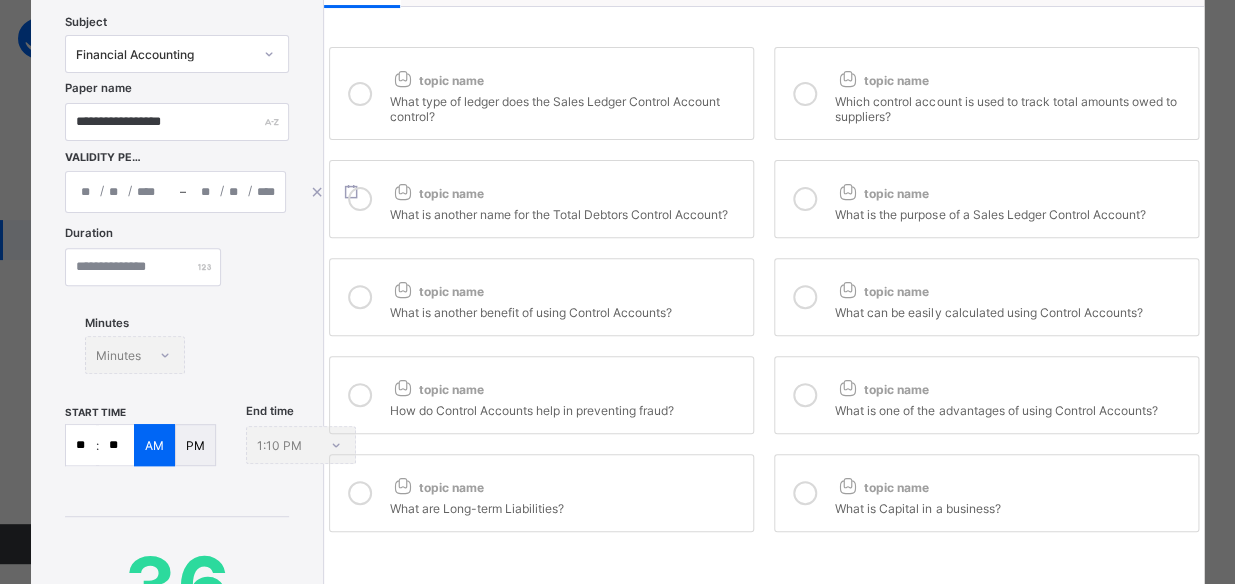click on "topic name" at bounding box center [566, 385] 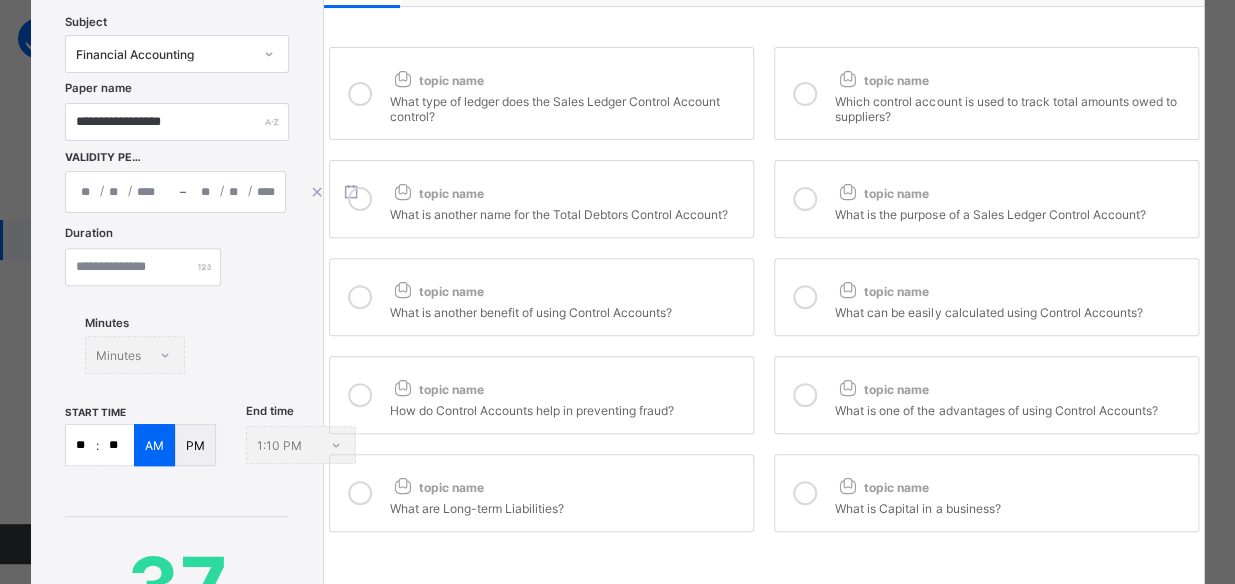 click at bounding box center [805, 395] 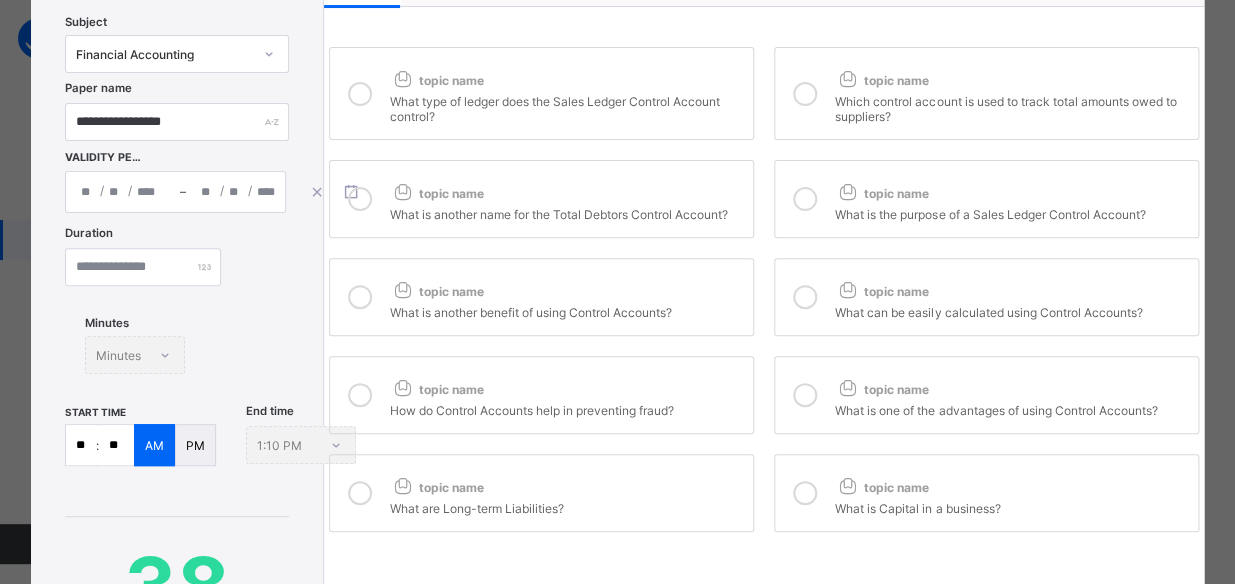 click on "topic name" at bounding box center (566, 483) 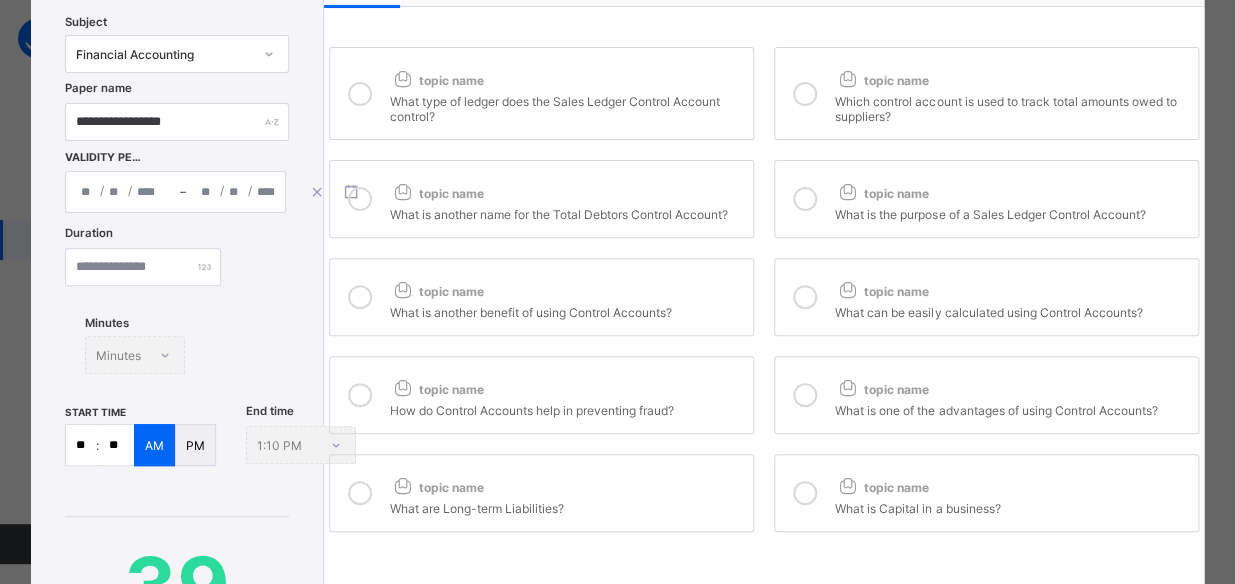 click on "topic name" at bounding box center [1011, 483] 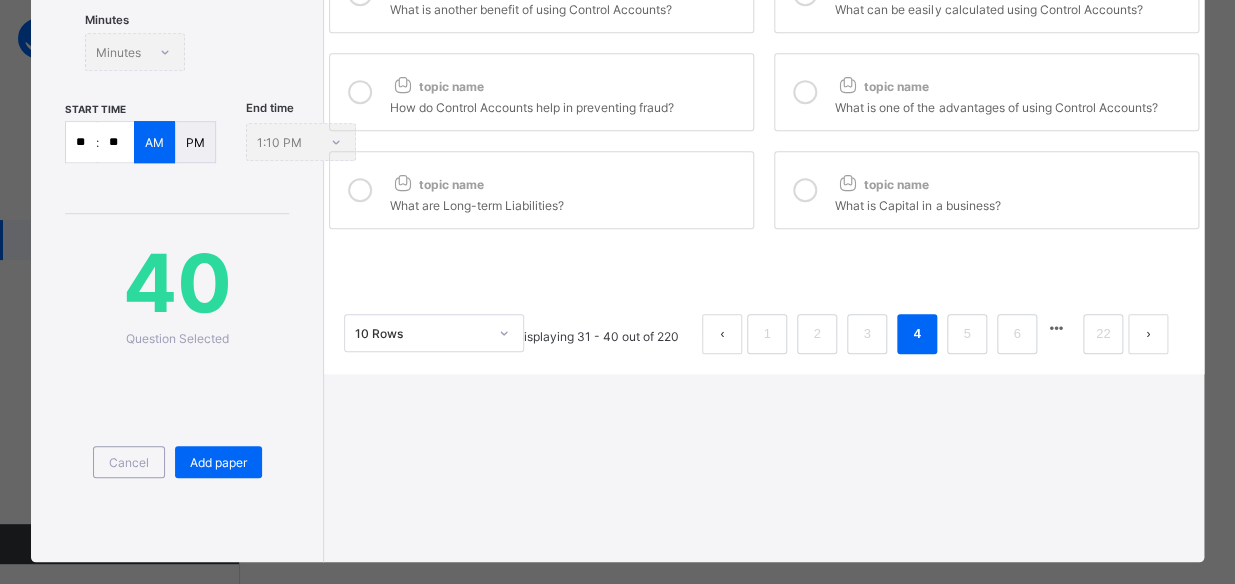 scroll, scrollTop: 445, scrollLeft: 0, axis: vertical 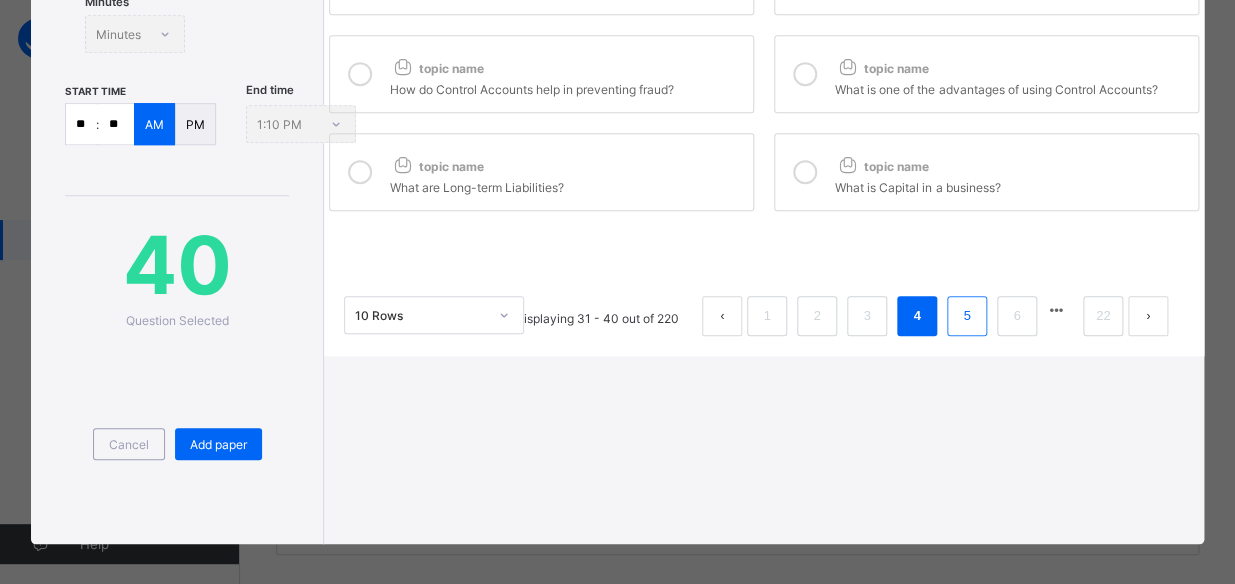 click on "5" at bounding box center (967, 316) 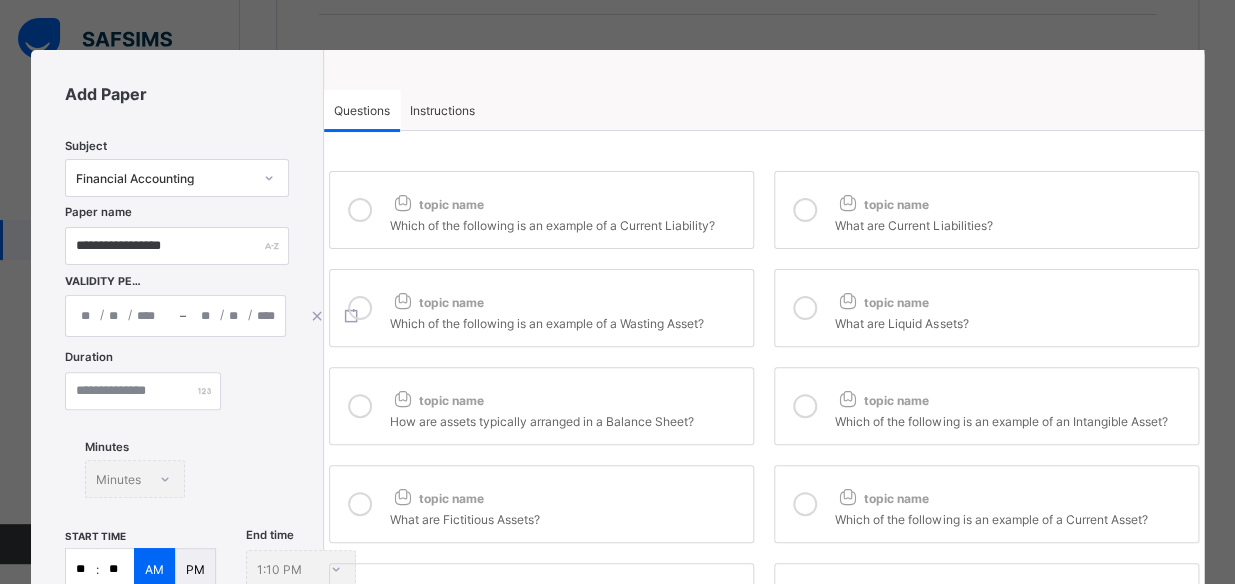 scroll, scrollTop: 0, scrollLeft: 0, axis: both 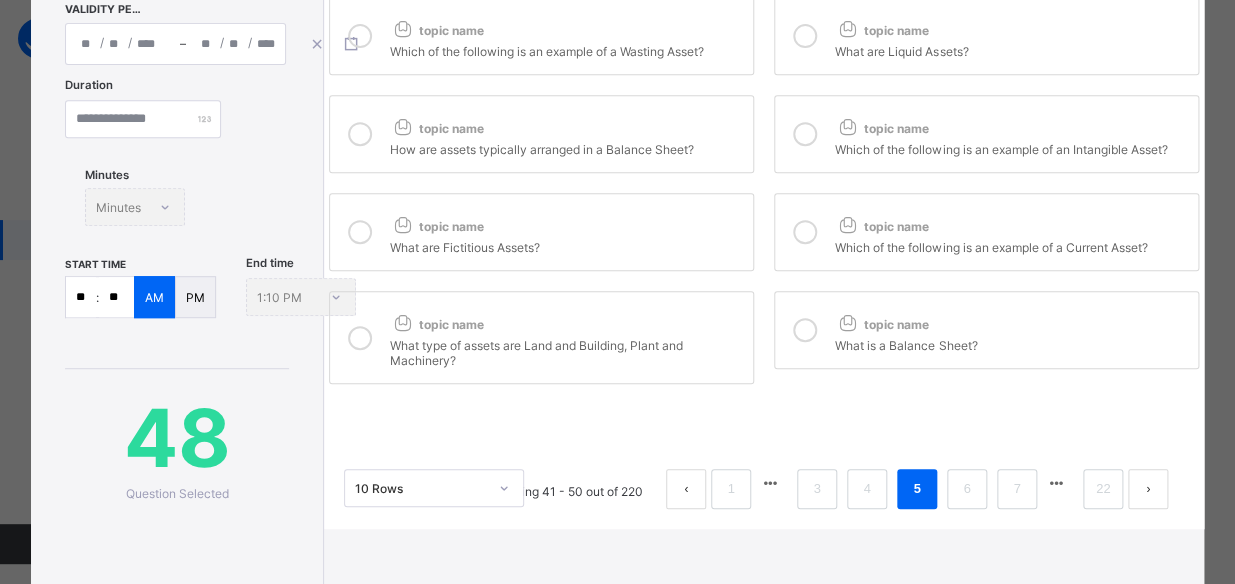 click on "topic name" at bounding box center (566, 320) 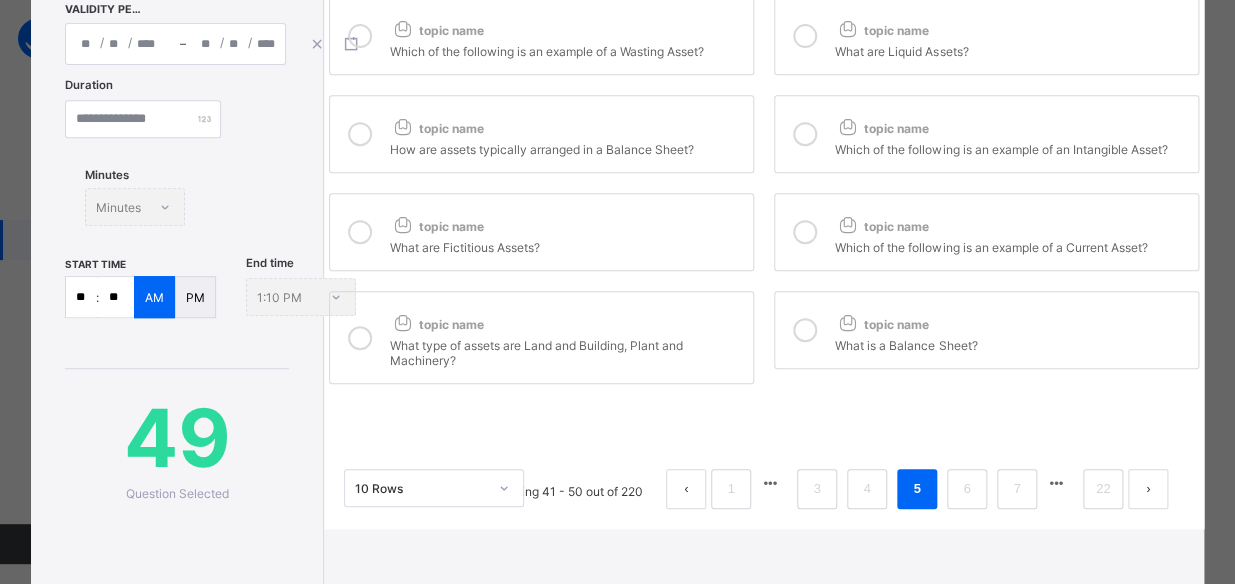 click on "topic name" at bounding box center [881, 324] 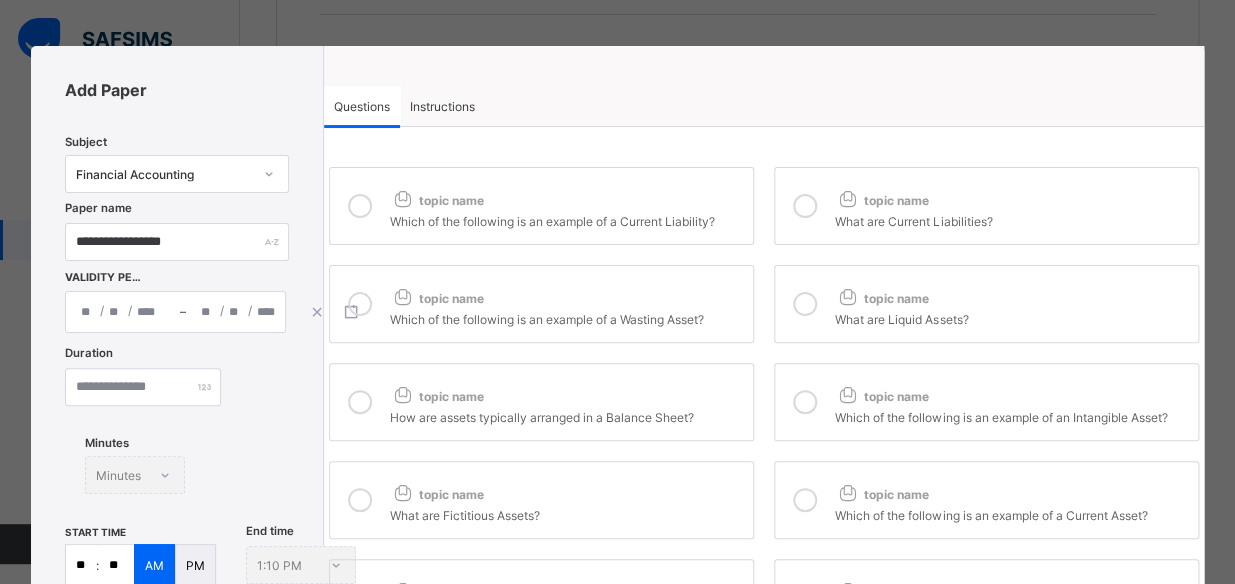 scroll, scrollTop: 0, scrollLeft: 0, axis: both 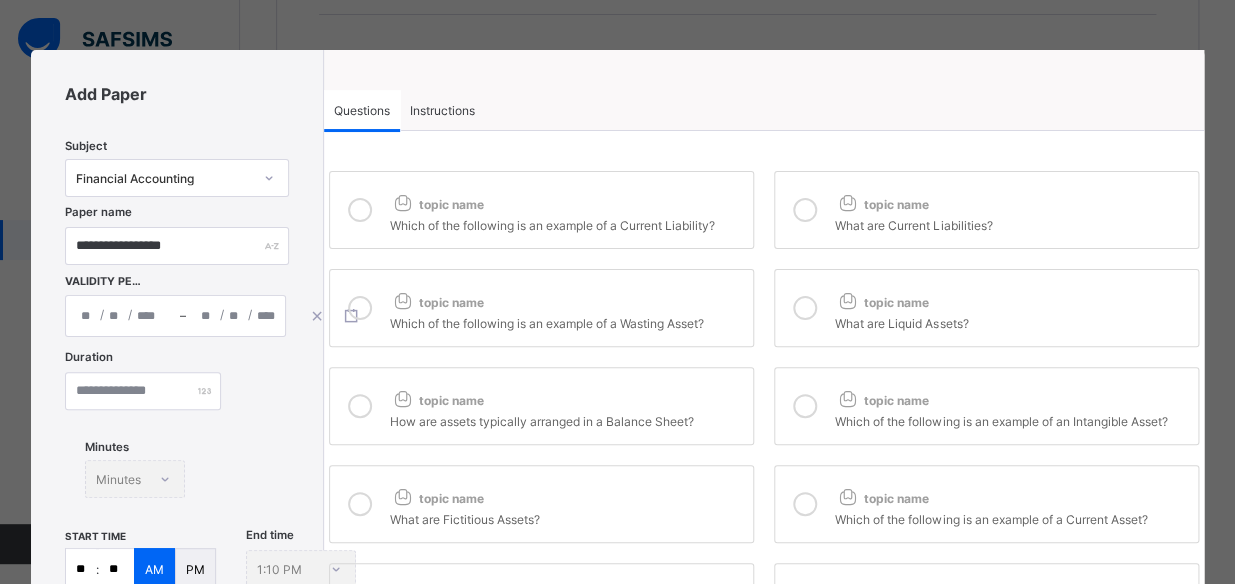 click on "Instructions" at bounding box center [442, 110] 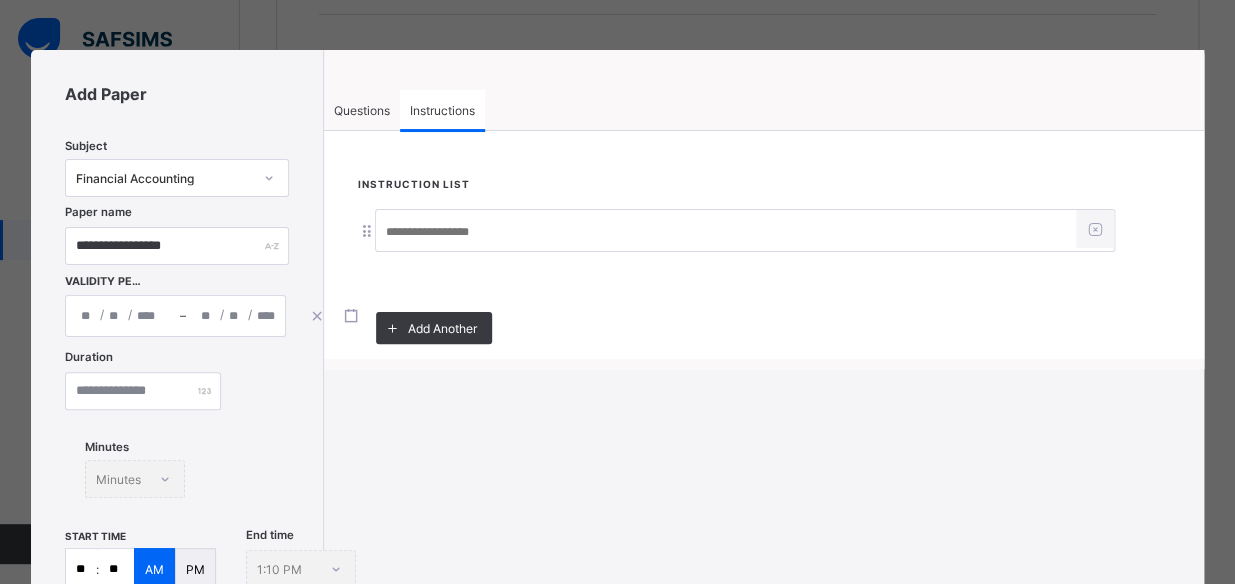 click at bounding box center [726, 232] 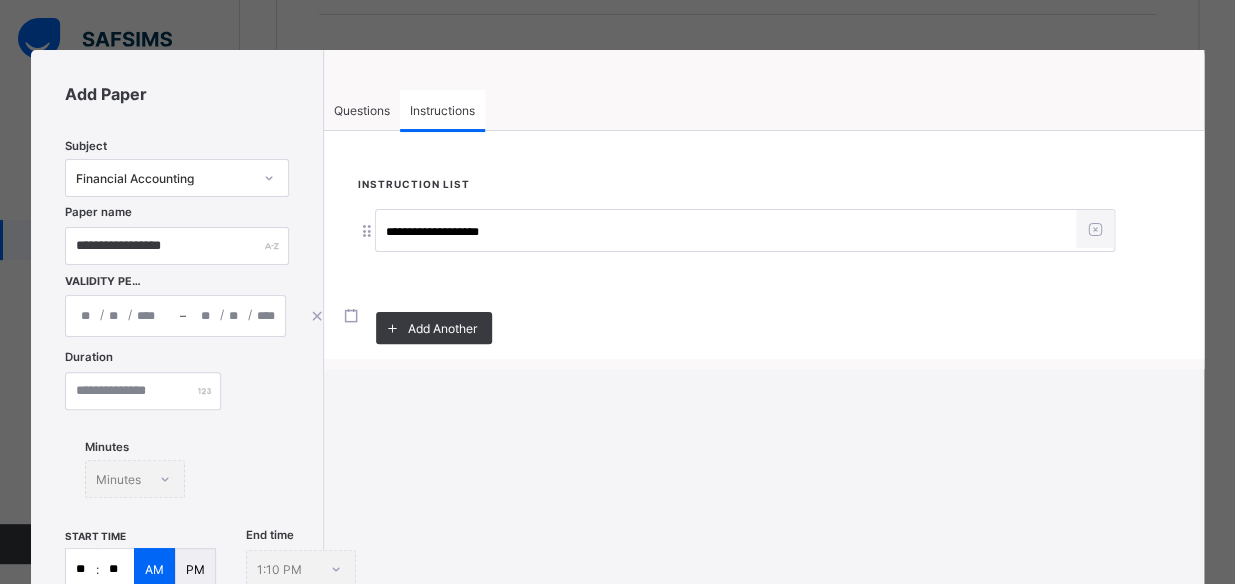 type on "**********" 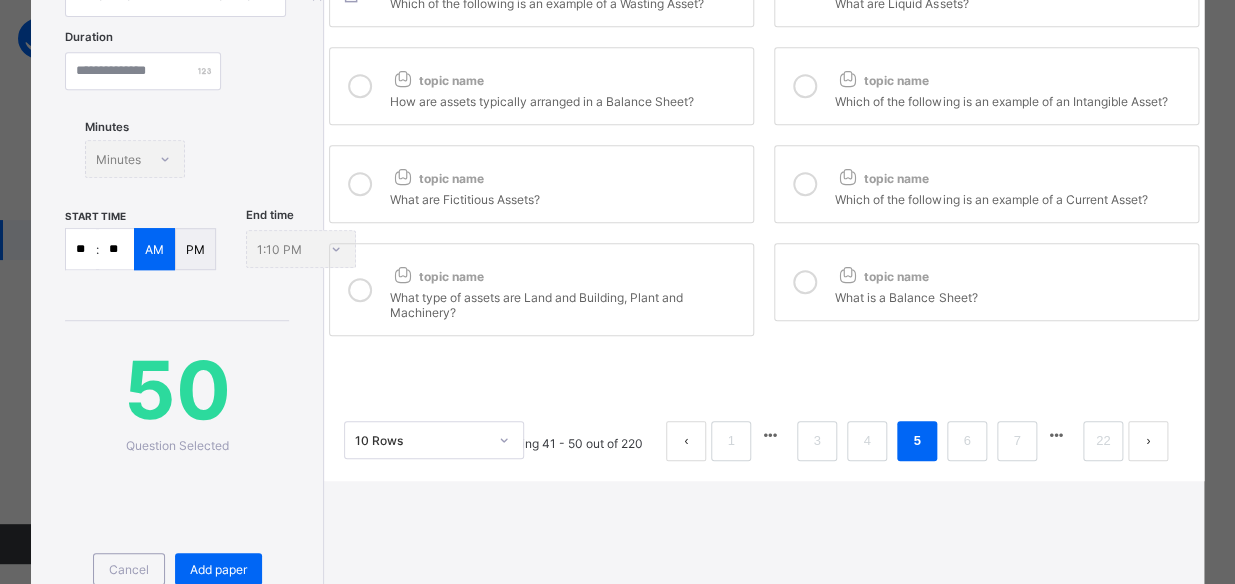 scroll, scrollTop: 452, scrollLeft: 0, axis: vertical 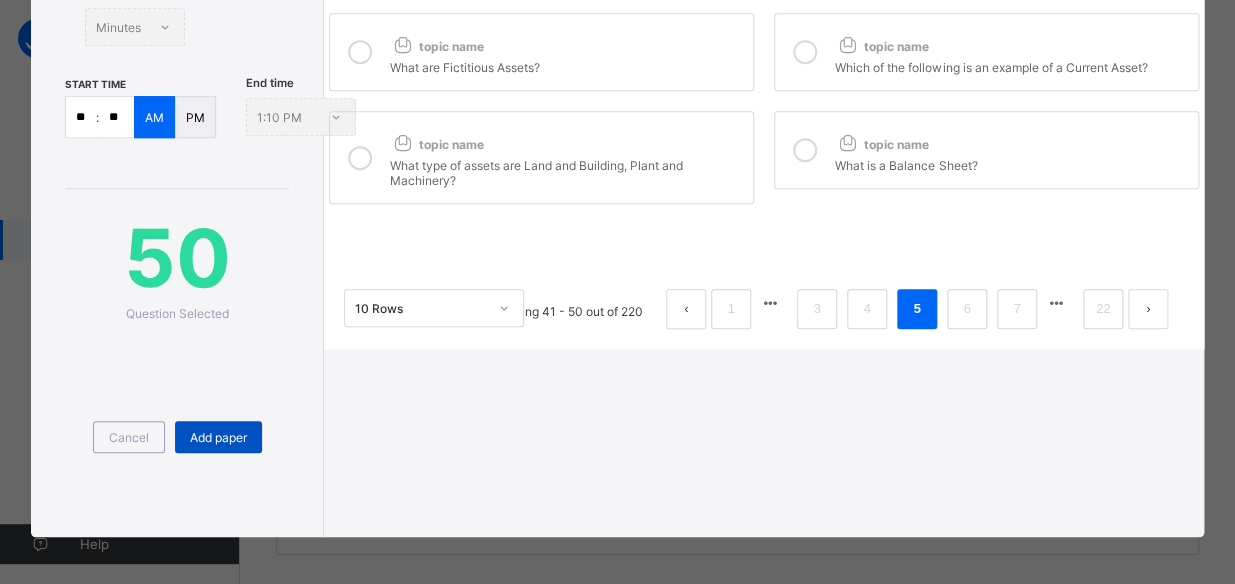 click on "Add paper" at bounding box center (218, 437) 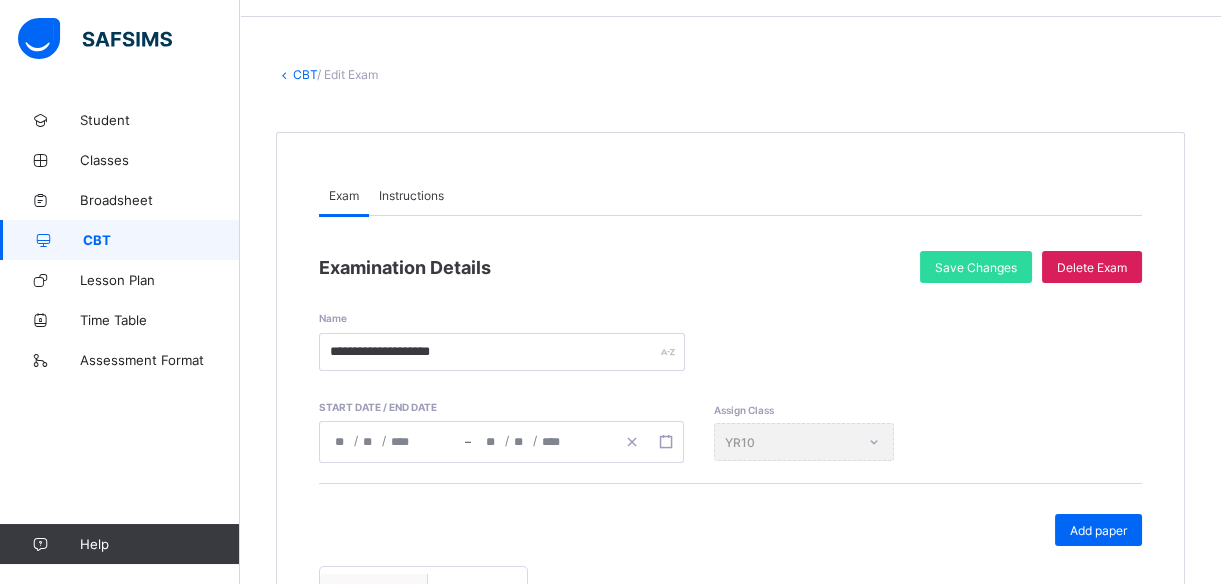 scroll, scrollTop: 0, scrollLeft: 0, axis: both 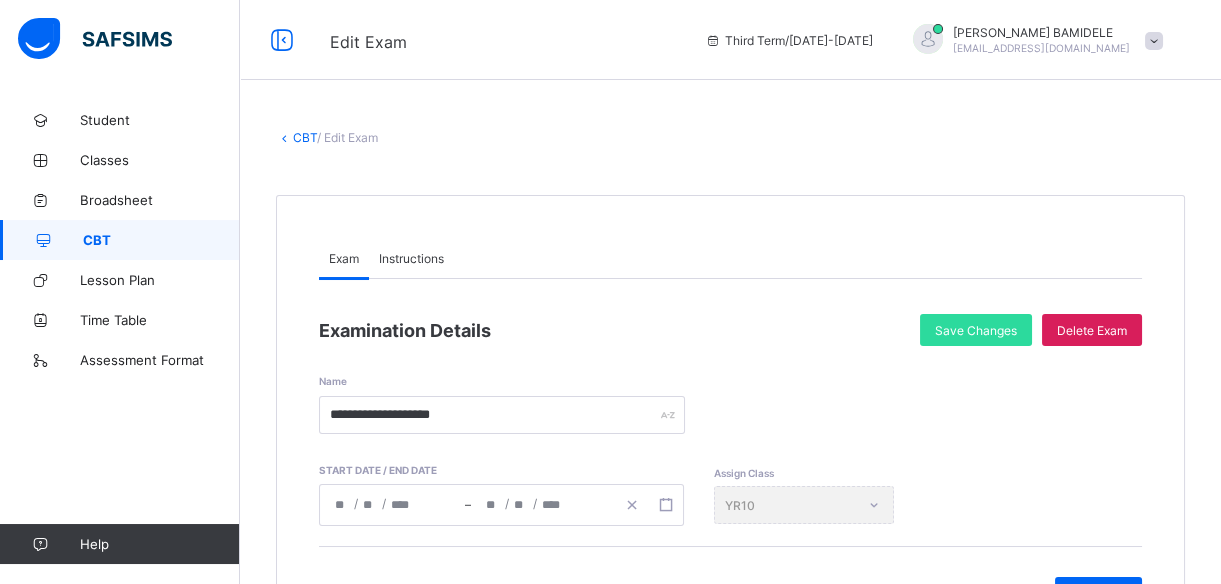 click on "CBT" at bounding box center [161, 240] 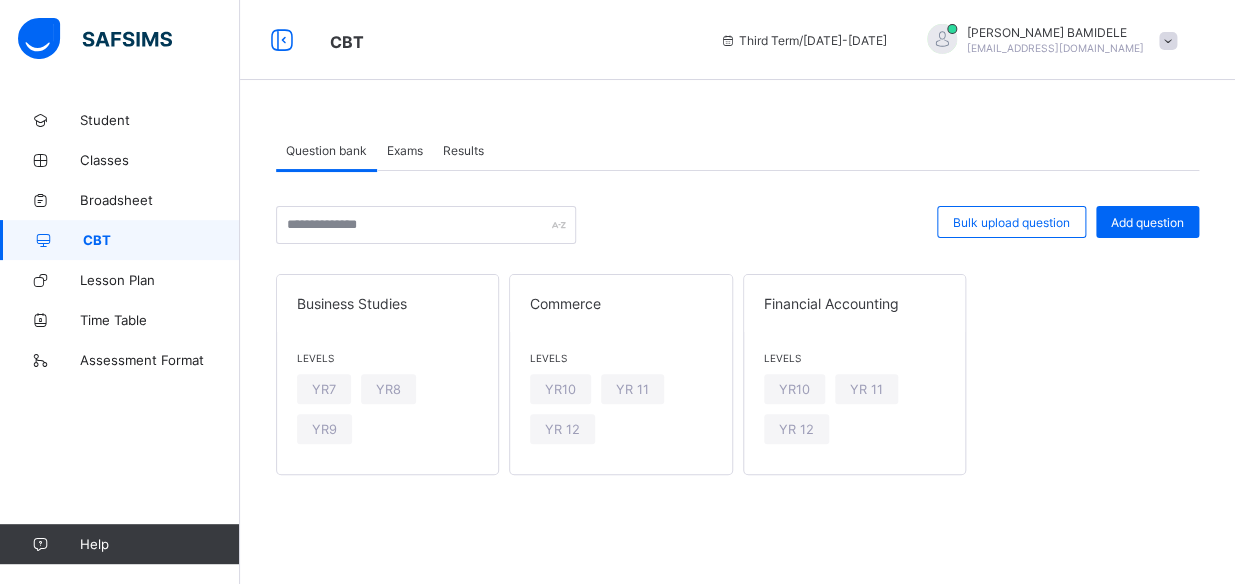 click on "Exams" at bounding box center [405, 150] 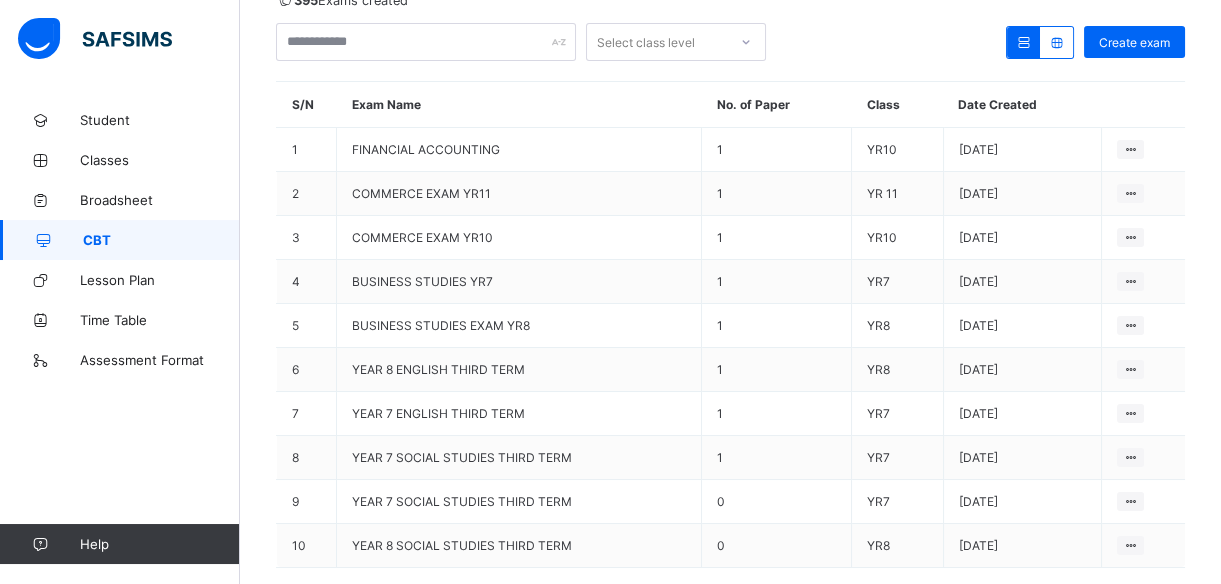 scroll, scrollTop: 227, scrollLeft: 0, axis: vertical 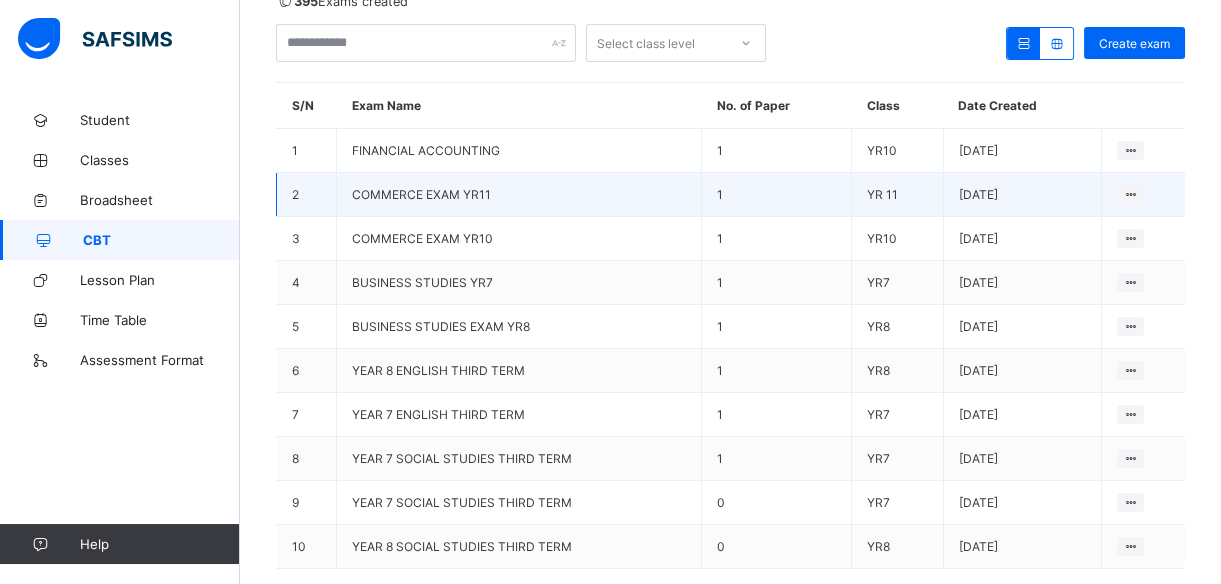 click on "1" at bounding box center (777, 195) 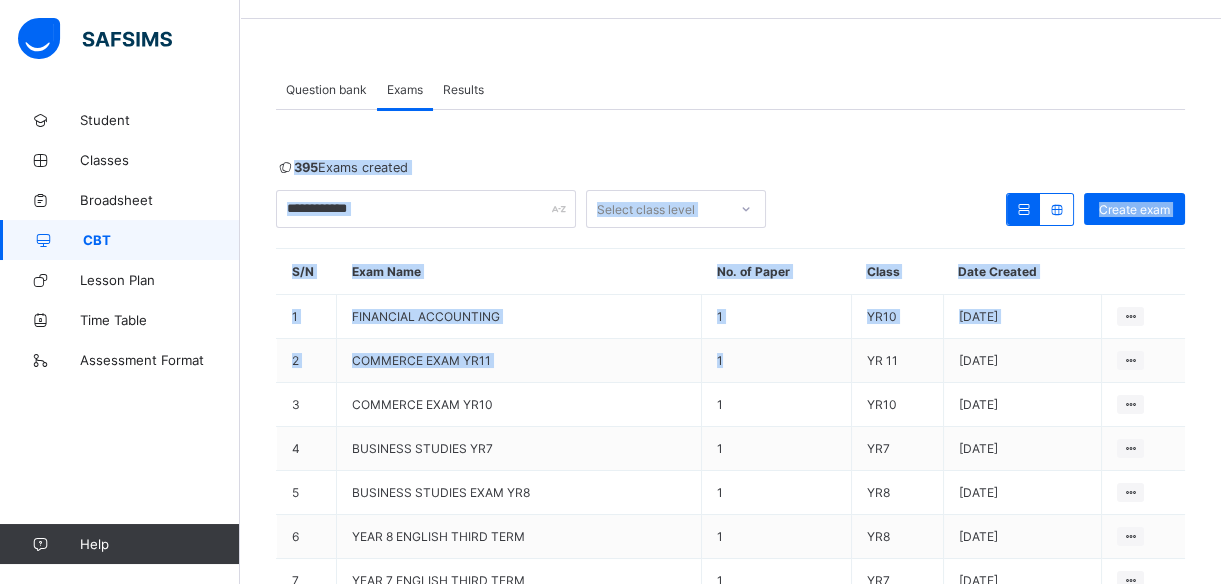scroll, scrollTop: 0, scrollLeft: 0, axis: both 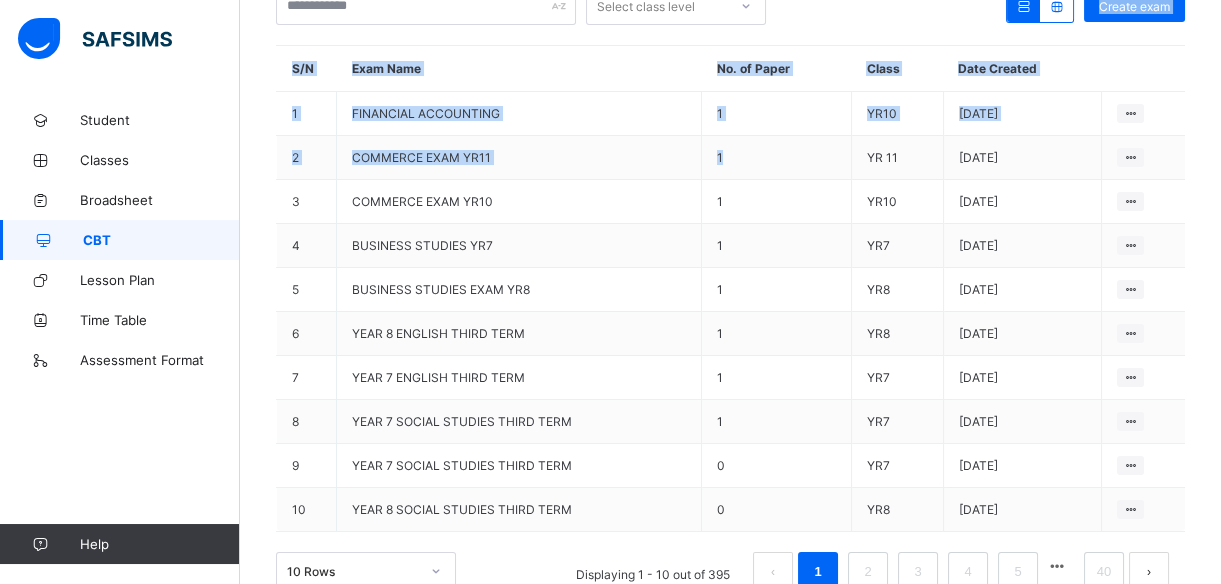 drag, startPoint x: 815, startPoint y: 190, endPoint x: 827, endPoint y: -28, distance: 218.33003 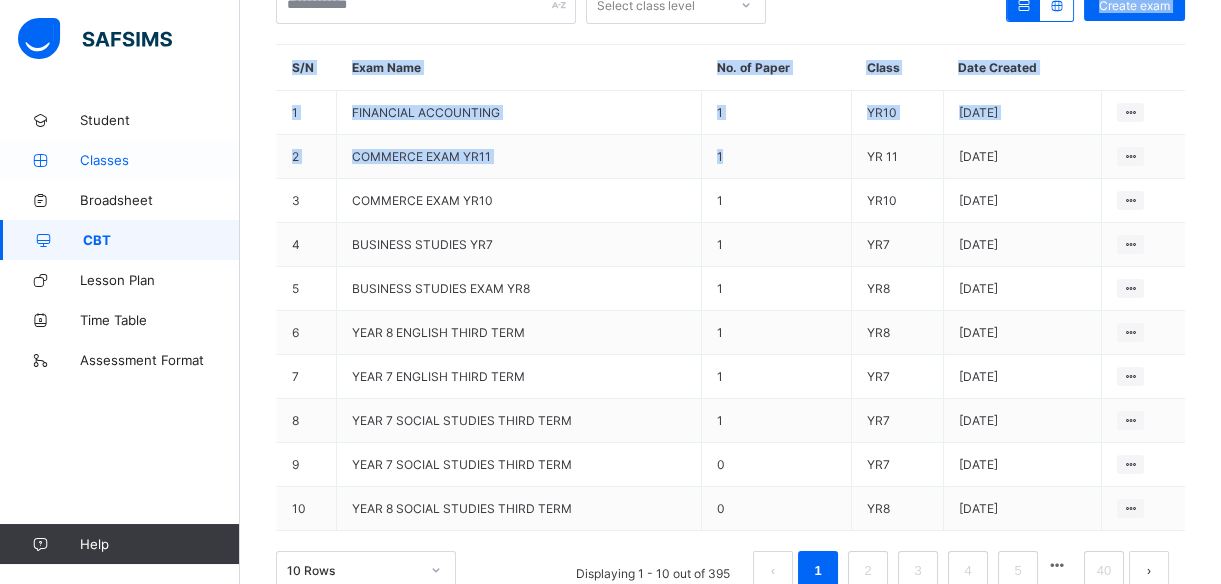 click on "Classes" at bounding box center [160, 160] 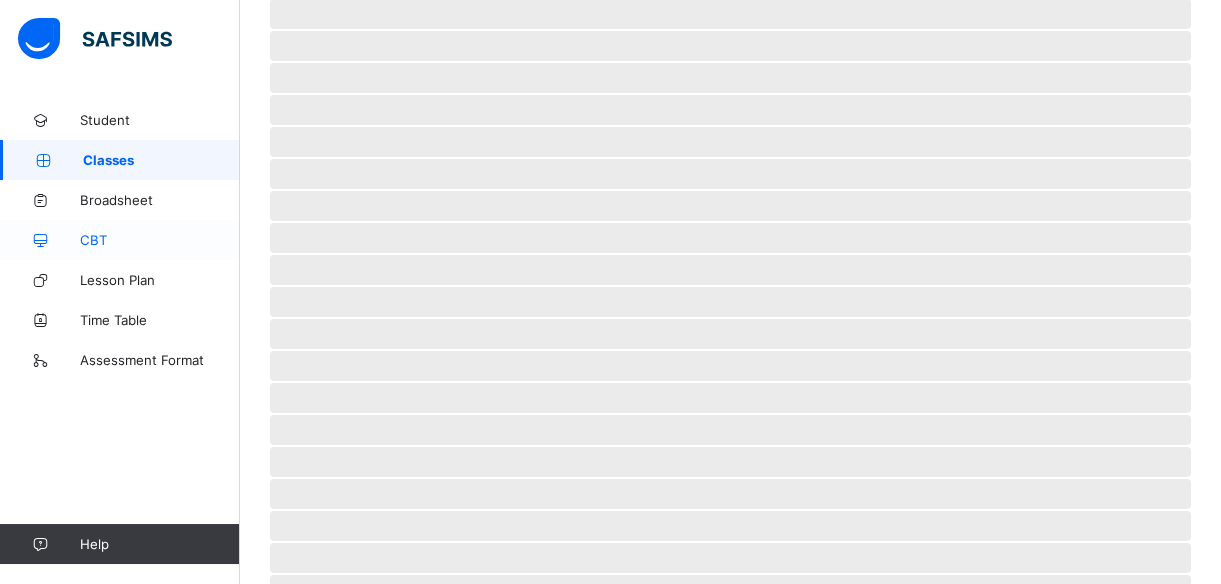 click on "CBT" at bounding box center [120, 240] 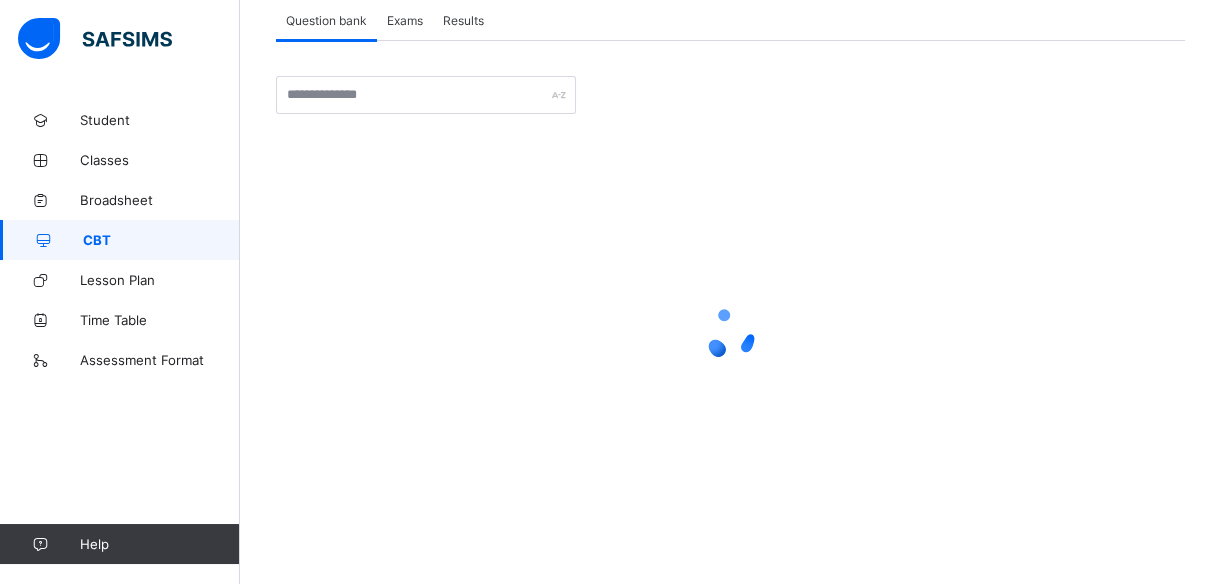 scroll, scrollTop: 130, scrollLeft: 0, axis: vertical 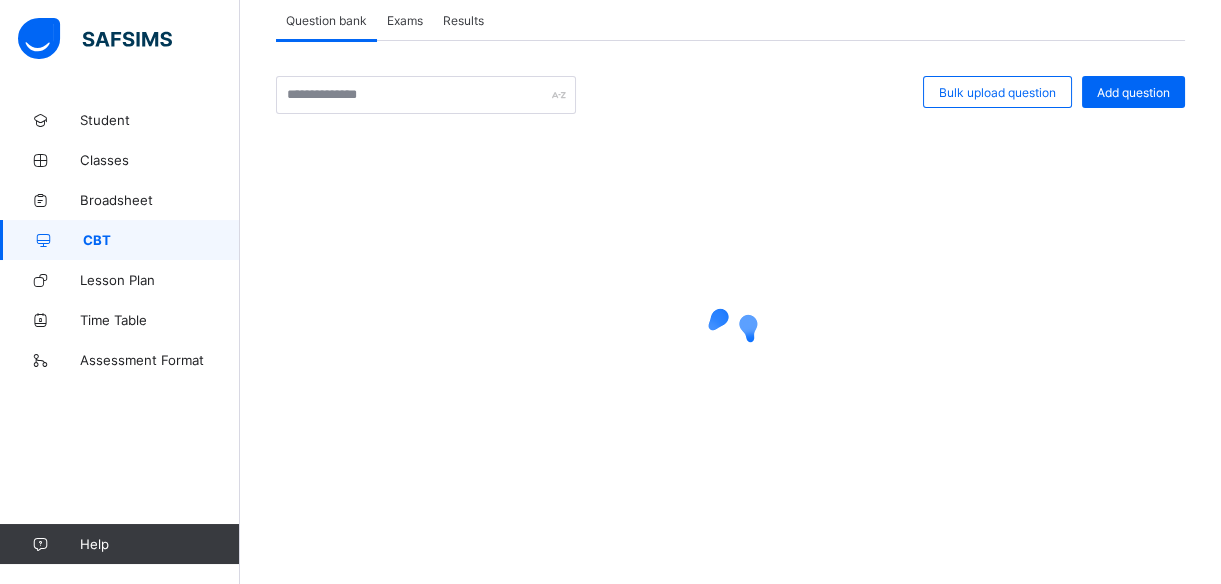 click on "Exams" at bounding box center (405, 20) 